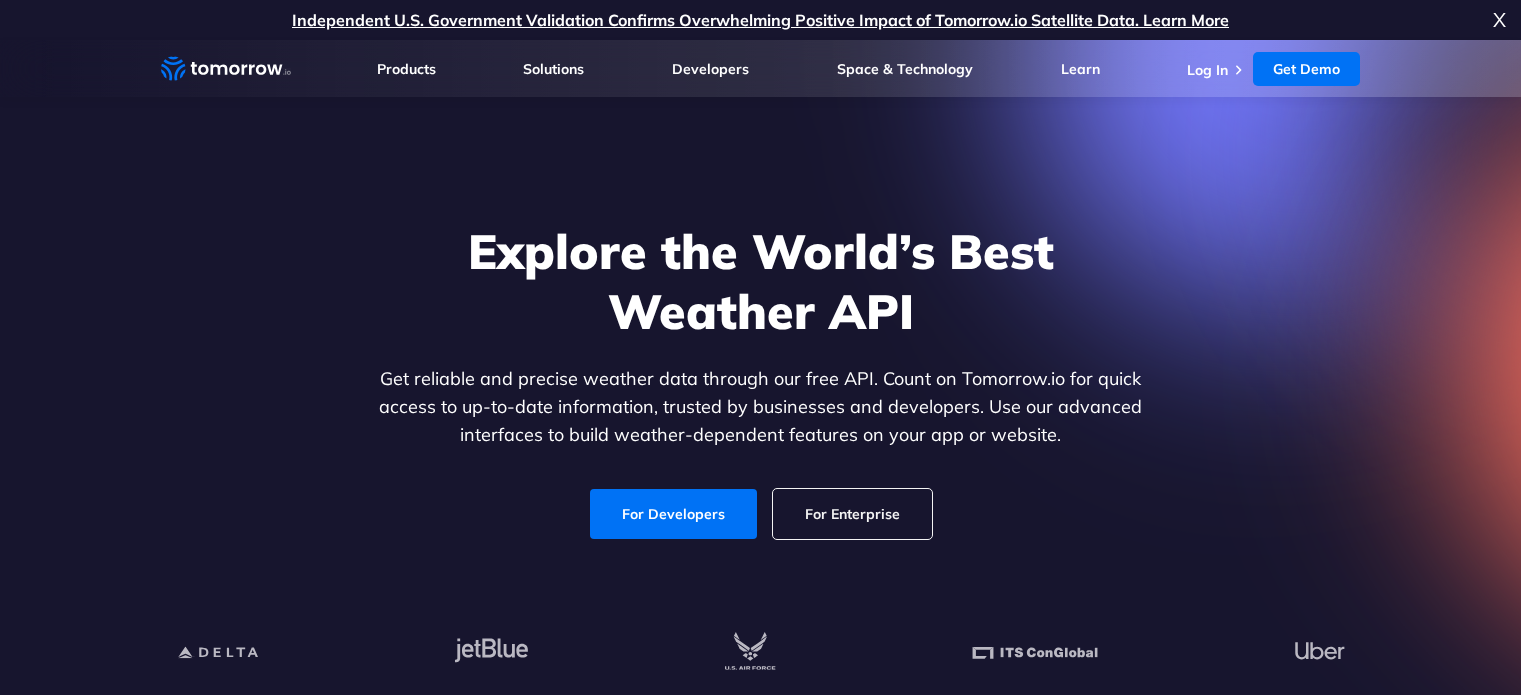 scroll, scrollTop: 700, scrollLeft: 0, axis: vertical 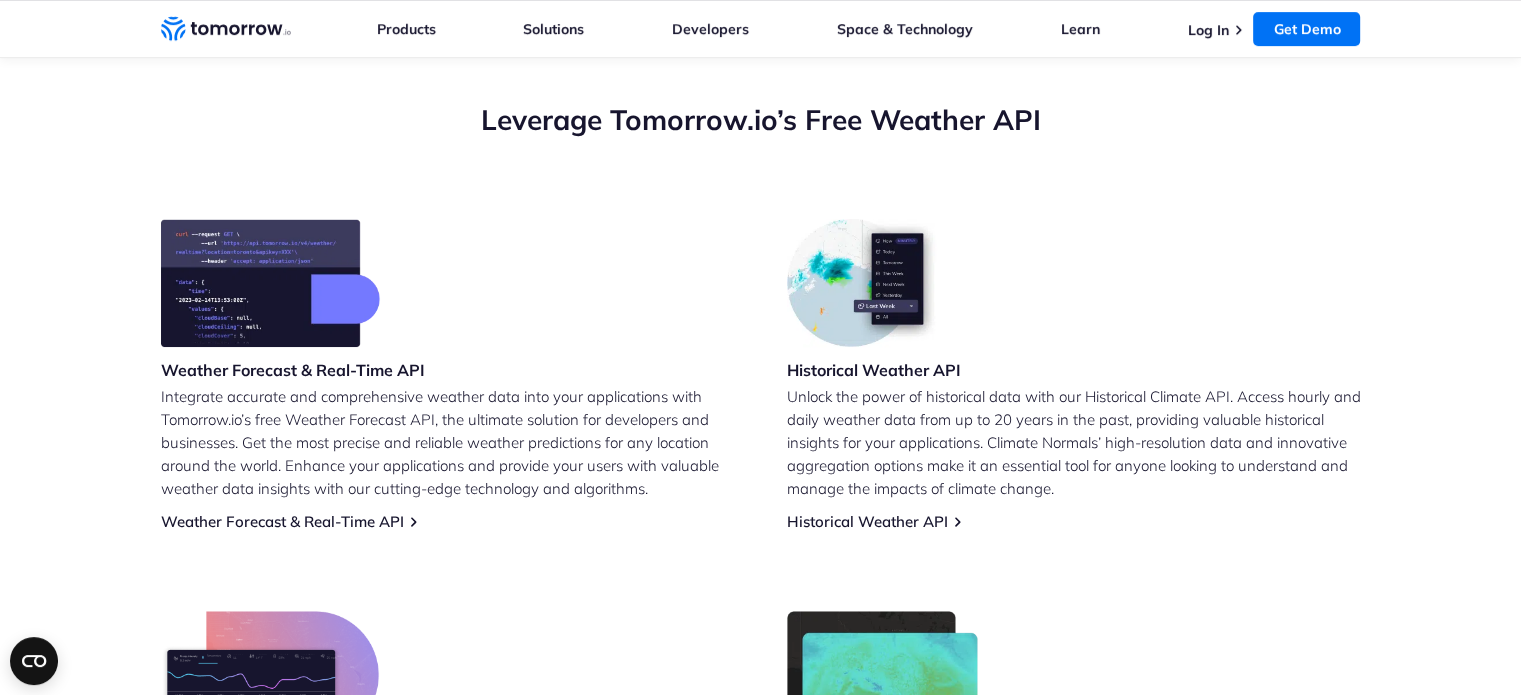click on "Historical Weather API Unlock the power of historical data with our Historical Climate API. Access hourly and daily weather data from up to 20 years in the past, providing valuable historical insights for your applications. Climate Normals’ high-resolution data and innovative aggregation options make it an essential tool for anyone looking to understand and manage the impacts of climate change. Historical Weather API" at bounding box center [1074, 375] 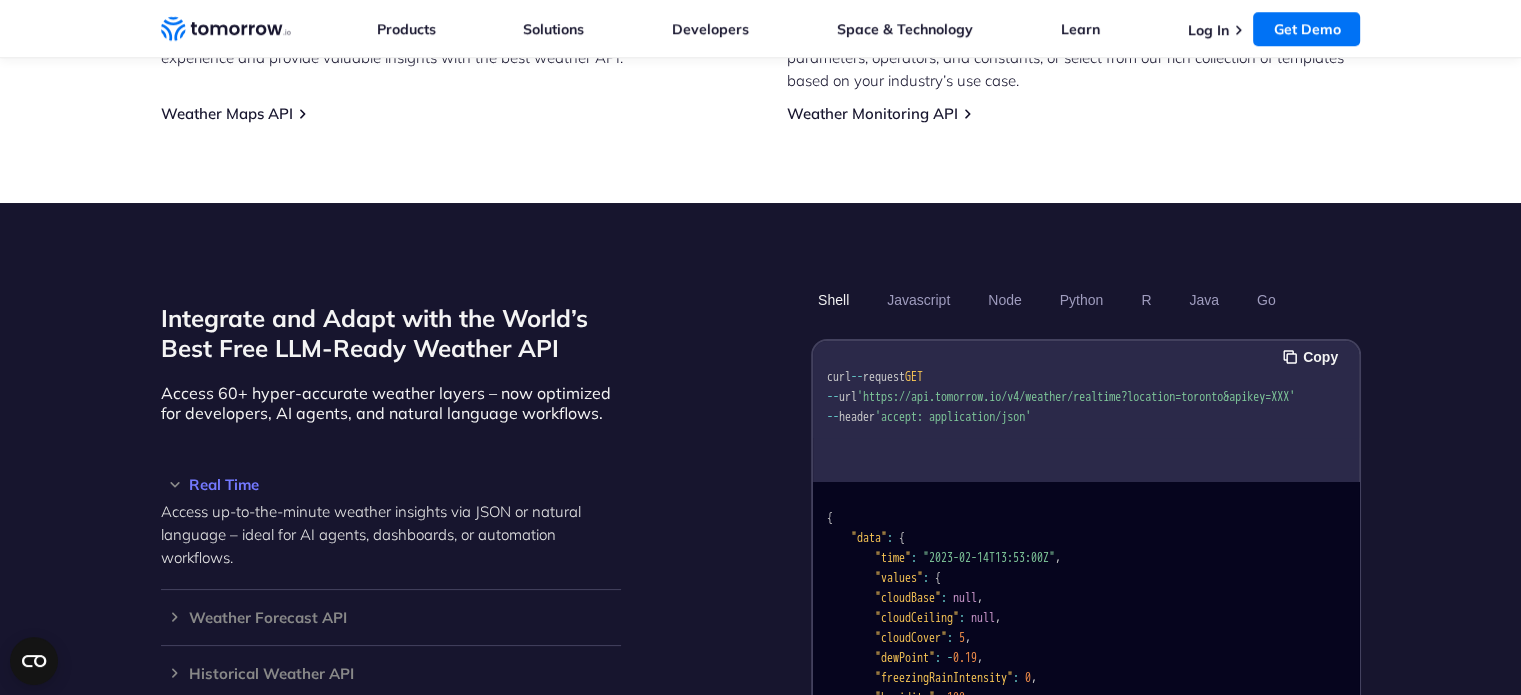 scroll, scrollTop: 2000, scrollLeft: 0, axis: vertical 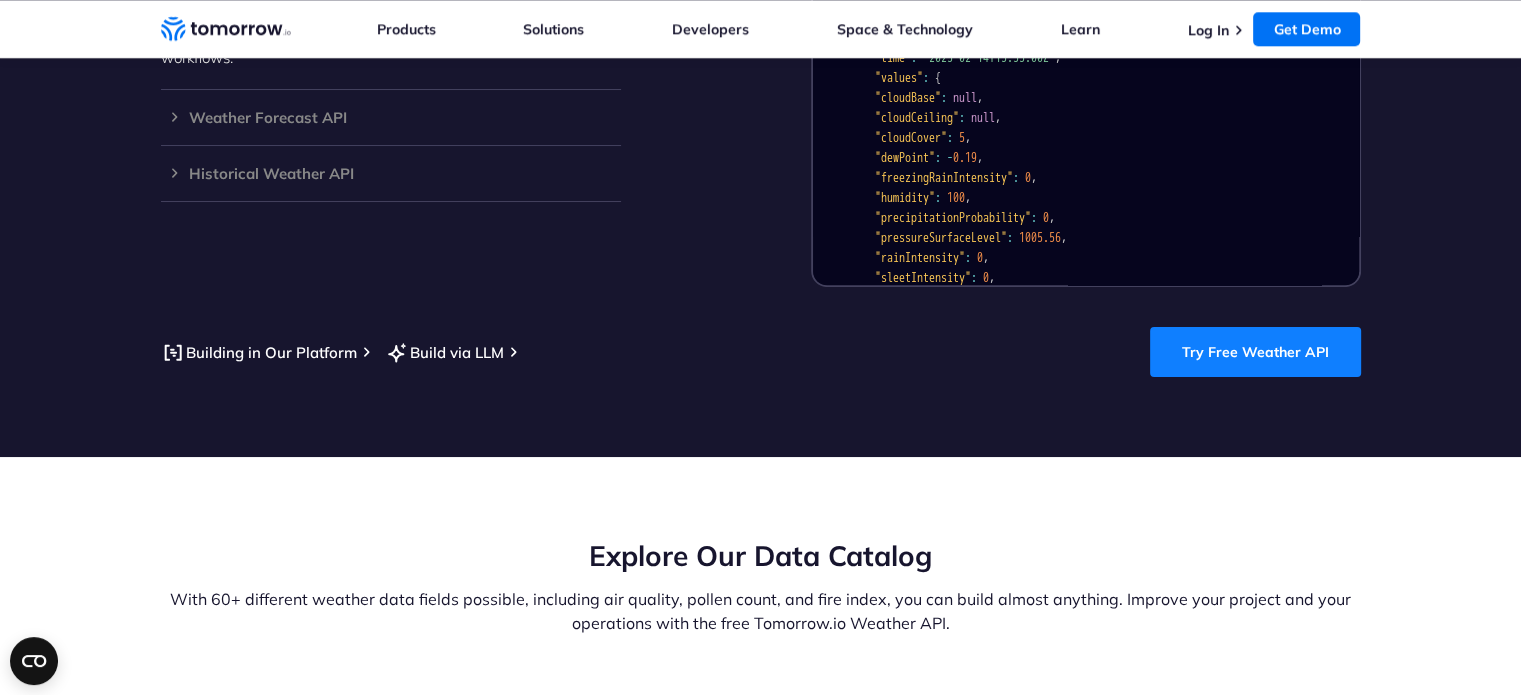 click on "Try Free Weather API" at bounding box center [1255, 352] 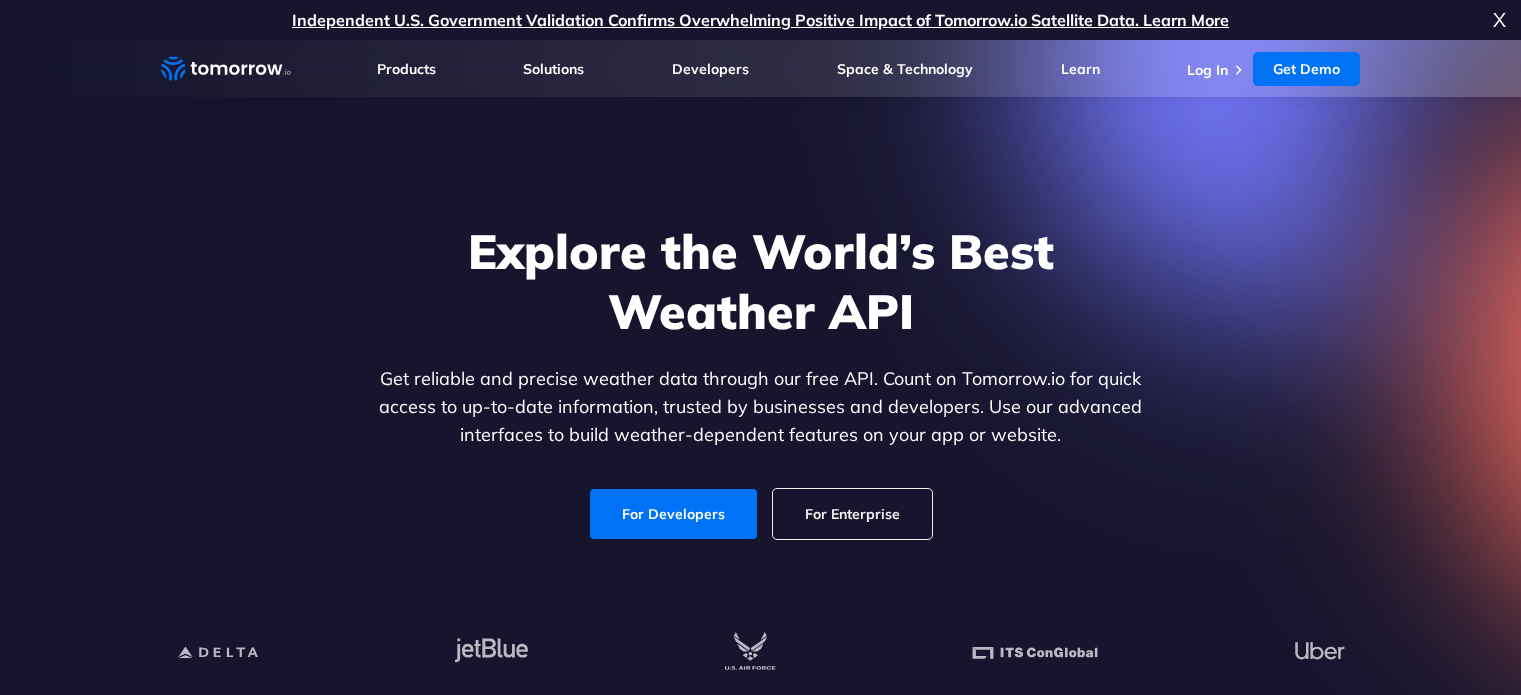 scroll, scrollTop: 0, scrollLeft: 0, axis: both 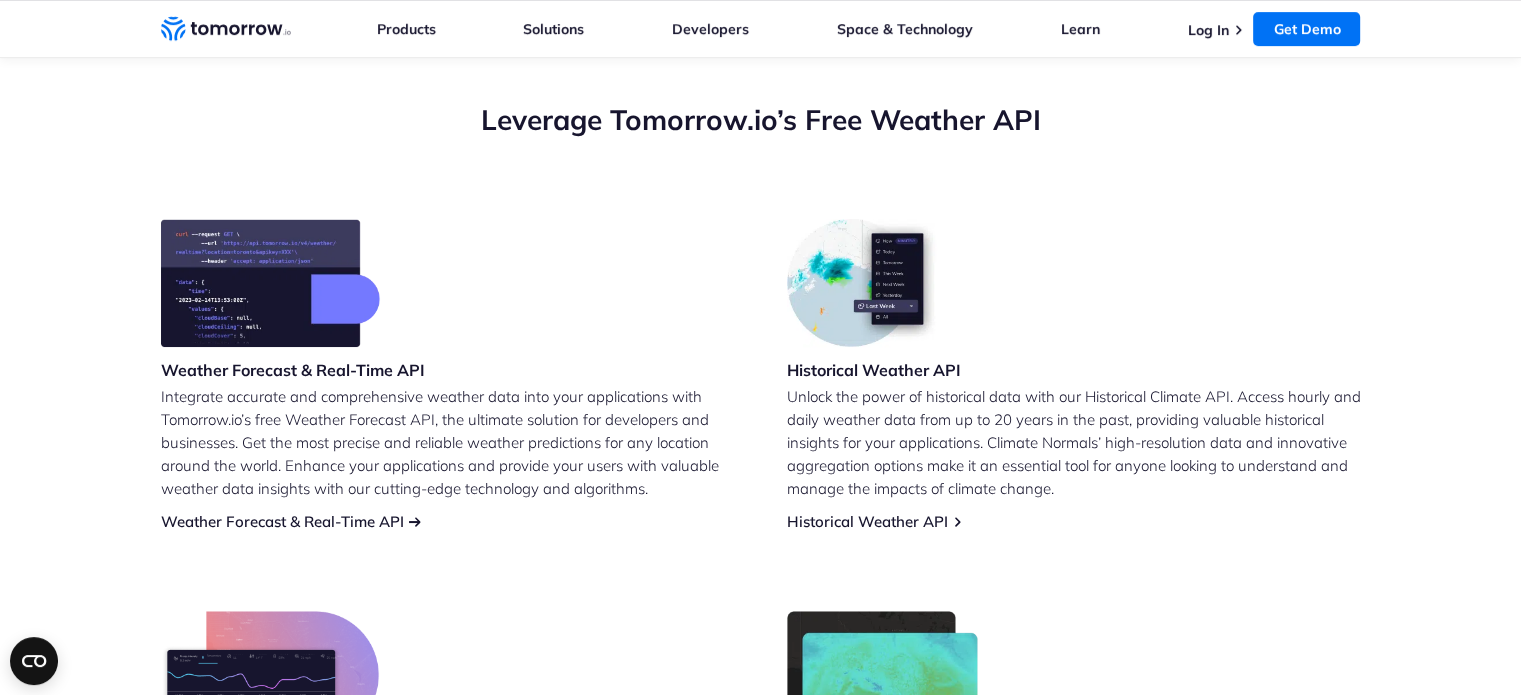 click on "Weather Forecast & Real-Time API" at bounding box center [282, 521] 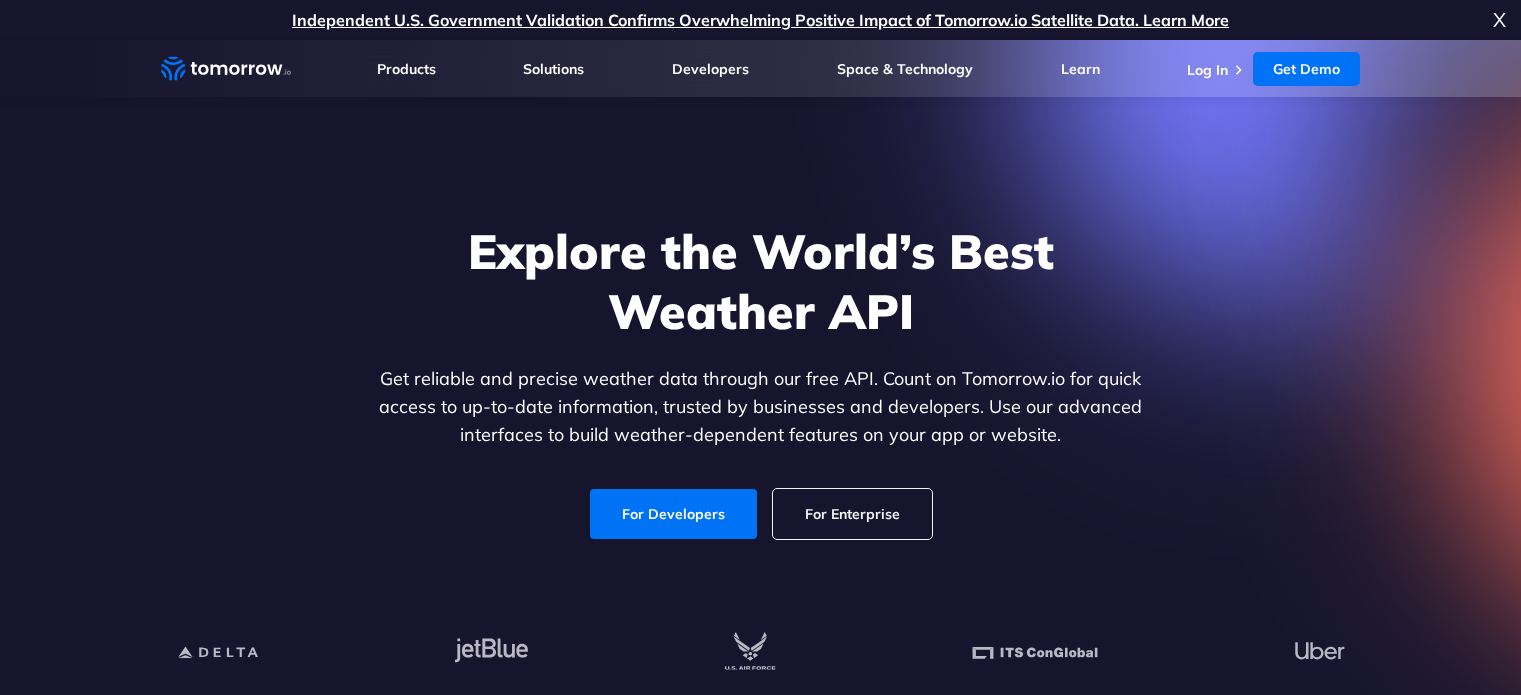 scroll, scrollTop: 500, scrollLeft: 0, axis: vertical 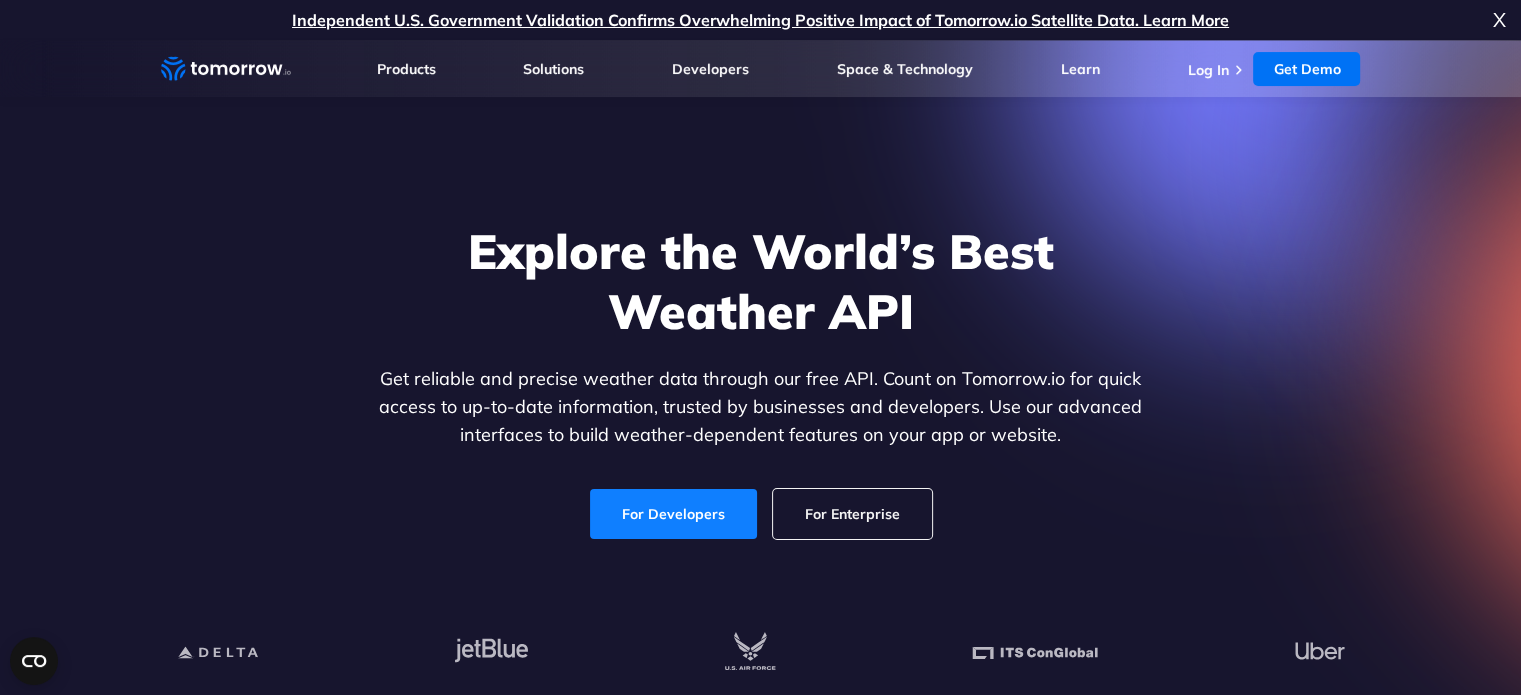 click on "For Developers" at bounding box center (673, 514) 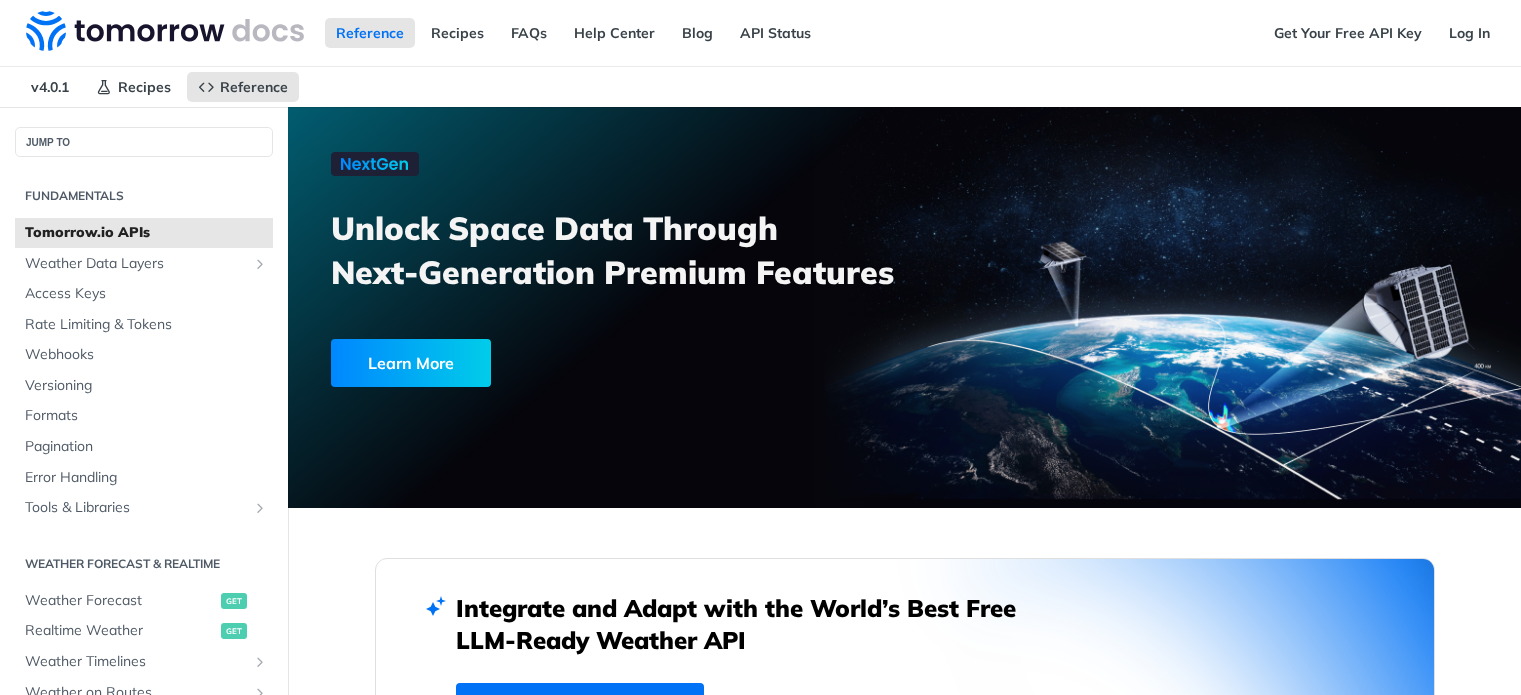 scroll, scrollTop: 0, scrollLeft: 0, axis: both 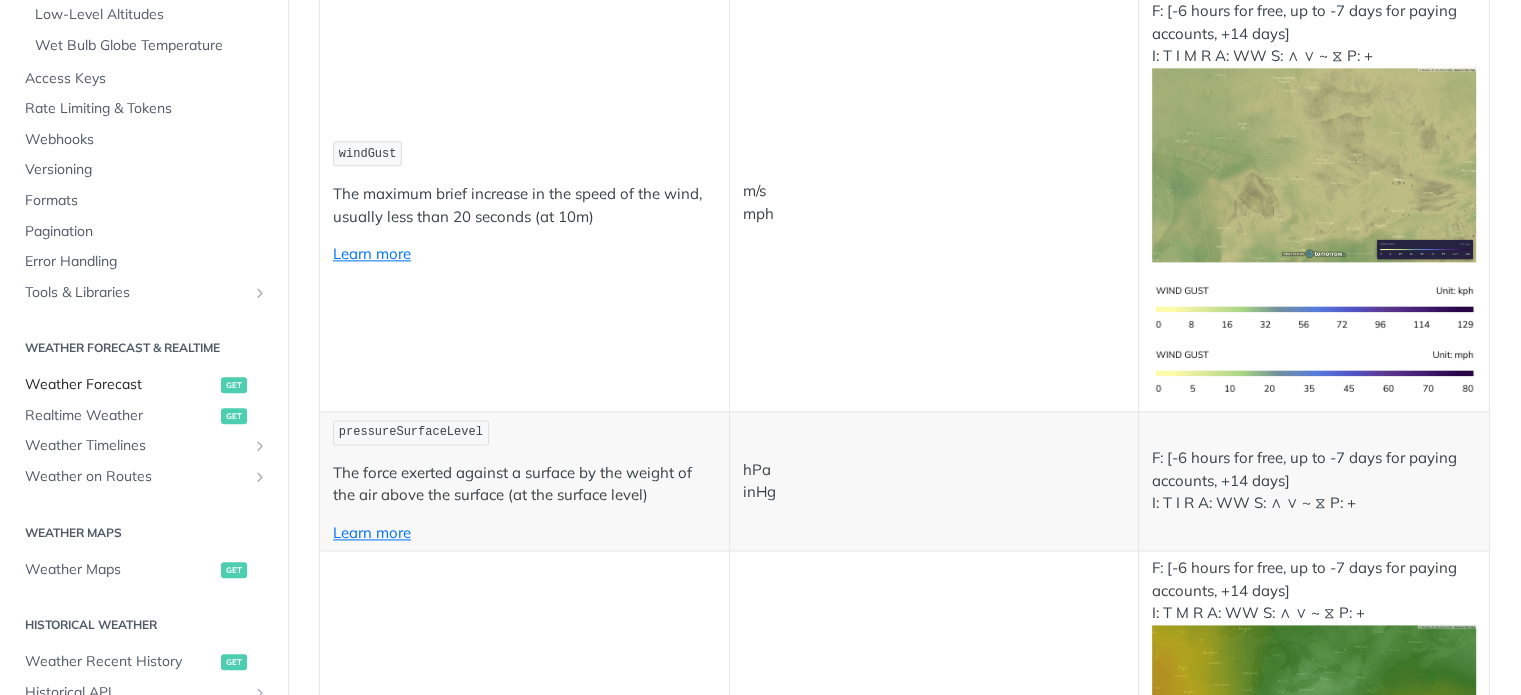click on "Weather Forecast" at bounding box center (120, 385) 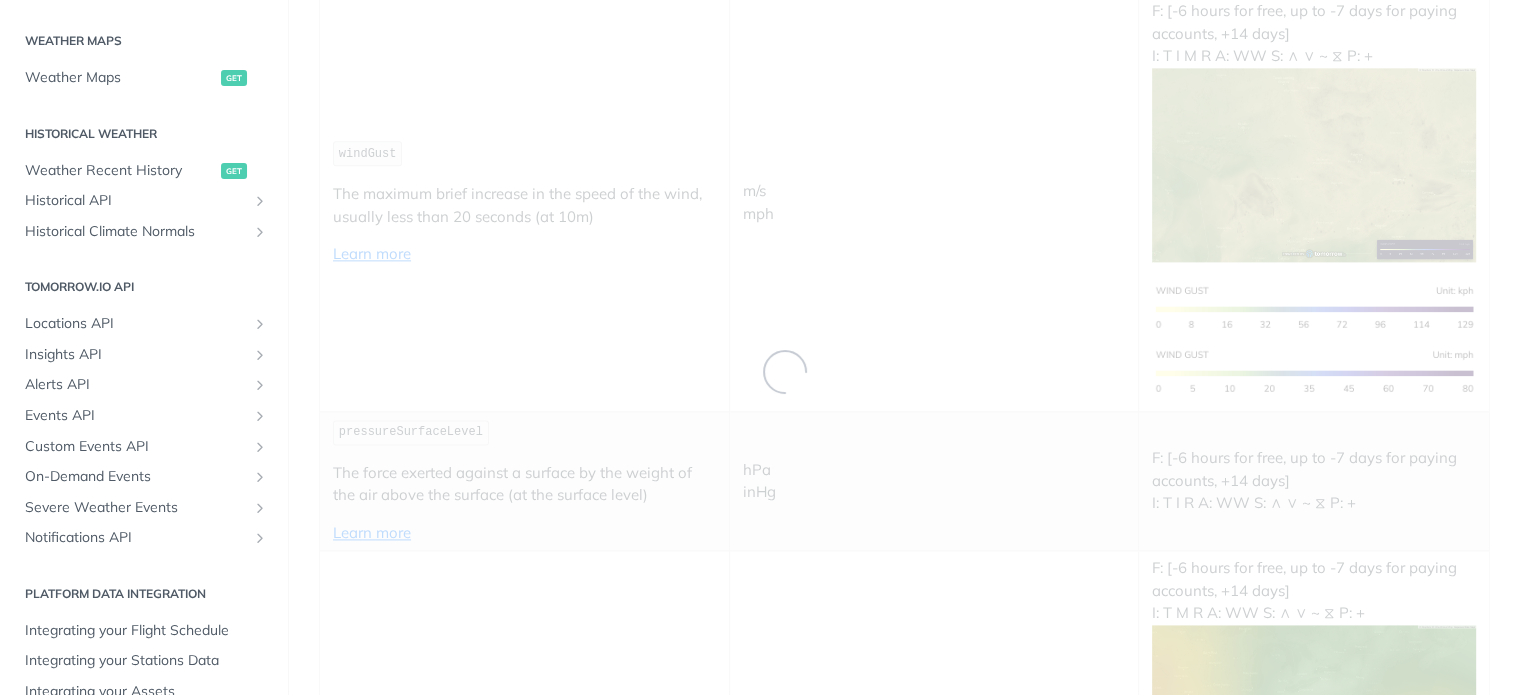 scroll, scrollTop: 2453, scrollLeft: 0, axis: vertical 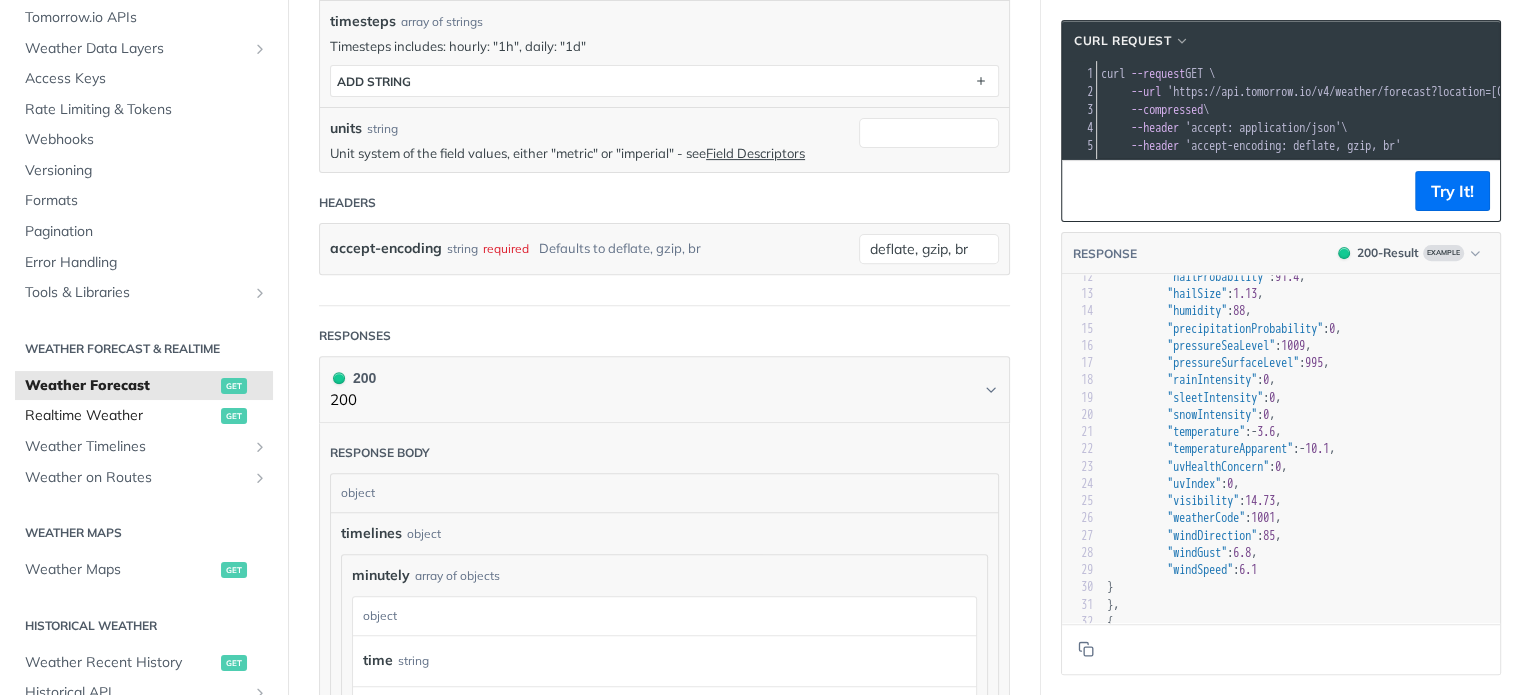 click on "Realtime Weather" at bounding box center (120, 416) 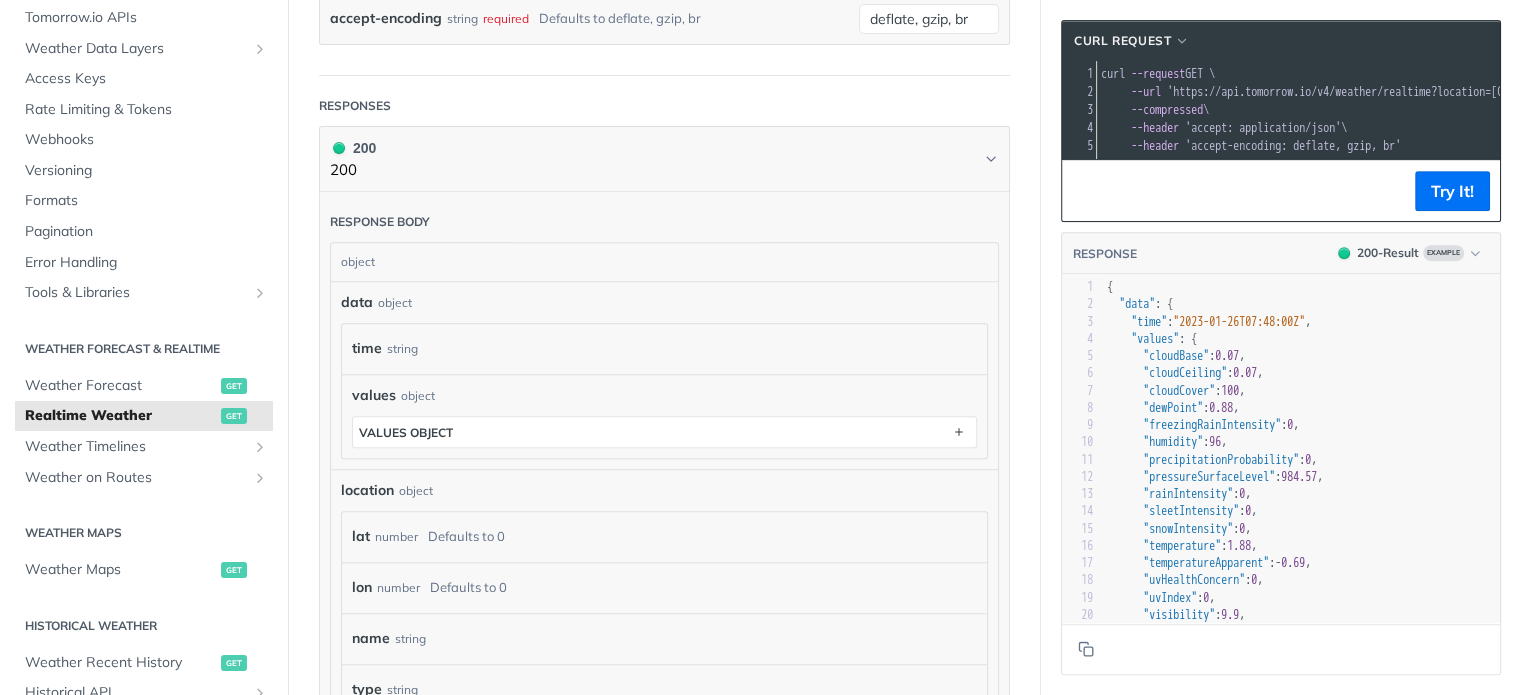 scroll, scrollTop: 800, scrollLeft: 0, axis: vertical 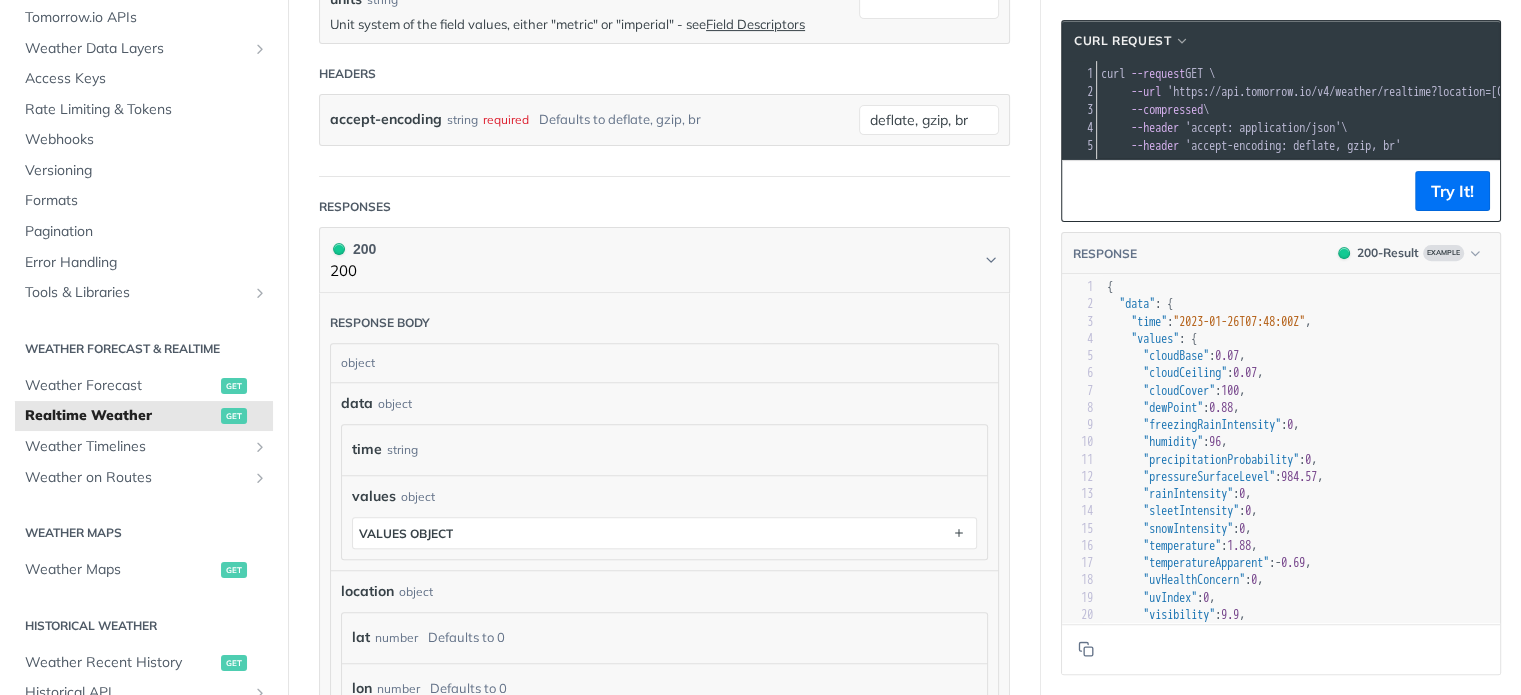 click on ""cloudBase"" at bounding box center (1176, 356) 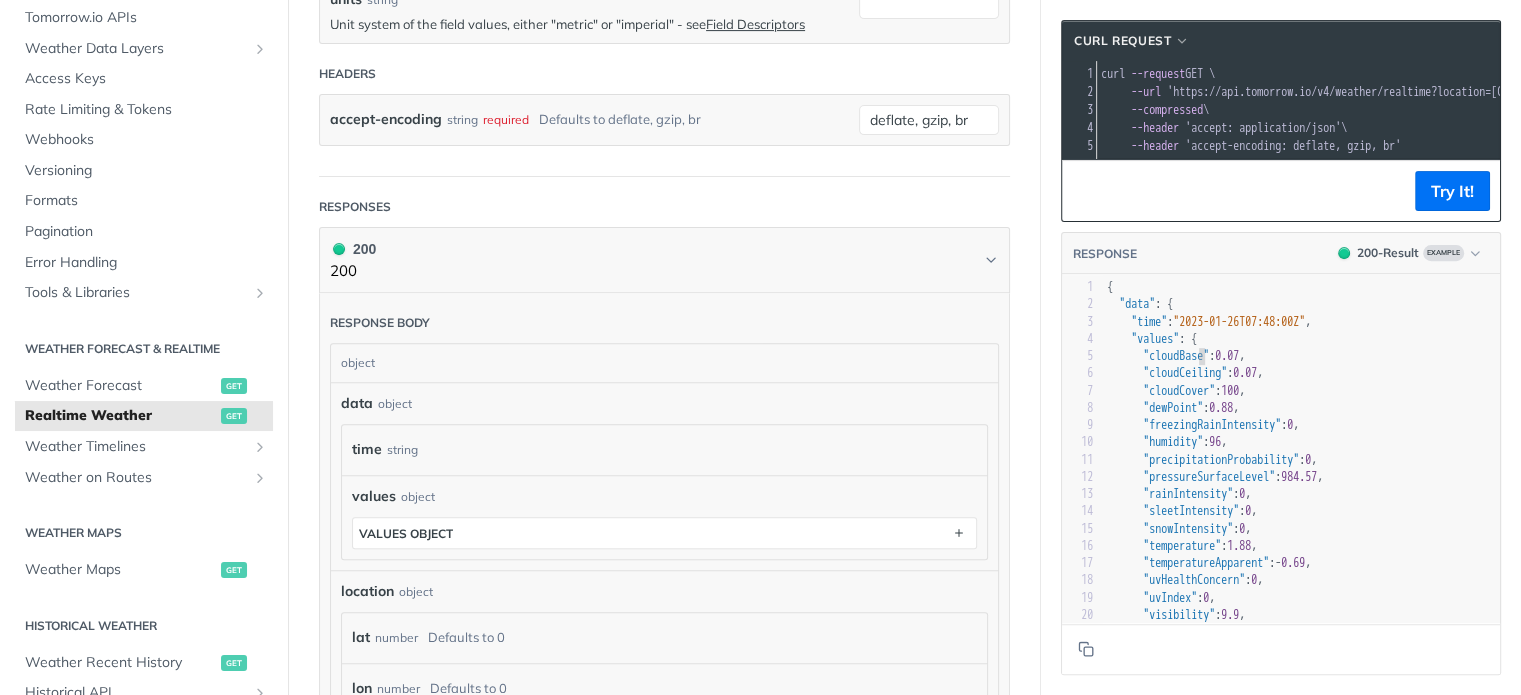 type on "cloudBase" 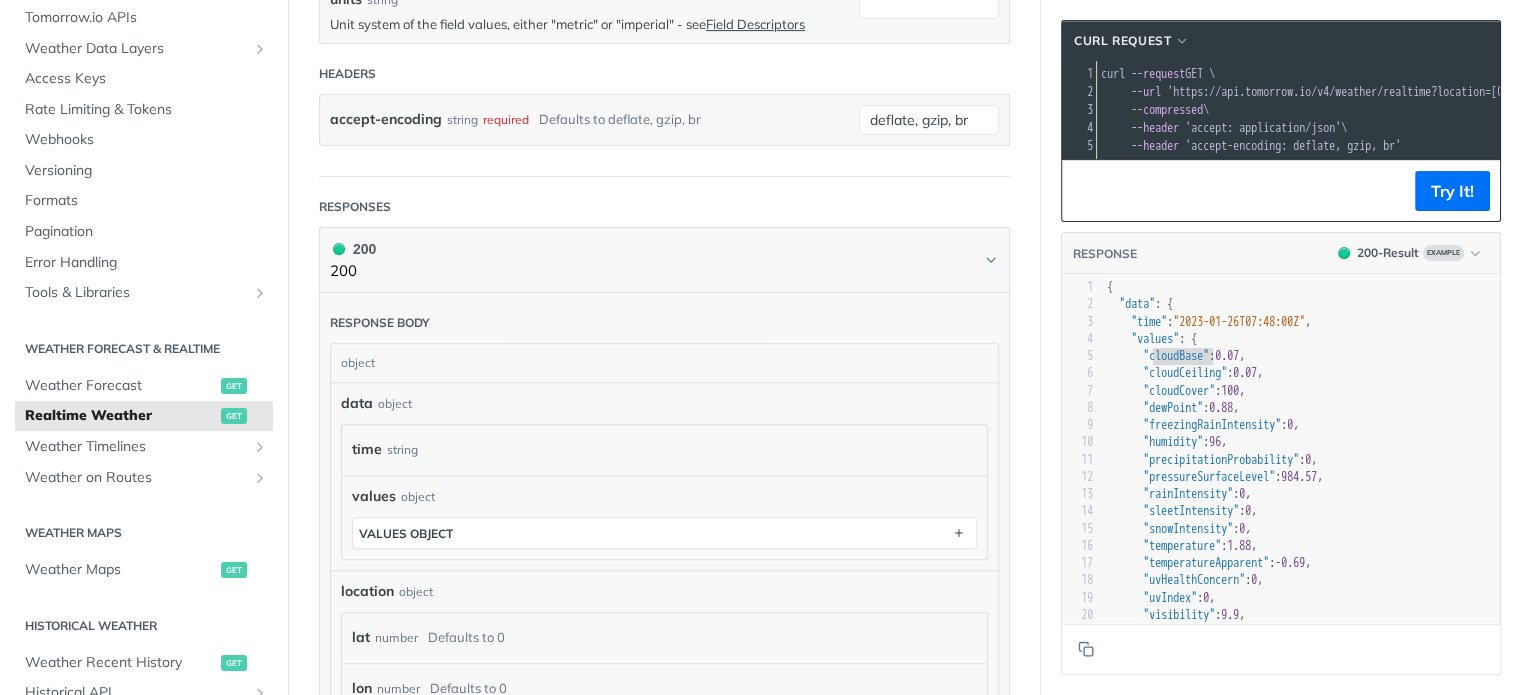 click on ""cloudCeiling"" at bounding box center [1185, 373] 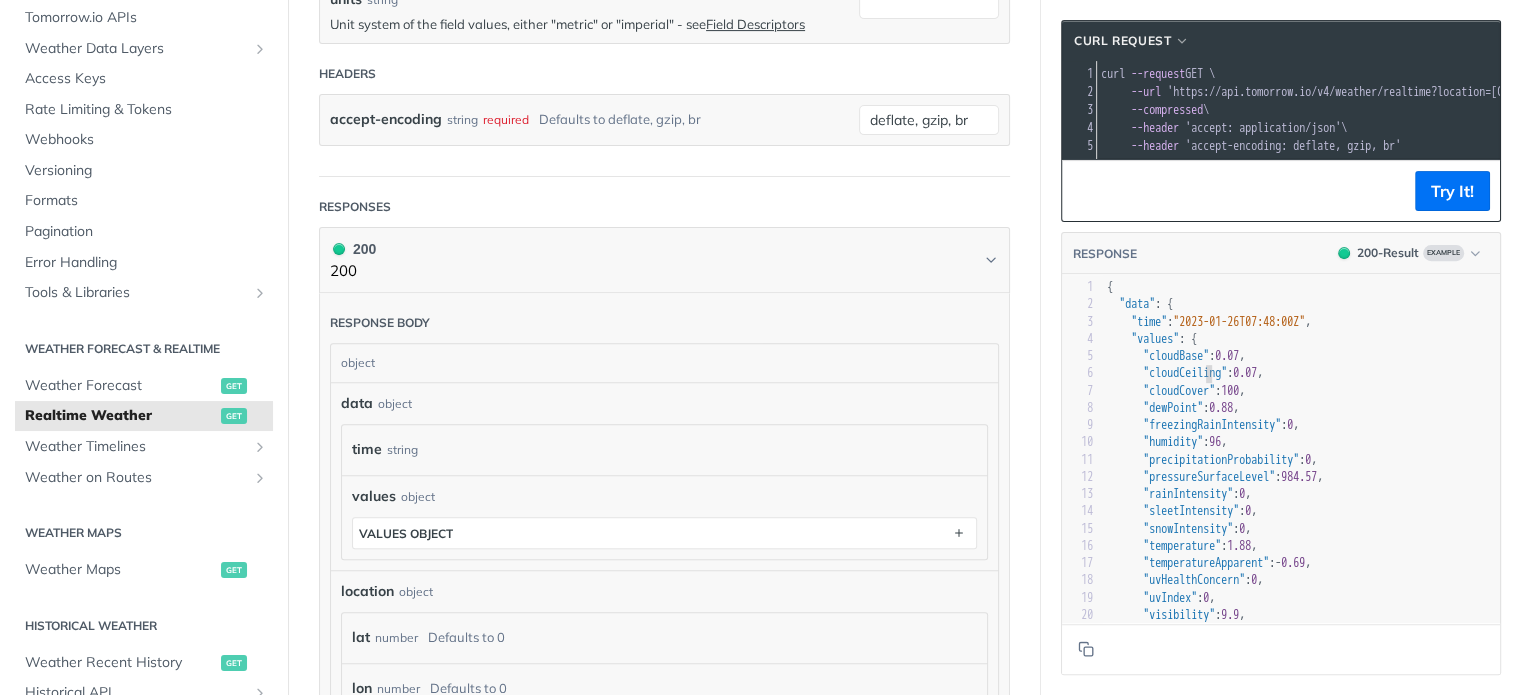 type on "cloudCeiling" 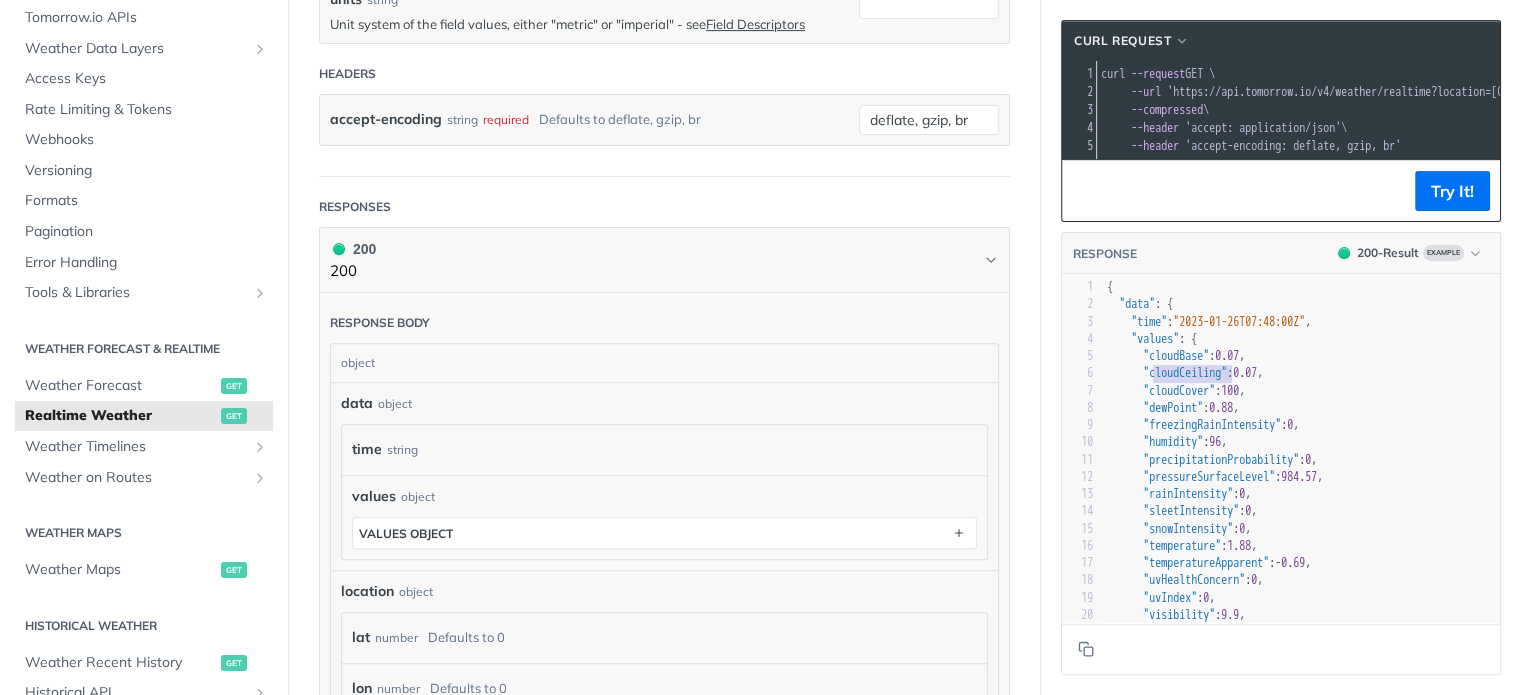 click on ""cloudBase"" at bounding box center (1176, 356) 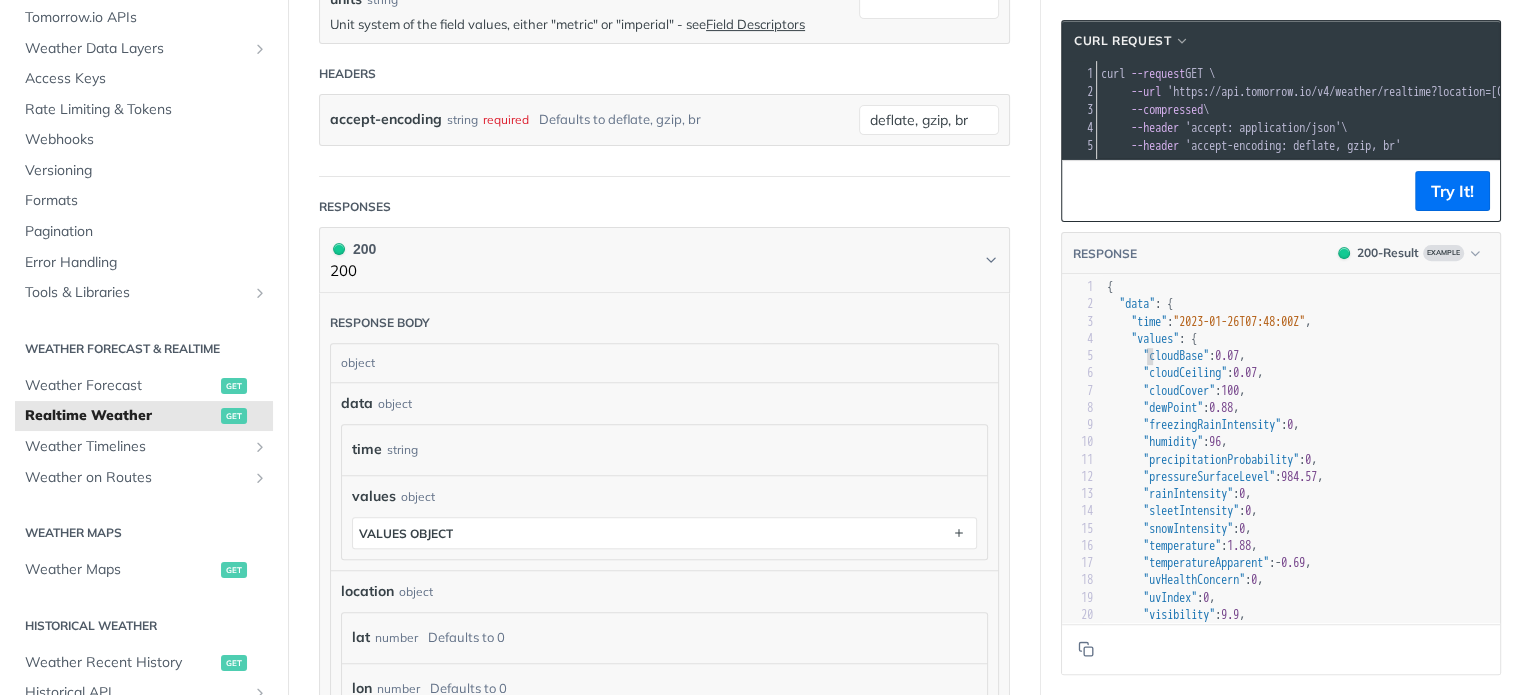scroll, scrollTop: 68, scrollLeft: 0, axis: vertical 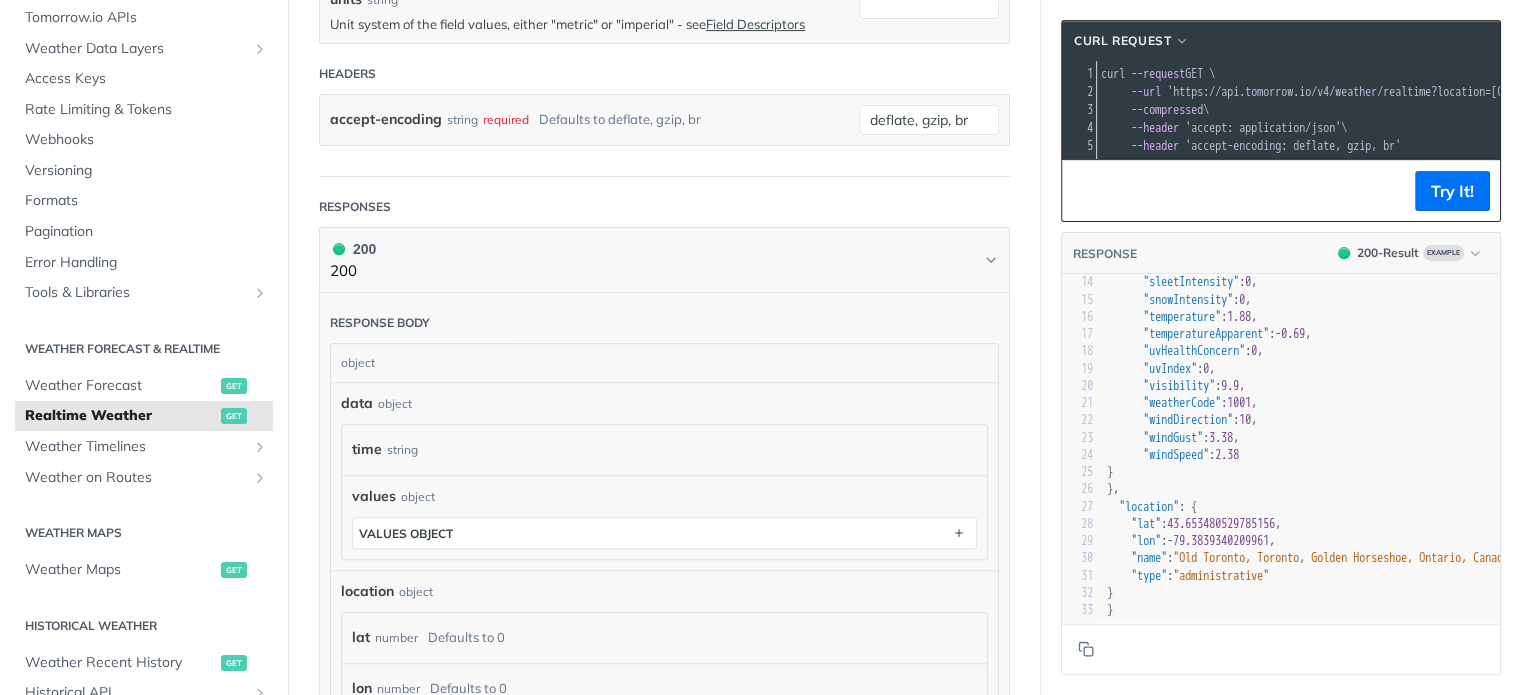 type on ""cloudBase": 0.07,
"cloudCeiling": 0.07,
"cloudCover": 100,
"dewPoint": 0.88,
"freezingRainIntensity": 0,
"humidity": 96,
"precipitationProbability": 0,
"pressureSurfaceLevel": 984.57,
"rainIntensity": 0,
"sleetIntensity": 0,
"snowIntensity": 0,
"temperature": 1.88,
"temperatureApparent": -0.69,
"uvHealthConcern": 0,
"uvIndex": 0,
"visibility": 9.9,
"weatherCode": 1001,
"windDirection": 10,
"windGust": 3.38,
"windSpeed": 2.38" 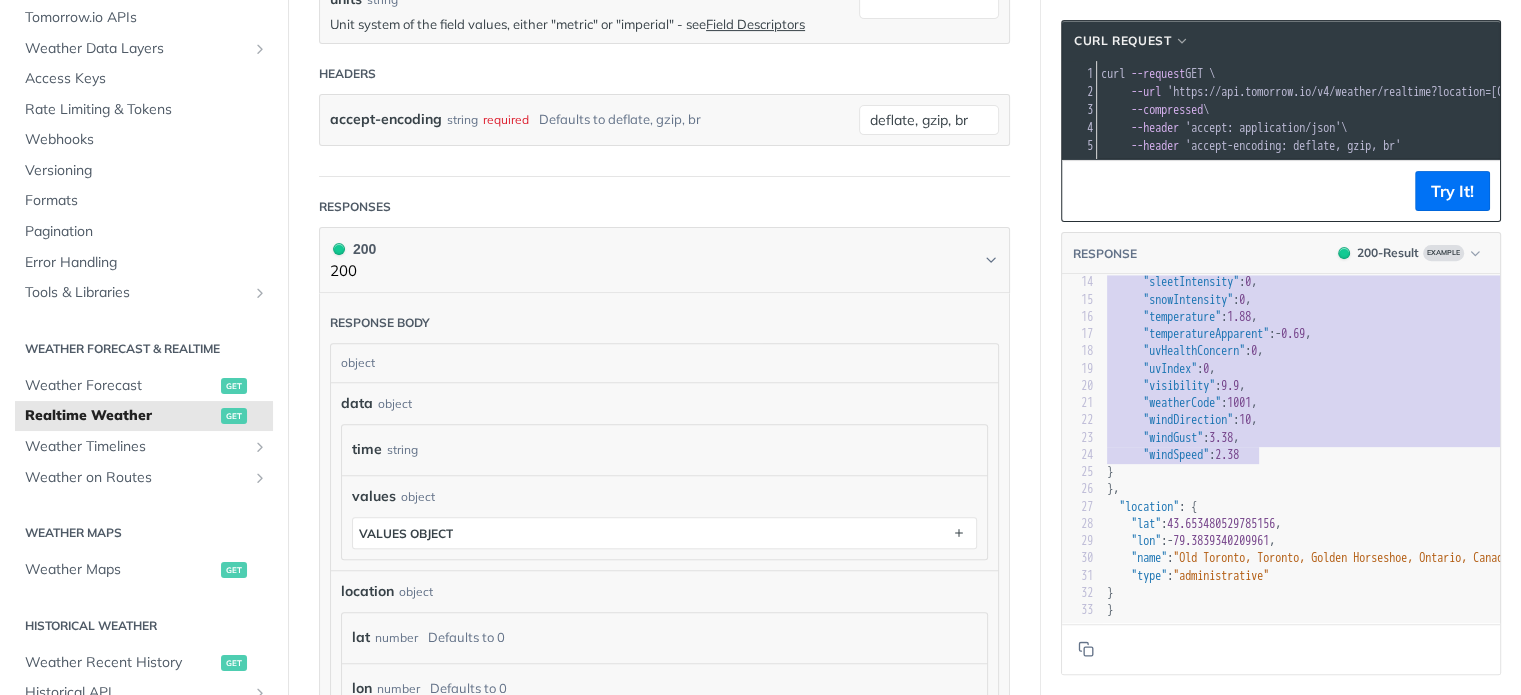 click on ""windSpeed" :  2.38" at bounding box center (1337, 455) 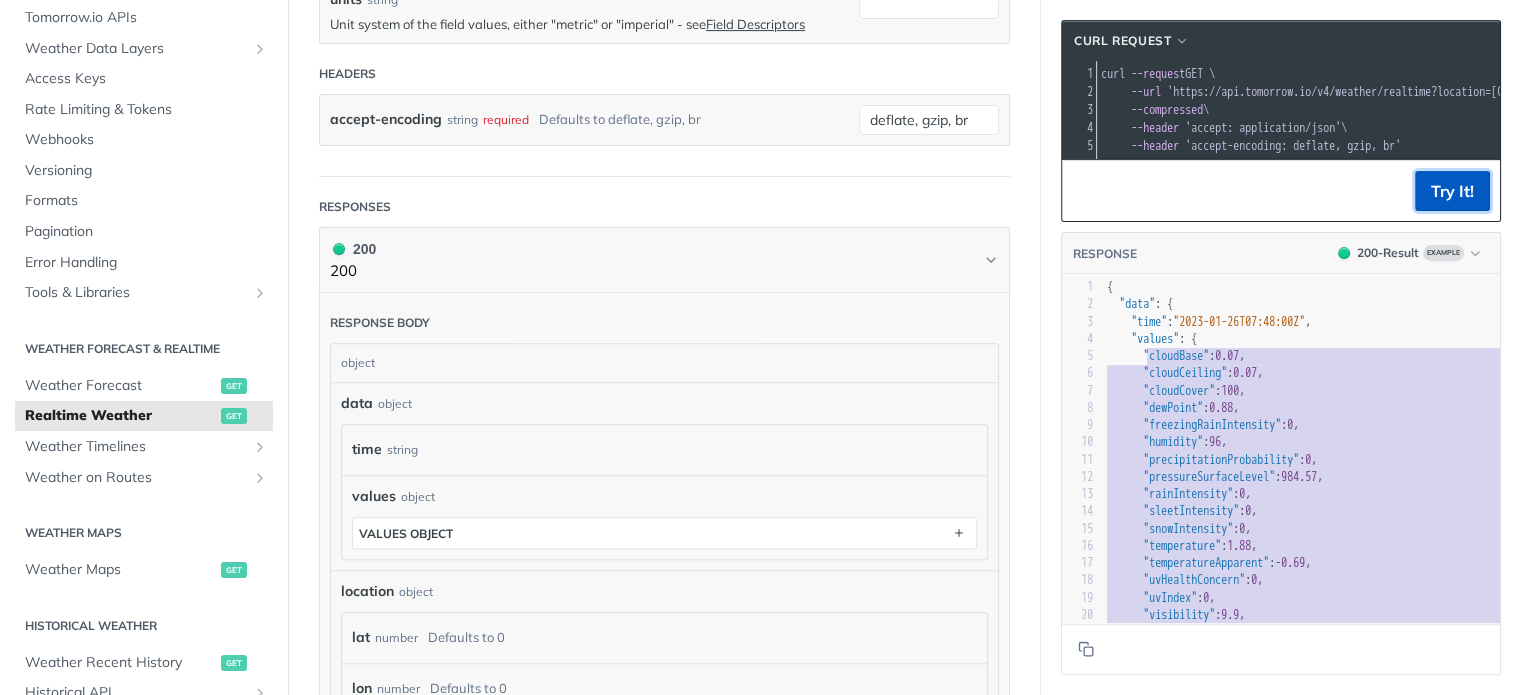 click on "Try It!" at bounding box center (1452, 191) 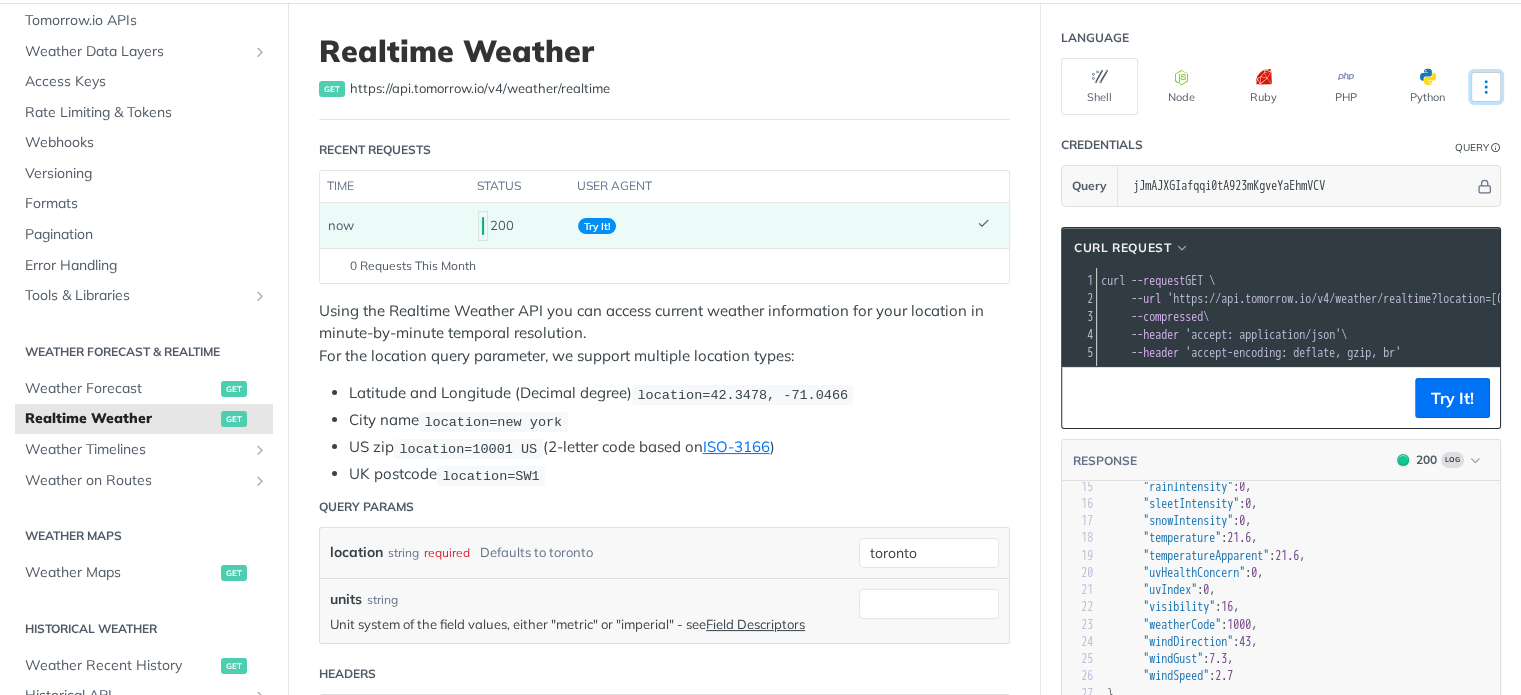 click at bounding box center [1486, 87] 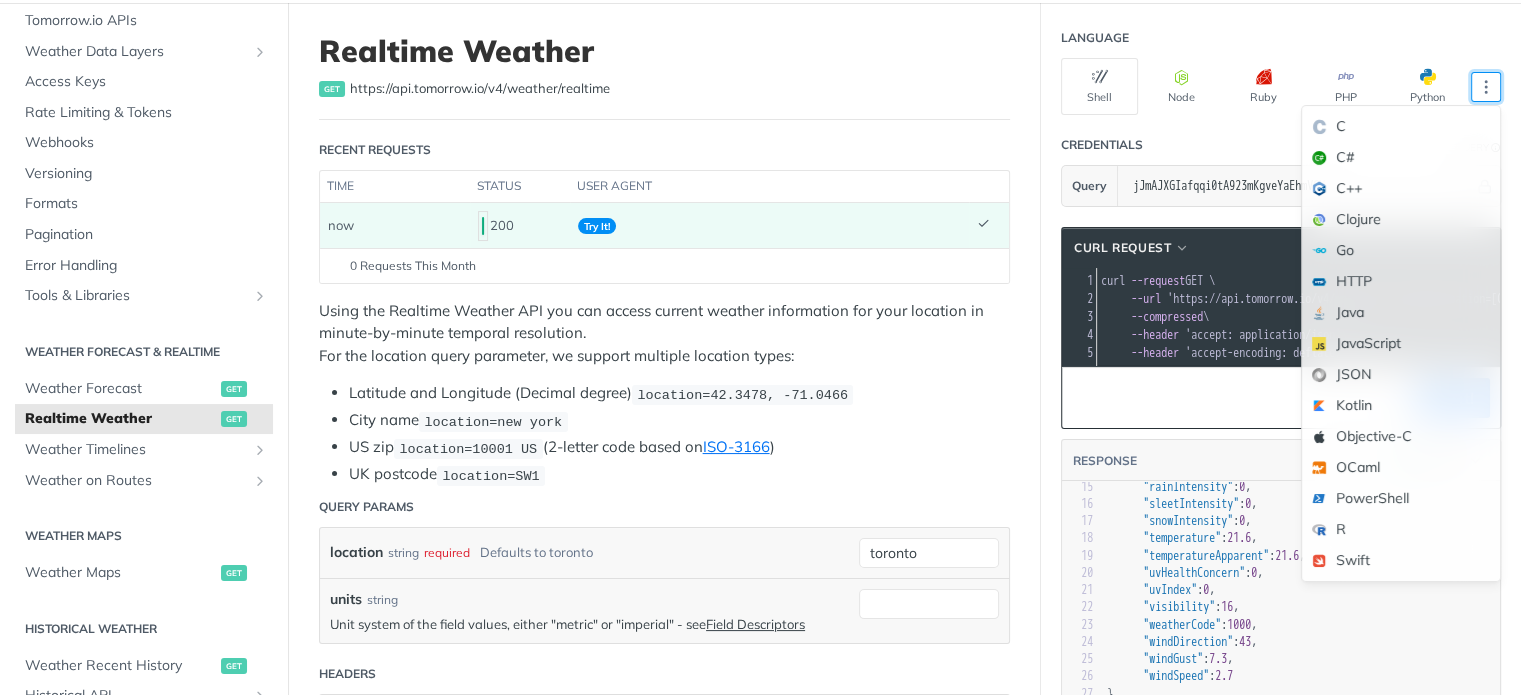click on "Using the Realtime Weather API you can access current weather information for your location in minute-by-minute temporal resolution.
For the location query parameter, we support multiple location types:" at bounding box center (664, 334) 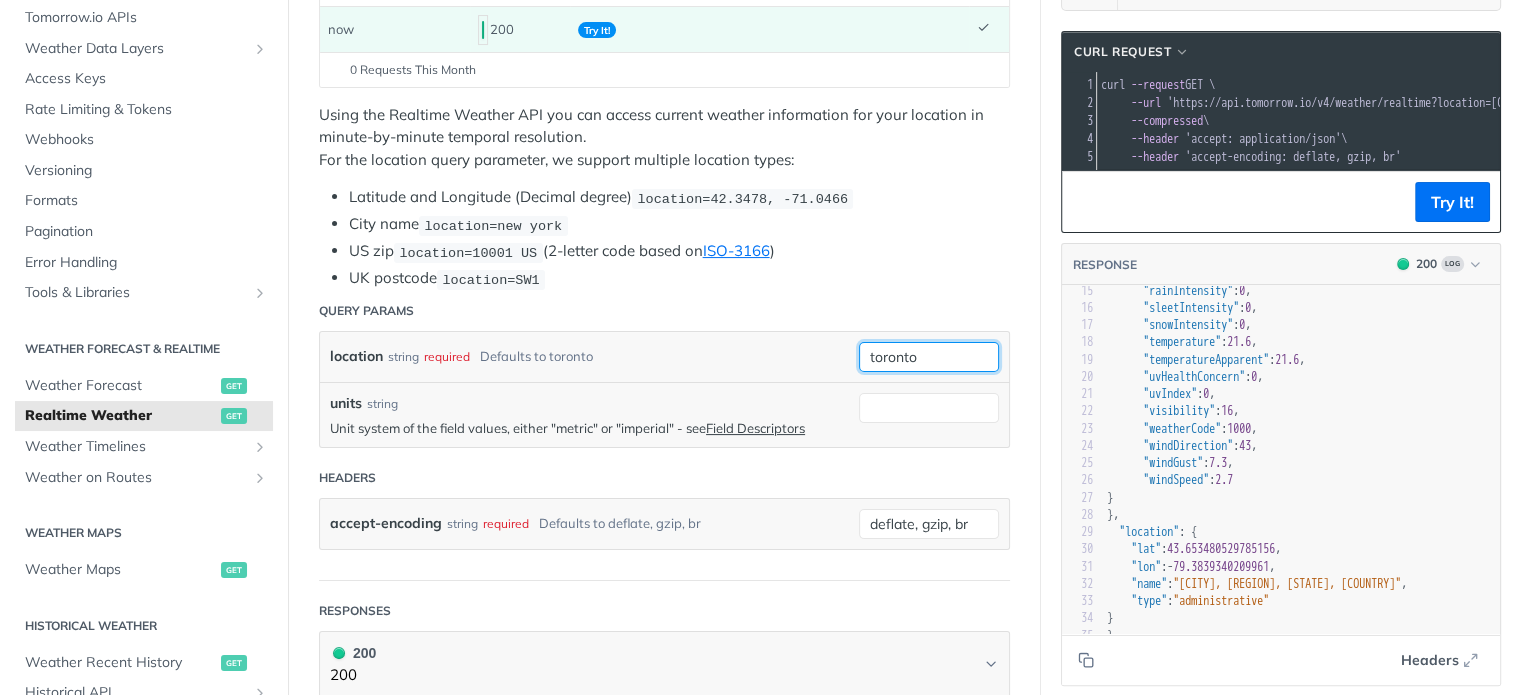 click on "toronto" at bounding box center [929, 357] 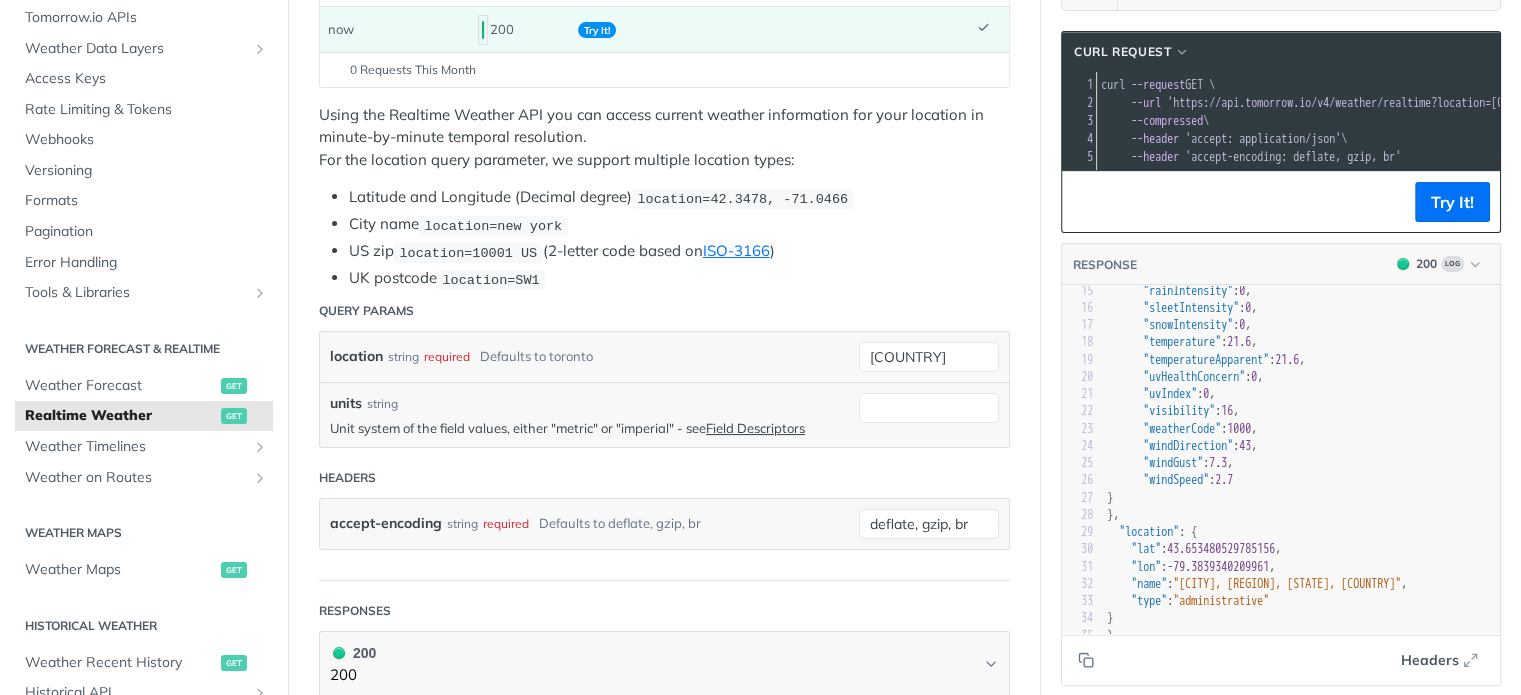 click on "units string" at bounding box center [589, 403] 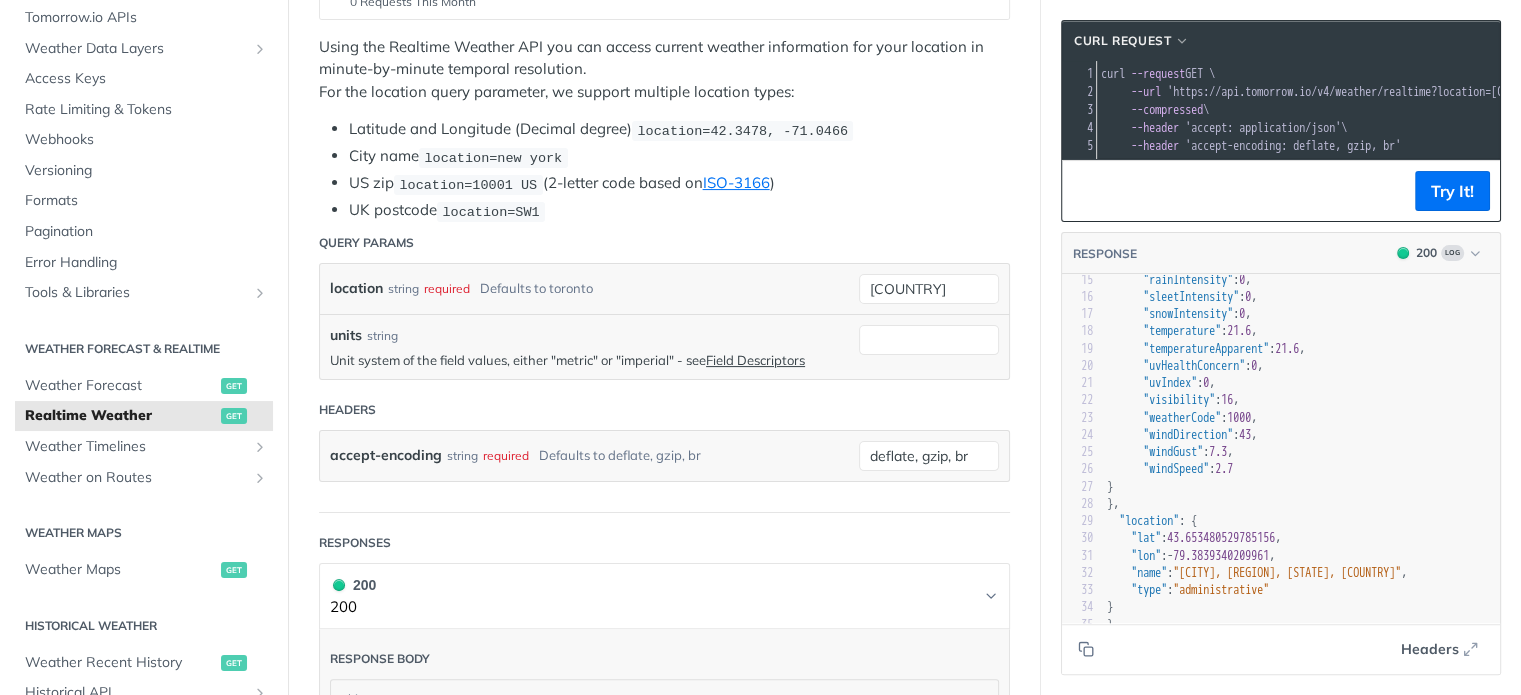 scroll, scrollTop: 500, scrollLeft: 0, axis: vertical 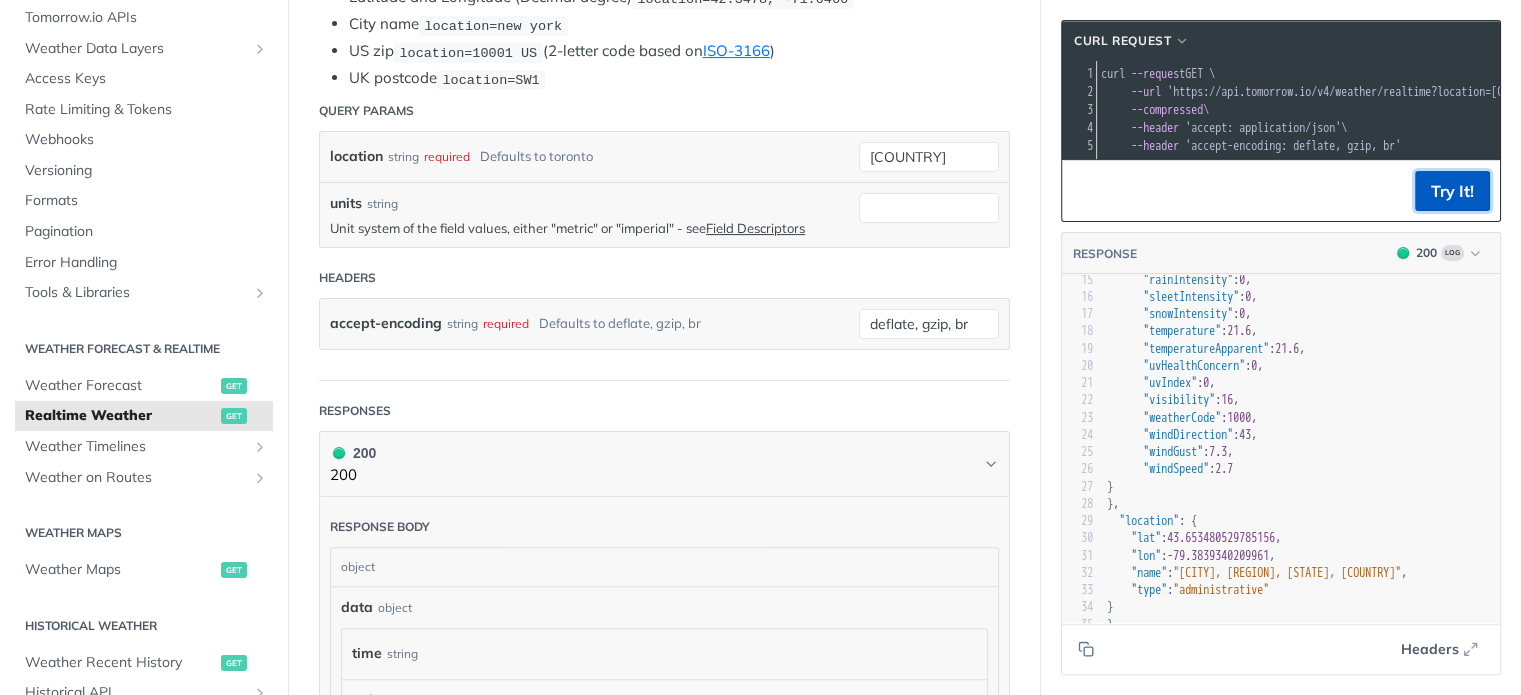click on "Try It!" at bounding box center (1452, 191) 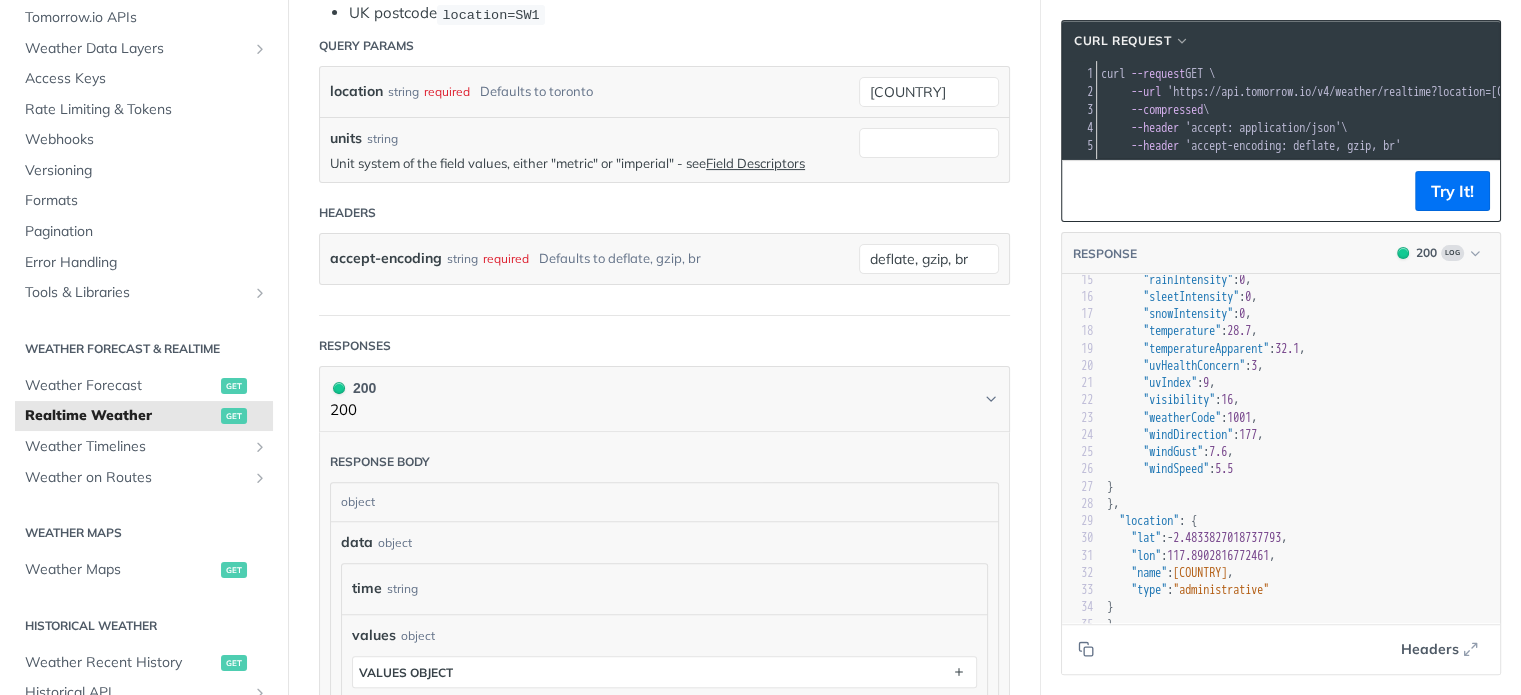 scroll, scrollTop: 600, scrollLeft: 0, axis: vertical 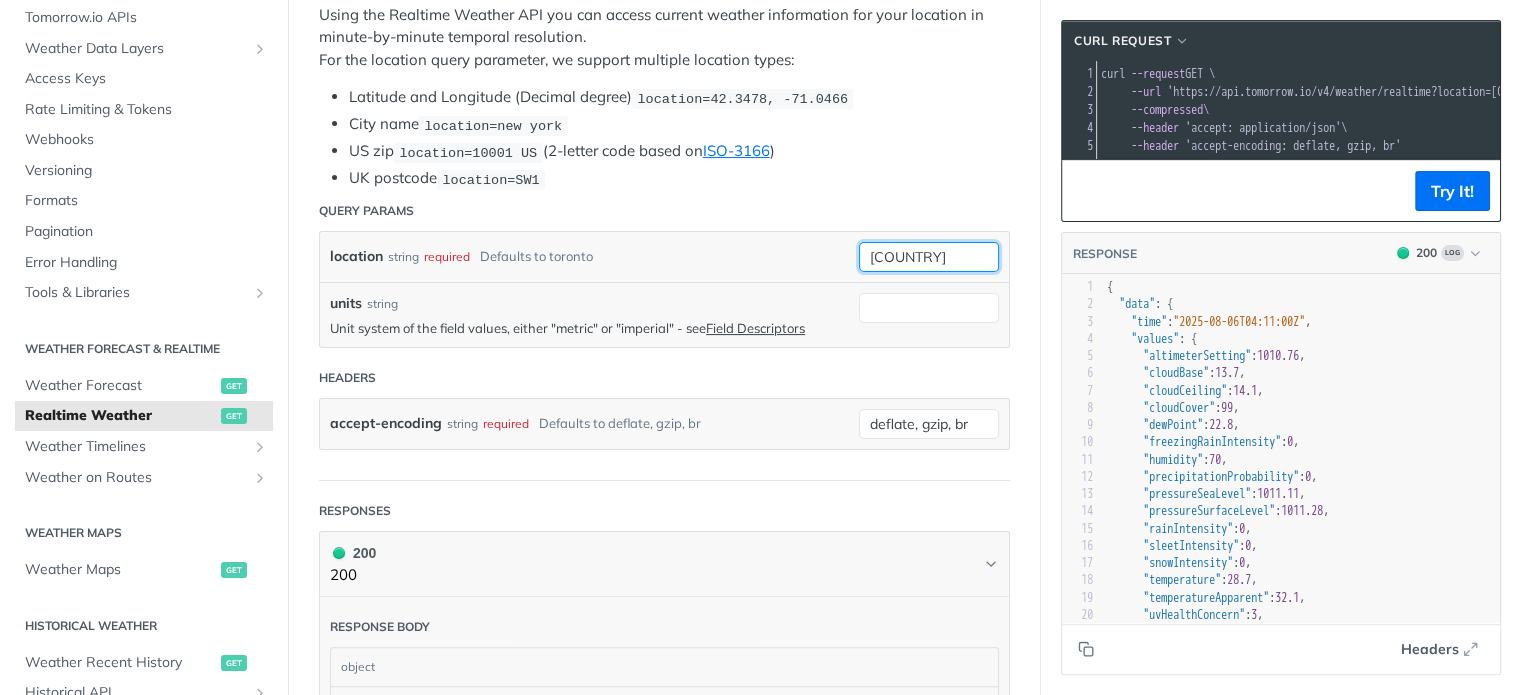 click on "indonesia" at bounding box center [929, 257] 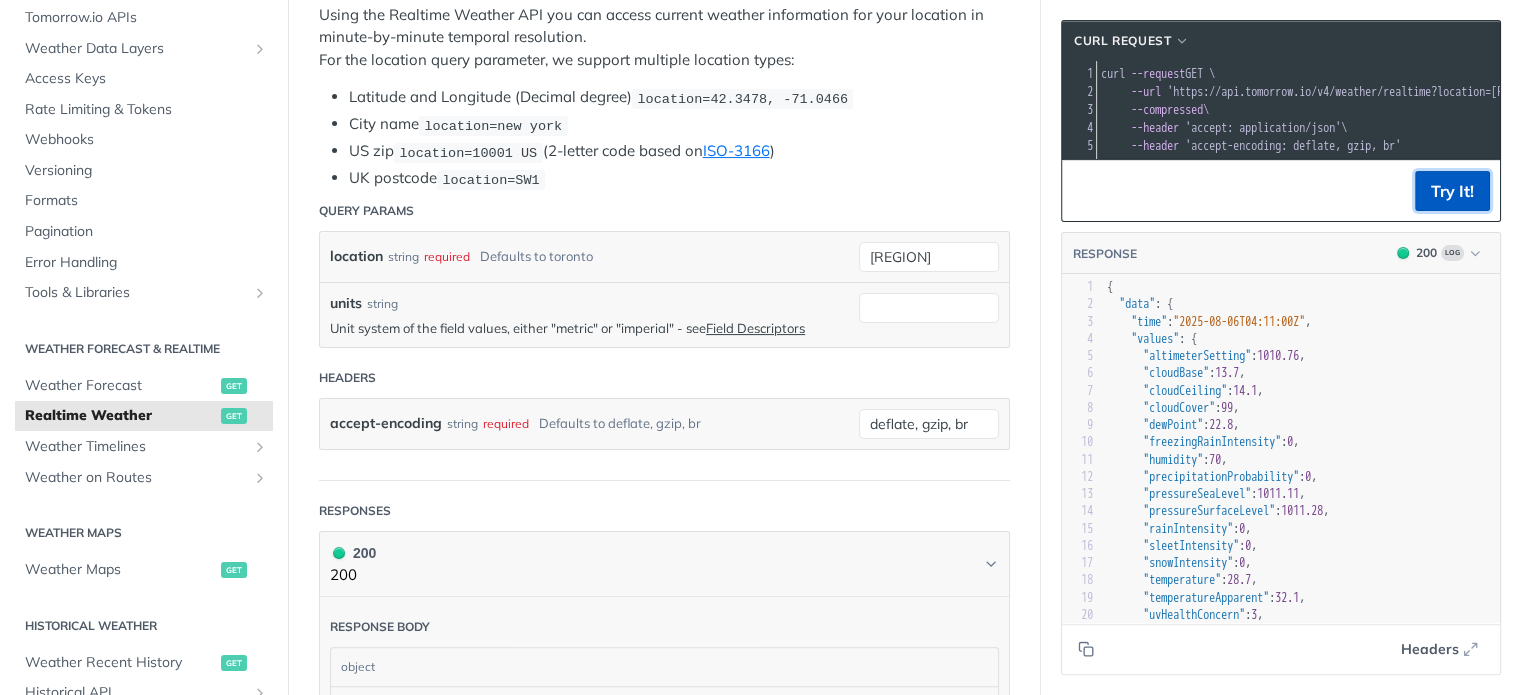 click on "Try It!" at bounding box center (1452, 191) 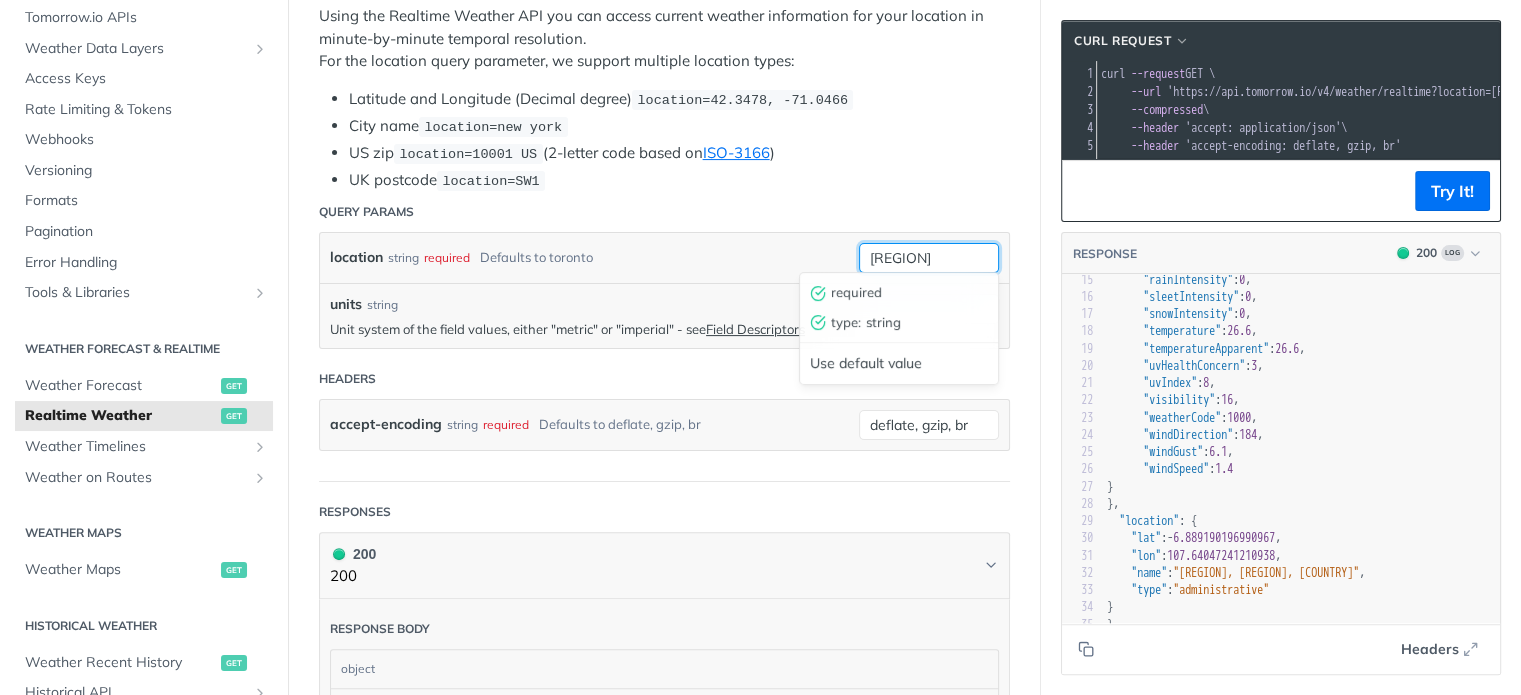 click on "jawa barat" at bounding box center [929, 258] 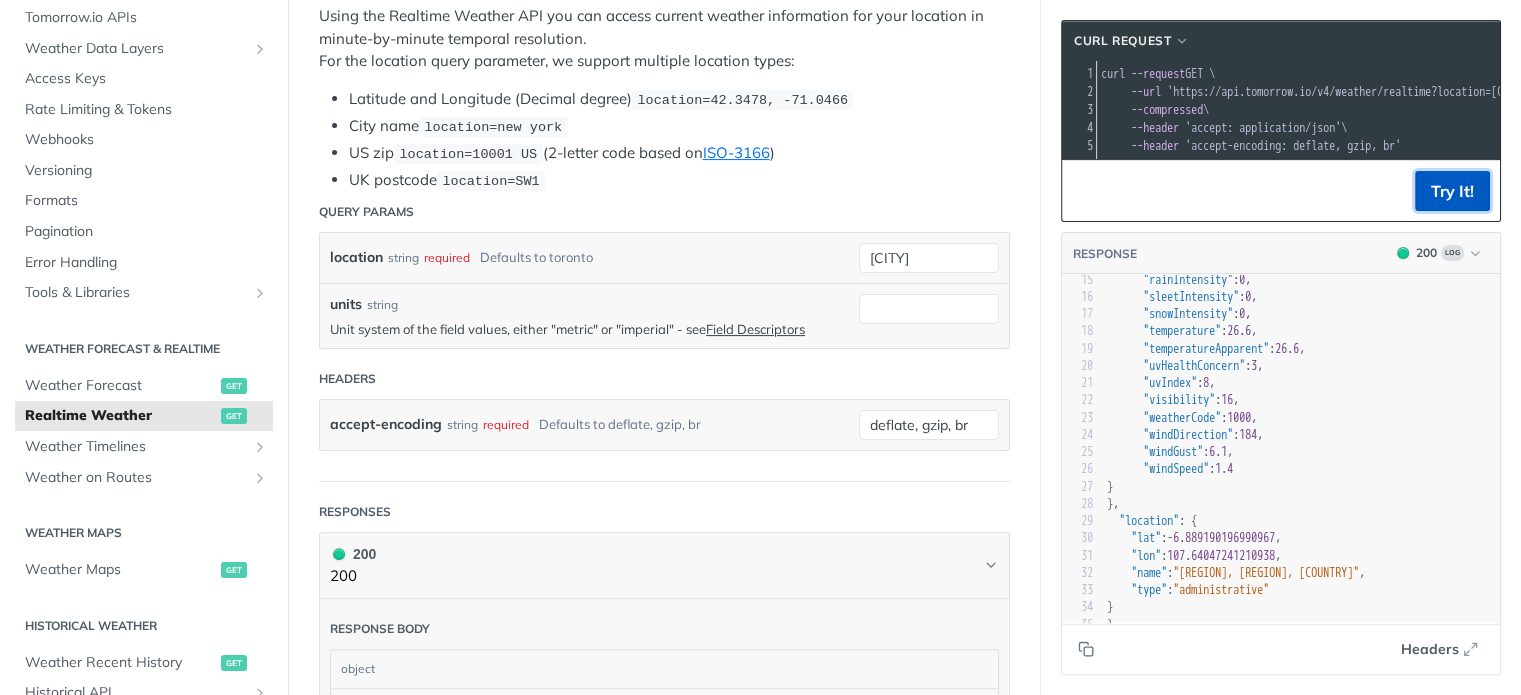 click on "Try It!" at bounding box center (1452, 191) 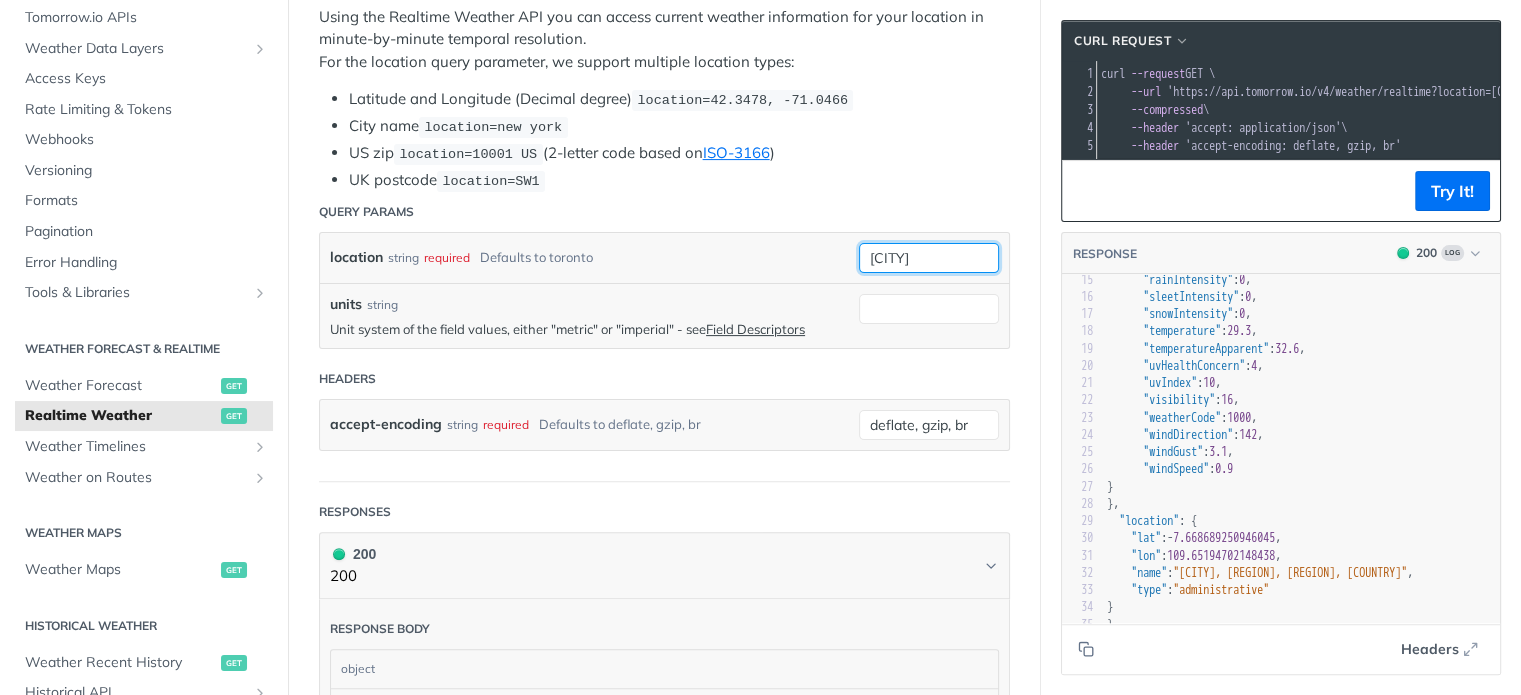 click on "kebumen" at bounding box center (929, 258) 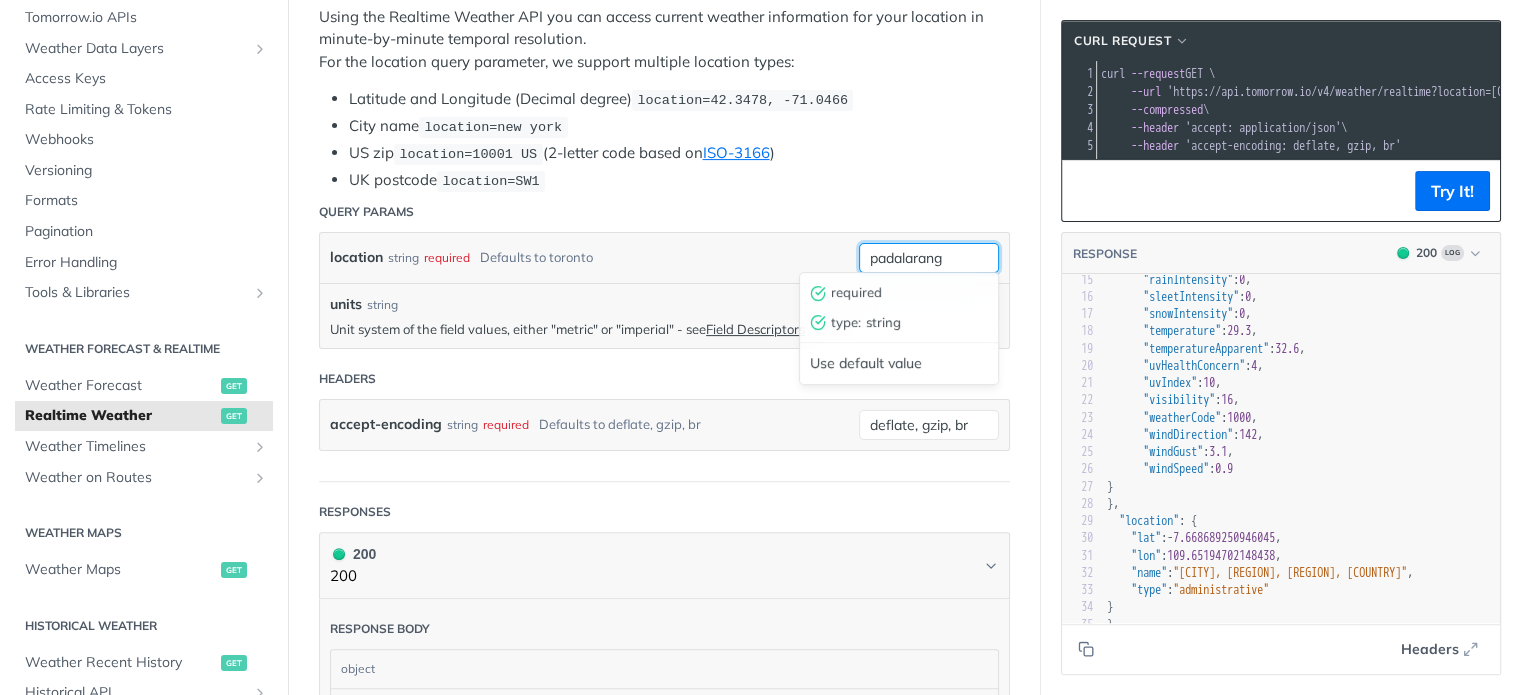 type on "padalarang" 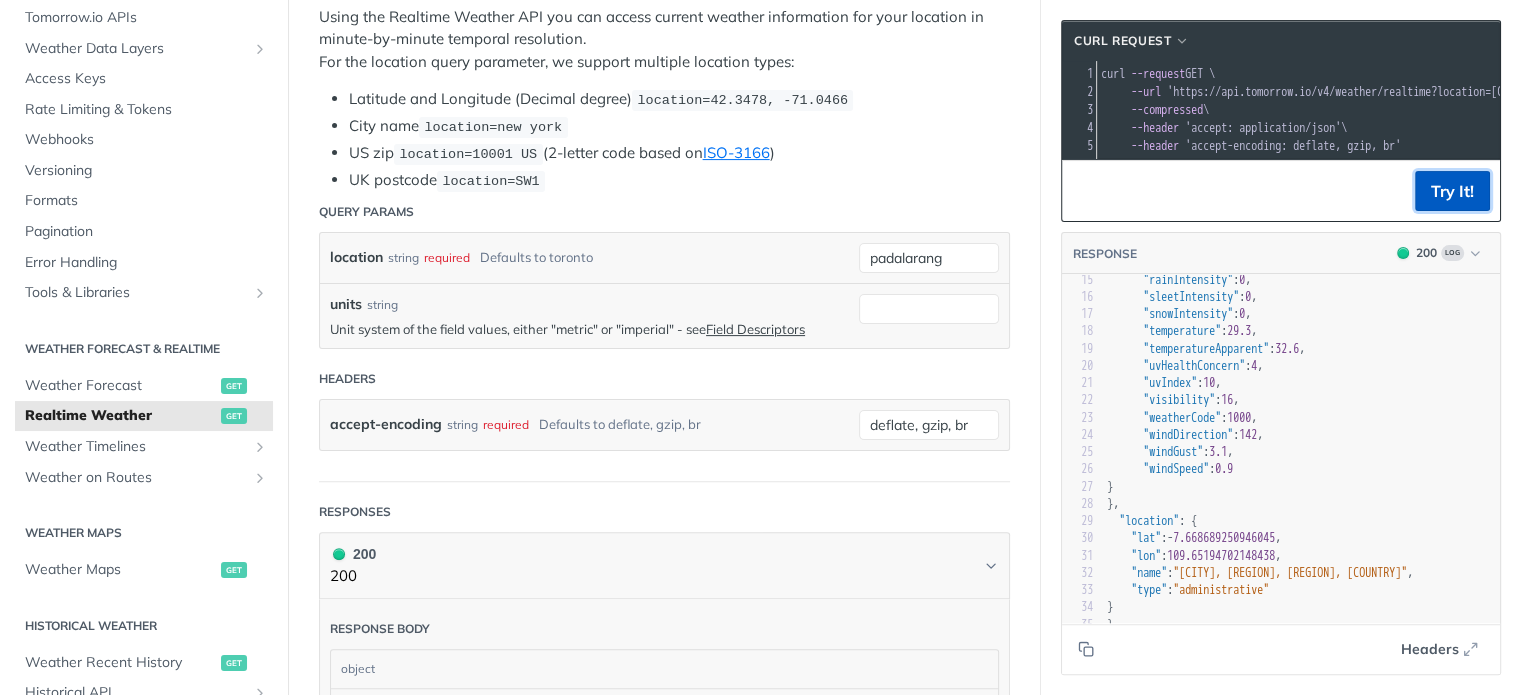 click on "Try It!" at bounding box center [1452, 191] 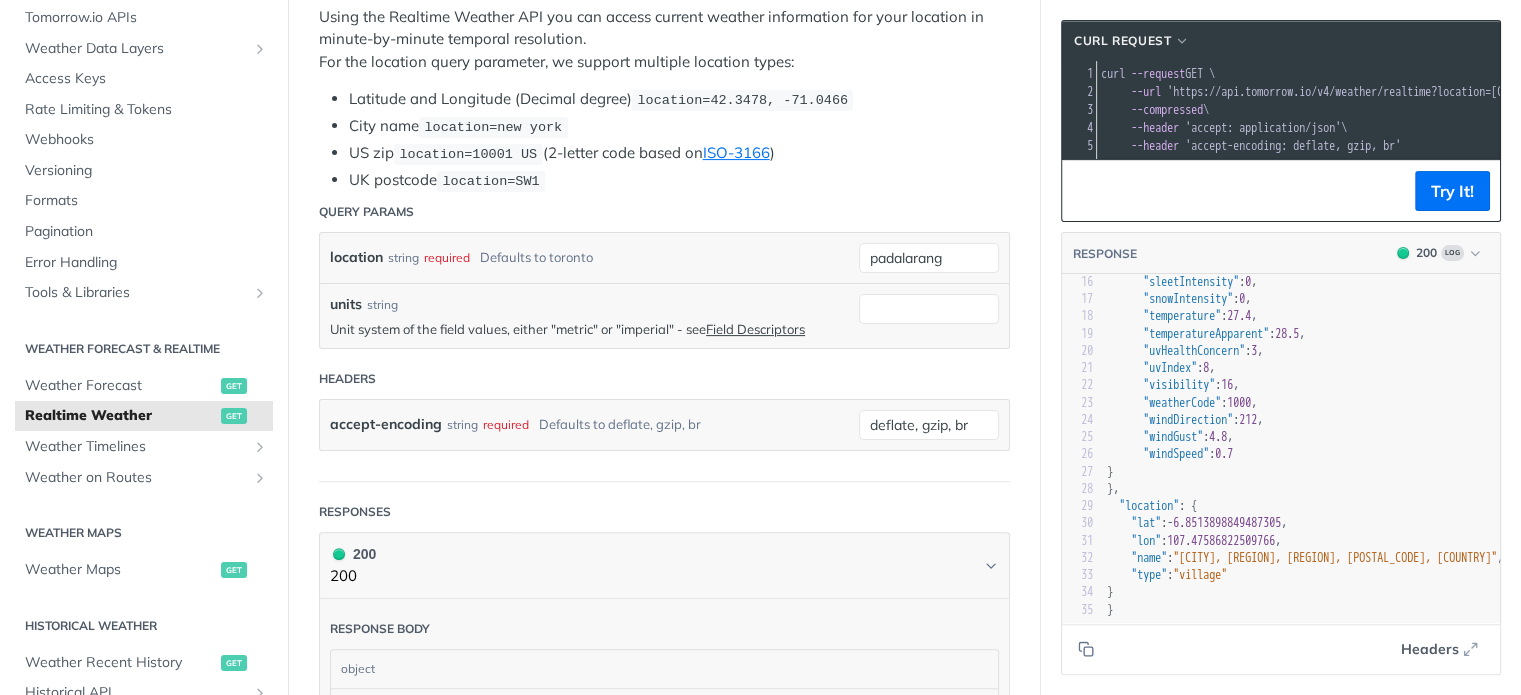 scroll, scrollTop: 177, scrollLeft: 0, axis: vertical 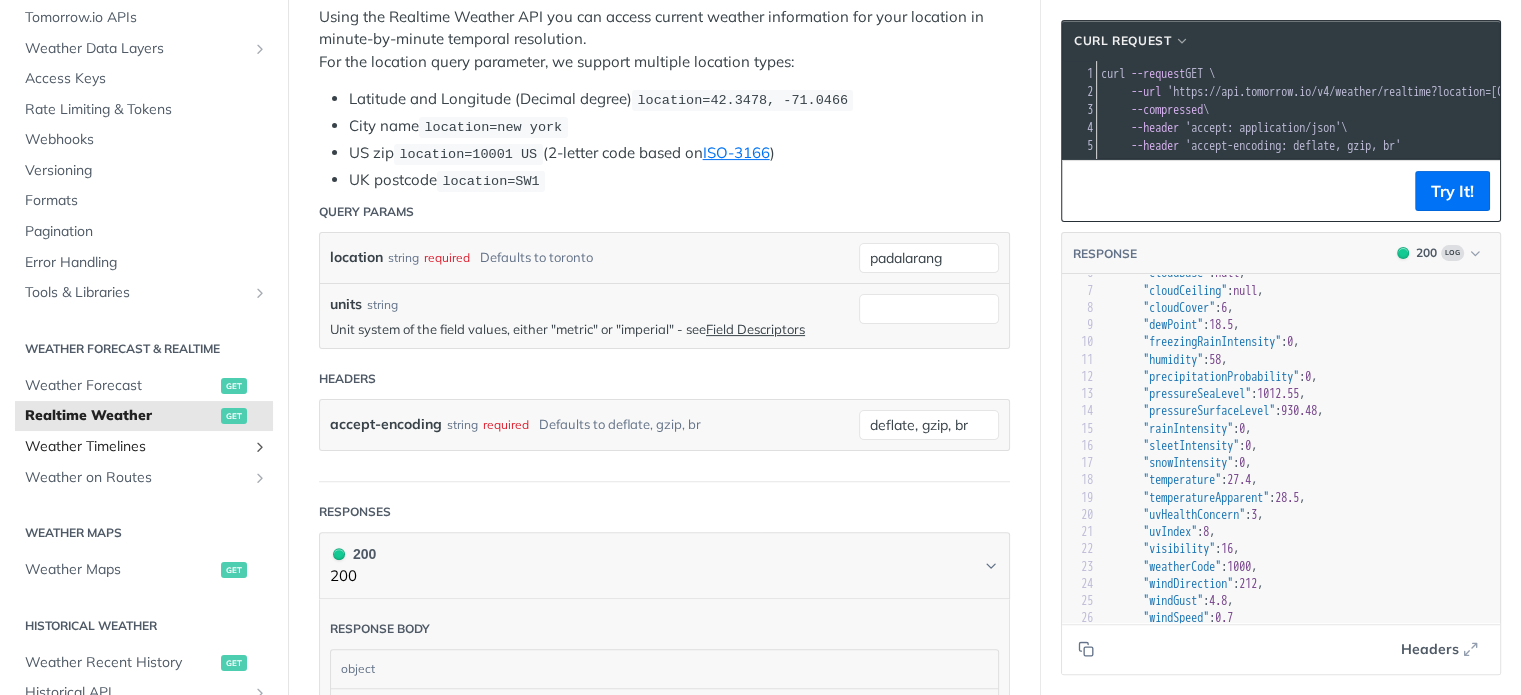 click on "Weather Timelines" at bounding box center (144, 447) 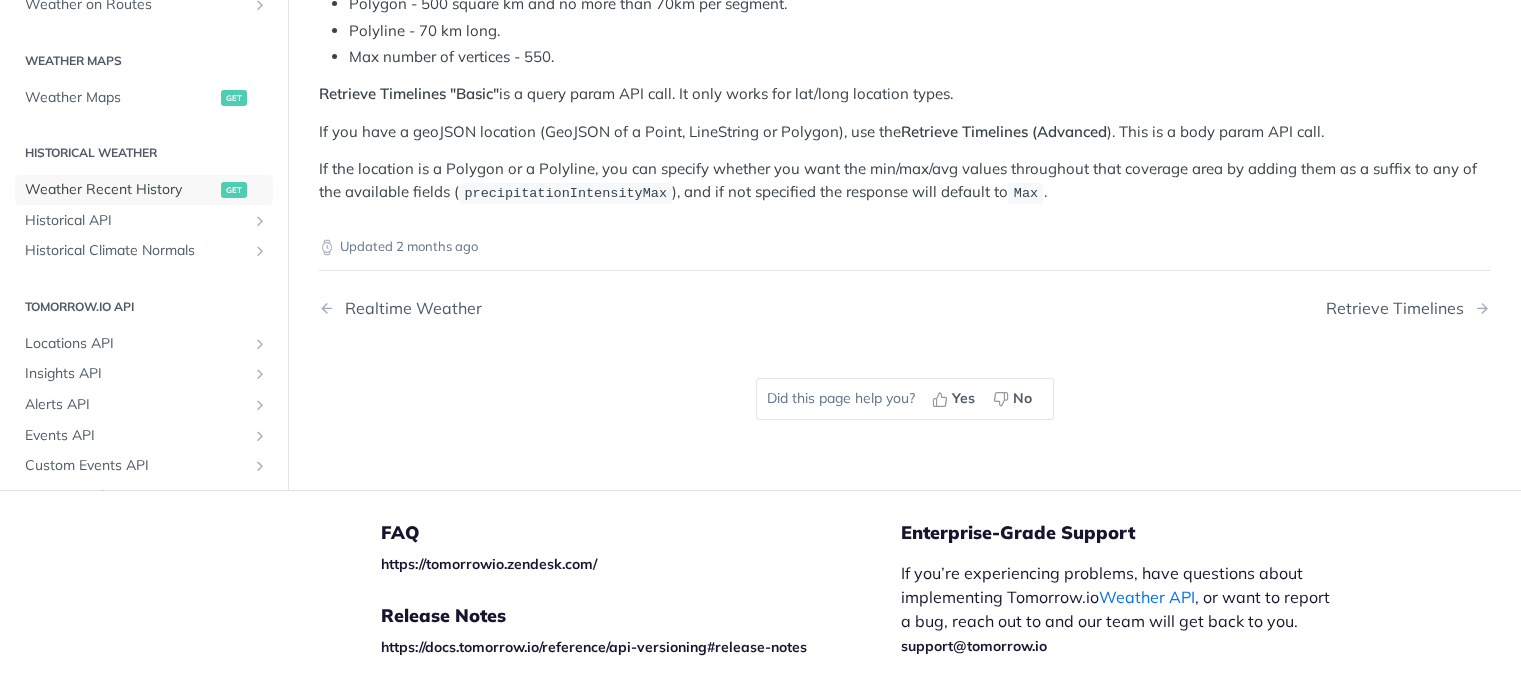 scroll, scrollTop: 0, scrollLeft: 0, axis: both 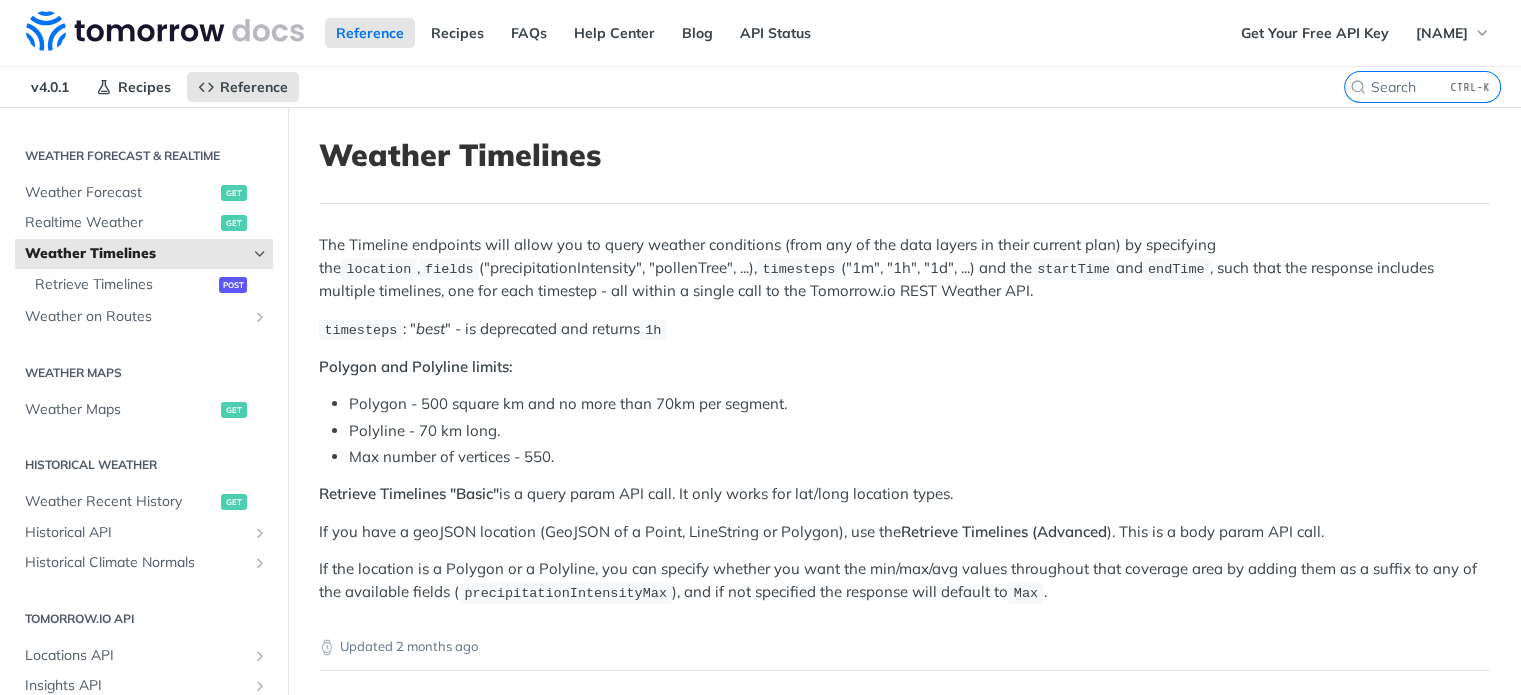 click at bounding box center [260, 254] 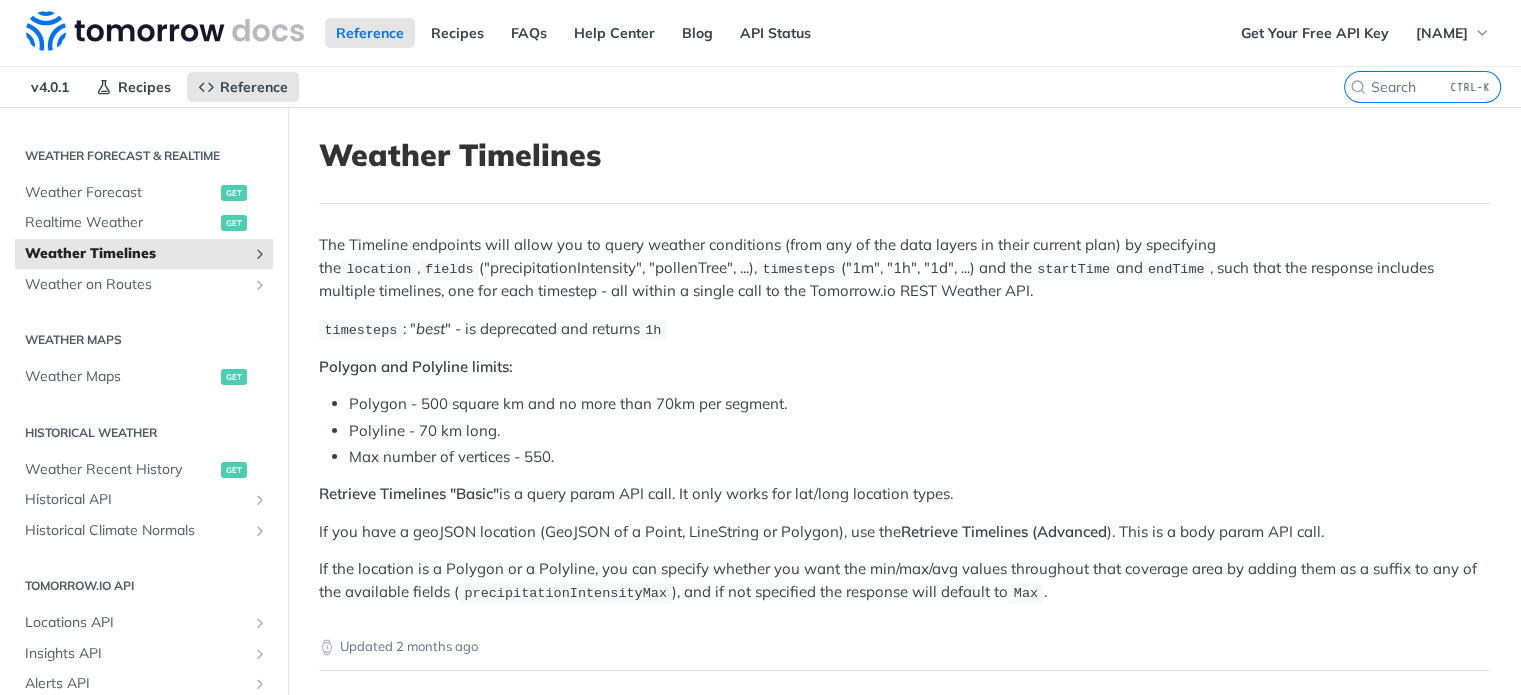 click at bounding box center (260, 254) 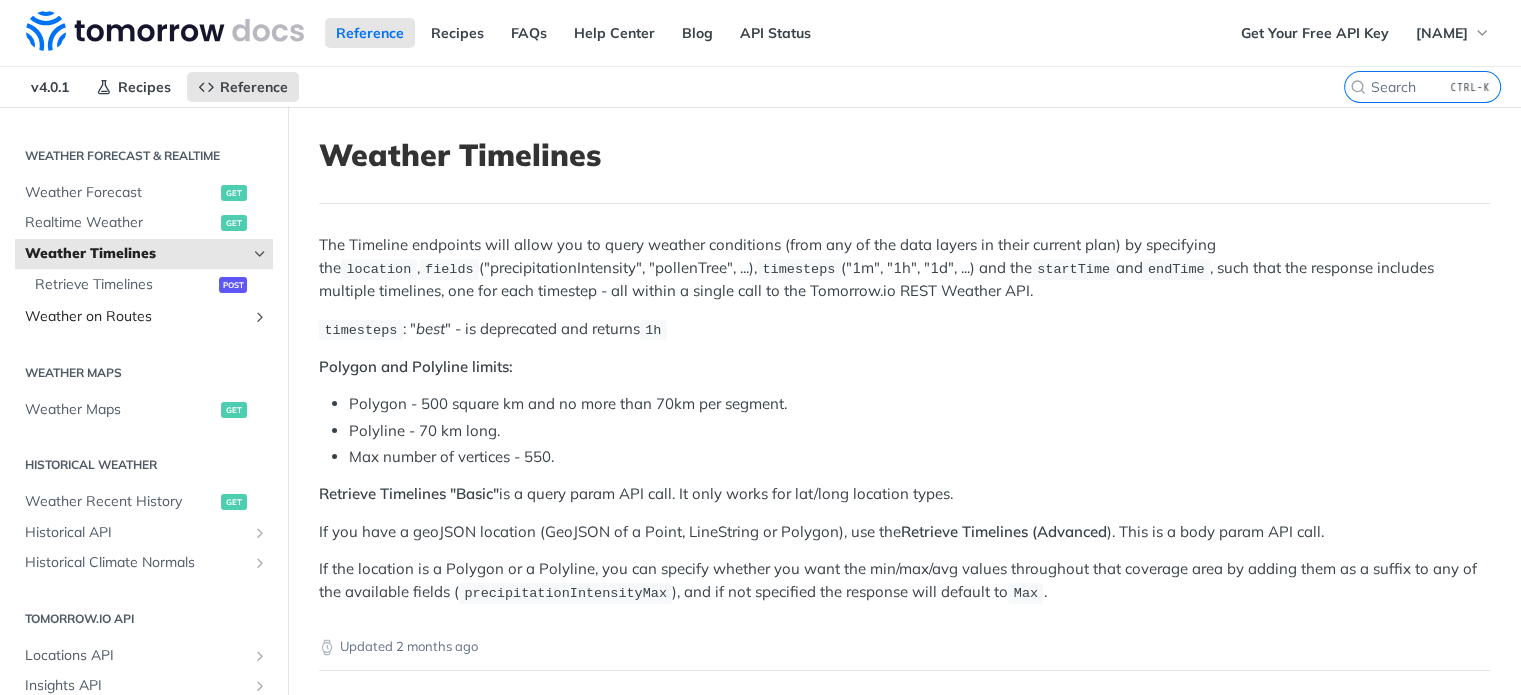 click on "Weather on Routes" at bounding box center (136, 317) 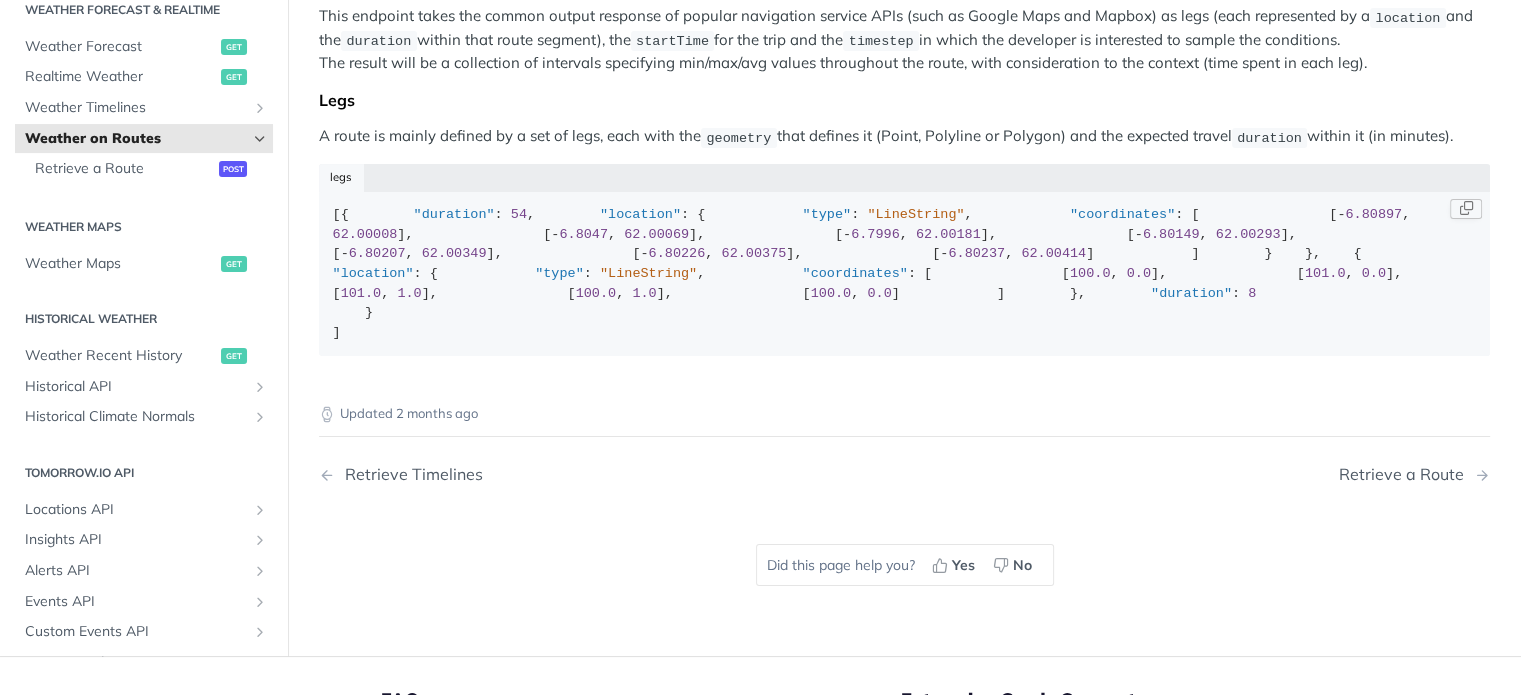 scroll, scrollTop: 500, scrollLeft: 0, axis: vertical 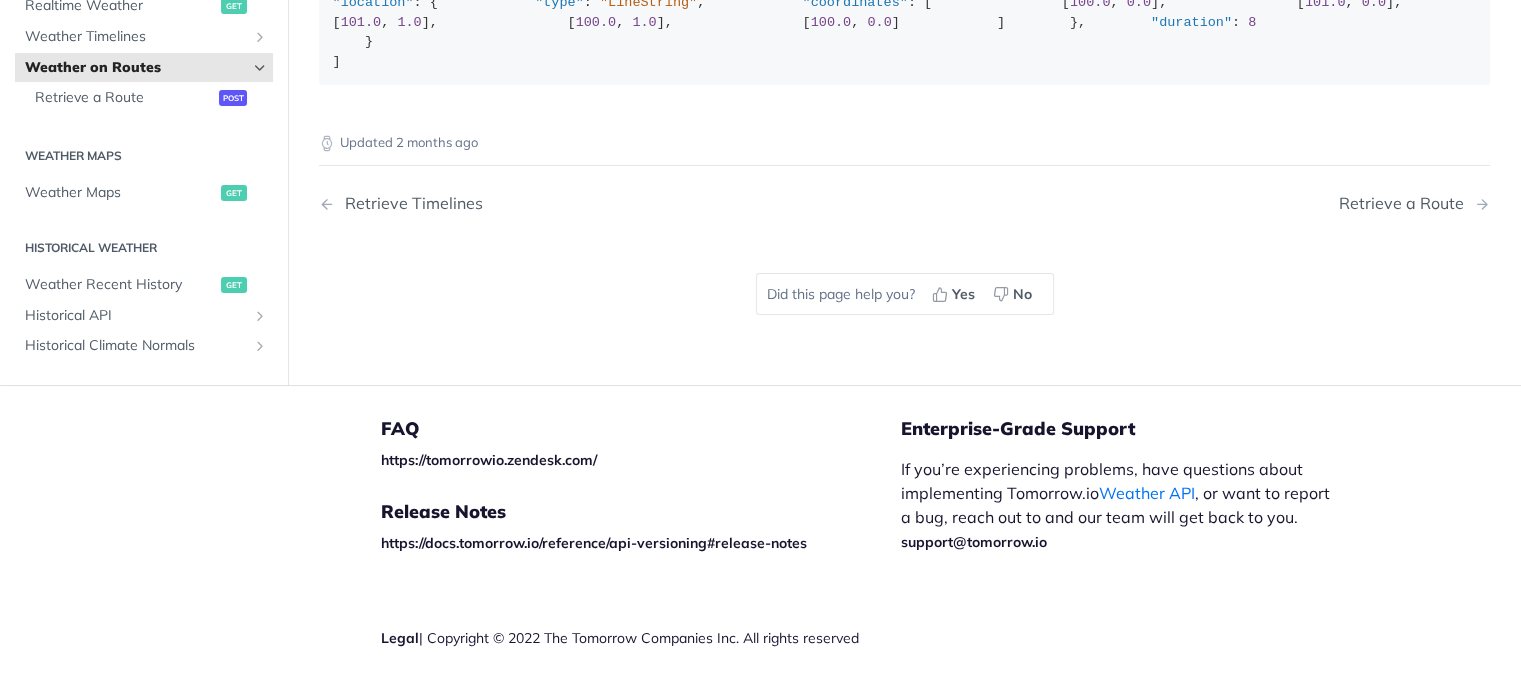 click on "Weather Forecast" at bounding box center (120, -24) 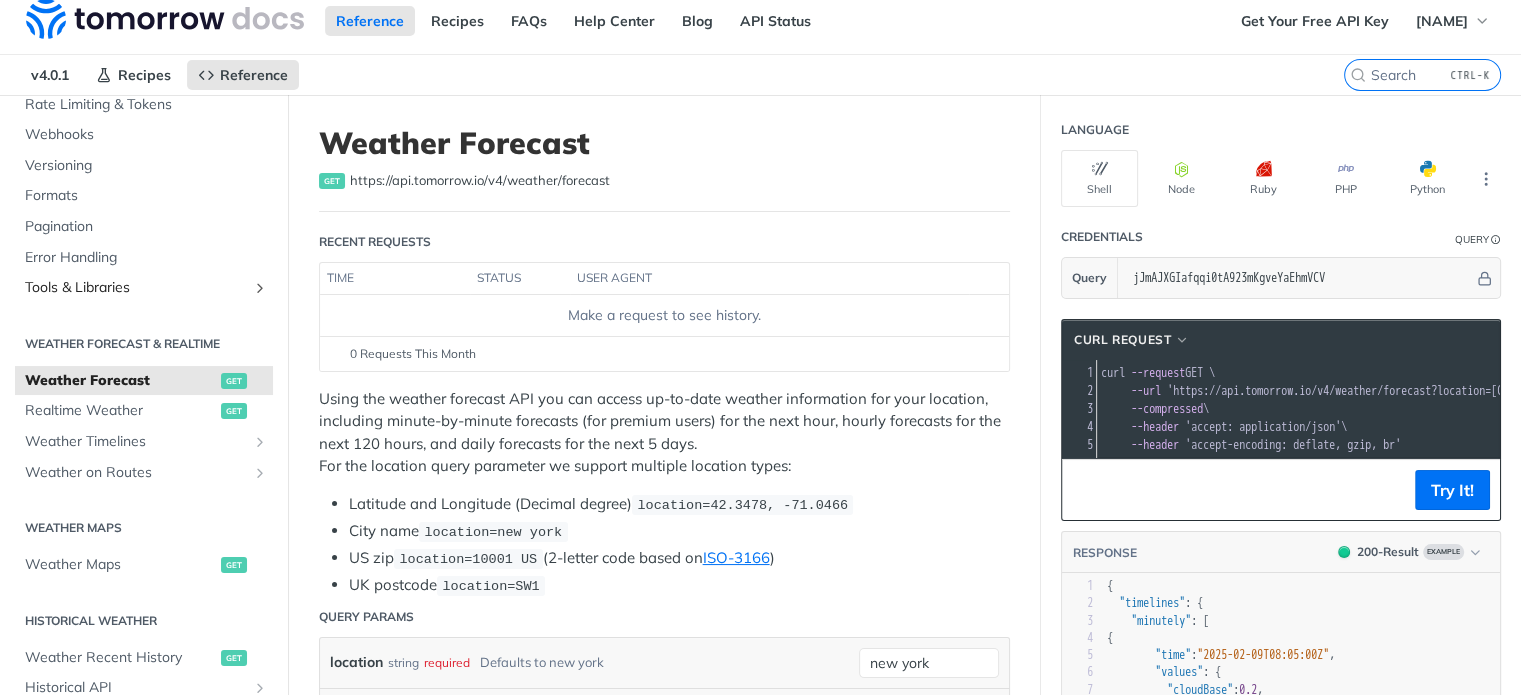 scroll, scrollTop: 0, scrollLeft: 0, axis: both 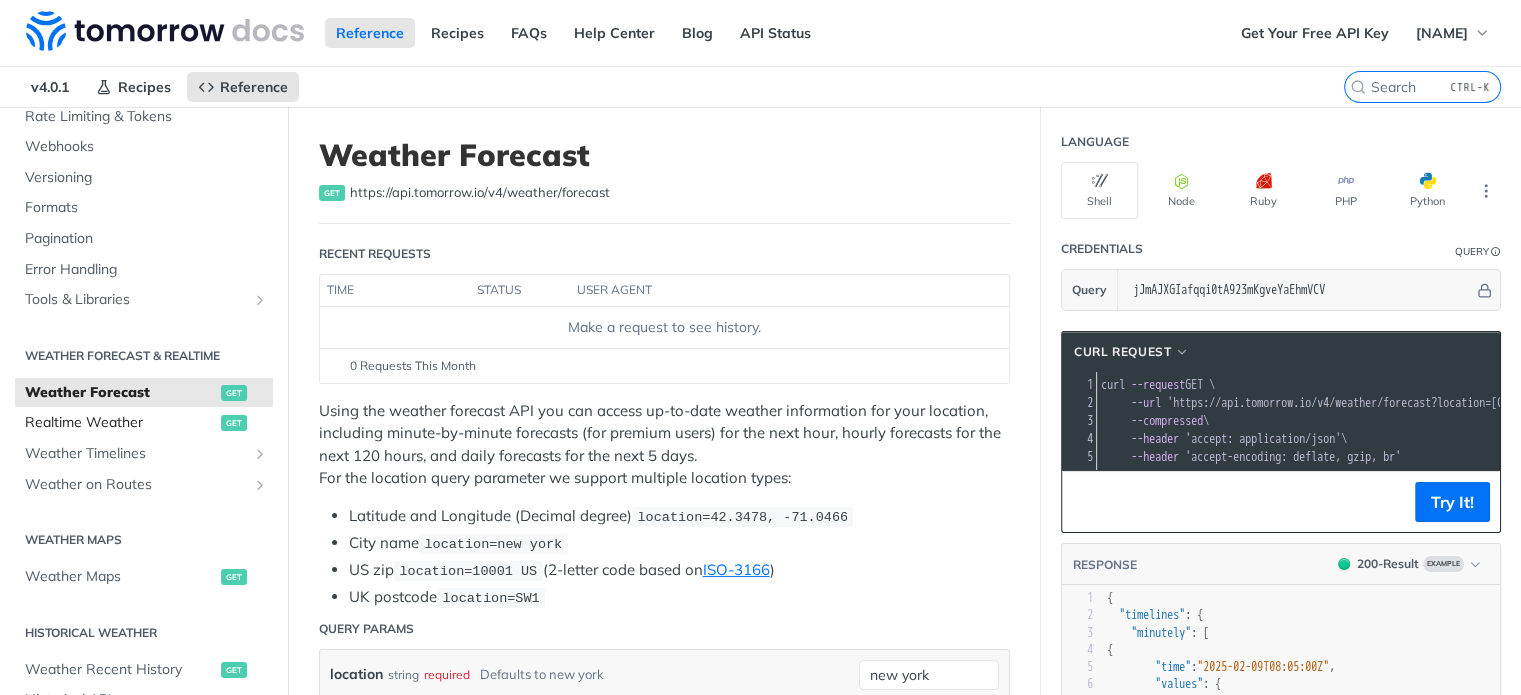 click on "Realtime Weather" at bounding box center [120, 423] 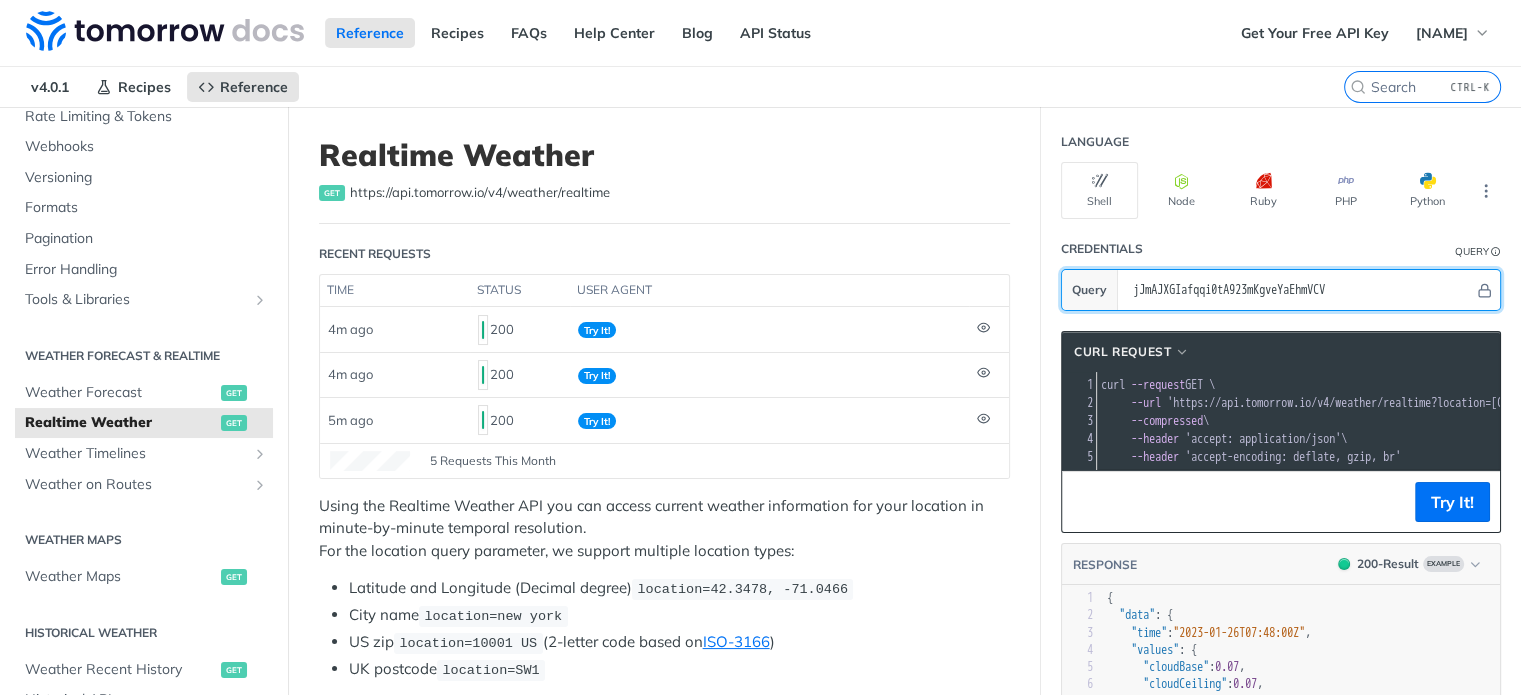 drag, startPoint x: 1361, startPoint y: 289, endPoint x: 1030, endPoint y: 294, distance: 331.03775 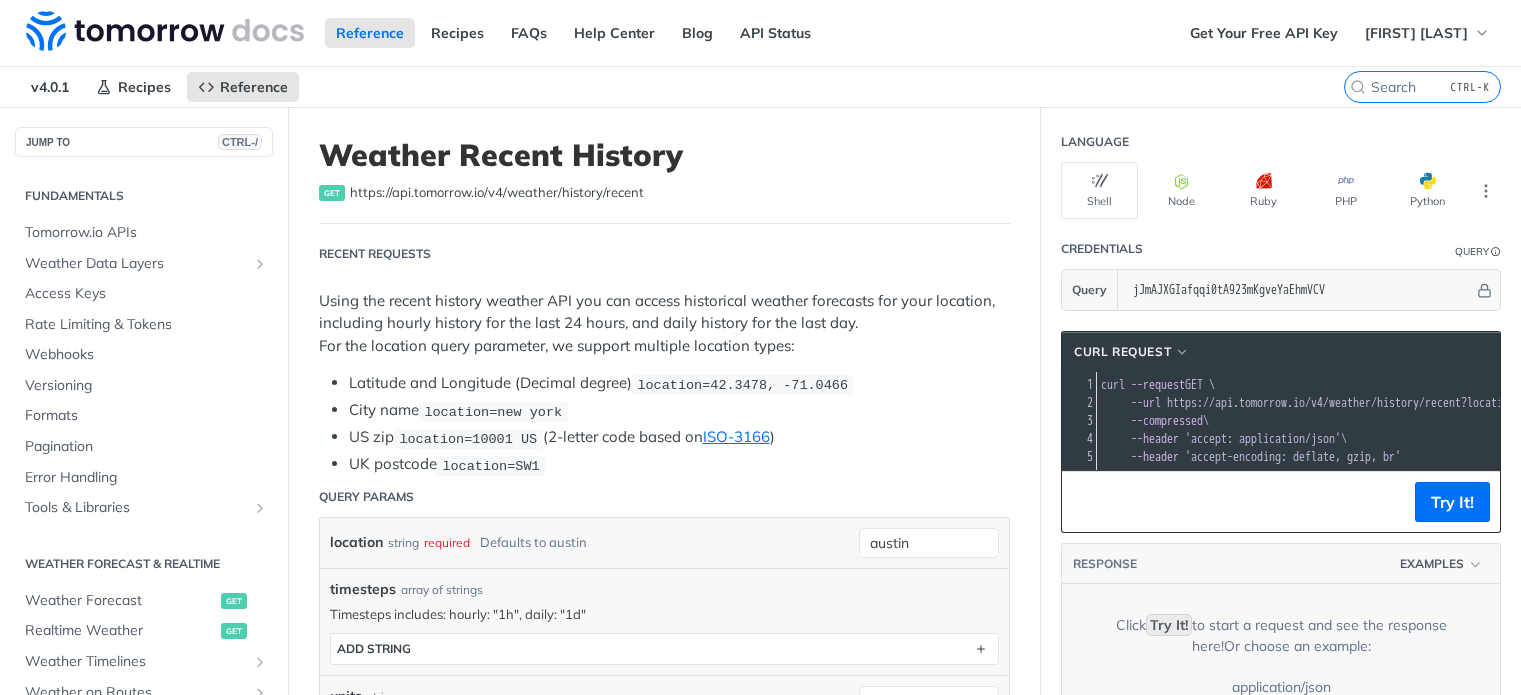 scroll, scrollTop: 0, scrollLeft: 0, axis: both 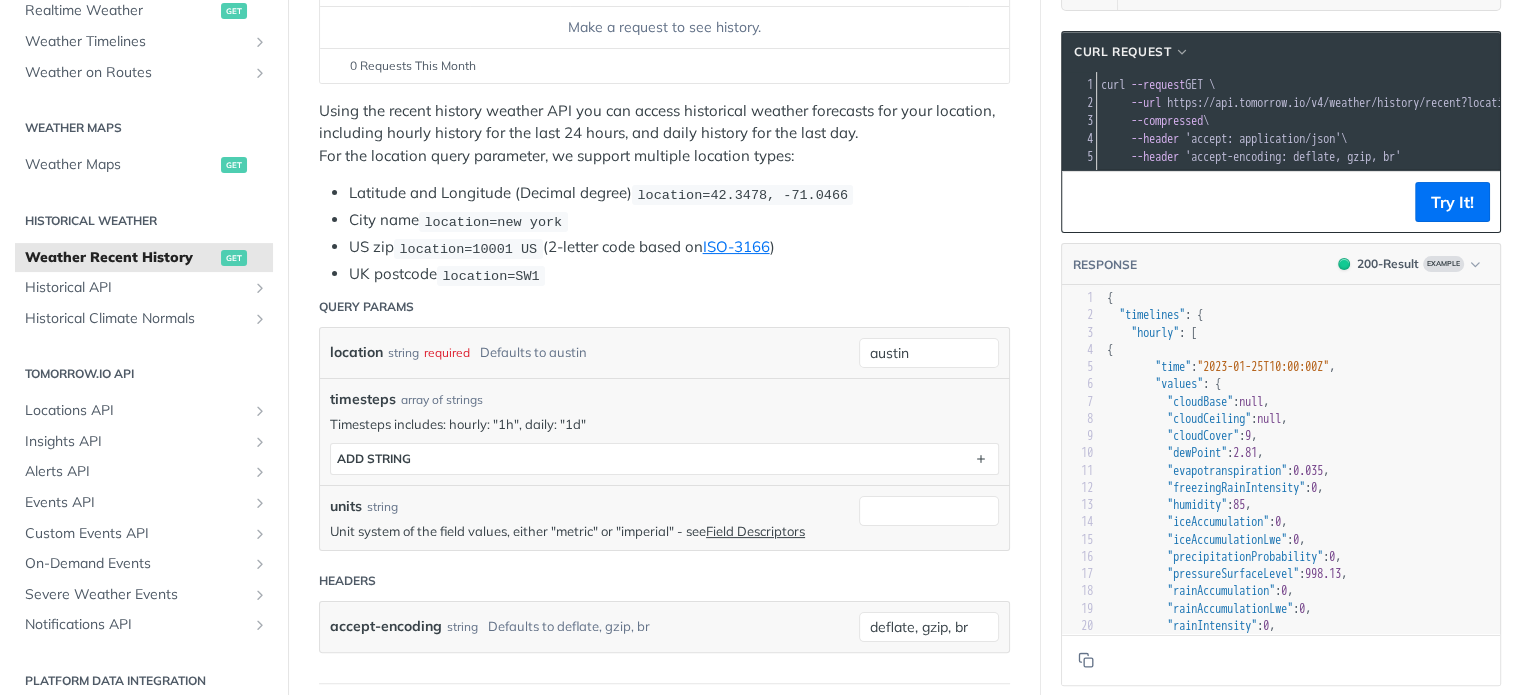 click on "location string required Defaults to austin austin" at bounding box center [664, 353] 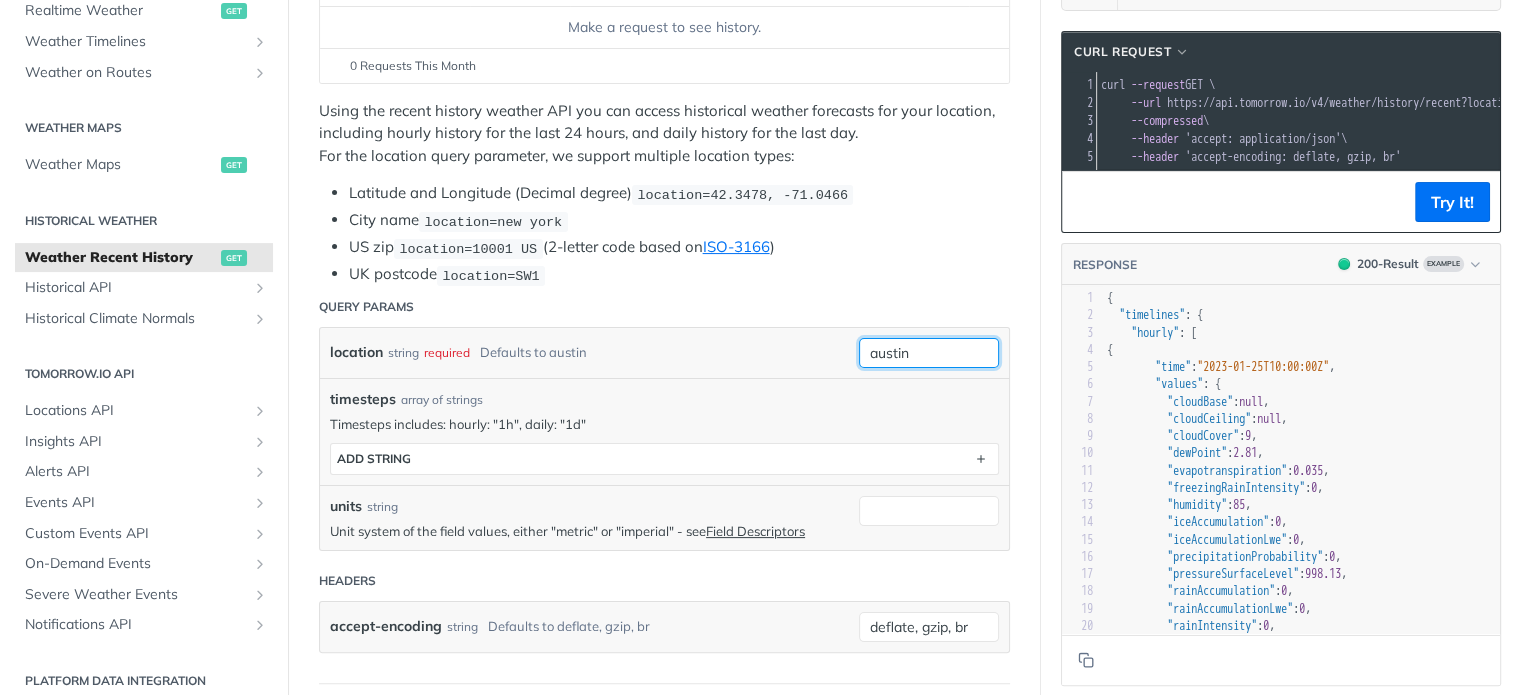 click on "austin" at bounding box center (929, 353) 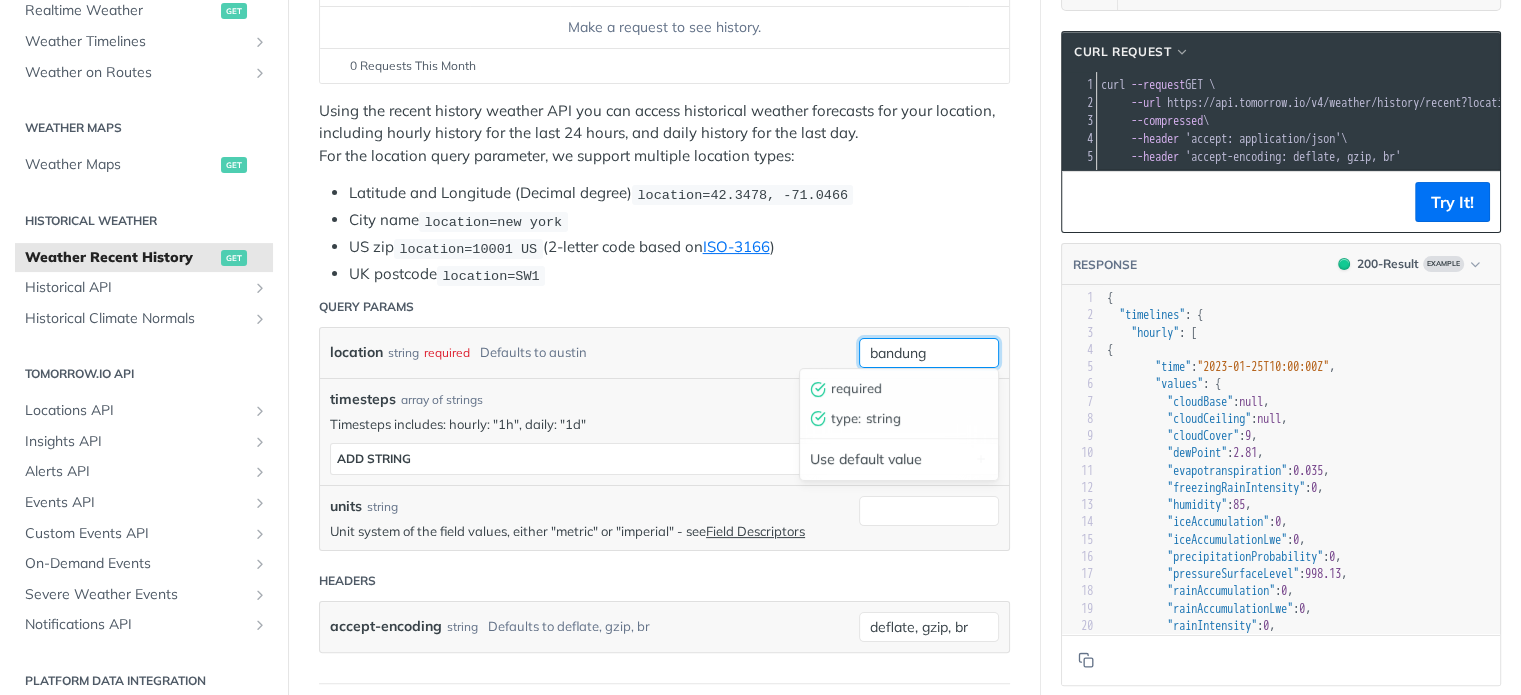 type on "bandung" 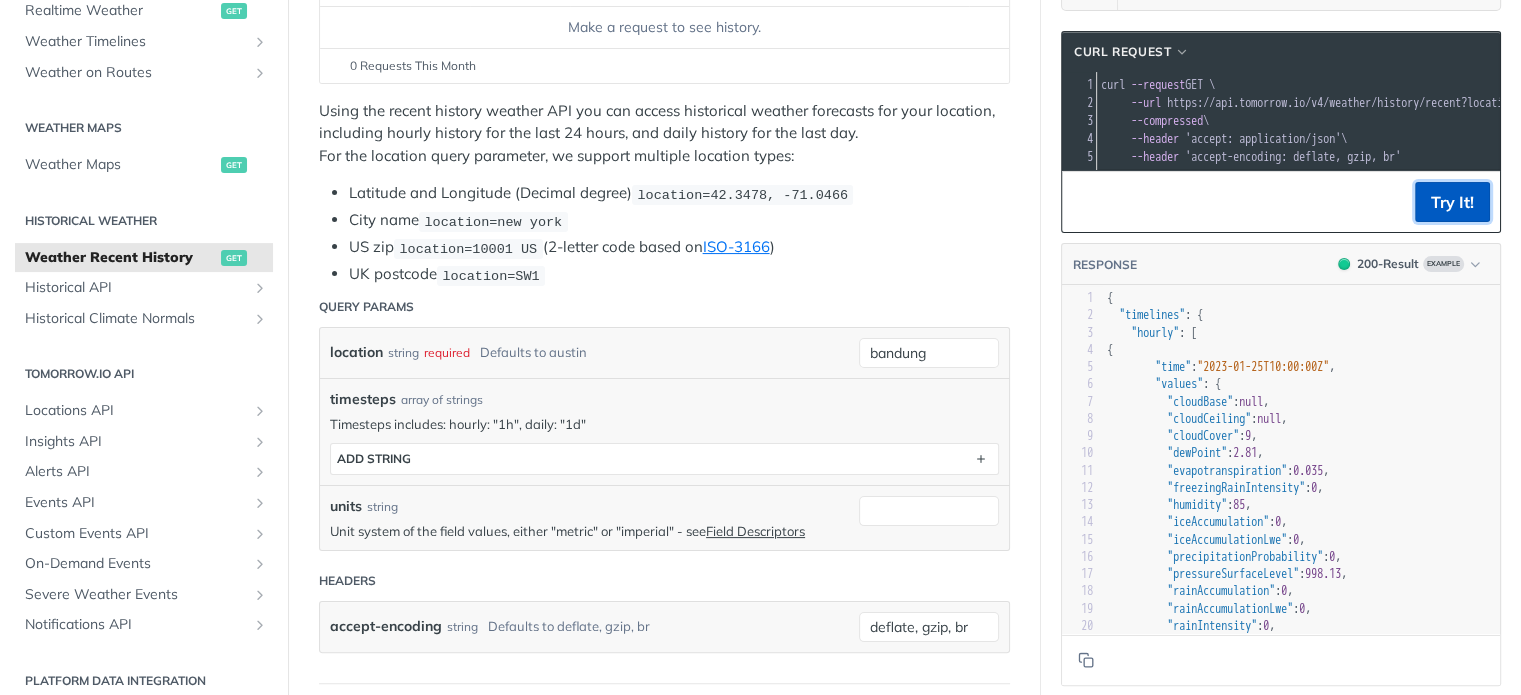 click on "Try It!" at bounding box center [1452, 202] 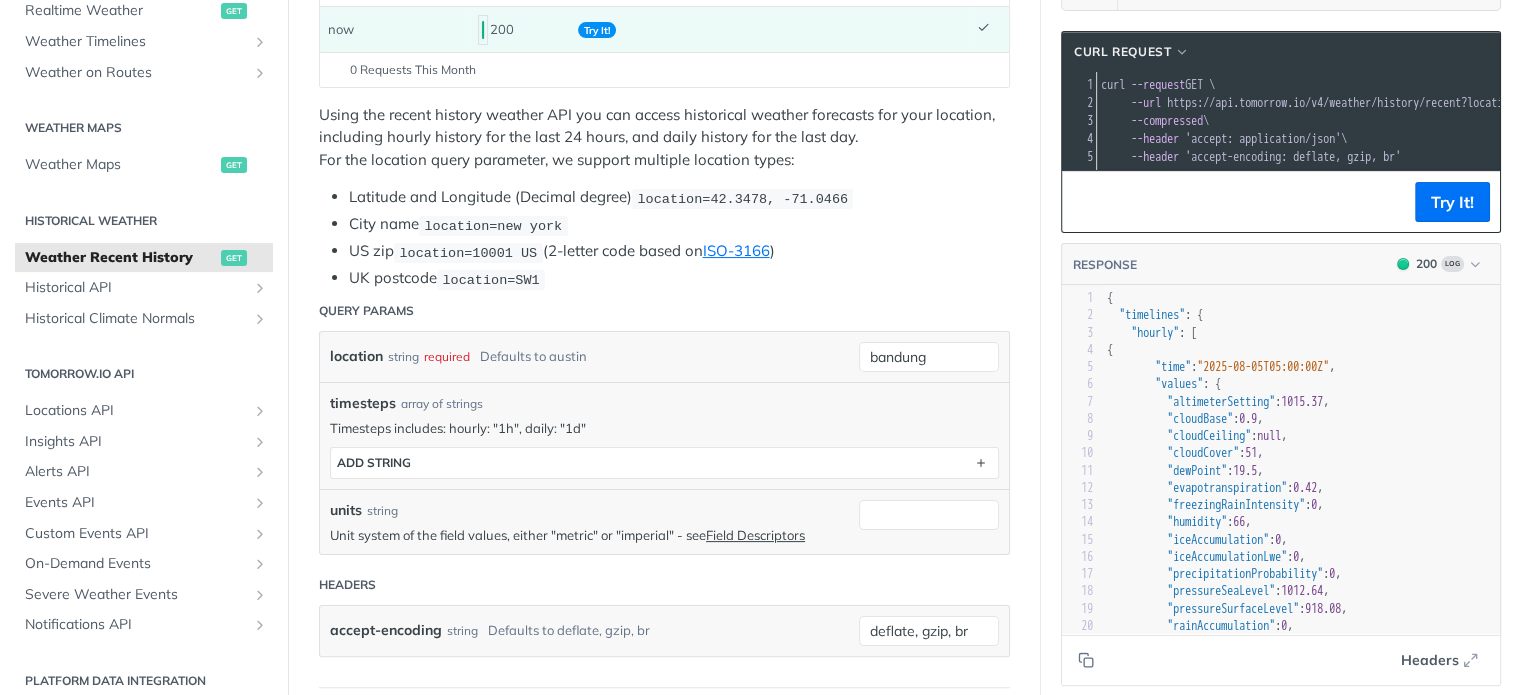 scroll, scrollTop: 65, scrollLeft: 0, axis: vertical 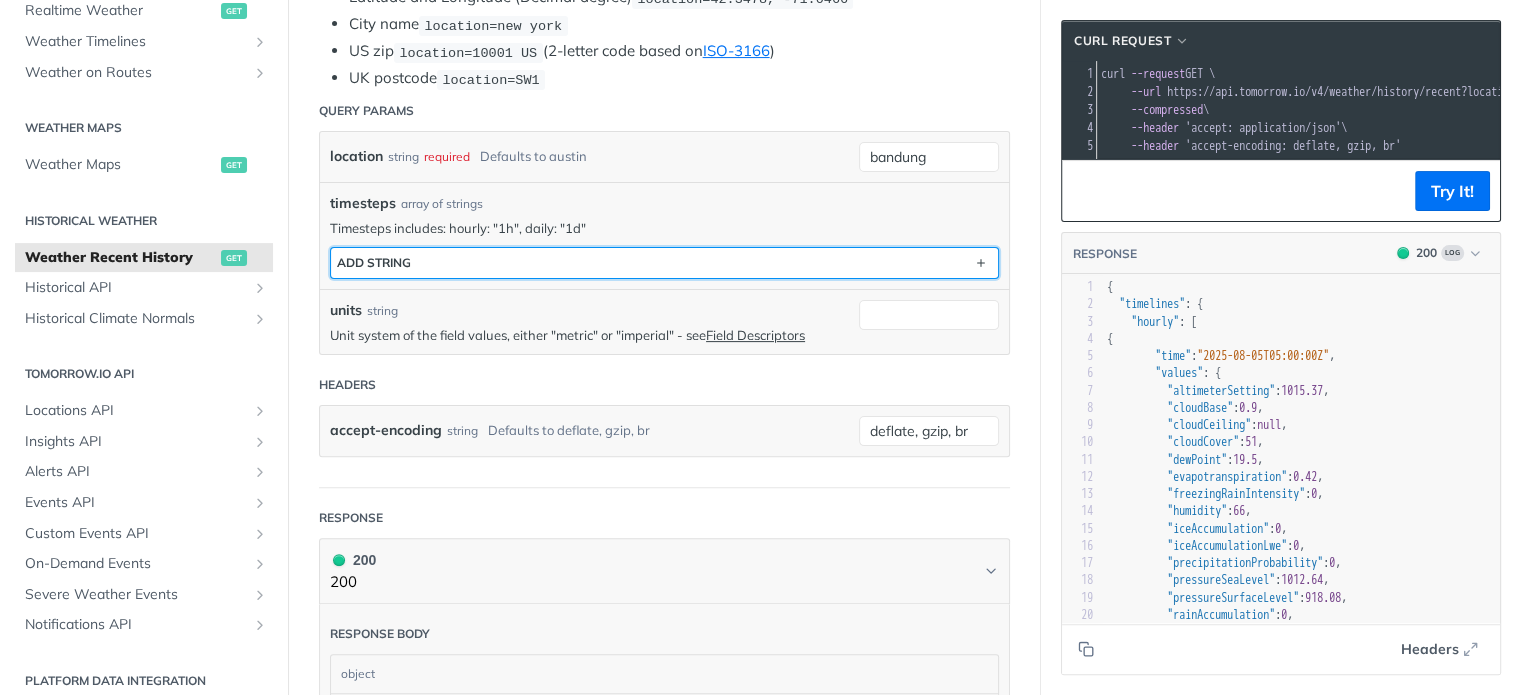 click on "ADD    string" at bounding box center (664, 263) 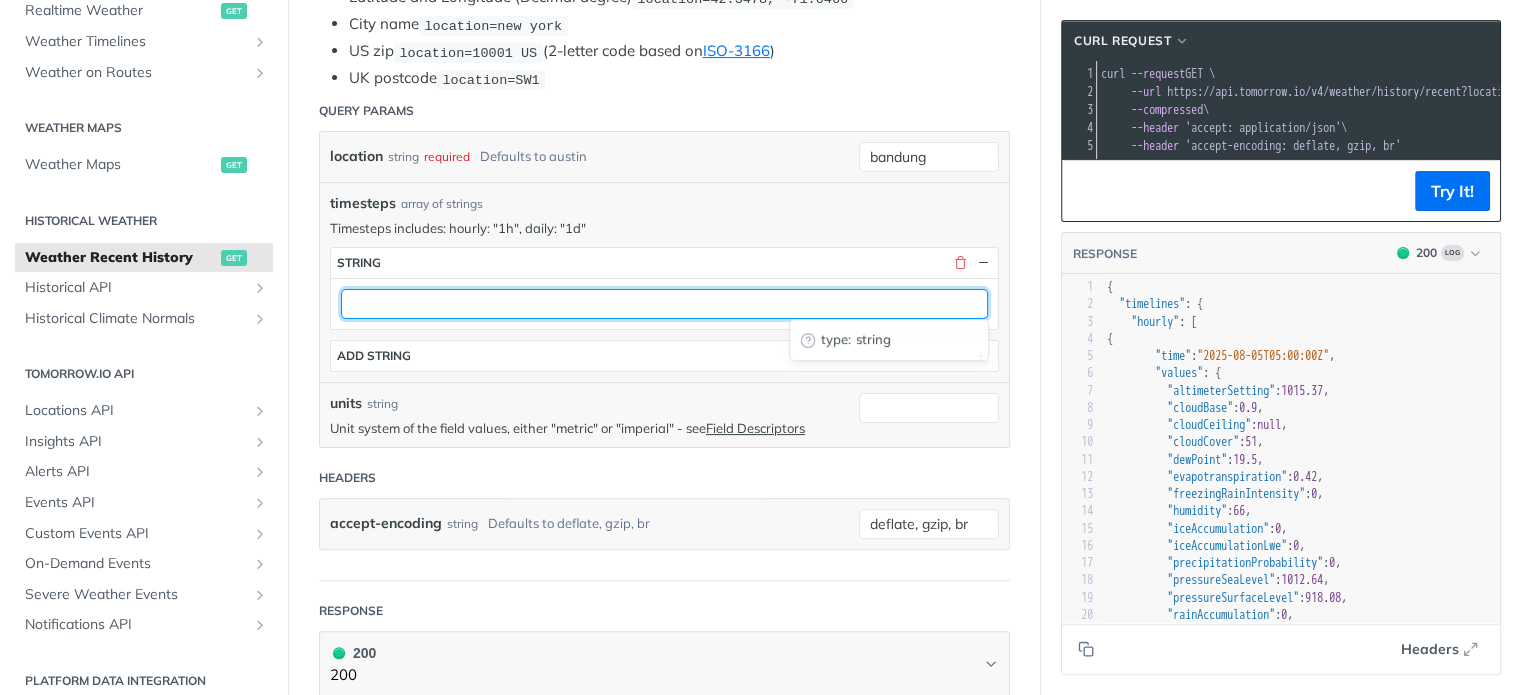 click at bounding box center (664, 304) 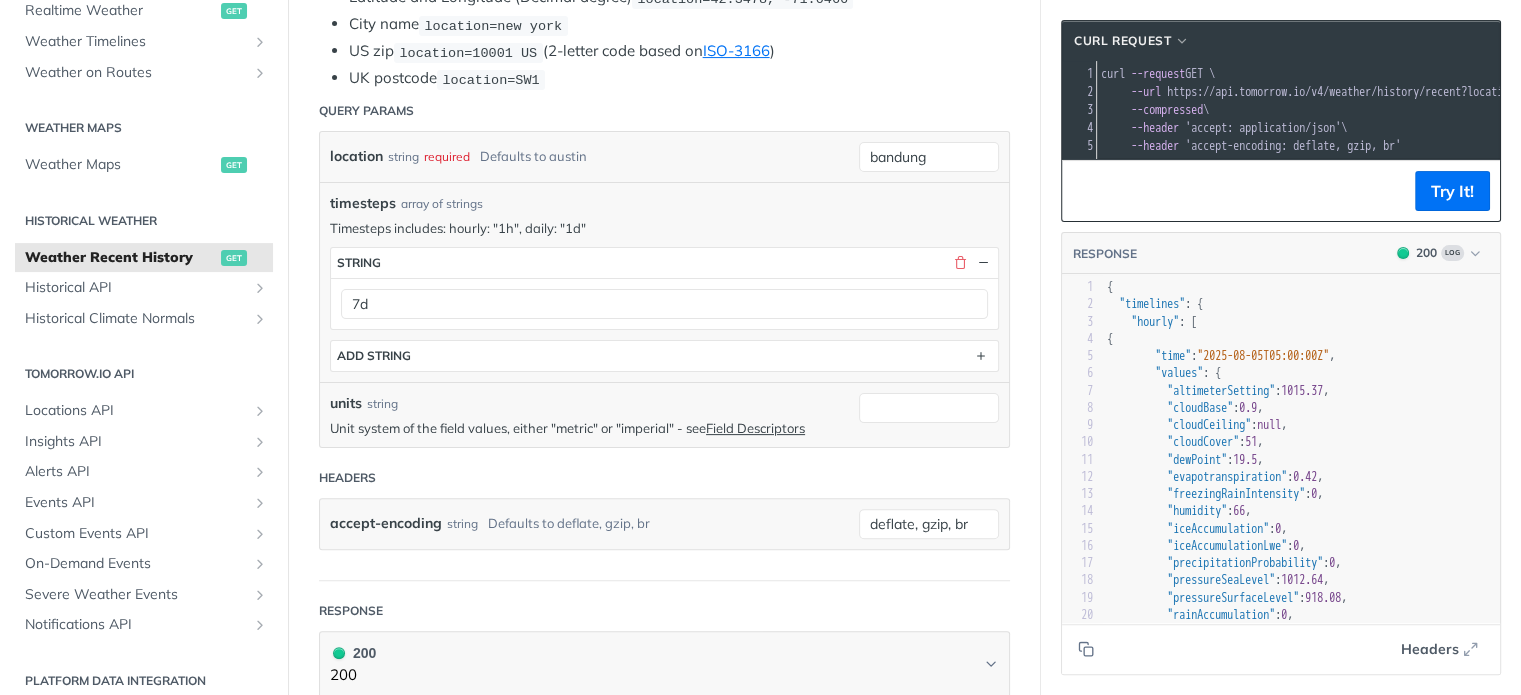 click on "Weather Recent History get   https://api.tomorrow.io/v4 /weather/history/recent Recent Requests time status user agent   now 200 Try It! 0 Requests This Month URL Expired The URL for this request expired after 30 days. Close Using the recent history weather API you can access historical weather forecasts for your location, including hourly history for the last 24 hours, and daily history for the last day.
For the location query parameter, we support multiple location types:
Latitude and Longitude (Decimal degree)  location=42.3478, -71.0466
City name  location=new york
US zip  location=10001 US (2-letter code based on  ISO-3166 )
UK postcode  location=SW1
Query Params location string required Defaults to austin bandung timesteps array of strings Timesteps includes: hourly: "1h", daily: "1d" timesteps   string 7d ADD    string units string Unit system of the field values, either "metric" or "imperial" - see  Field Descriptors Headers accept-encoding string Defaults to deflate, gzip, br Response" at bounding box center (664, 727) 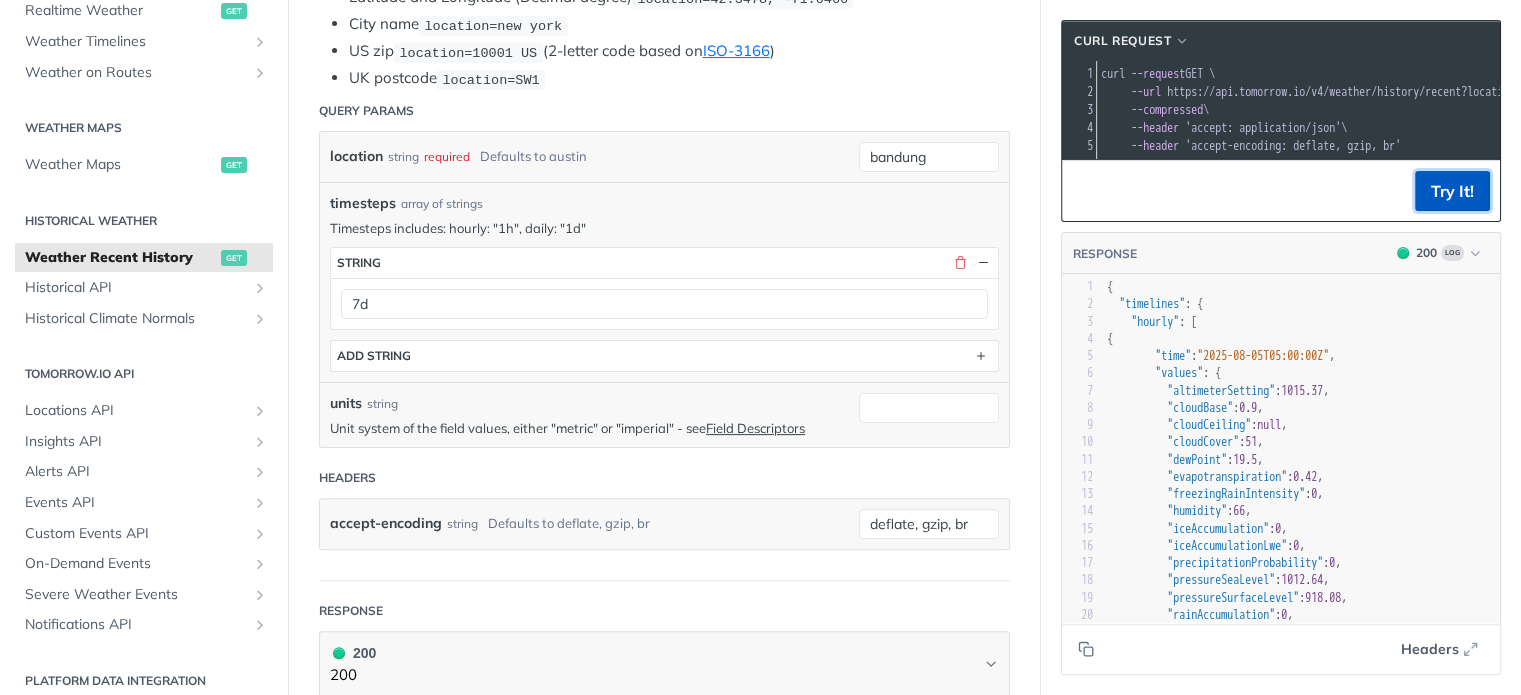 click on "Try It!" at bounding box center [1452, 191] 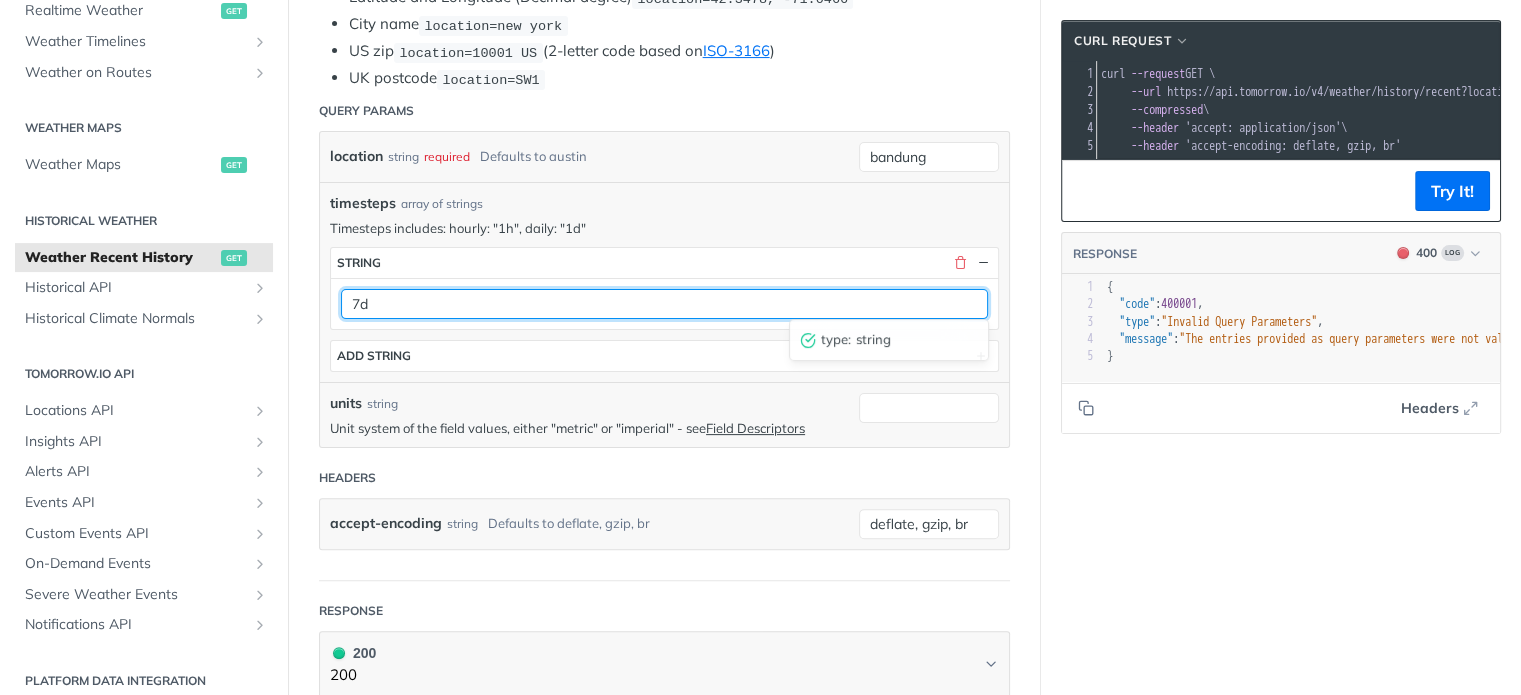 click on "7d" at bounding box center [664, 304] 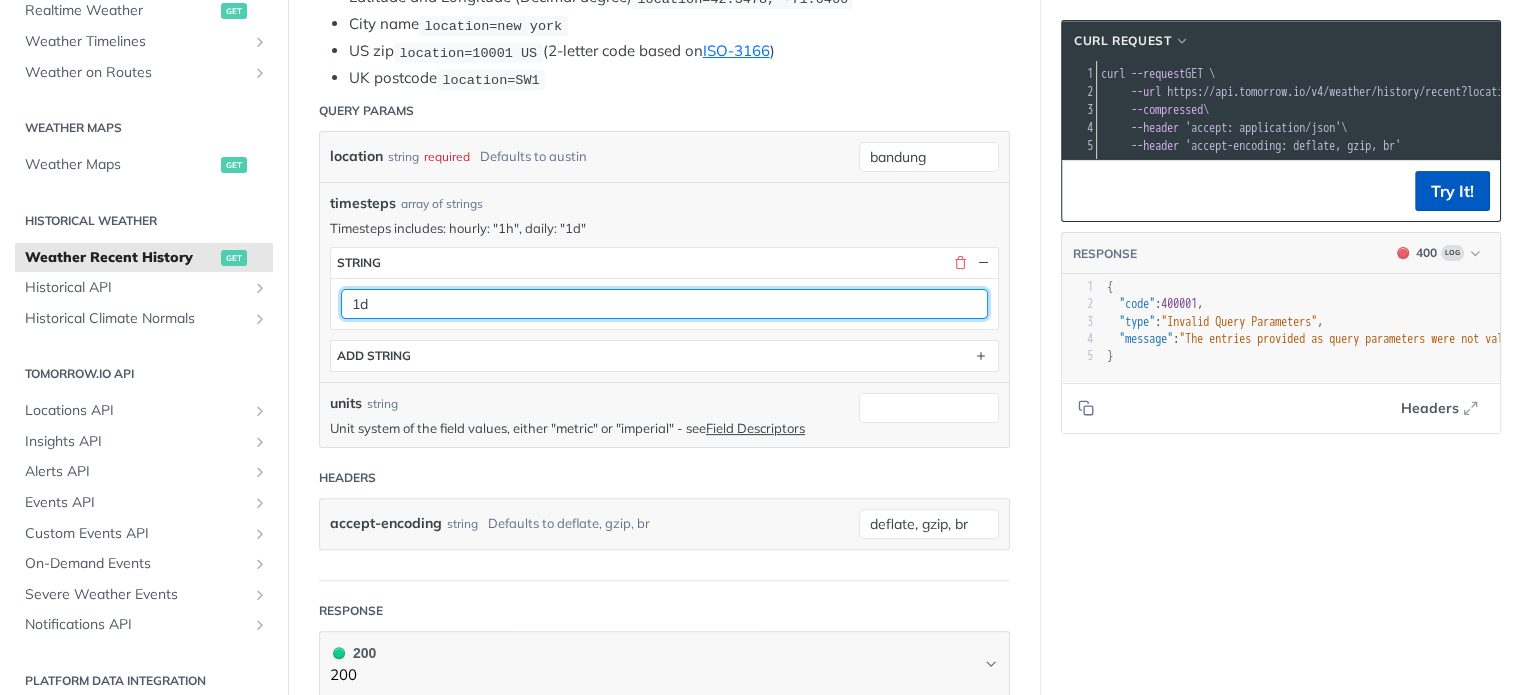 type on "1d" 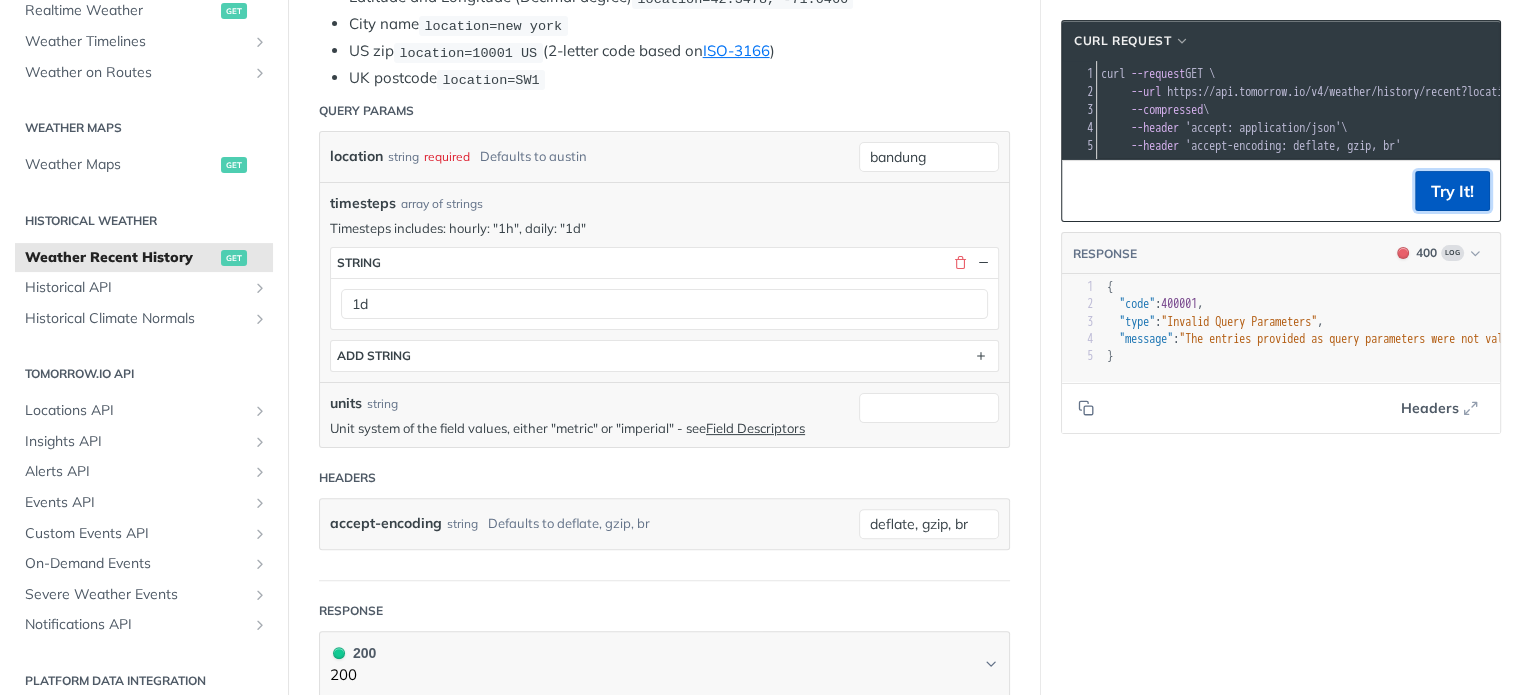 click on "Try It!" at bounding box center (1452, 191) 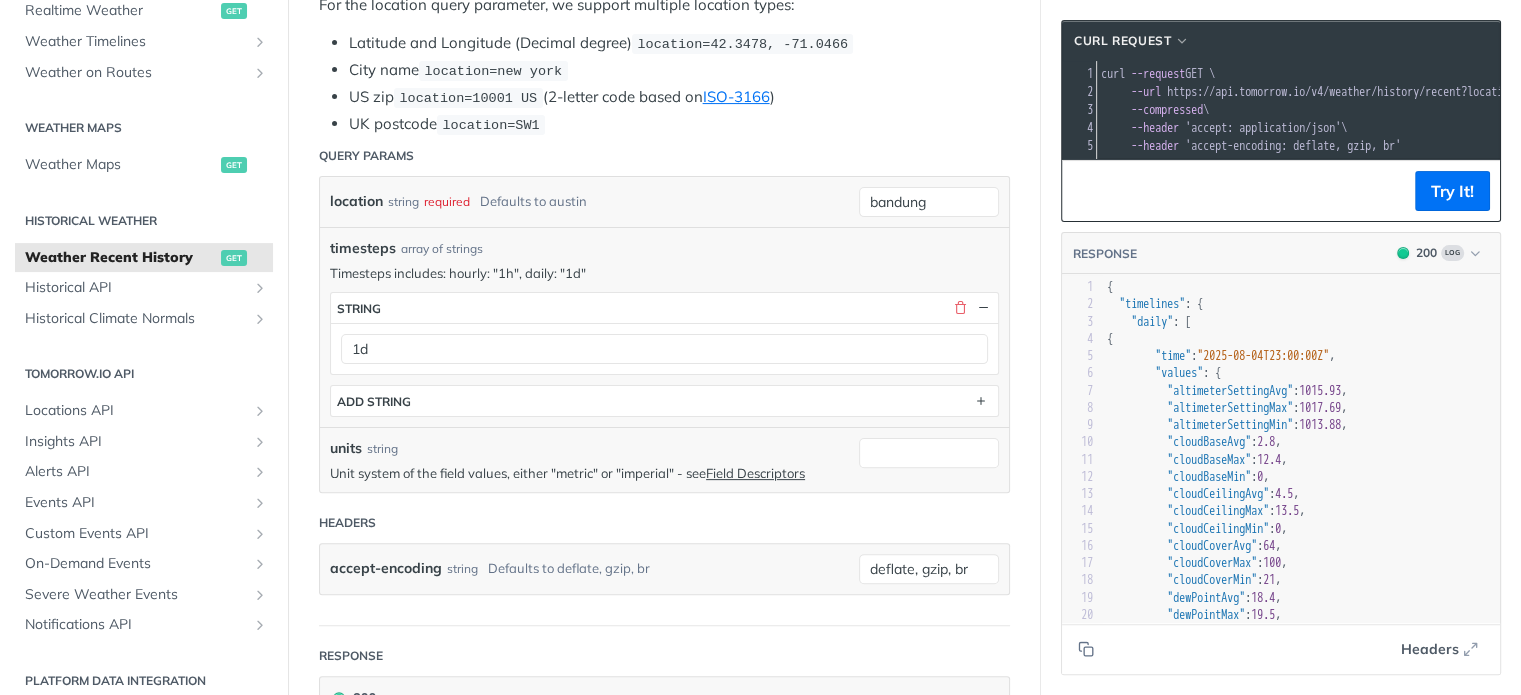 scroll, scrollTop: 544, scrollLeft: 0, axis: vertical 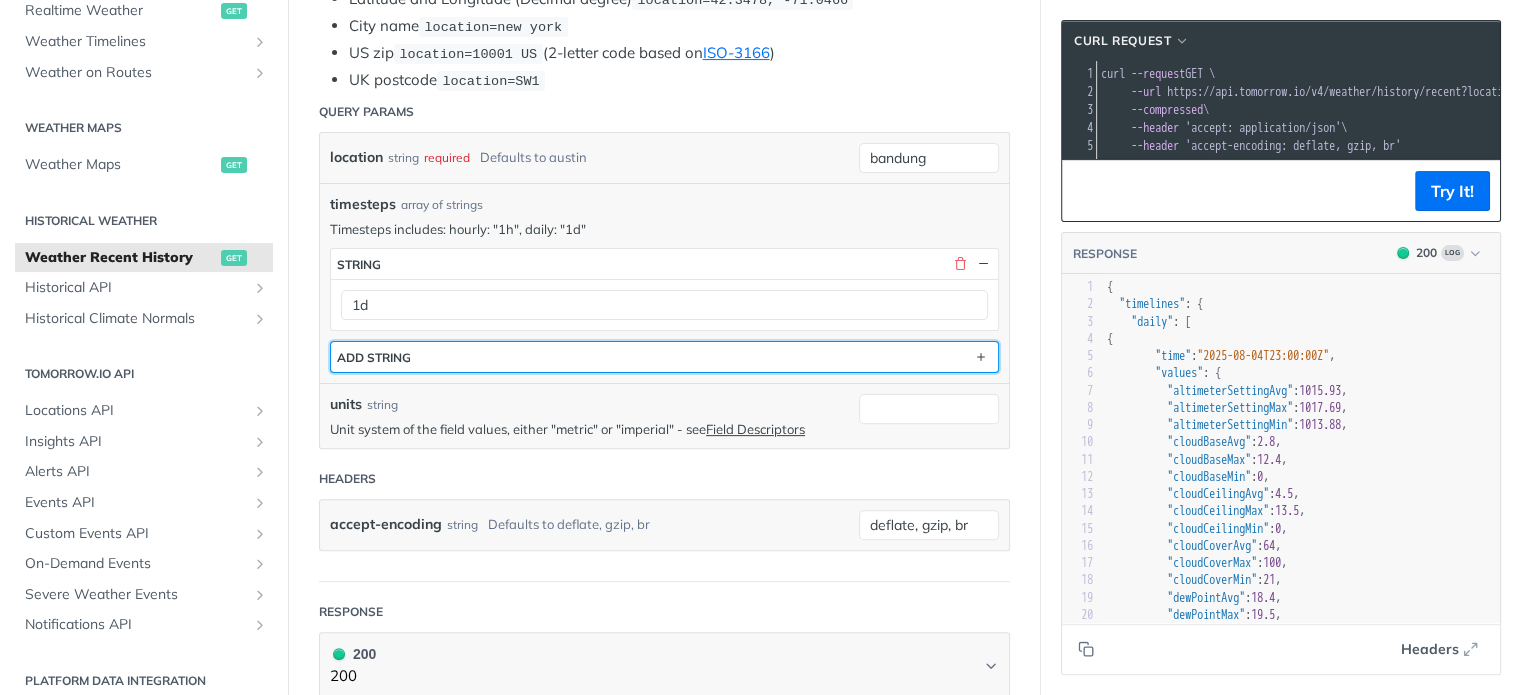 click on "ADD    string" at bounding box center [664, 357] 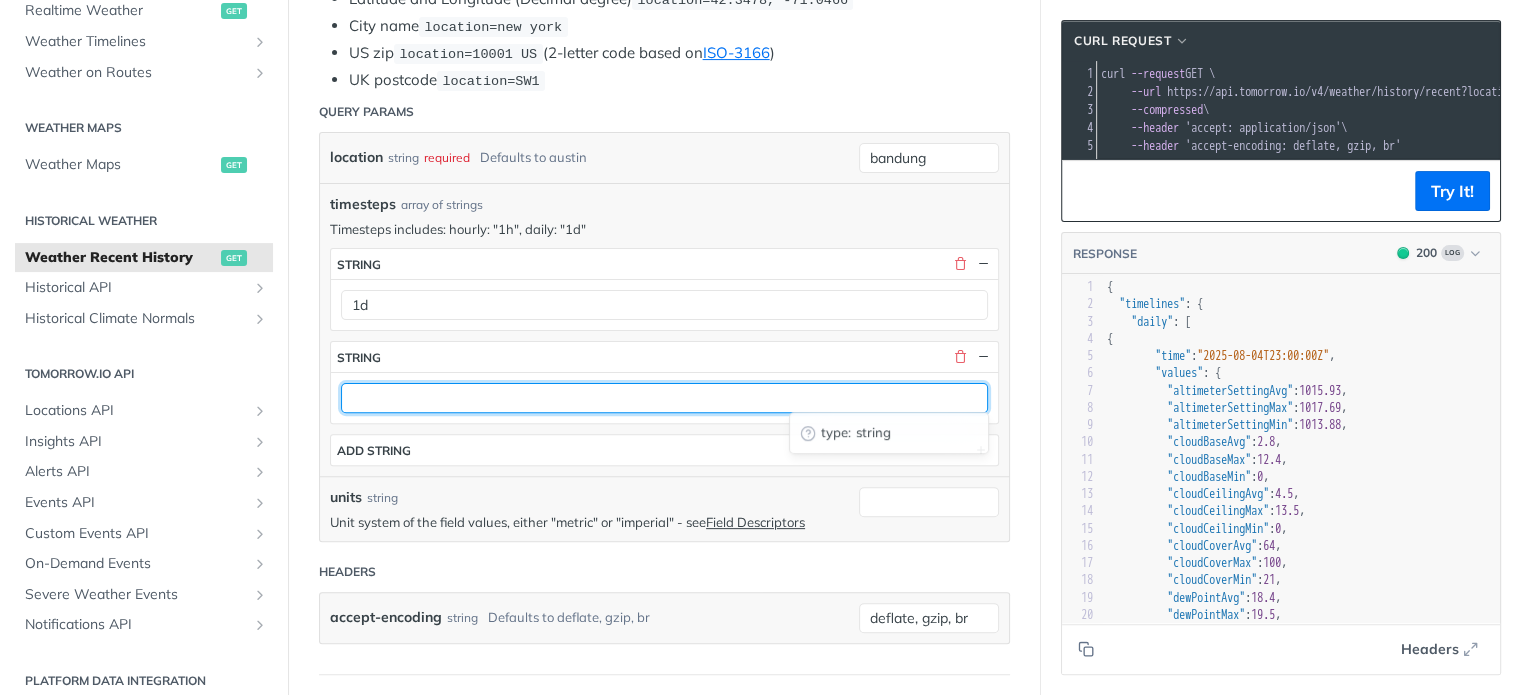 click at bounding box center [664, 398] 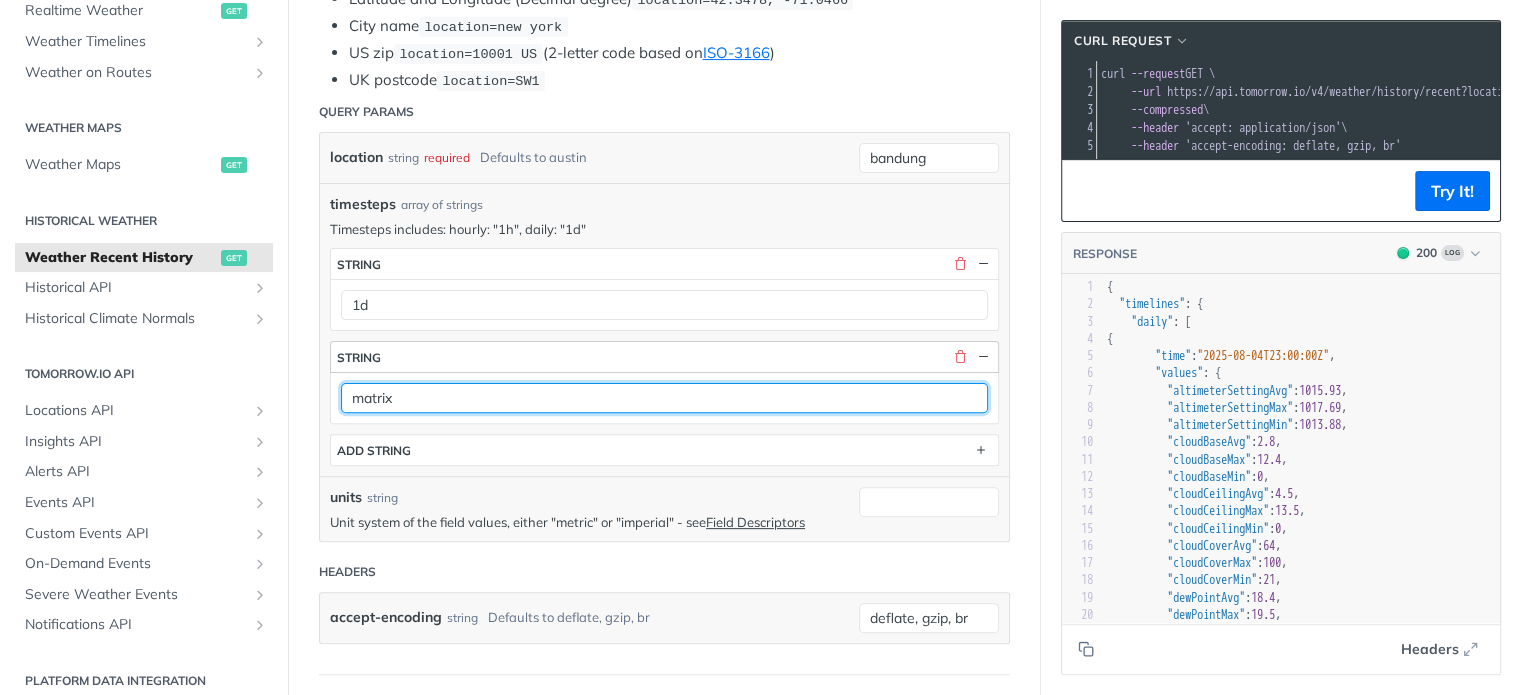 type on "matrix" 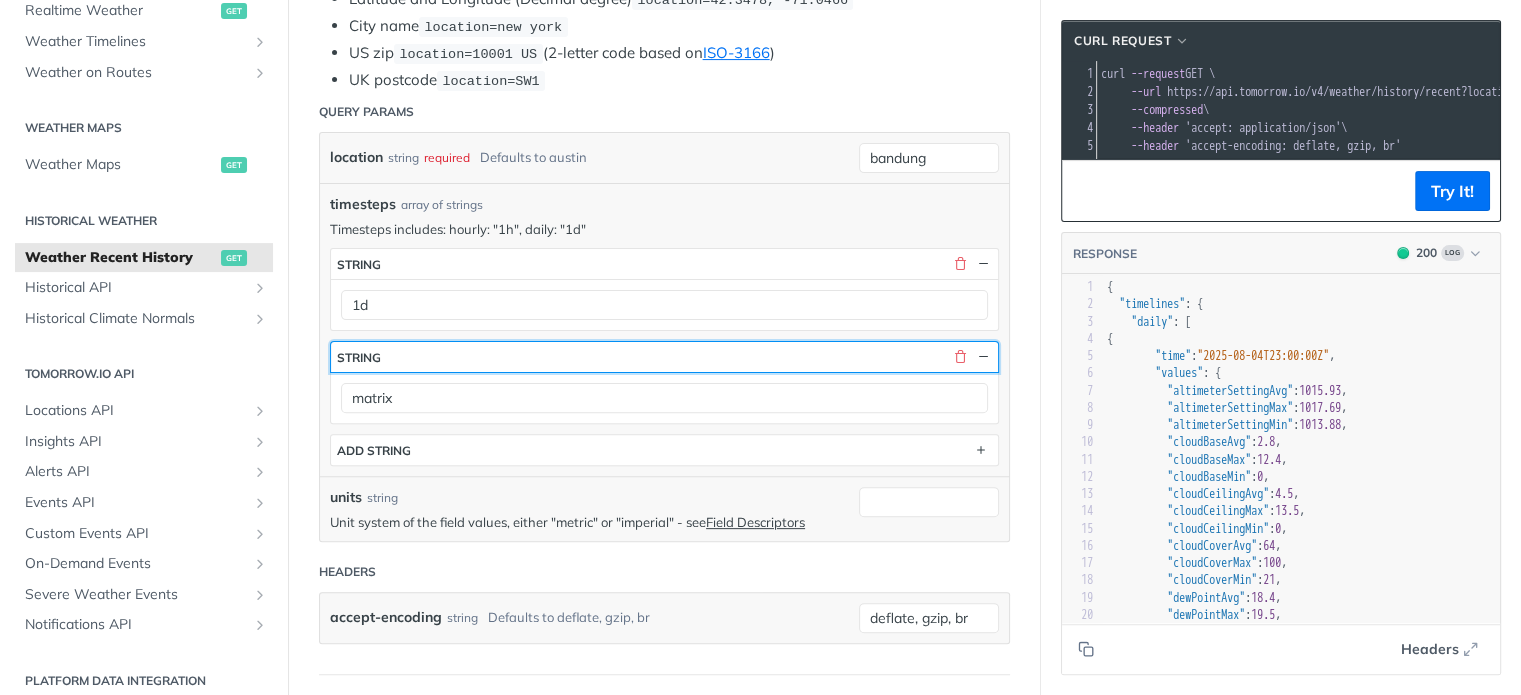click on "string" at bounding box center (664, 357) 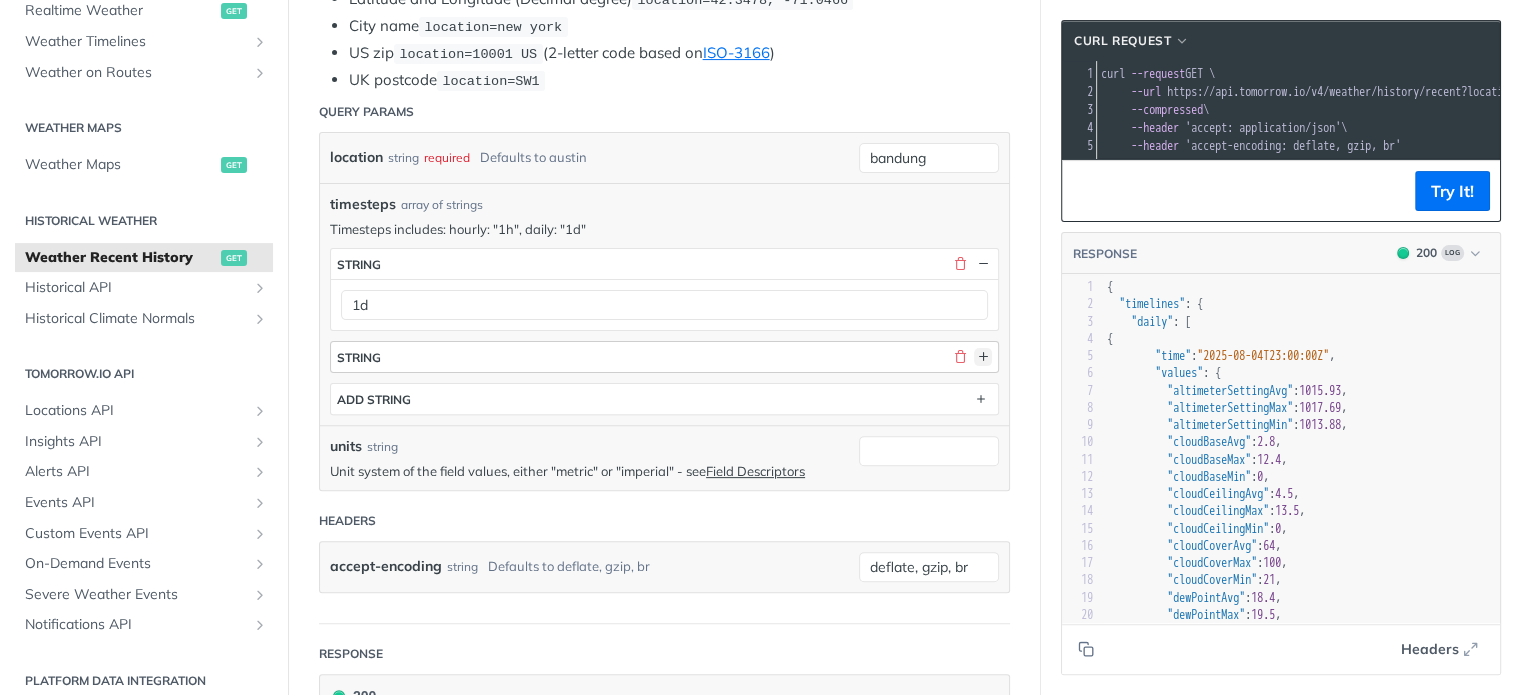 click at bounding box center (983, 357) 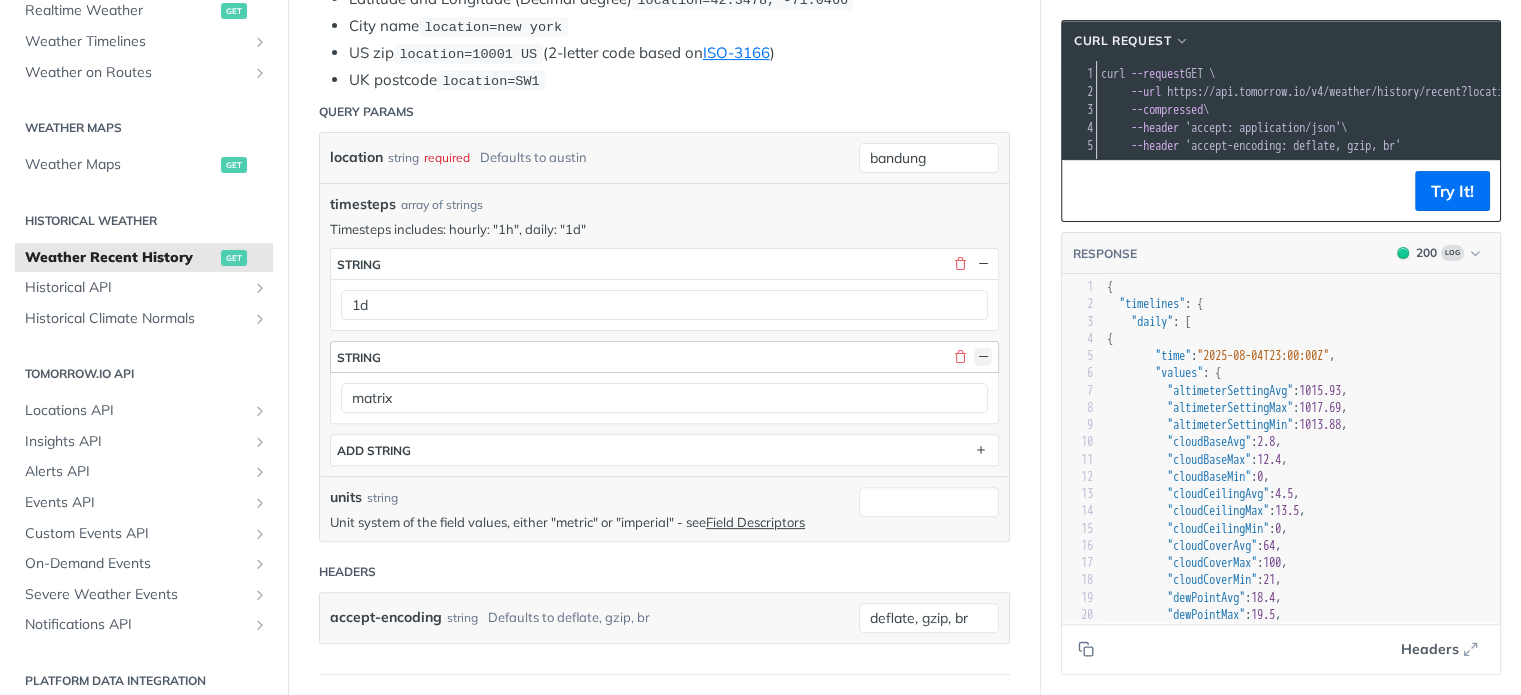 click at bounding box center [983, 357] 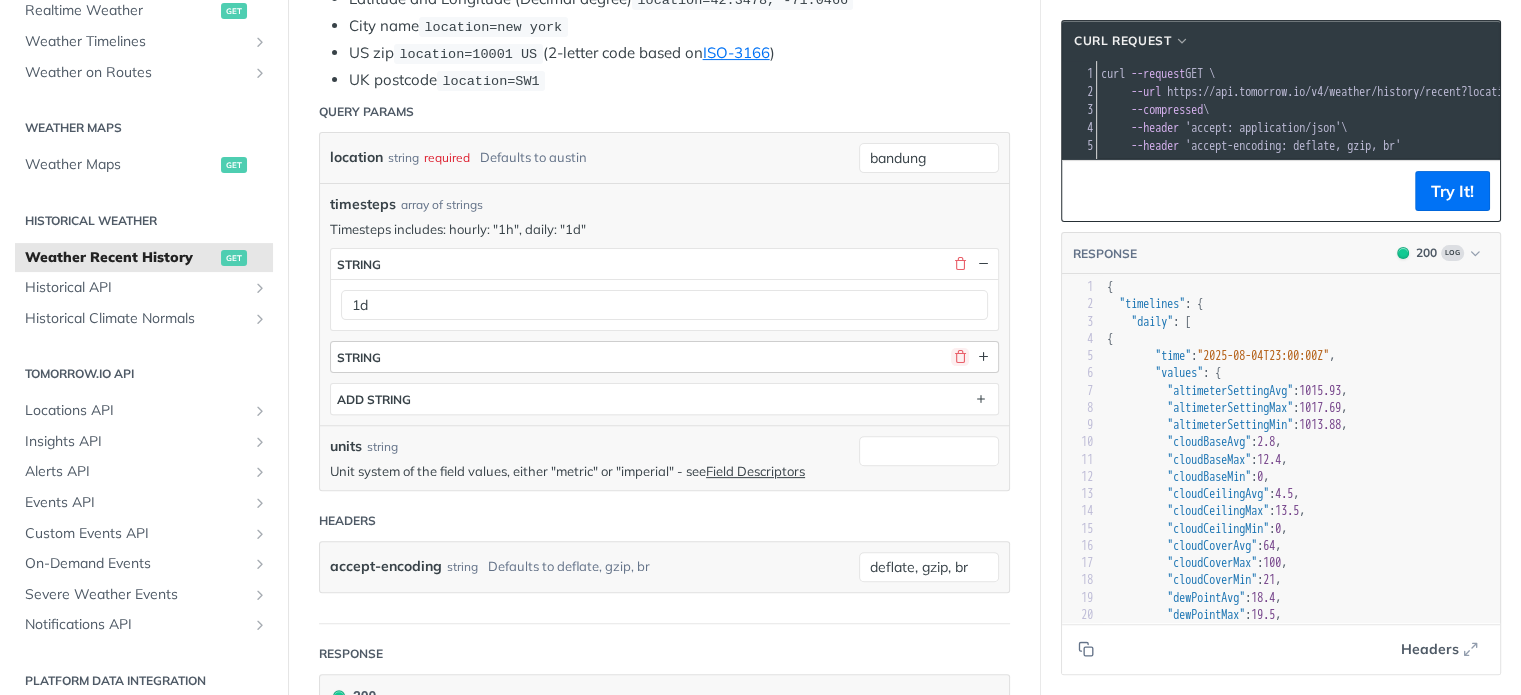 click at bounding box center [960, 357] 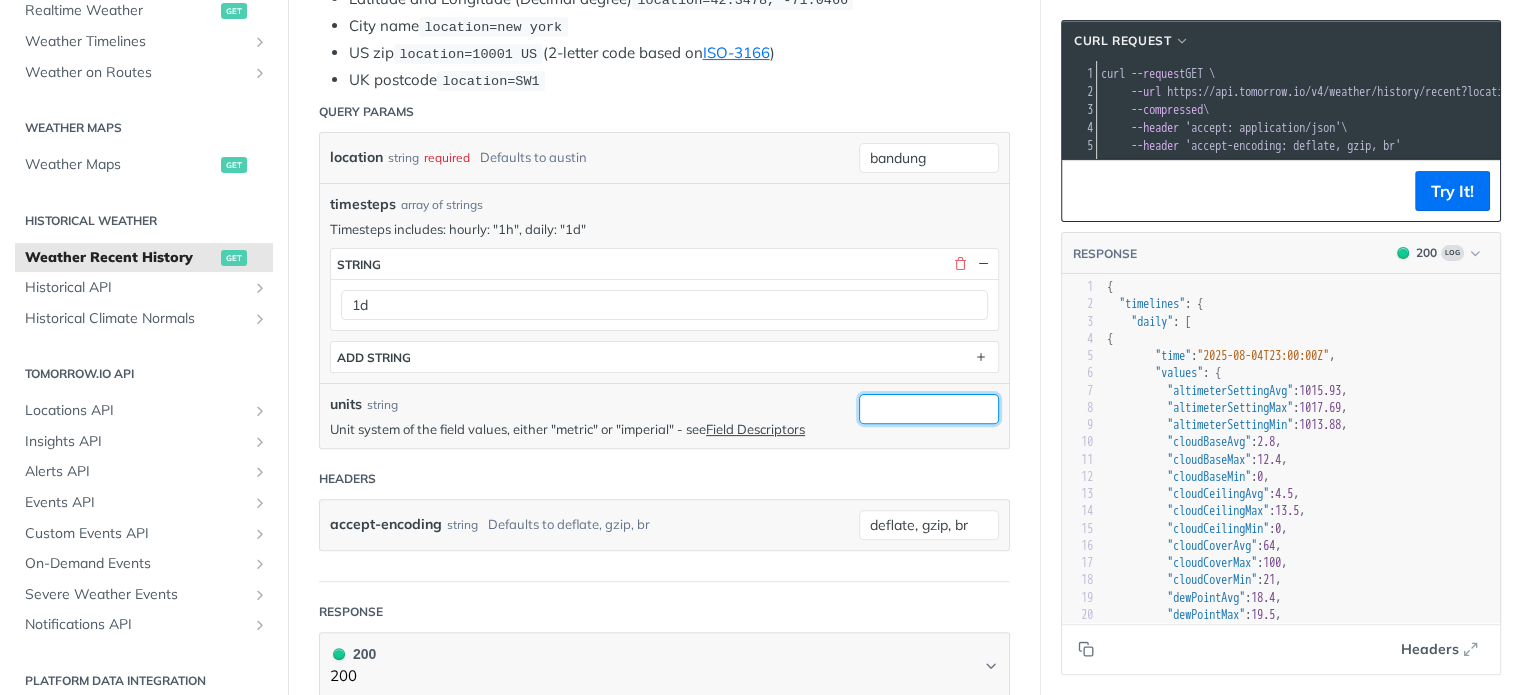 click on "units" at bounding box center (929, 409) 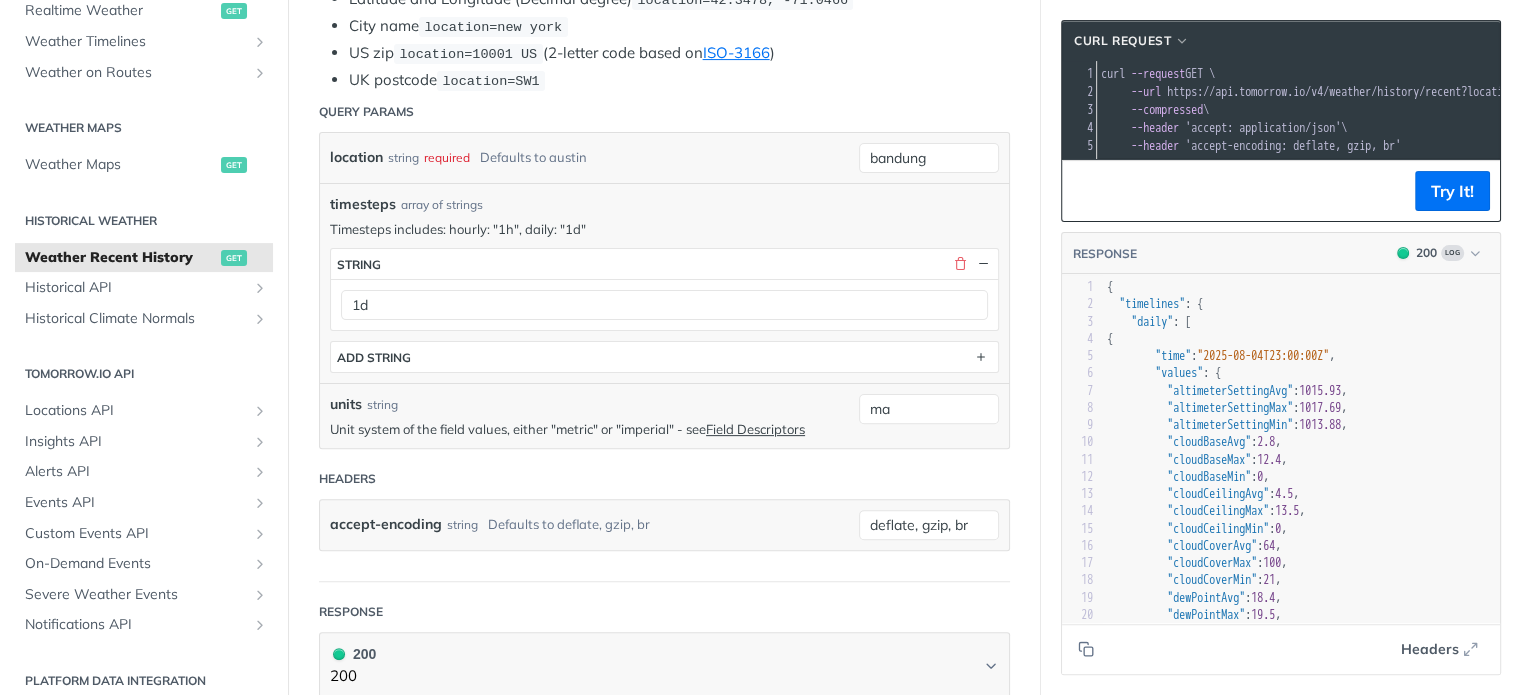 click on "Unit system of the field values, either "metric" or "imperial" - see  Field Descriptors" at bounding box center [589, 429] 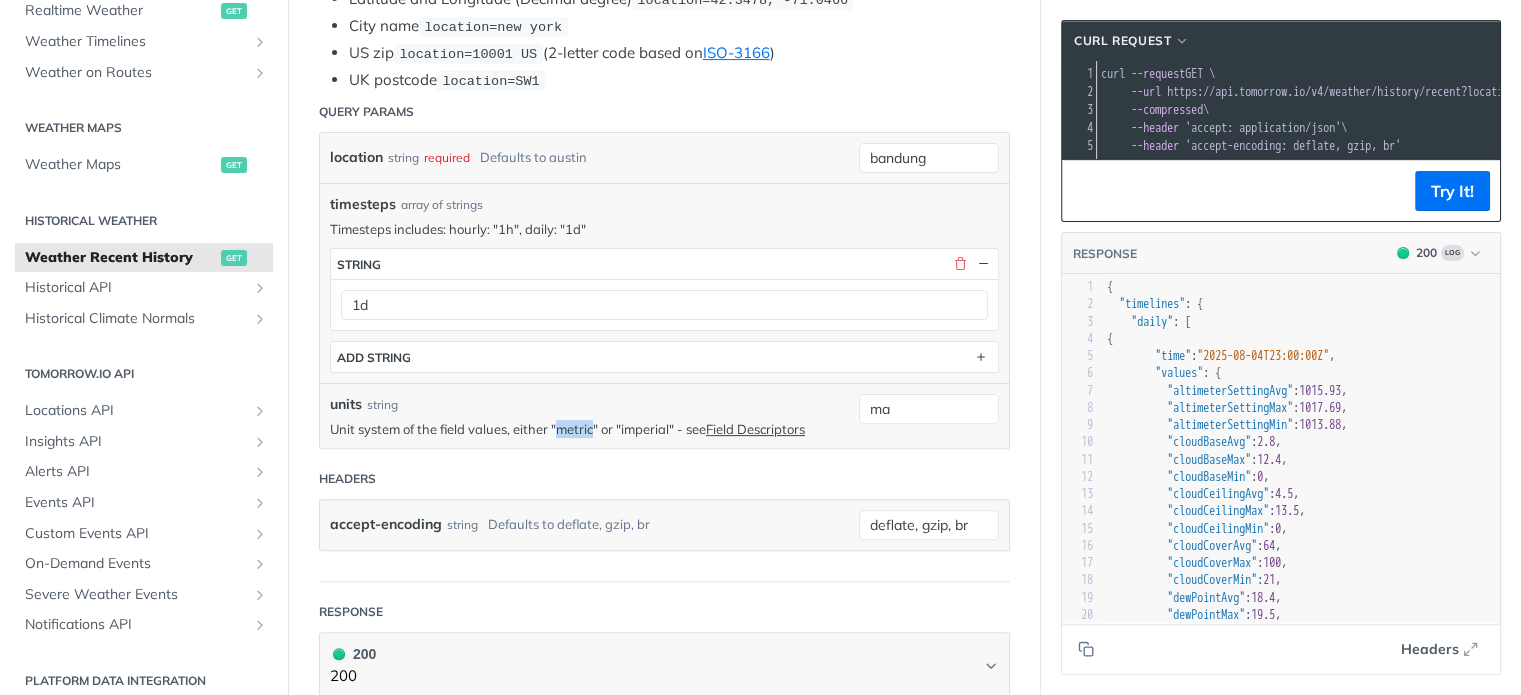 click on "Unit system of the field values, either "metric" or "imperial" - see  Field Descriptors" at bounding box center (589, 429) 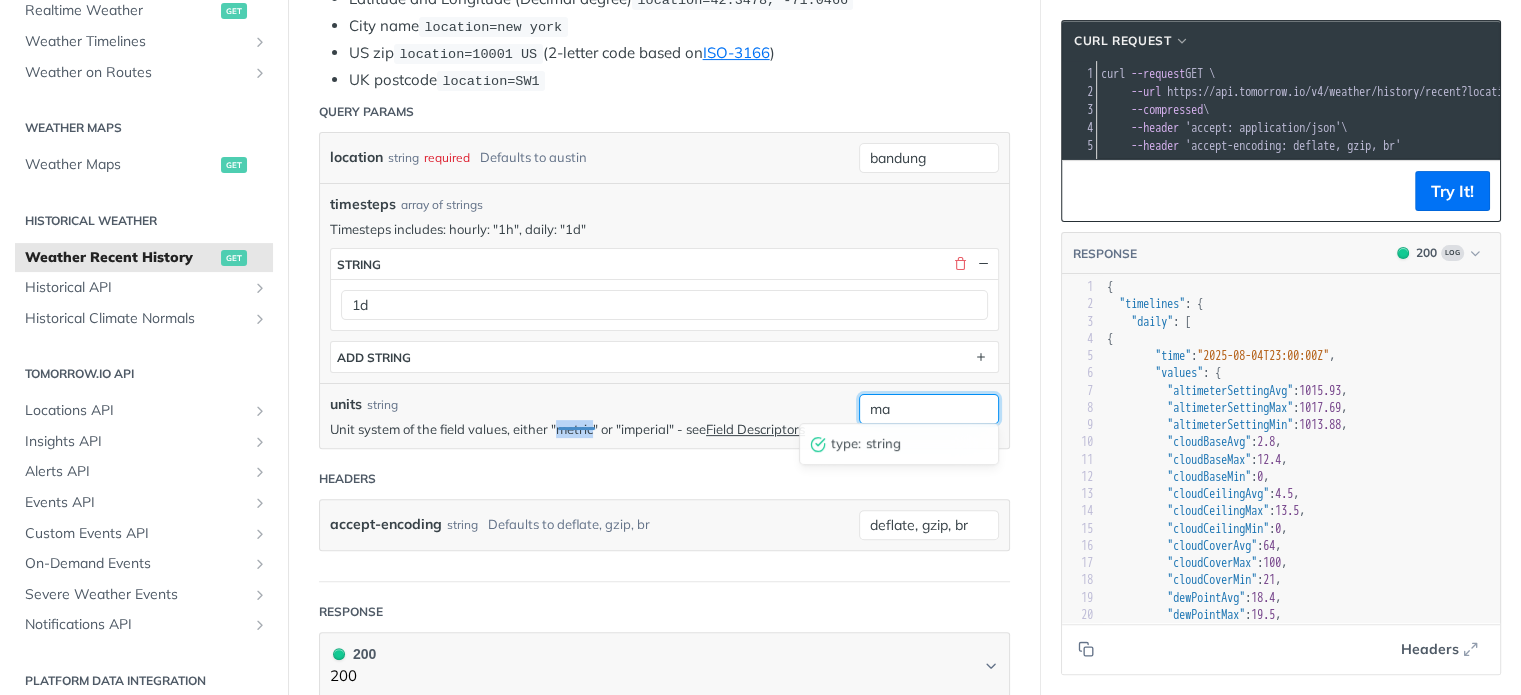 click on "ma" at bounding box center [929, 409] 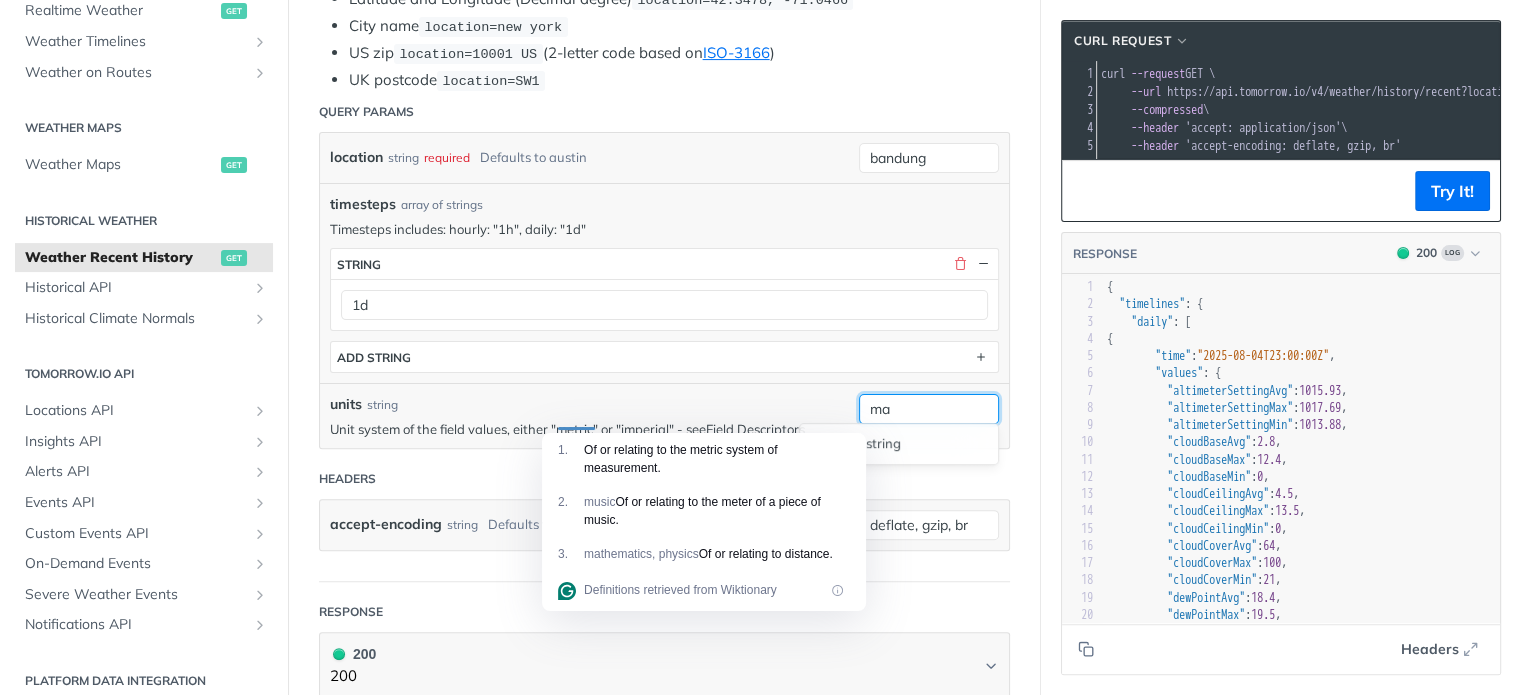 paste on "etric" 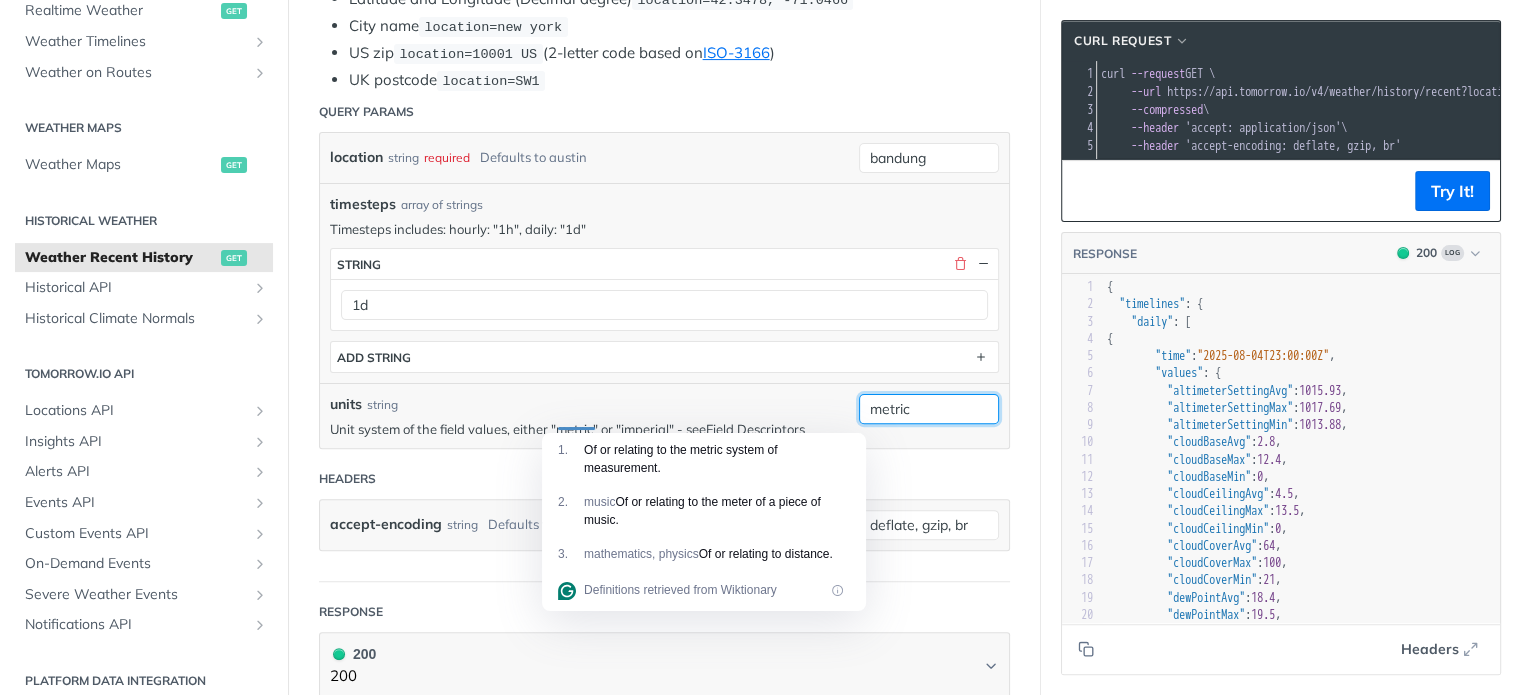 type on "metric" 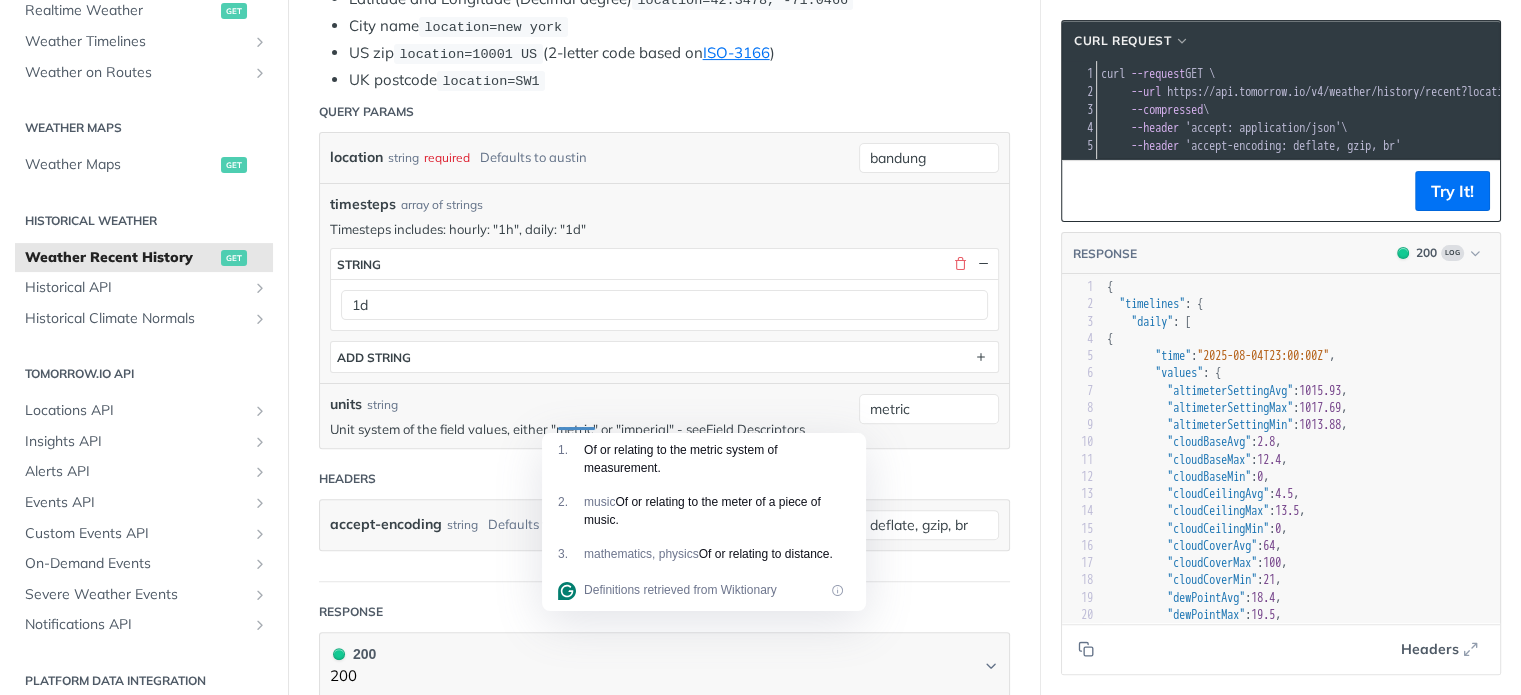 click on "Try It!" at bounding box center [1281, 190] 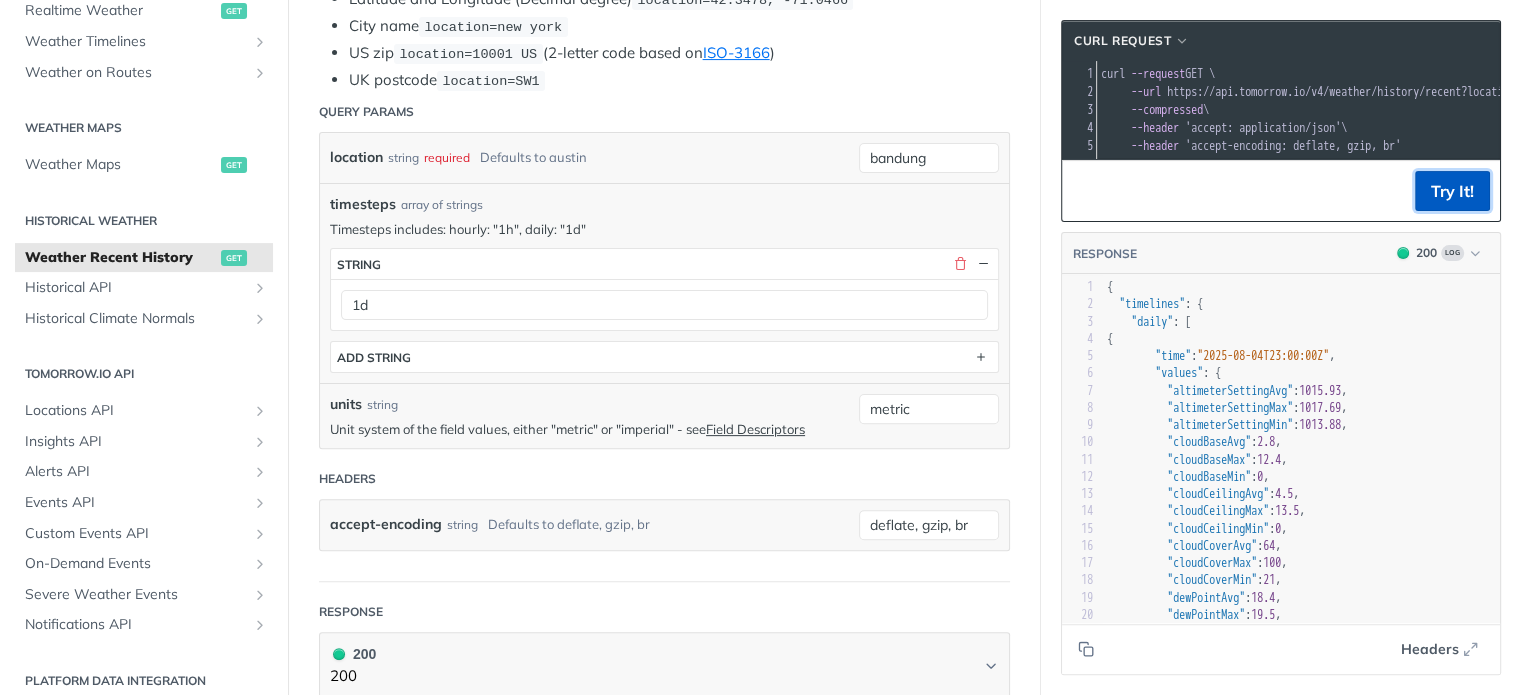click on "Try It!" at bounding box center (1452, 191) 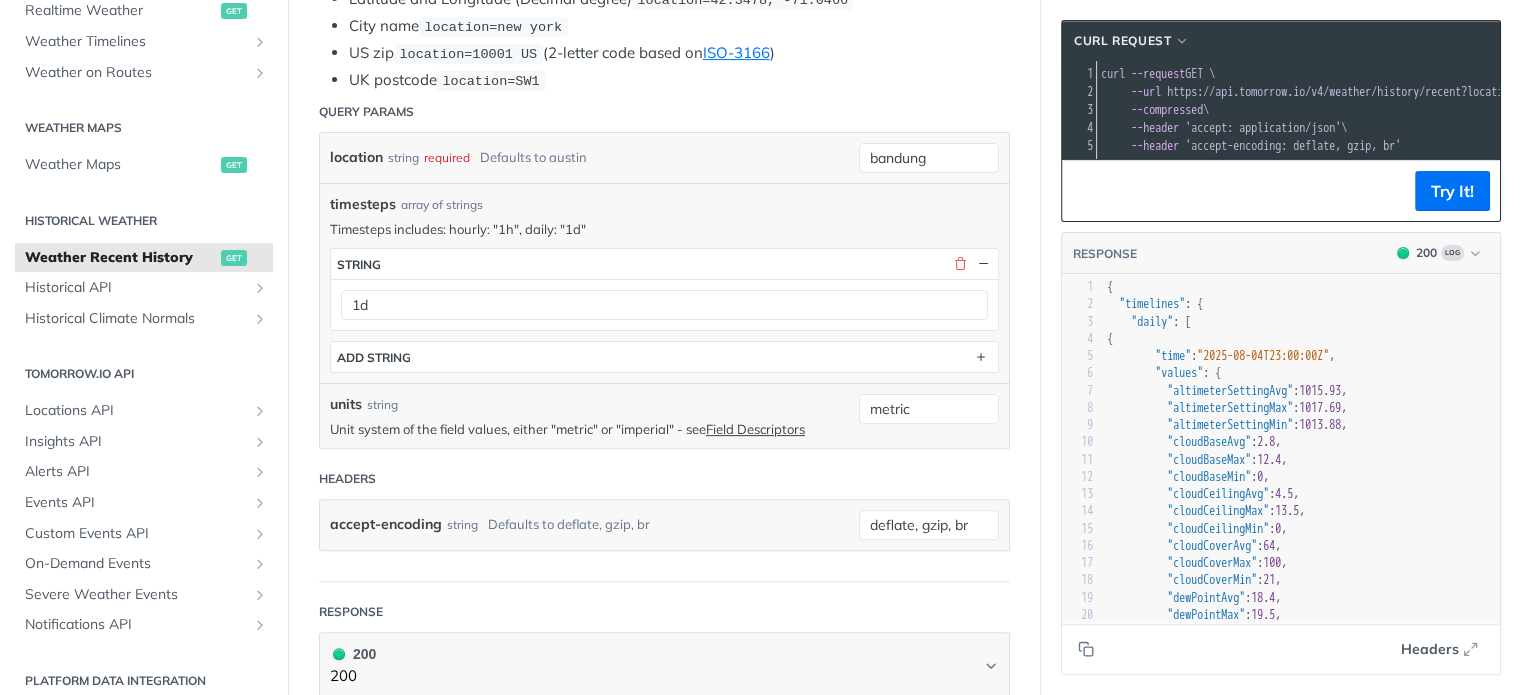 scroll, scrollTop: 589, scrollLeft: 0, axis: vertical 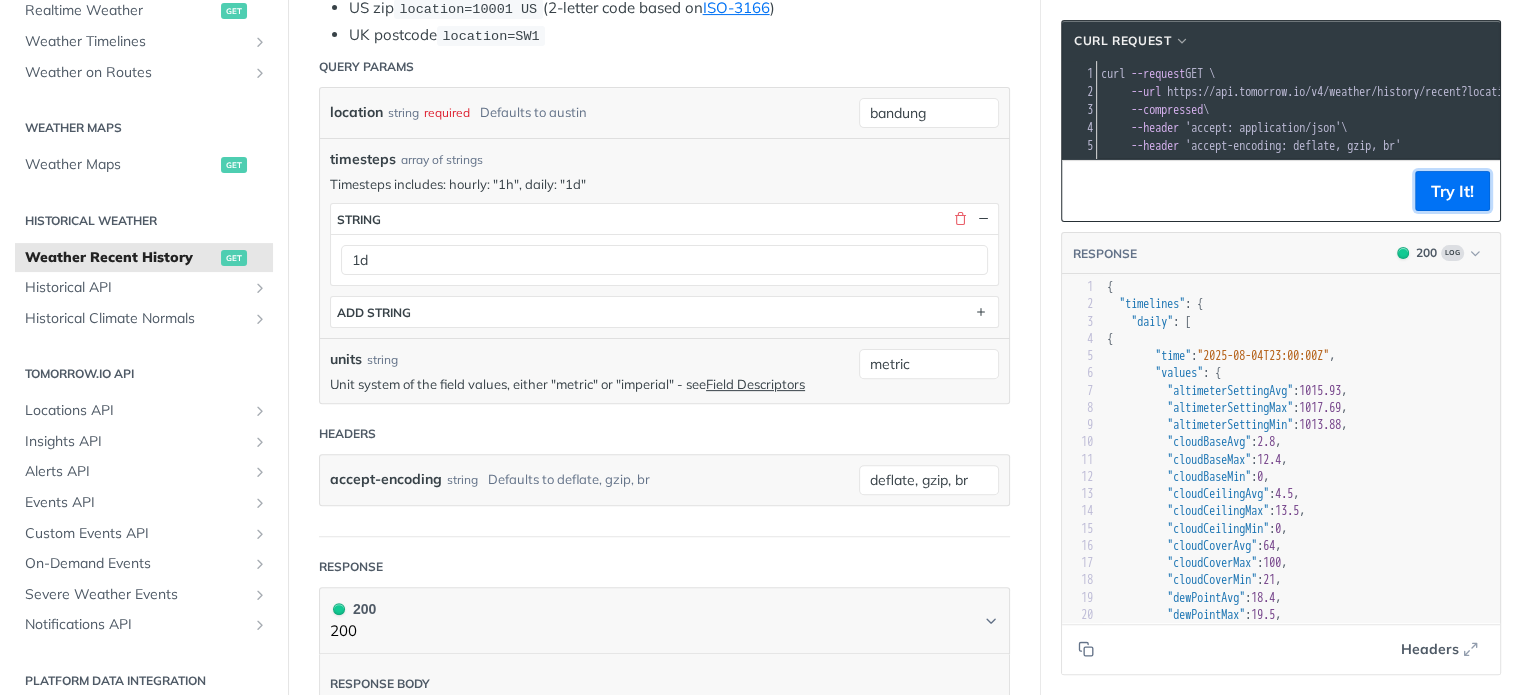 click on "Try It!" at bounding box center (1452, 191) 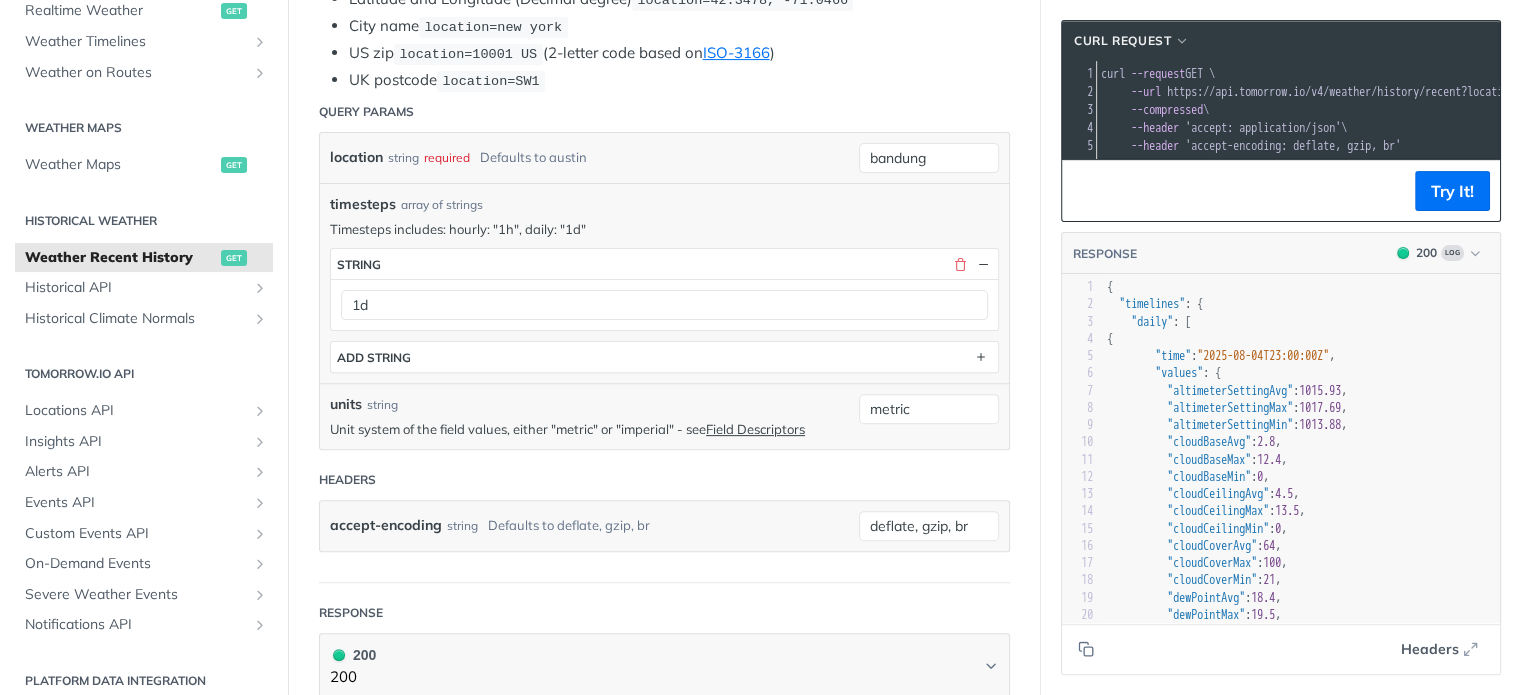 click on ""2025-08-04T23:00:00Z"" at bounding box center [1263, 356] 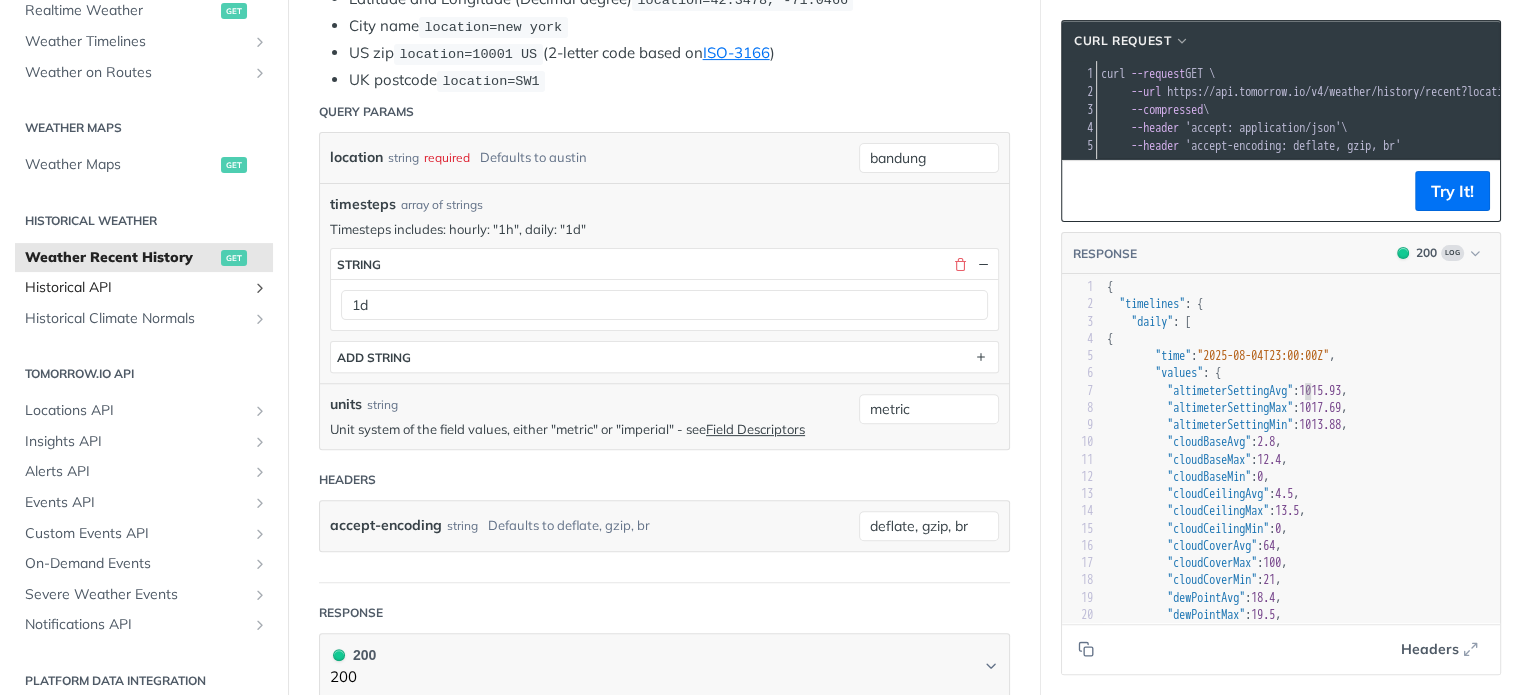 click at bounding box center [260, 288] 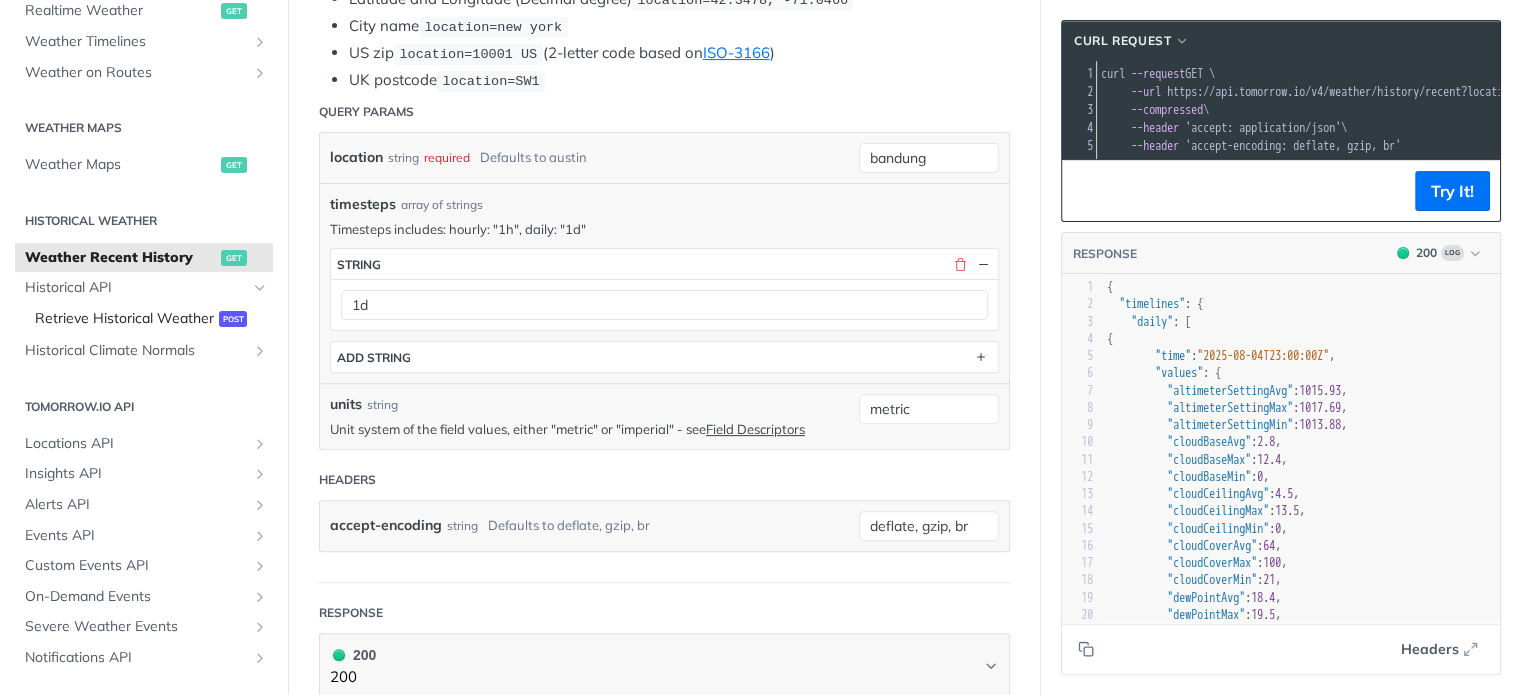 click on "Retrieve Historical Weather" at bounding box center [124, 319] 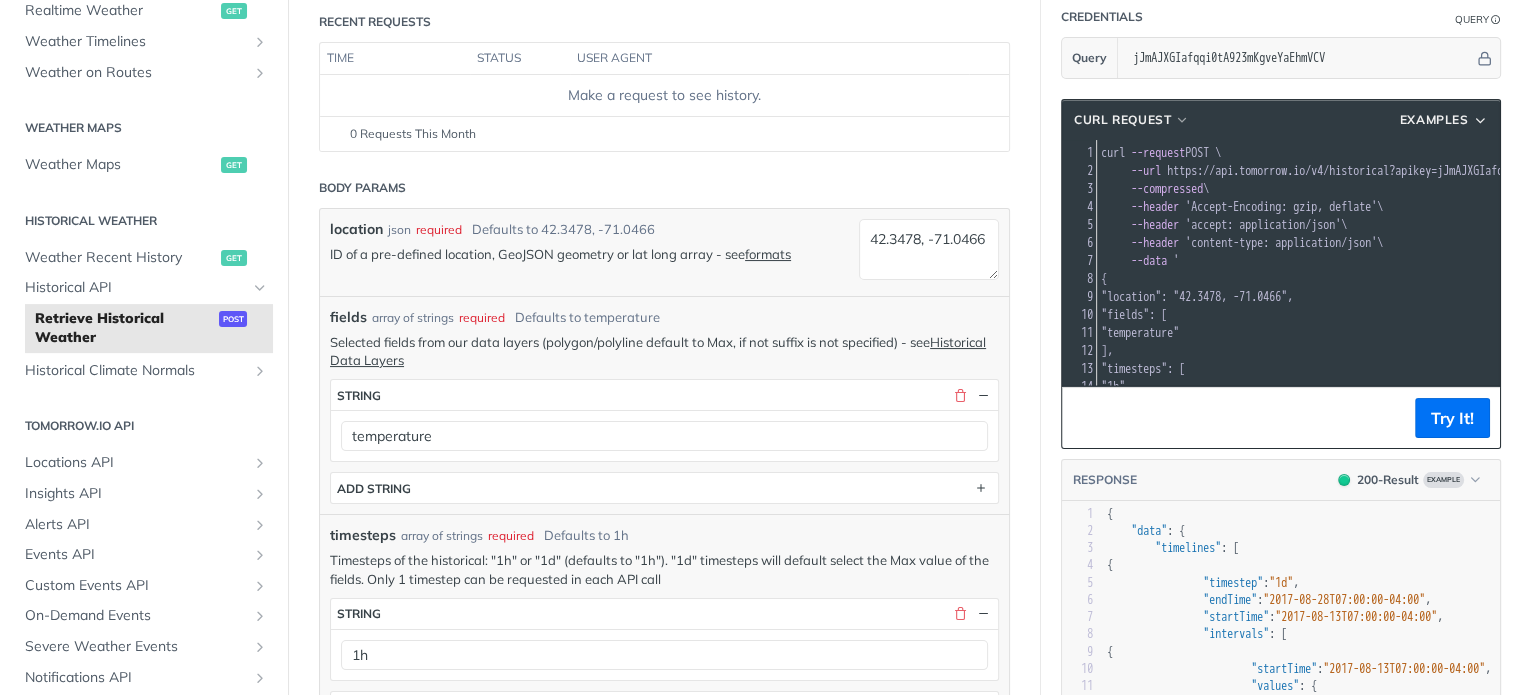 scroll, scrollTop: 200, scrollLeft: 0, axis: vertical 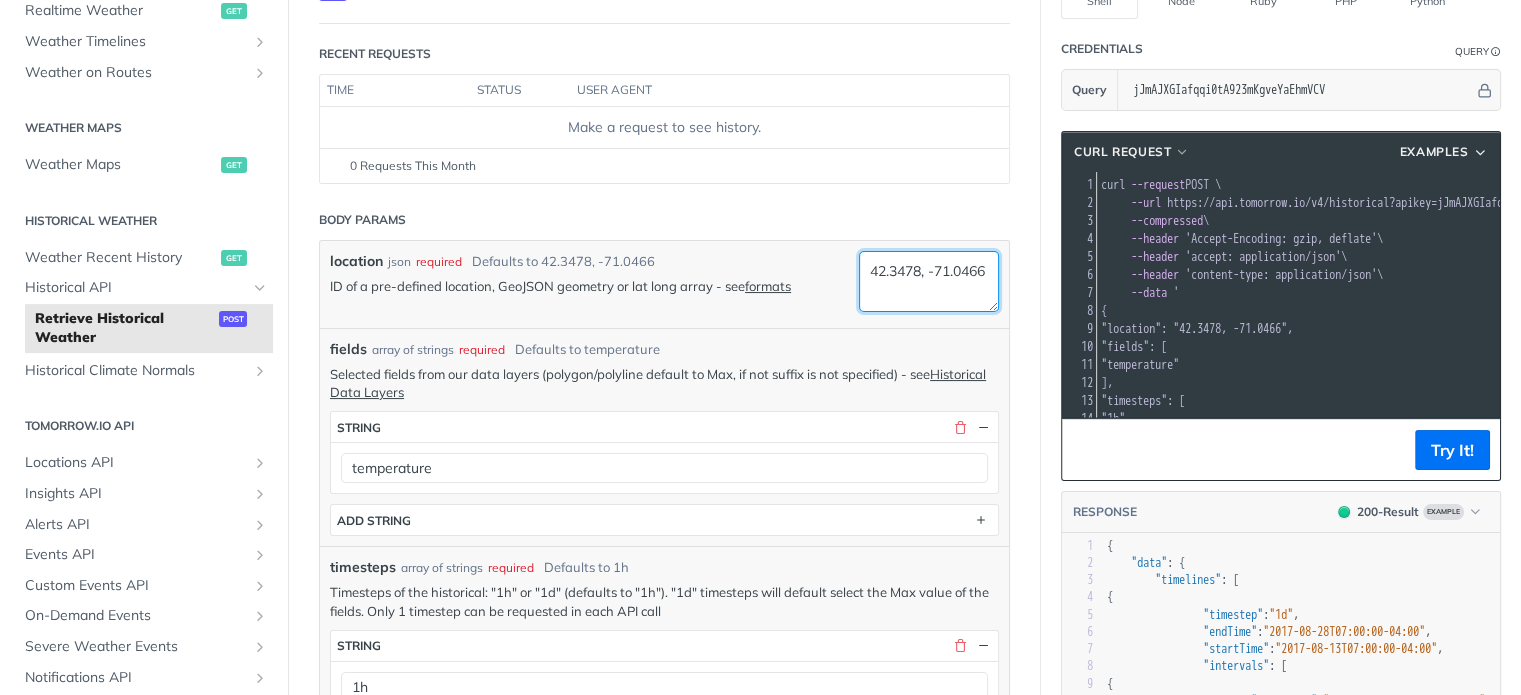 click on "42.3478, -71.0466" at bounding box center (929, 281) 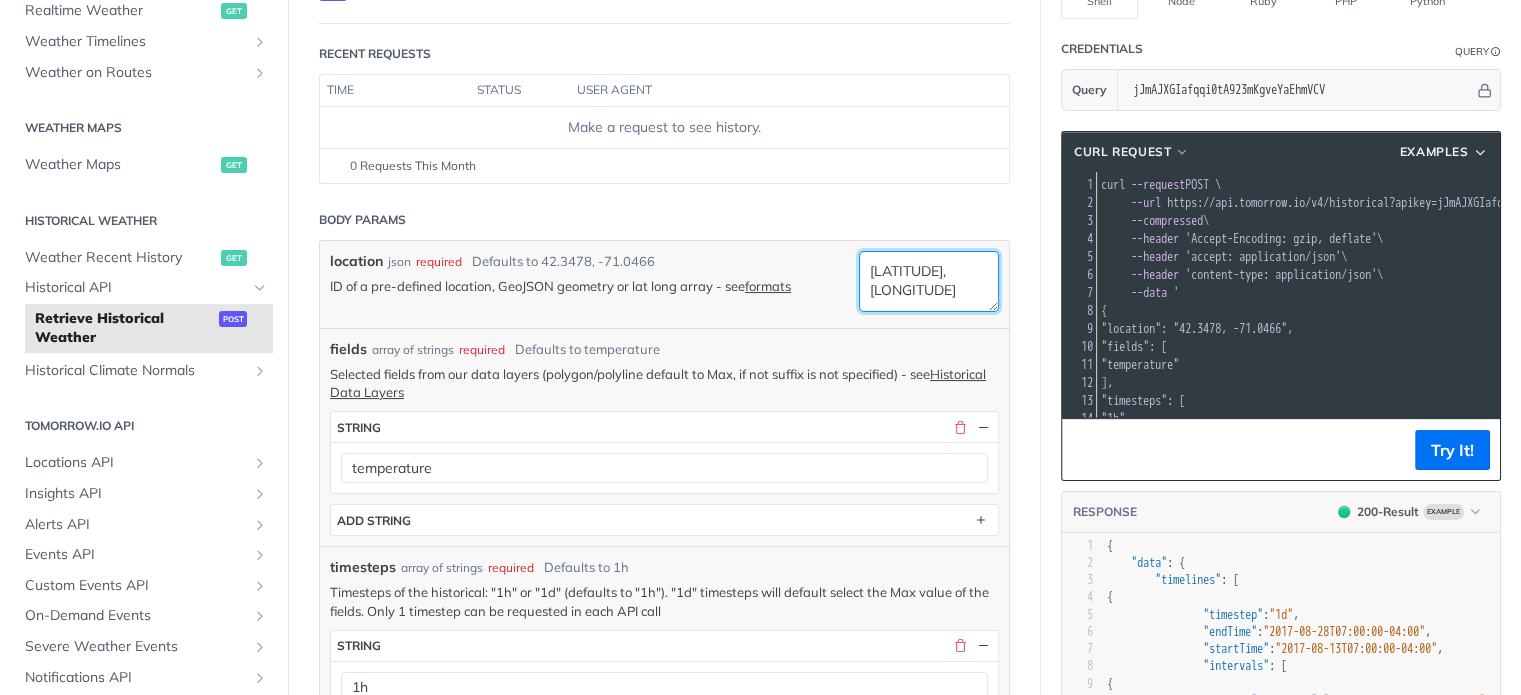 scroll, scrollTop: 28, scrollLeft: 0, axis: vertical 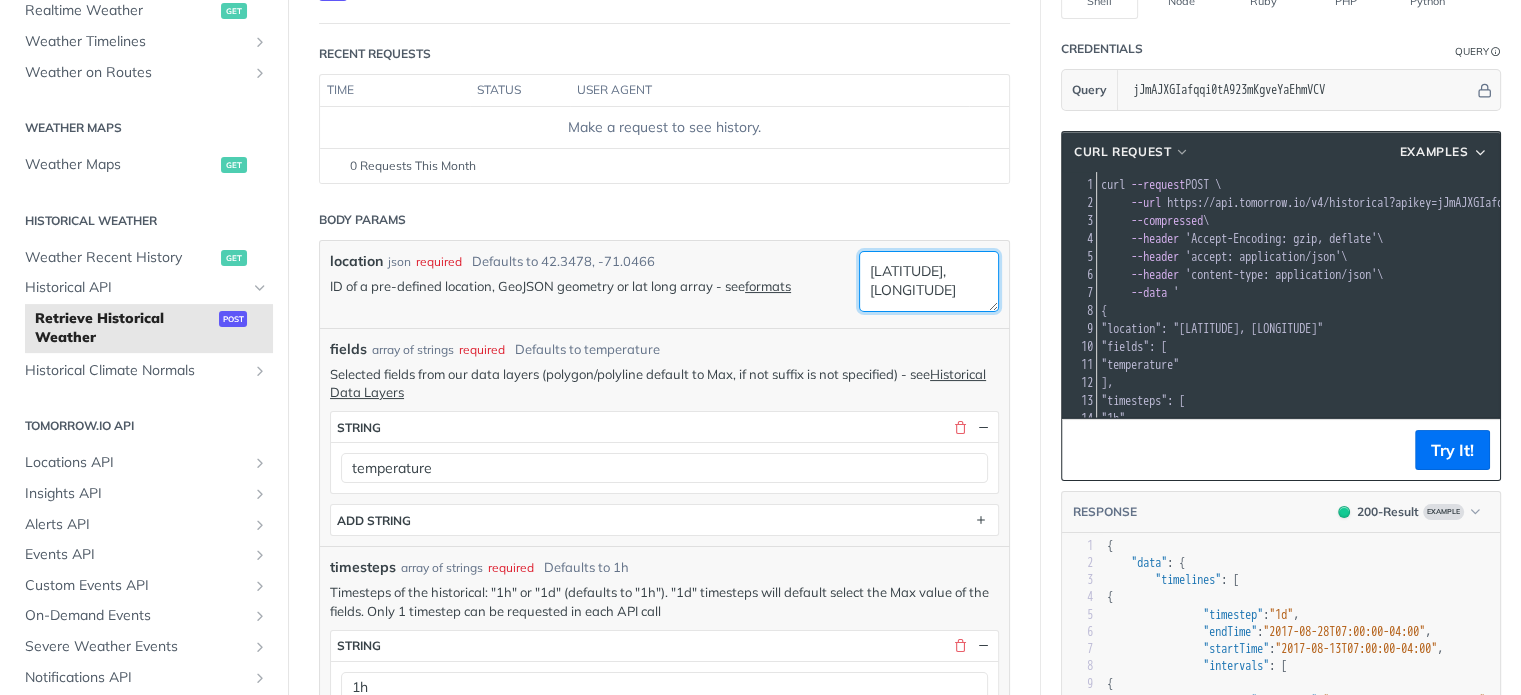 type on "-6.949490024954025, 107.6194416999944" 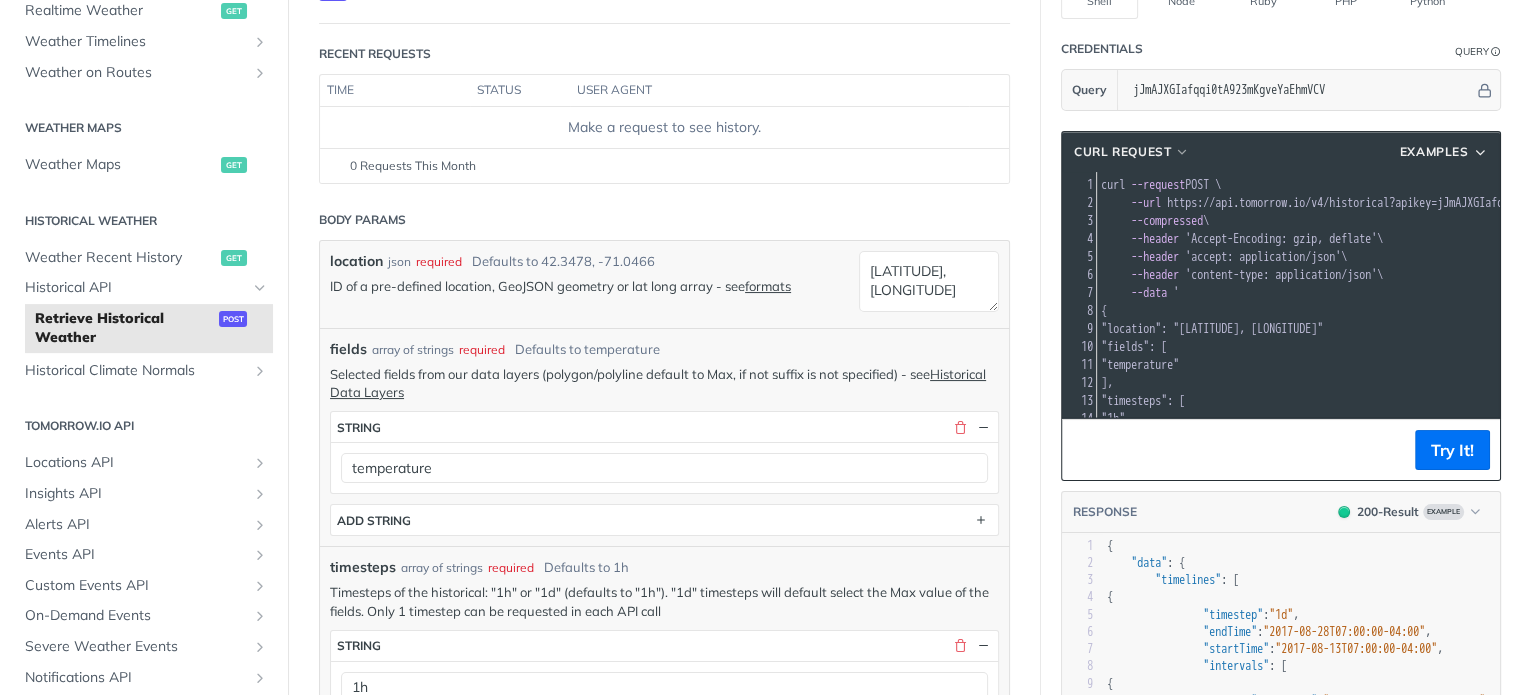 click on "Selected fields from our data layers (polygon/polyline default to Max, if not suffix is not specified) - see  Historical Data Layers" at bounding box center [664, 383] 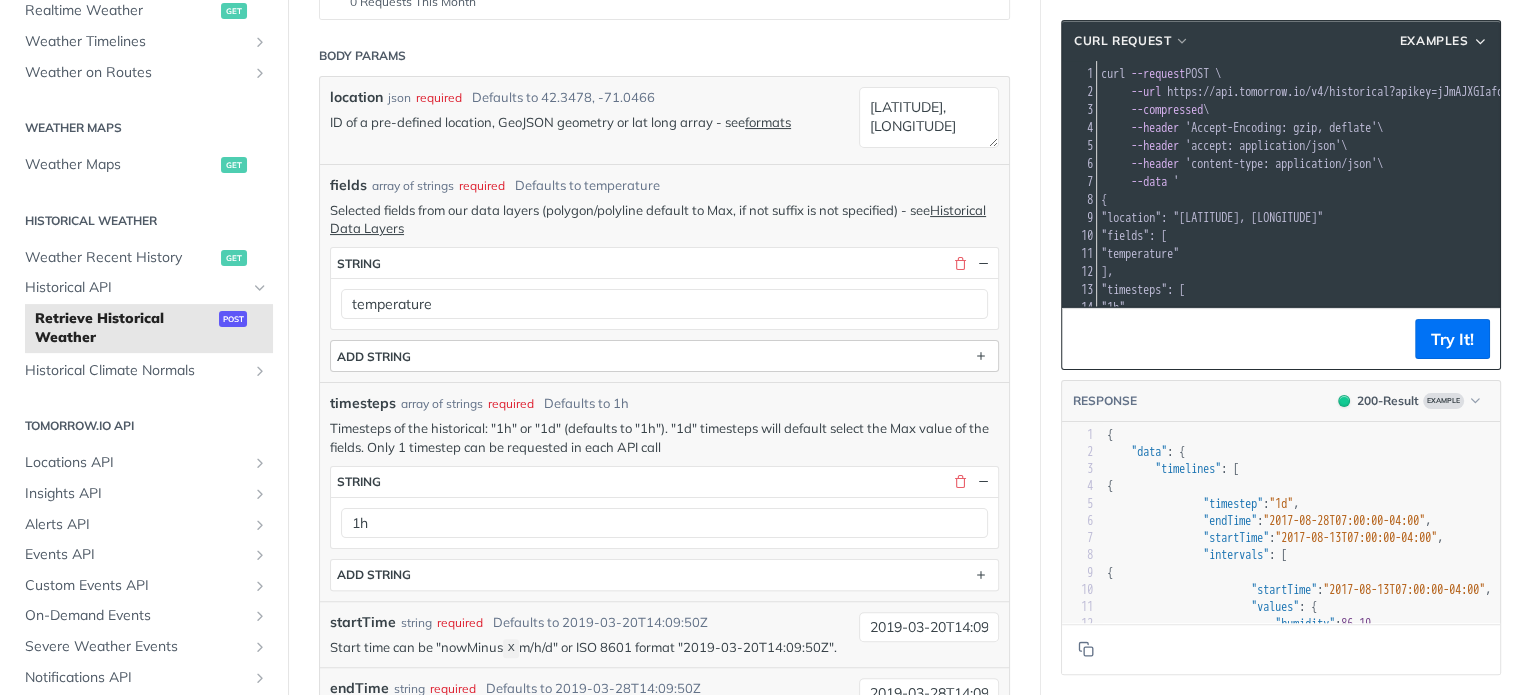 scroll, scrollTop: 400, scrollLeft: 0, axis: vertical 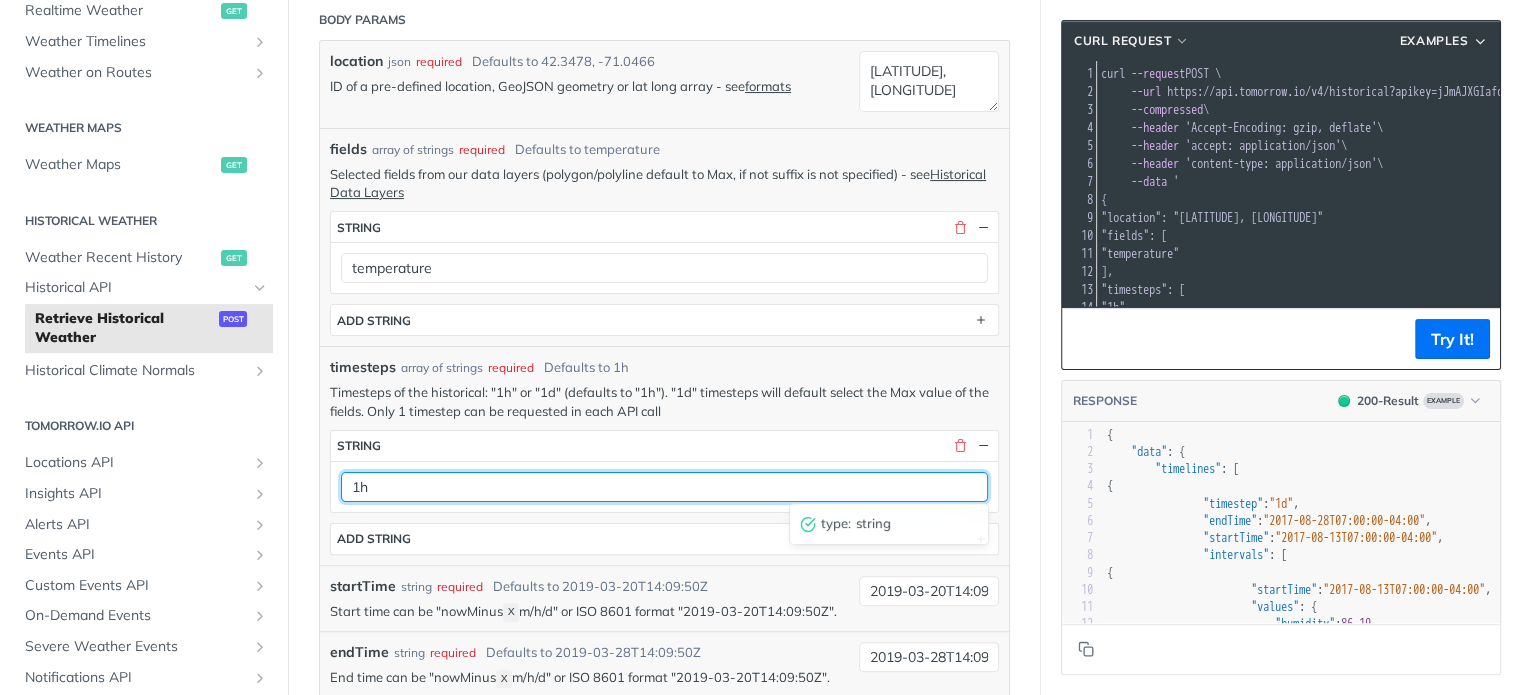 click on "1h" at bounding box center [664, 487] 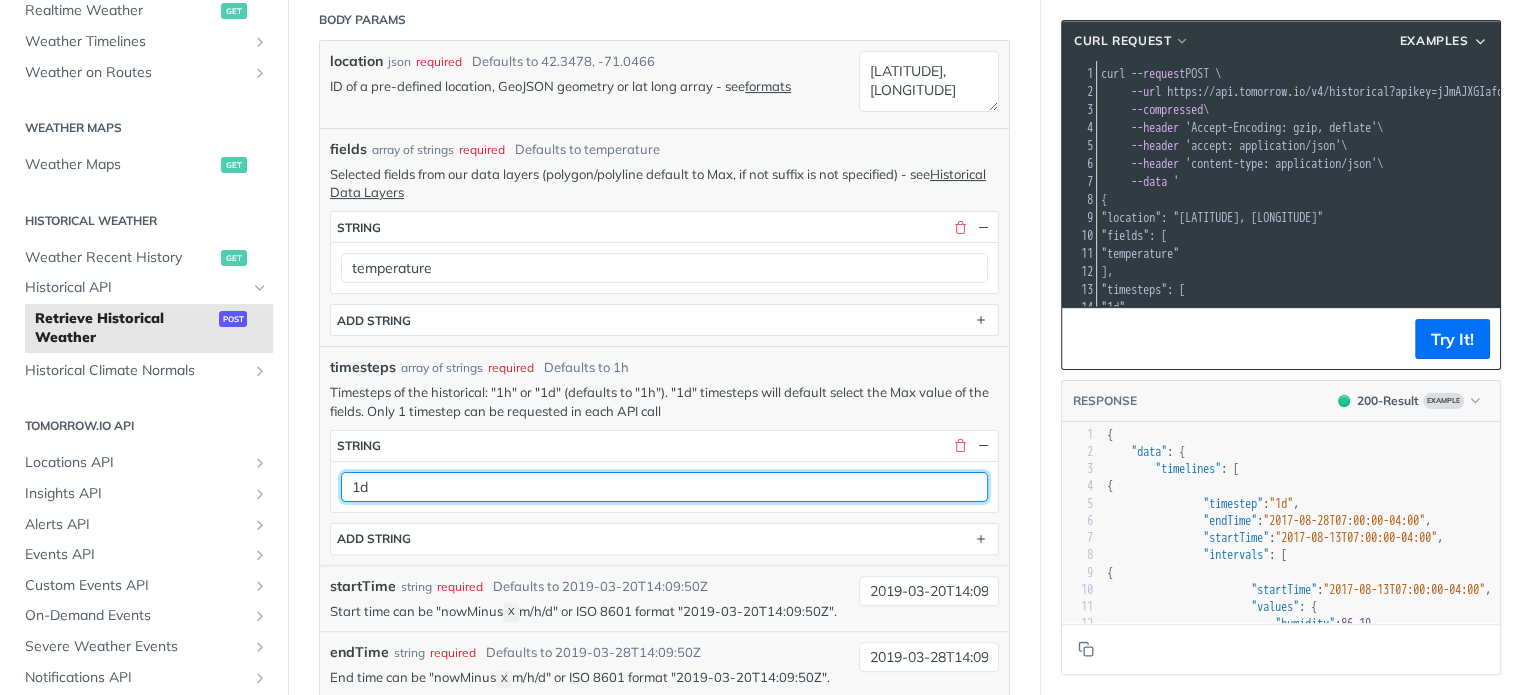 type on "1d" 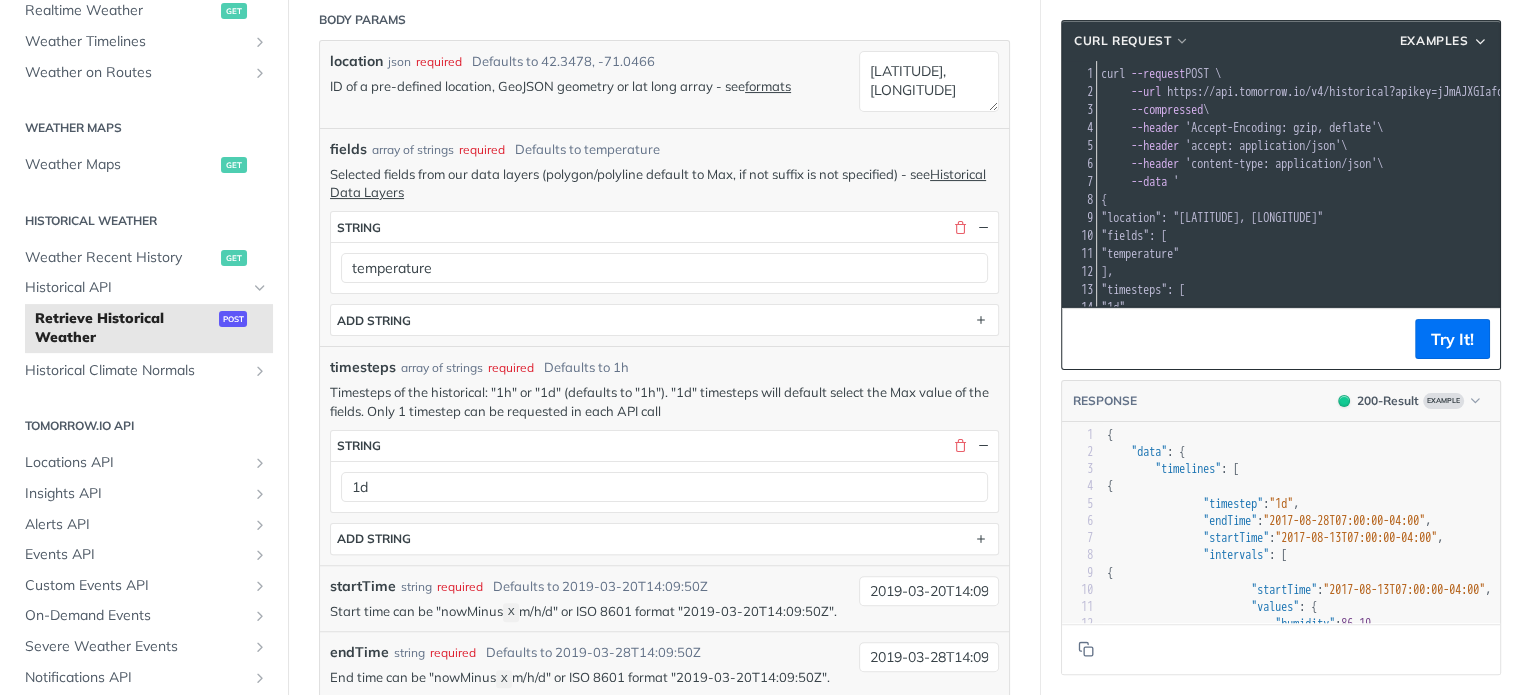 click on "Timesteps of the historical: "1h" or "1d" (defaults to "1h"). "1d" timesteps will default select the Max value of the fields. Only 1 timestep can be requested in each API call" at bounding box center (664, 401) 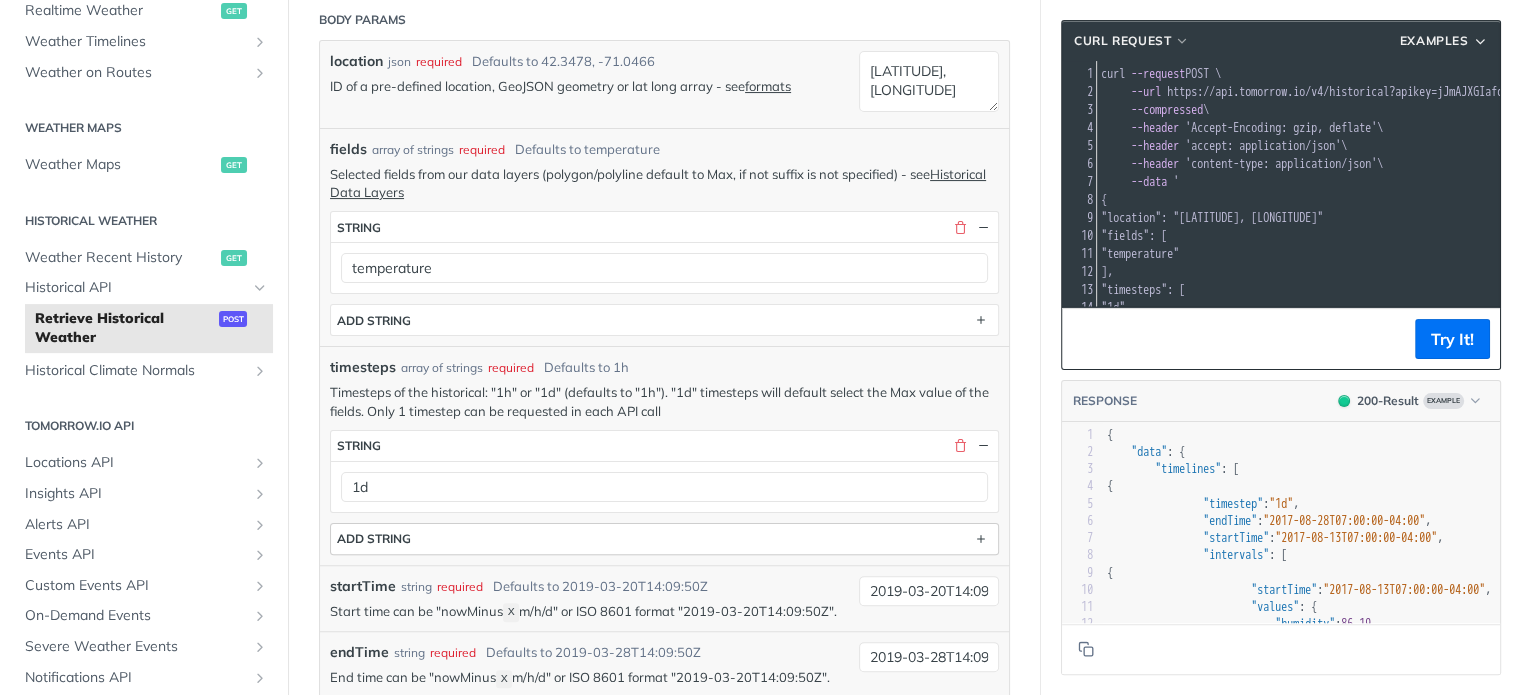 scroll, scrollTop: 500, scrollLeft: 0, axis: vertical 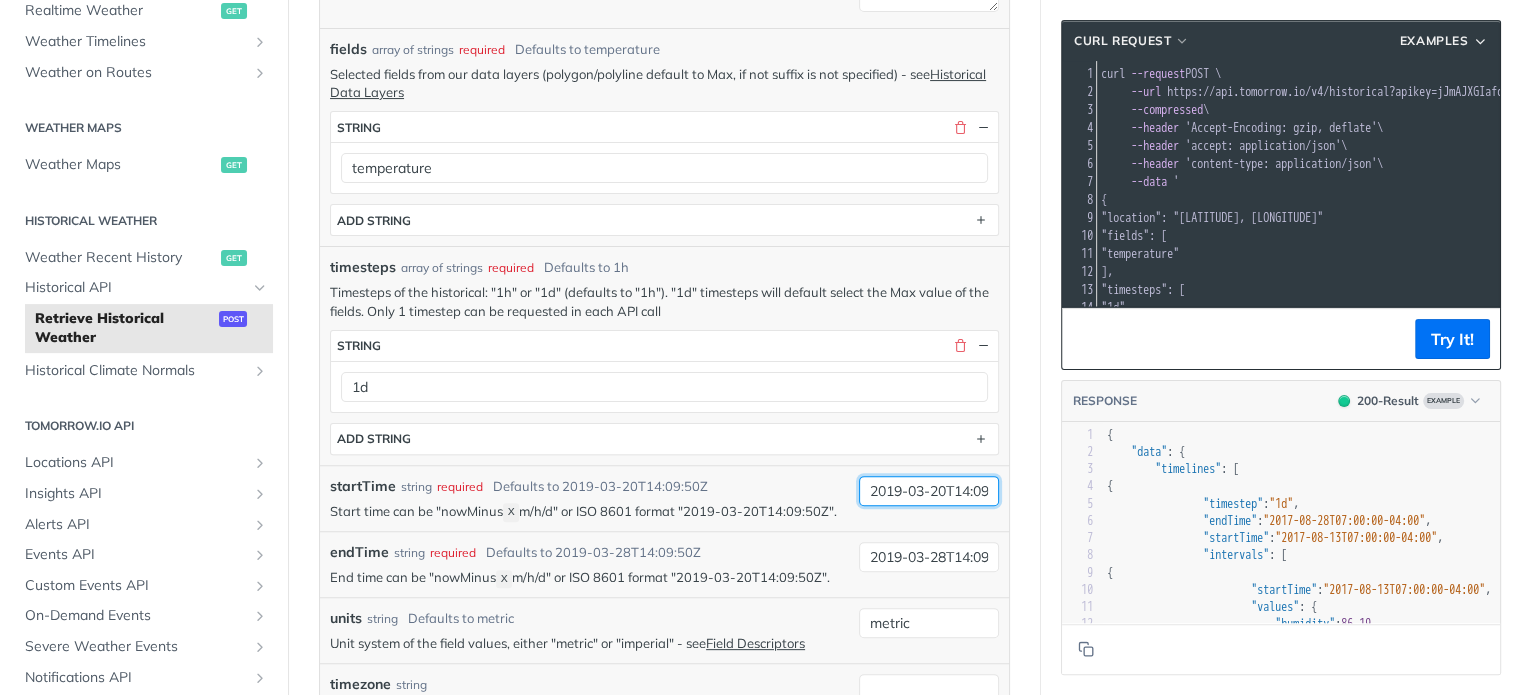 click on "2019-03-20T14:09:50Z" at bounding box center (929, 491) 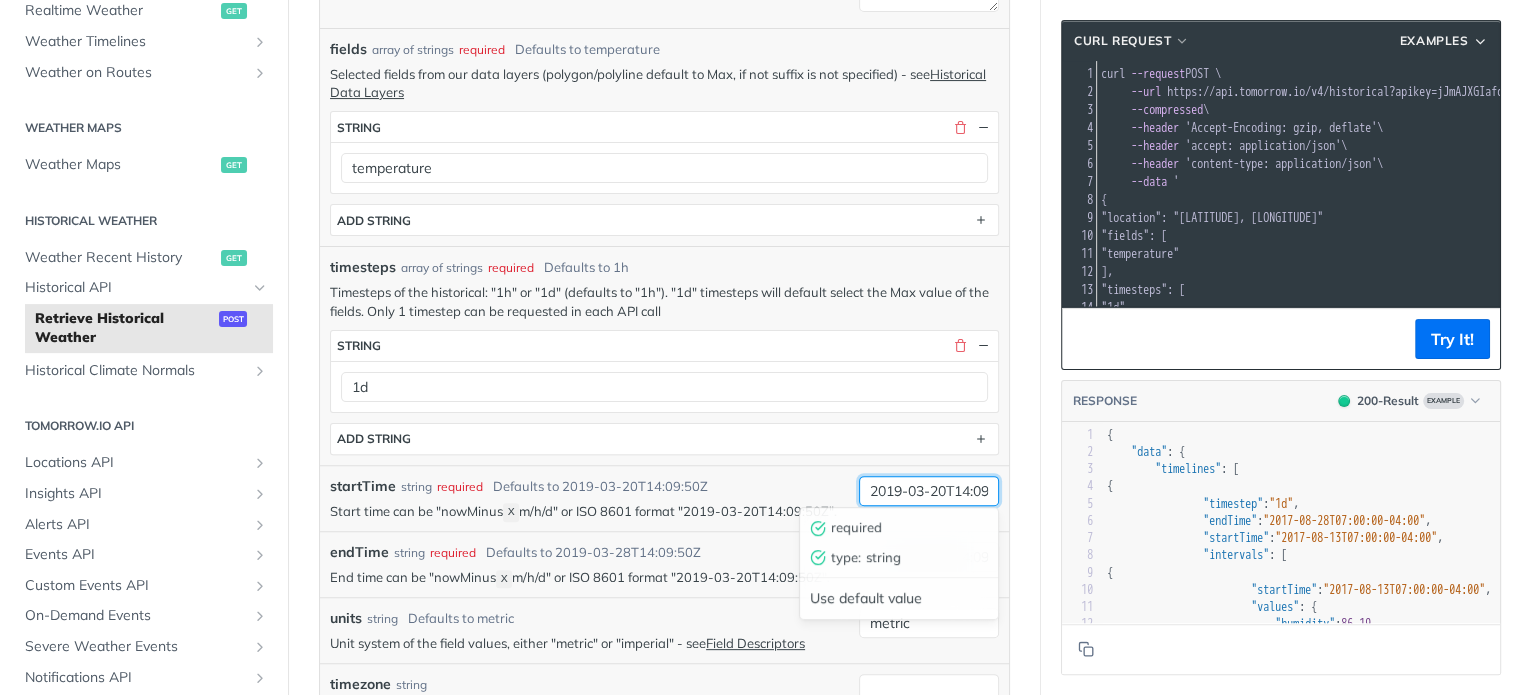 click on "2019-03-20T14:09:50Z" at bounding box center [929, 491] 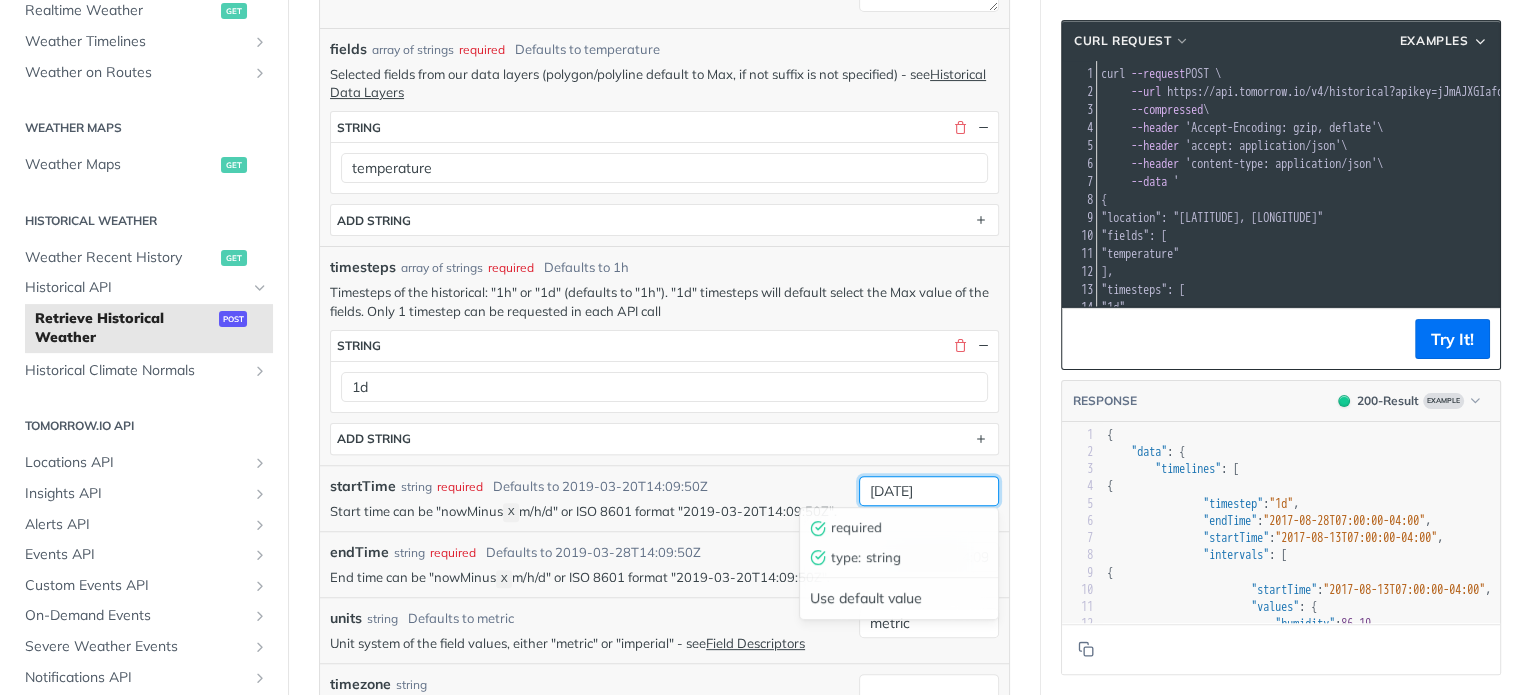 click on "2025-03-20T14:09:50Z" at bounding box center [929, 491] 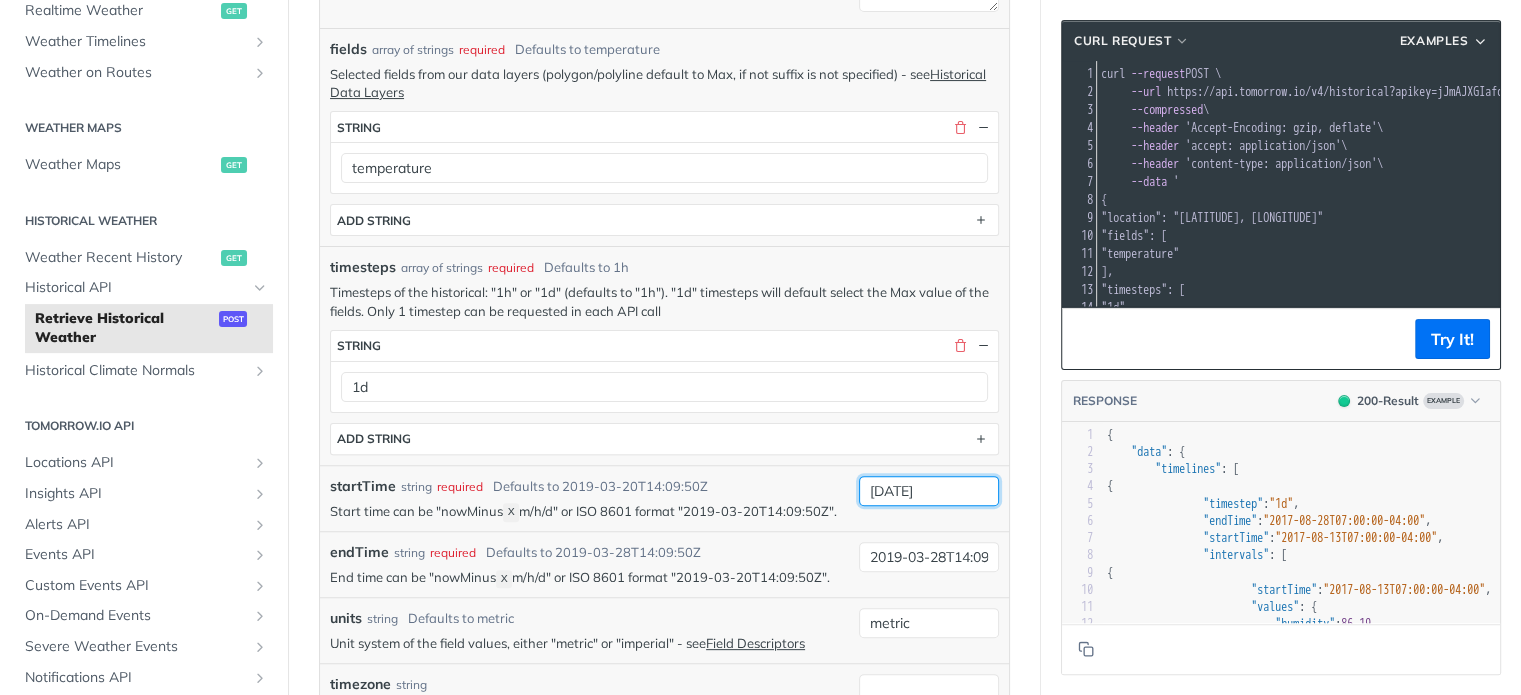 type on "2025-03-20T14:09:50Z" 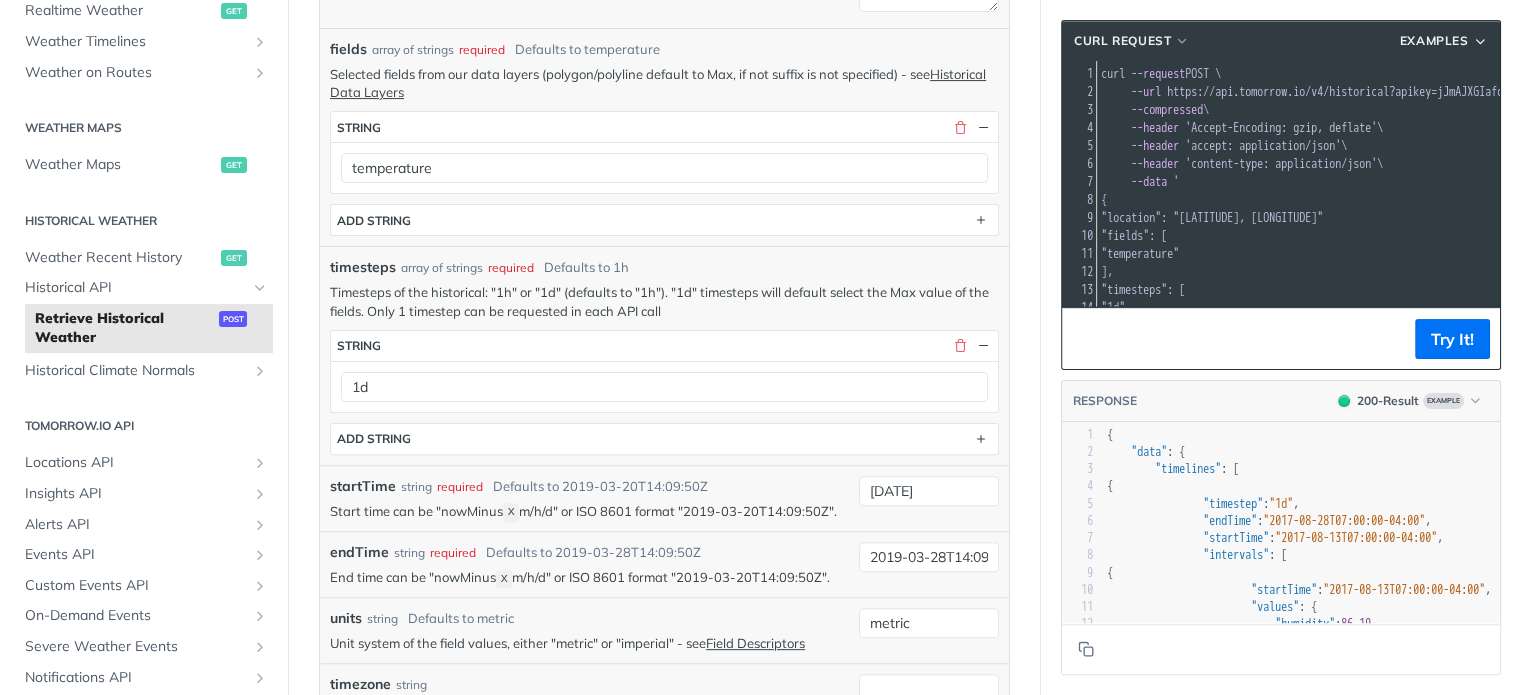 click on "startTime string required Defaults to 2019-03-20T14:09:50Z" at bounding box center (589, 486) 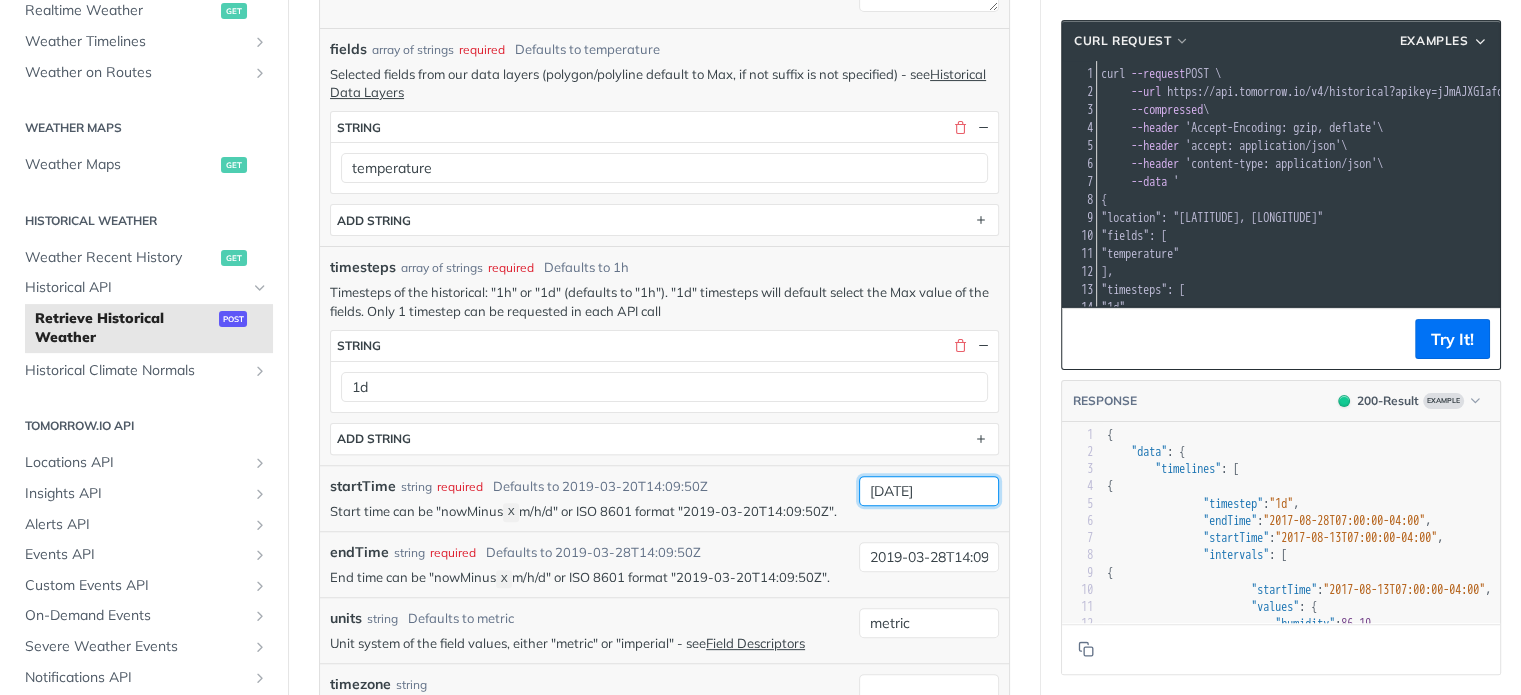 click on "2025-03-20T14:09:50Z" at bounding box center (929, 491) 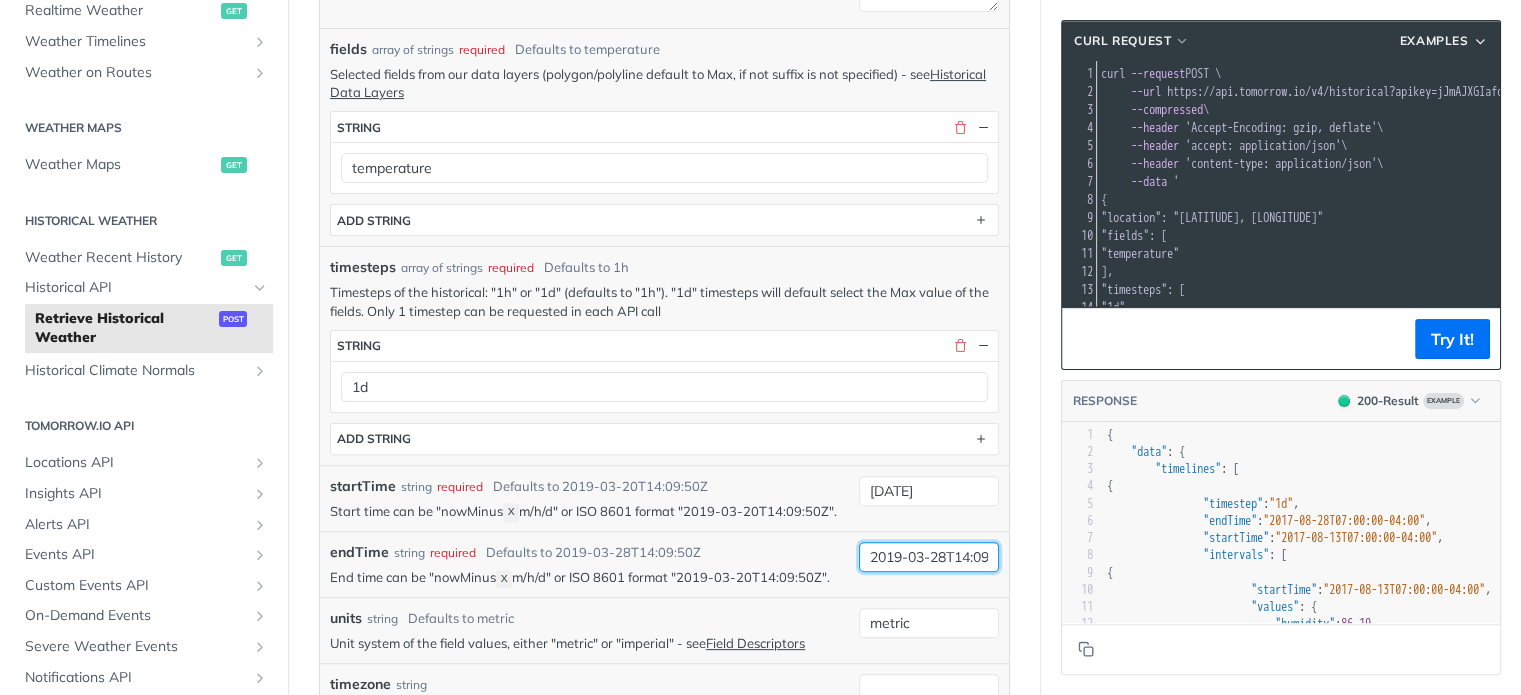 click on "2019-03-28T14:09:50Z" at bounding box center [929, 557] 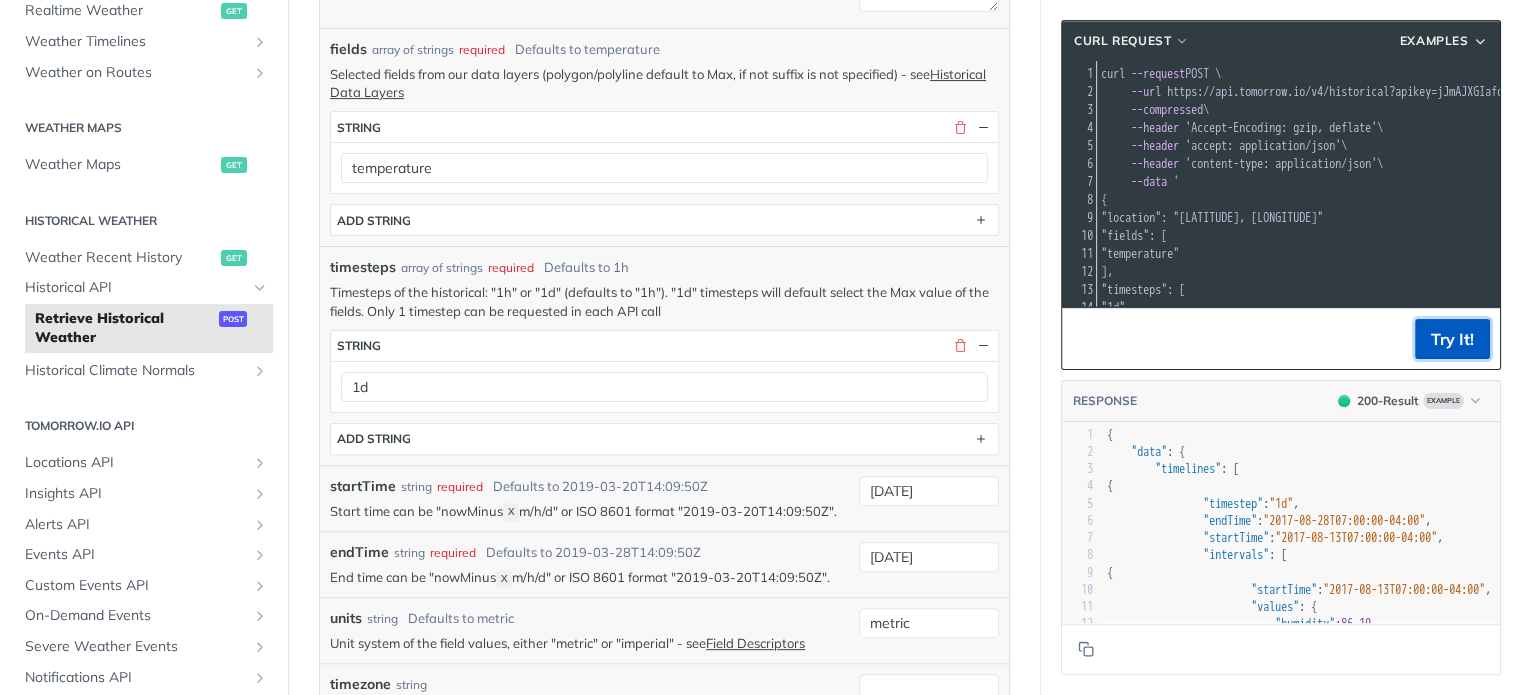 click on "Try It!" at bounding box center [1452, 339] 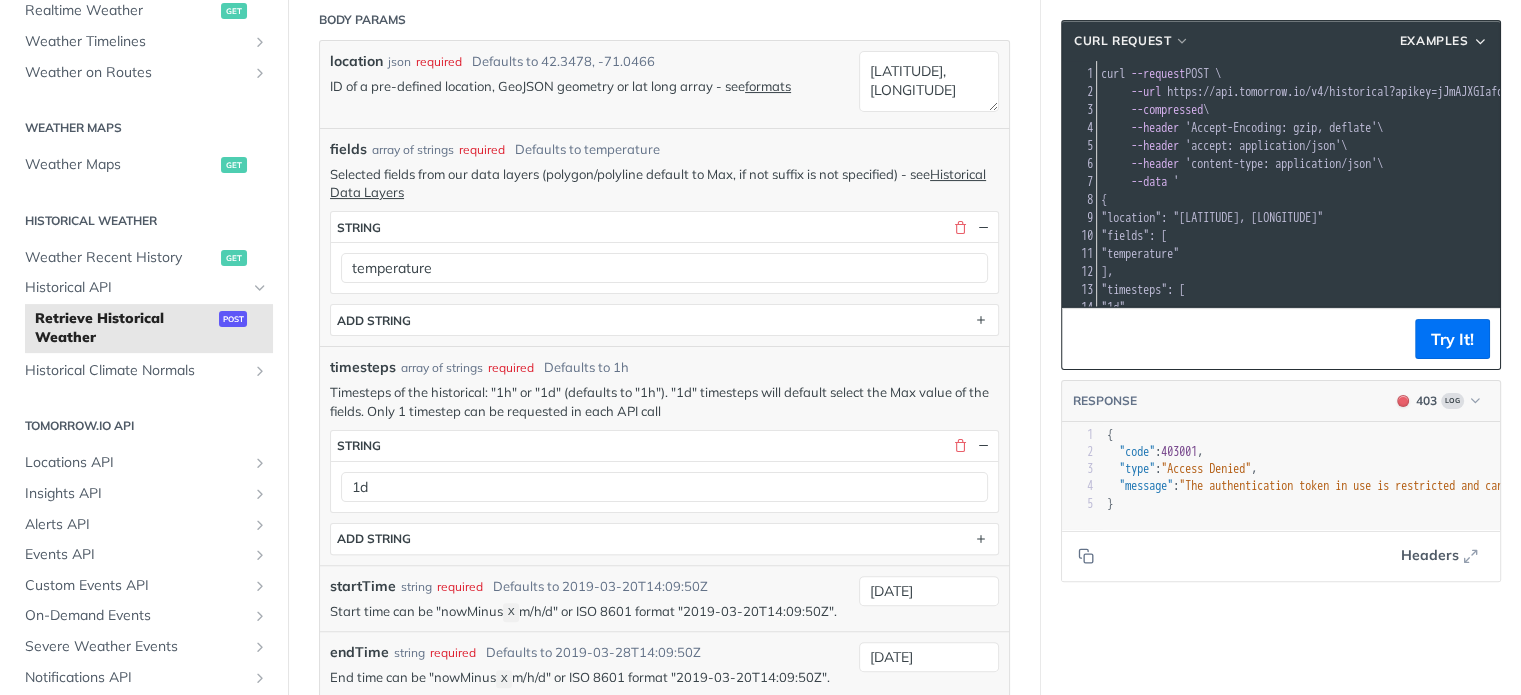 scroll, scrollTop: 500, scrollLeft: 0, axis: vertical 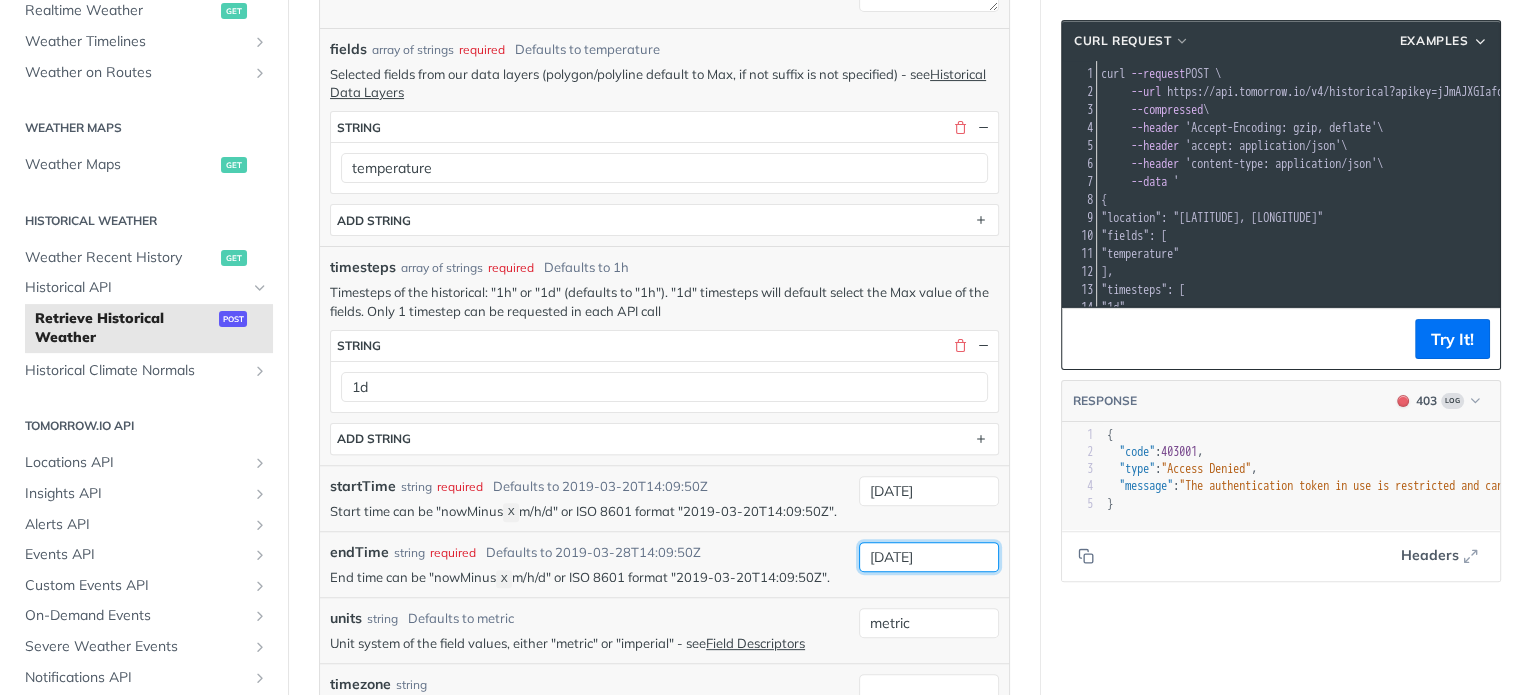 click on "2025-08-28T14:09:50Z" at bounding box center (929, 557) 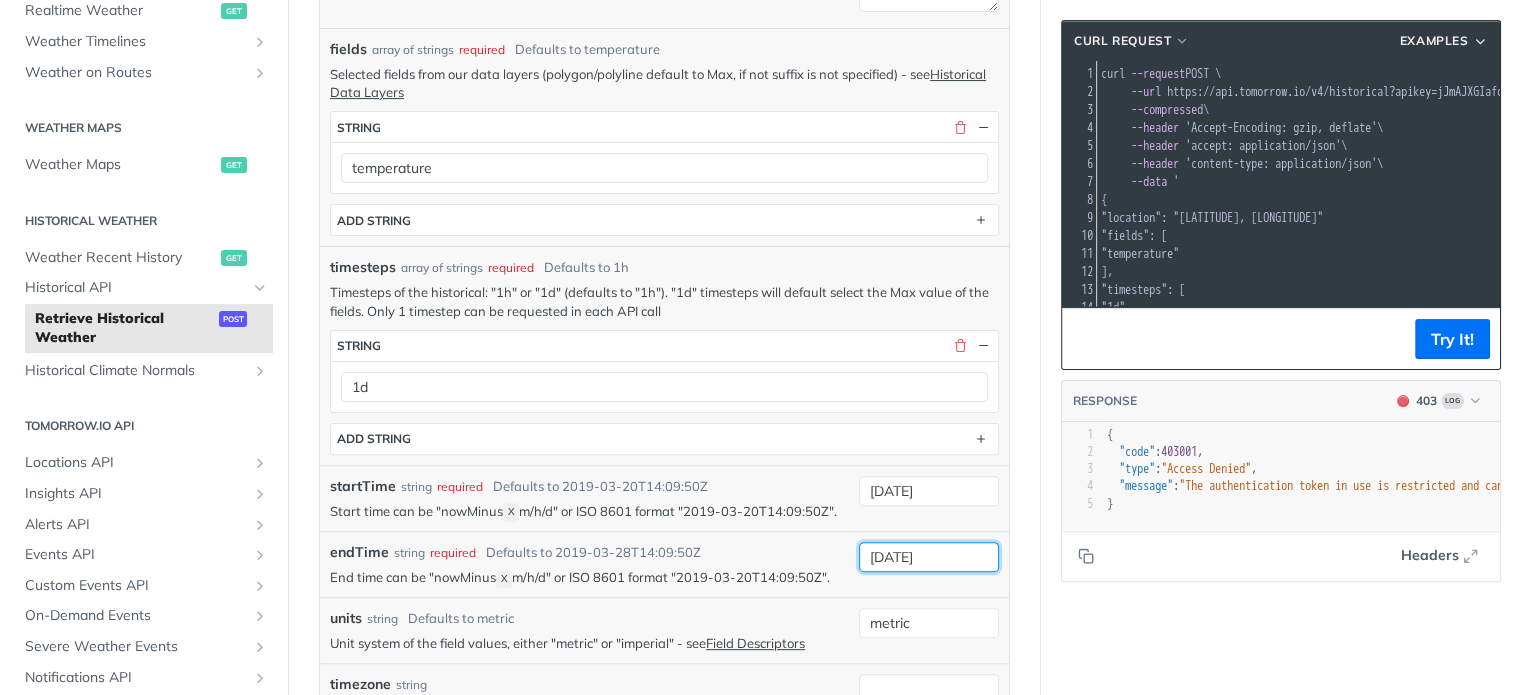 type on "2025-08-06T14:09:50Z" 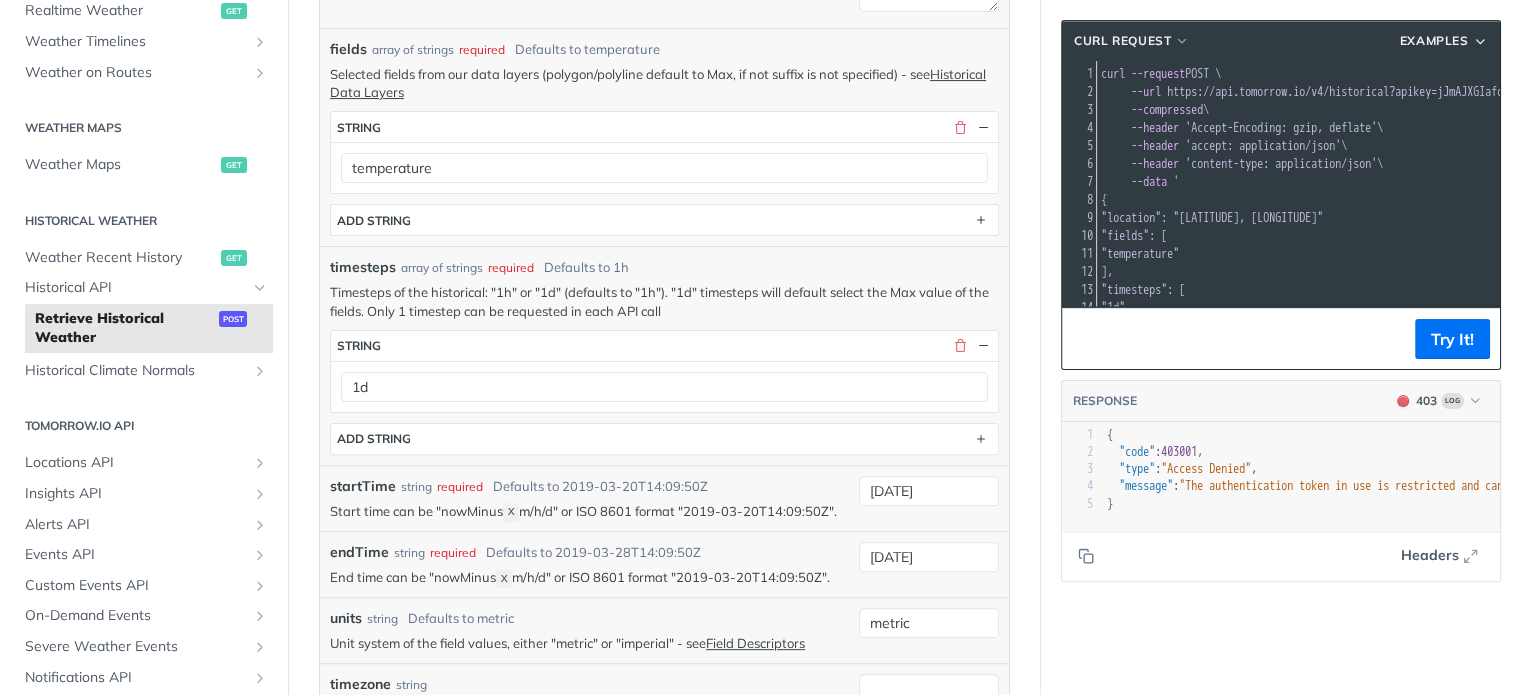 drag, startPoint x: 652, startPoint y: 523, endPoint x: 668, endPoint y: 527, distance: 16.492422 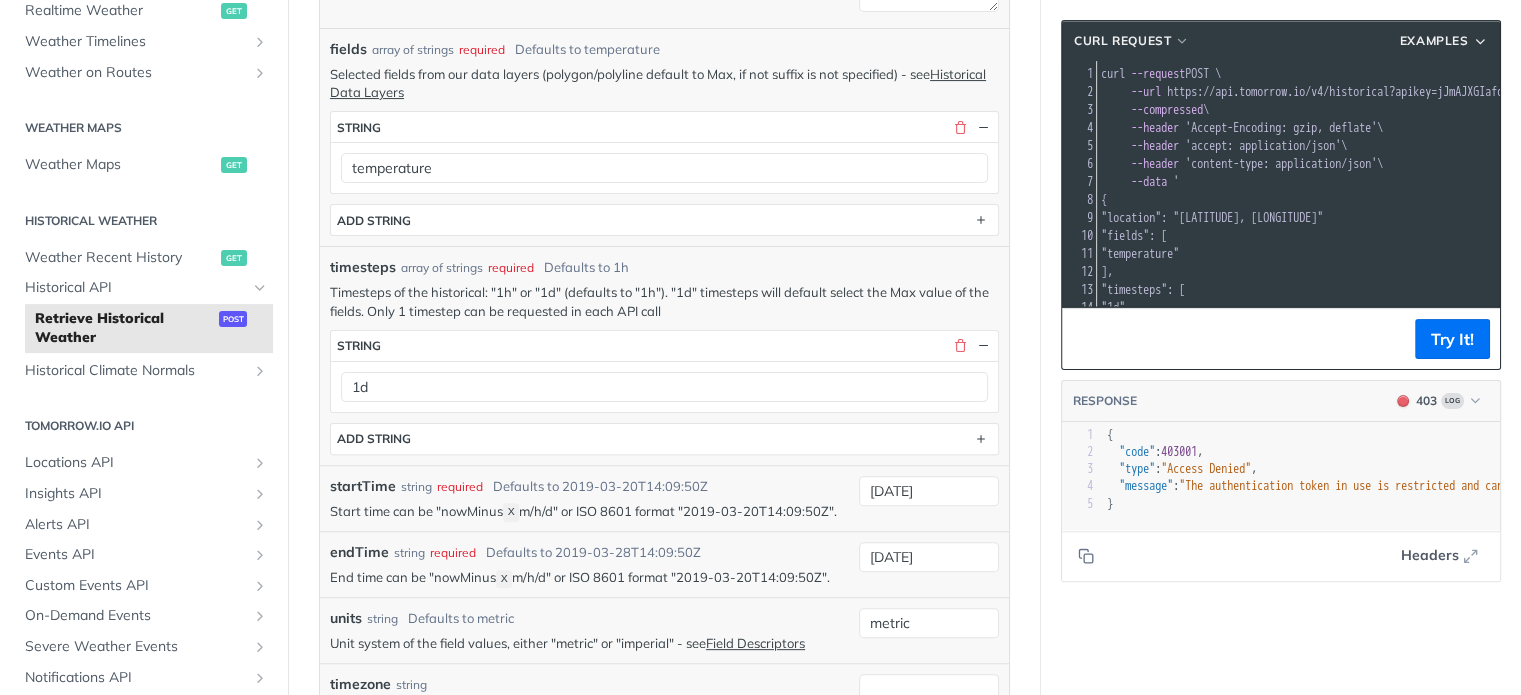 click on "endTime string required Defaults to 2019-03-28T14:09:50Z End time can be "nowMinus X m/h/d" or ISO 8601 format "2019-03-20T14:09:50Z". 2025-08-06T14:09:50Z" at bounding box center [664, 564] 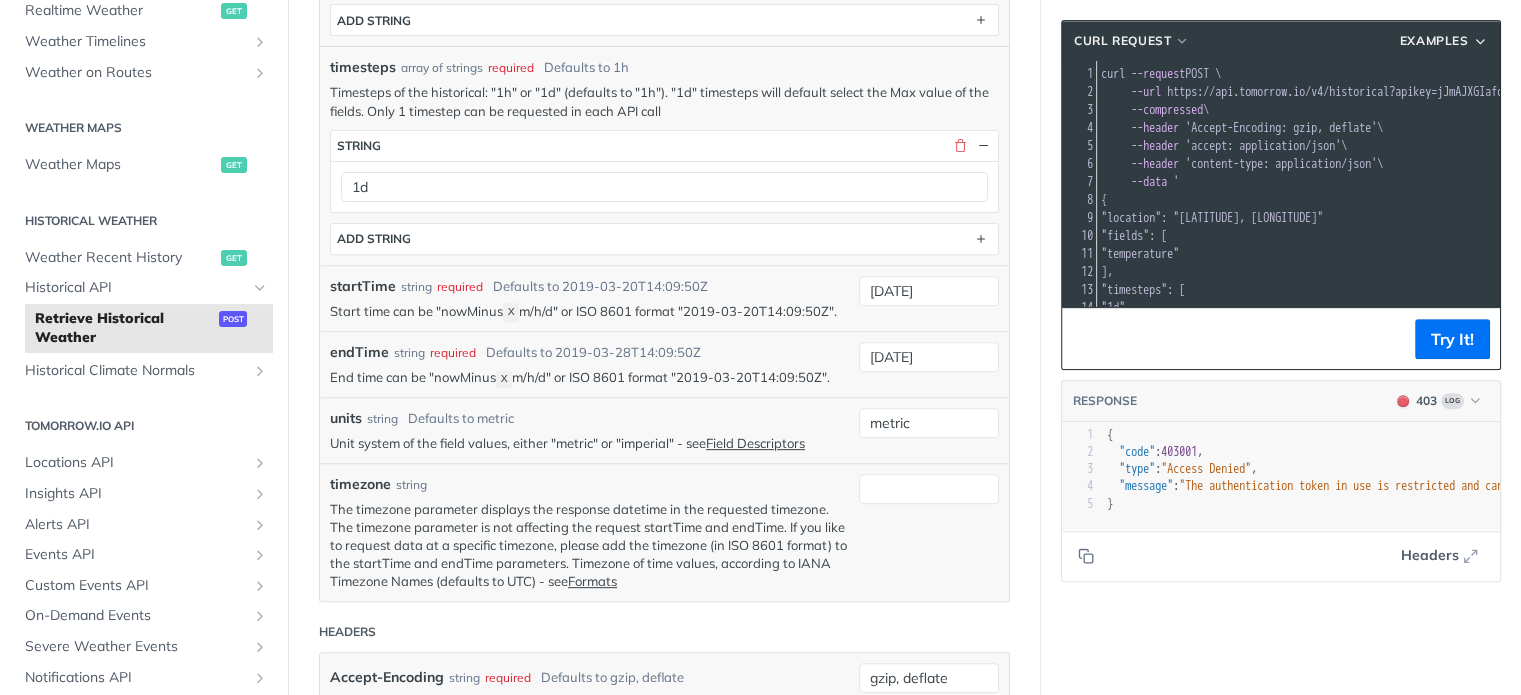 scroll, scrollTop: 800, scrollLeft: 0, axis: vertical 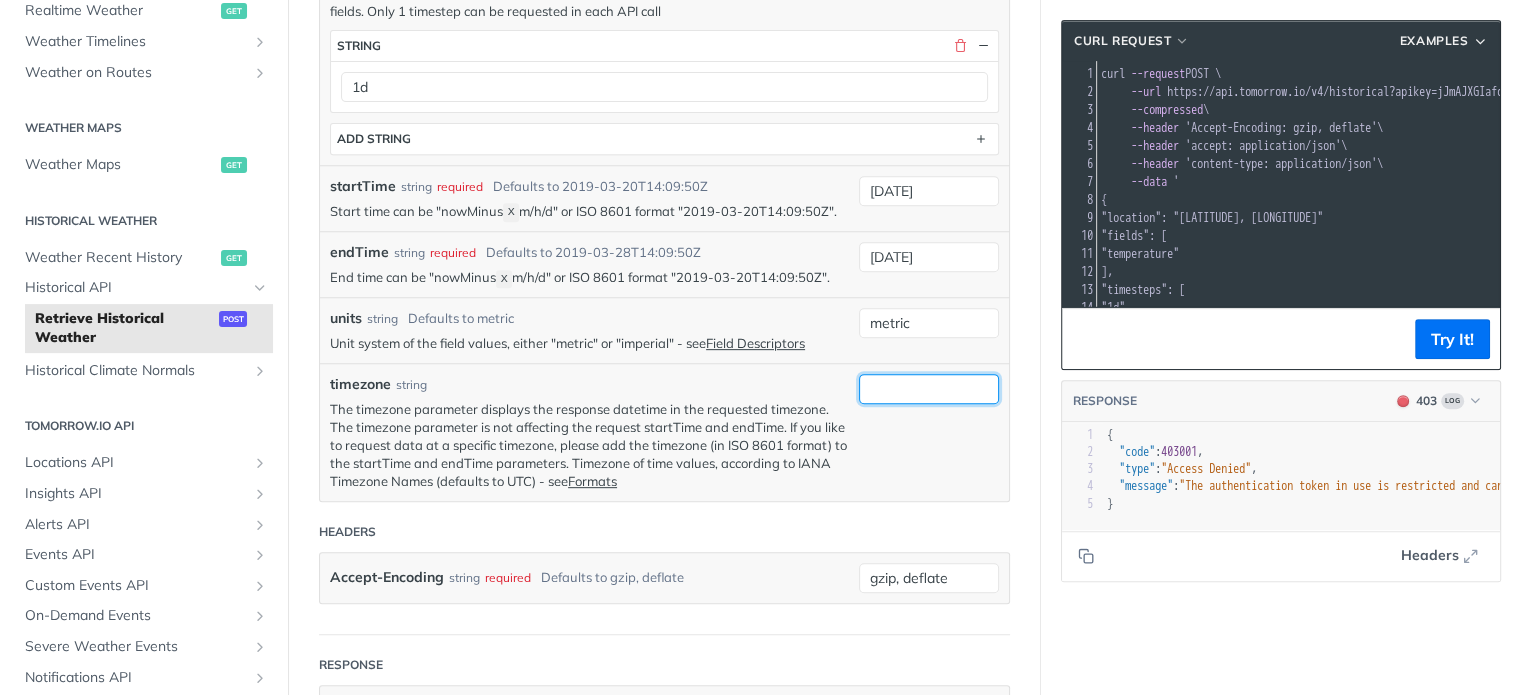 click on "timezone" at bounding box center [929, 389] 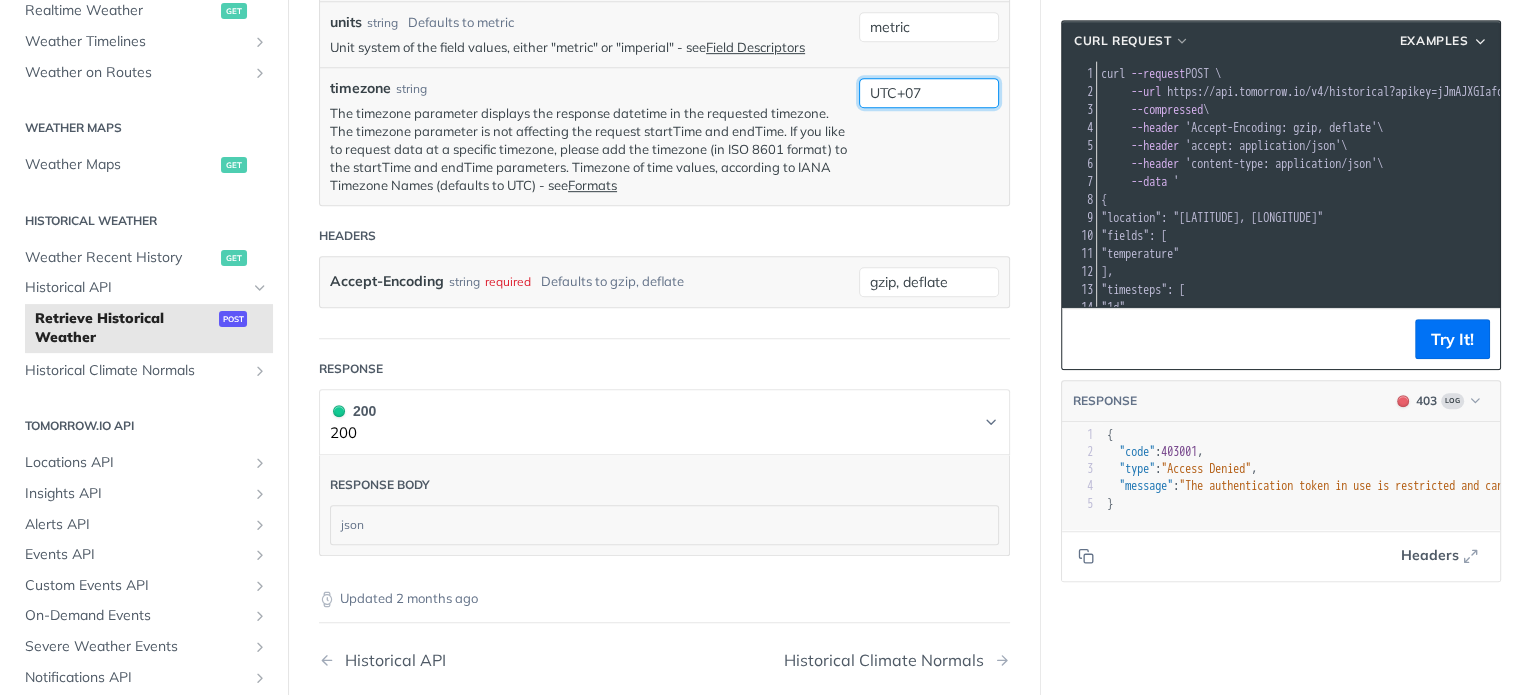 scroll, scrollTop: 1100, scrollLeft: 0, axis: vertical 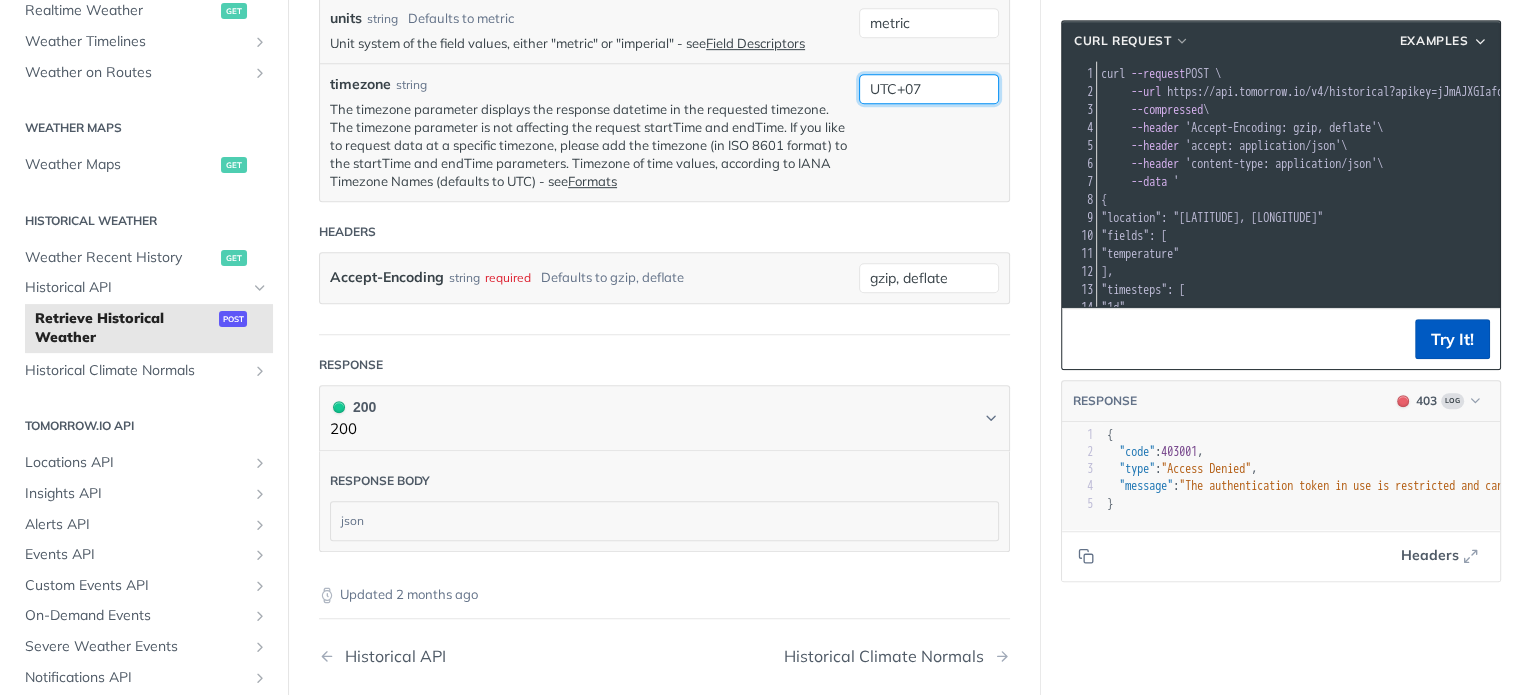 type on "UTC+07" 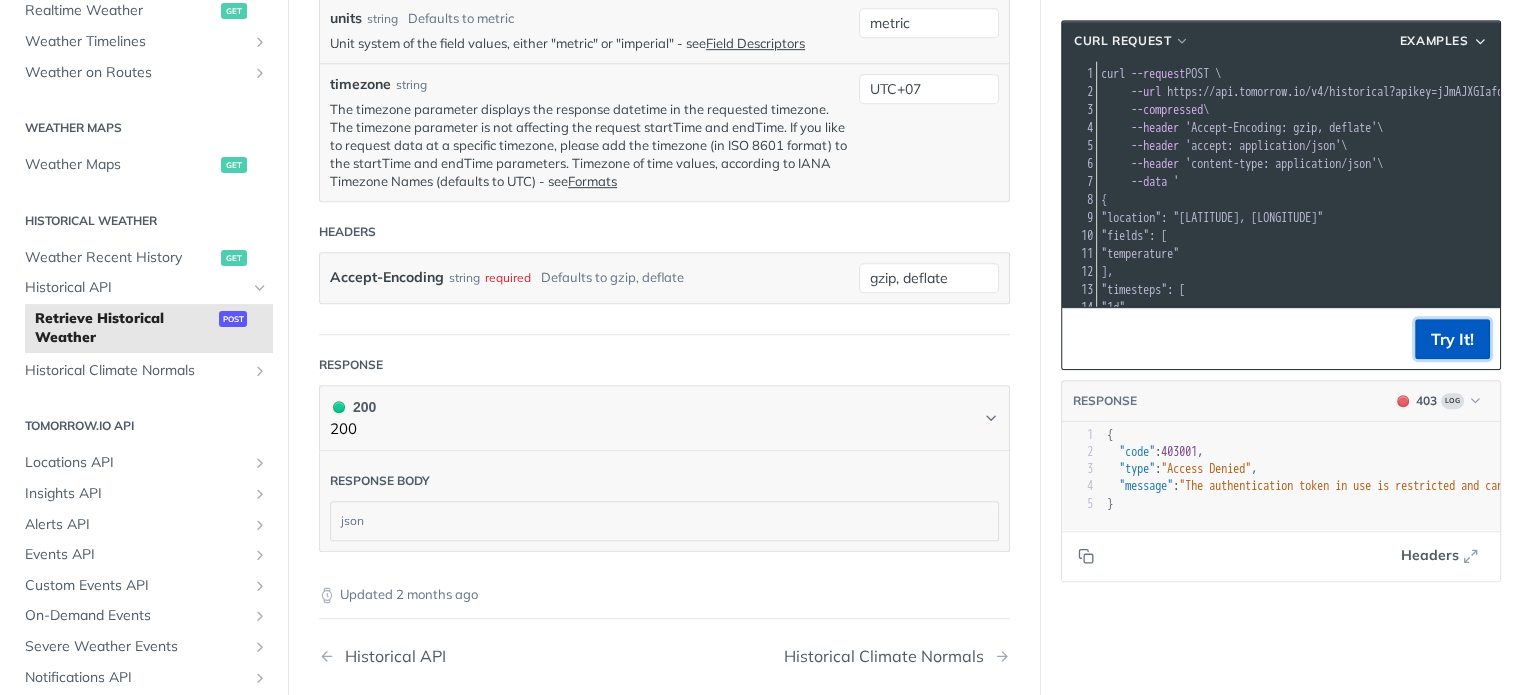 click on "Try It!" at bounding box center [1452, 339] 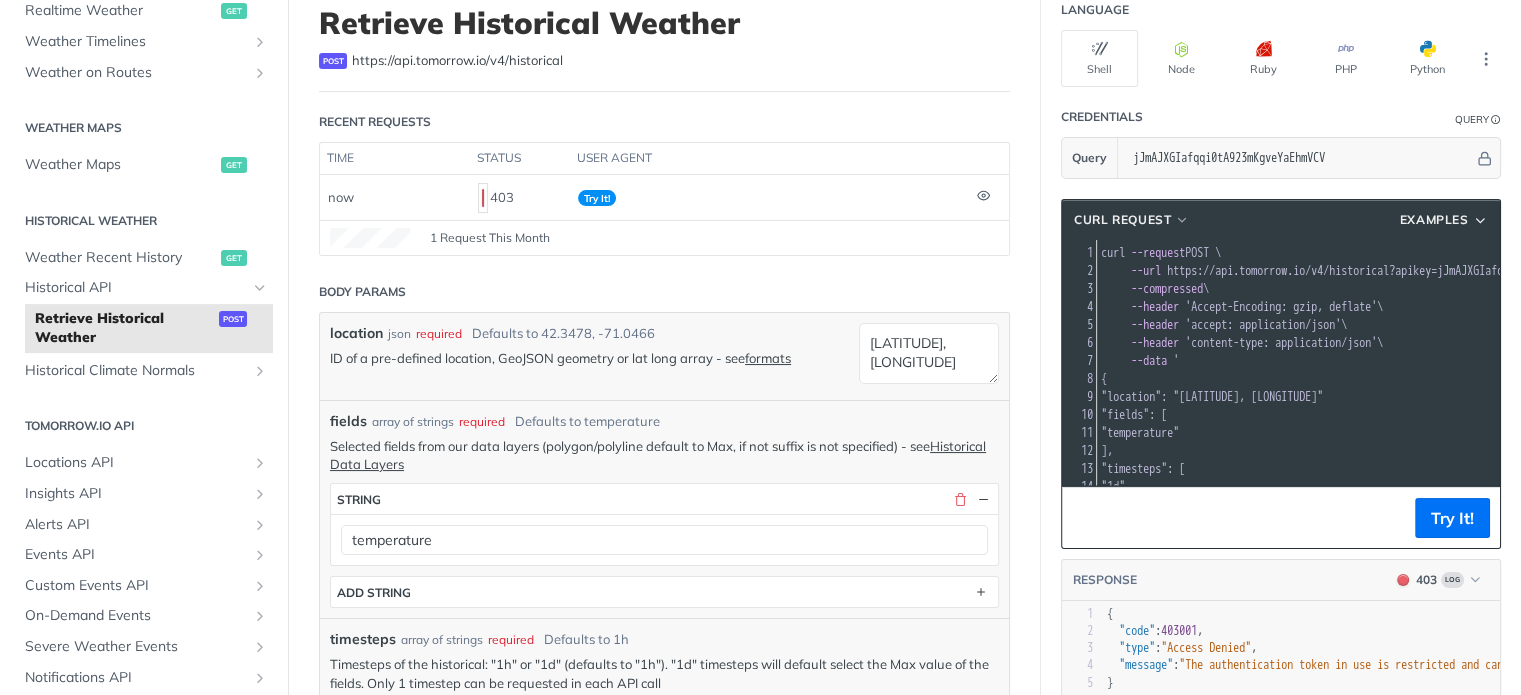 scroll, scrollTop: 104, scrollLeft: 0, axis: vertical 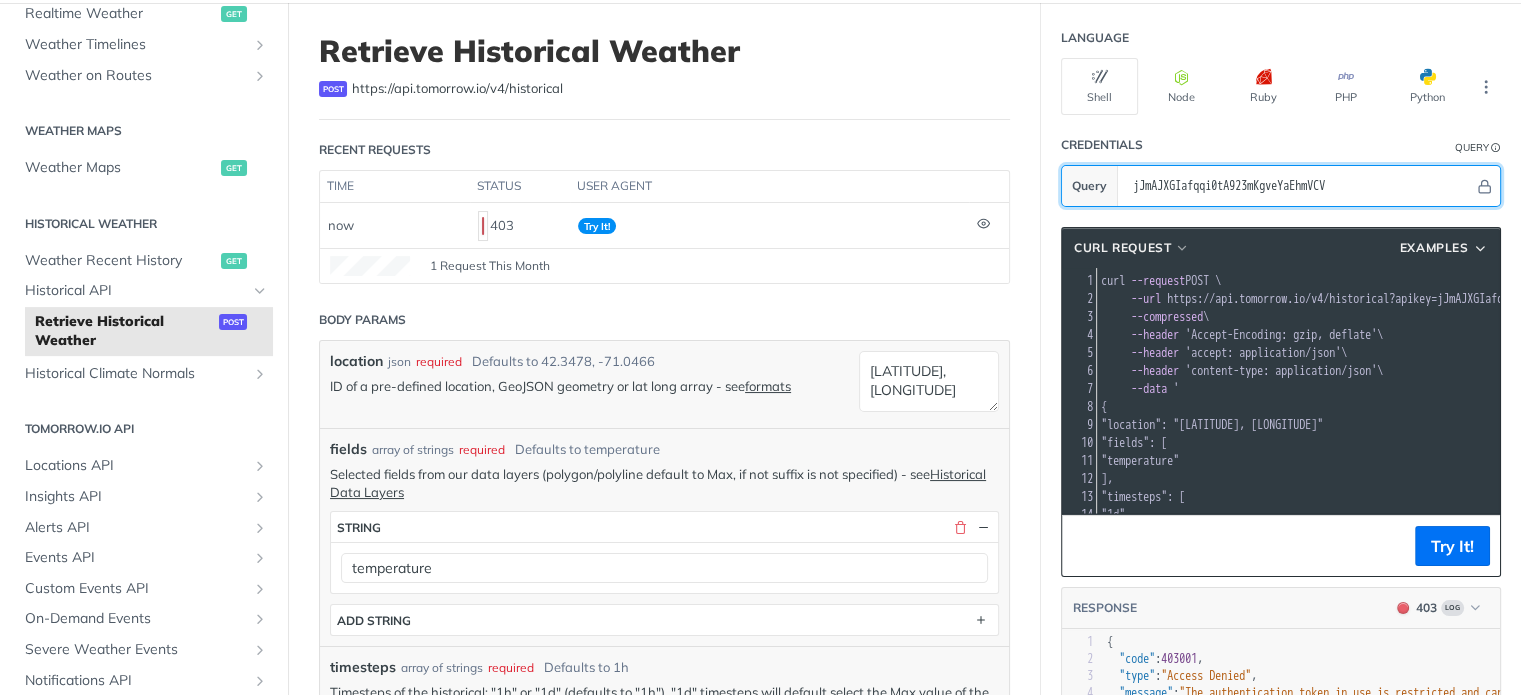 click on "jJmAJXGIafqqi0tA923mKgveYaEhmVCV" at bounding box center (1298, 186) 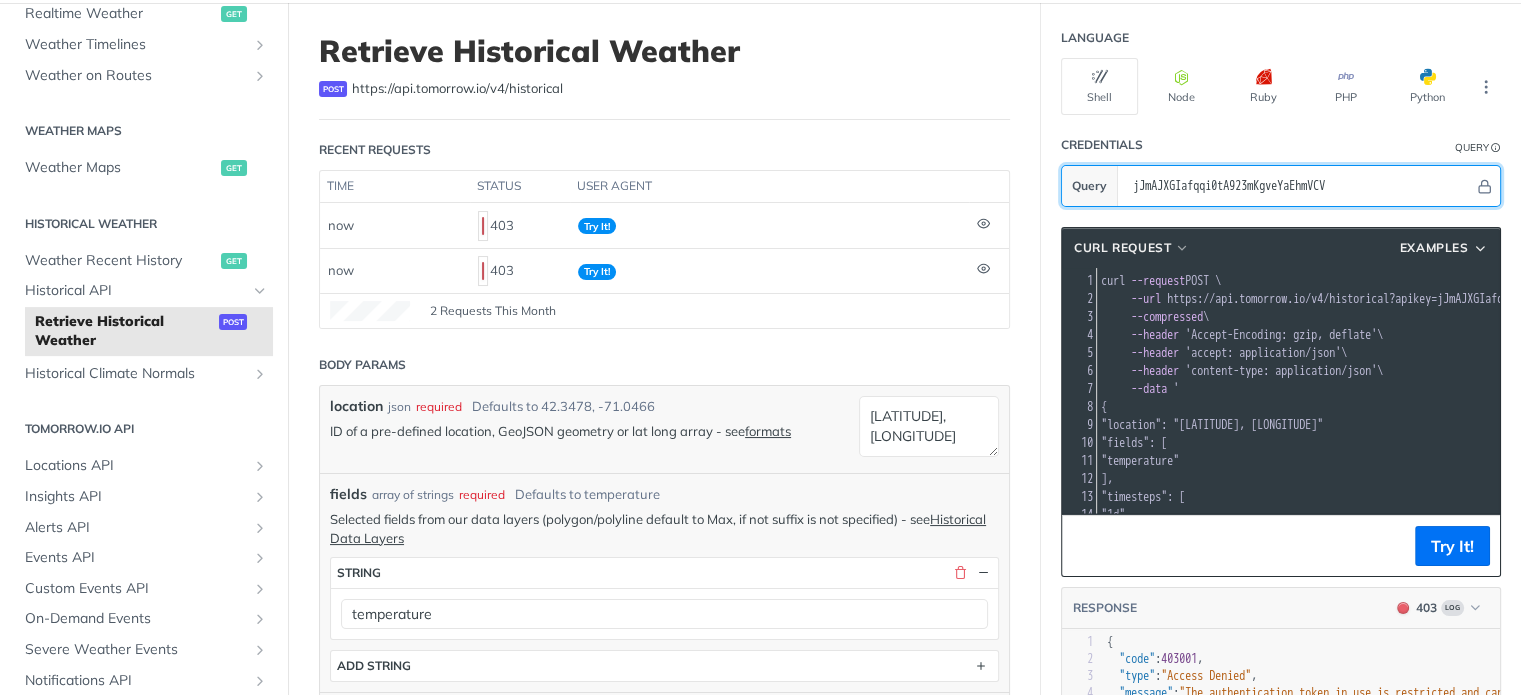 click on "jJmAJXGIafqqi0tA923mKgveYaEhmVCV" at bounding box center [1298, 186] 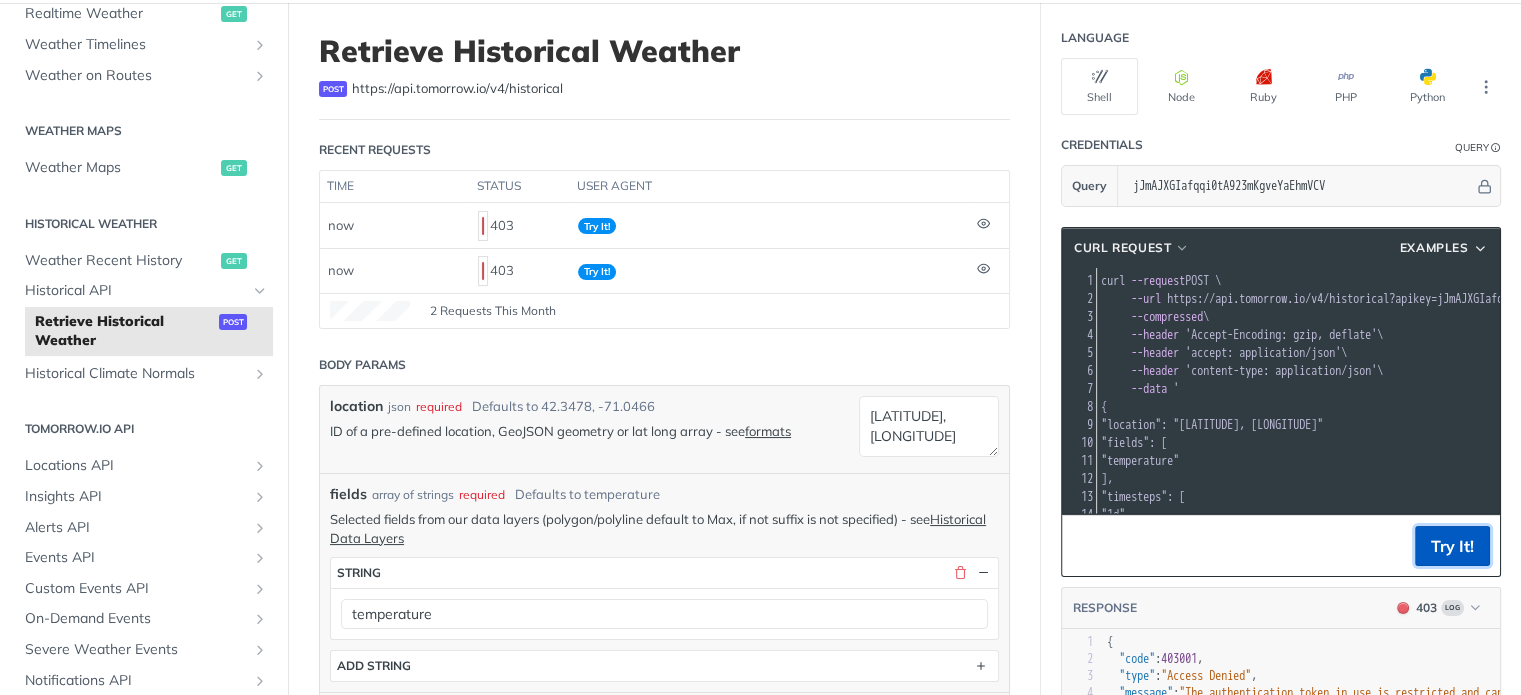 click on "Try It!" at bounding box center (1452, 546) 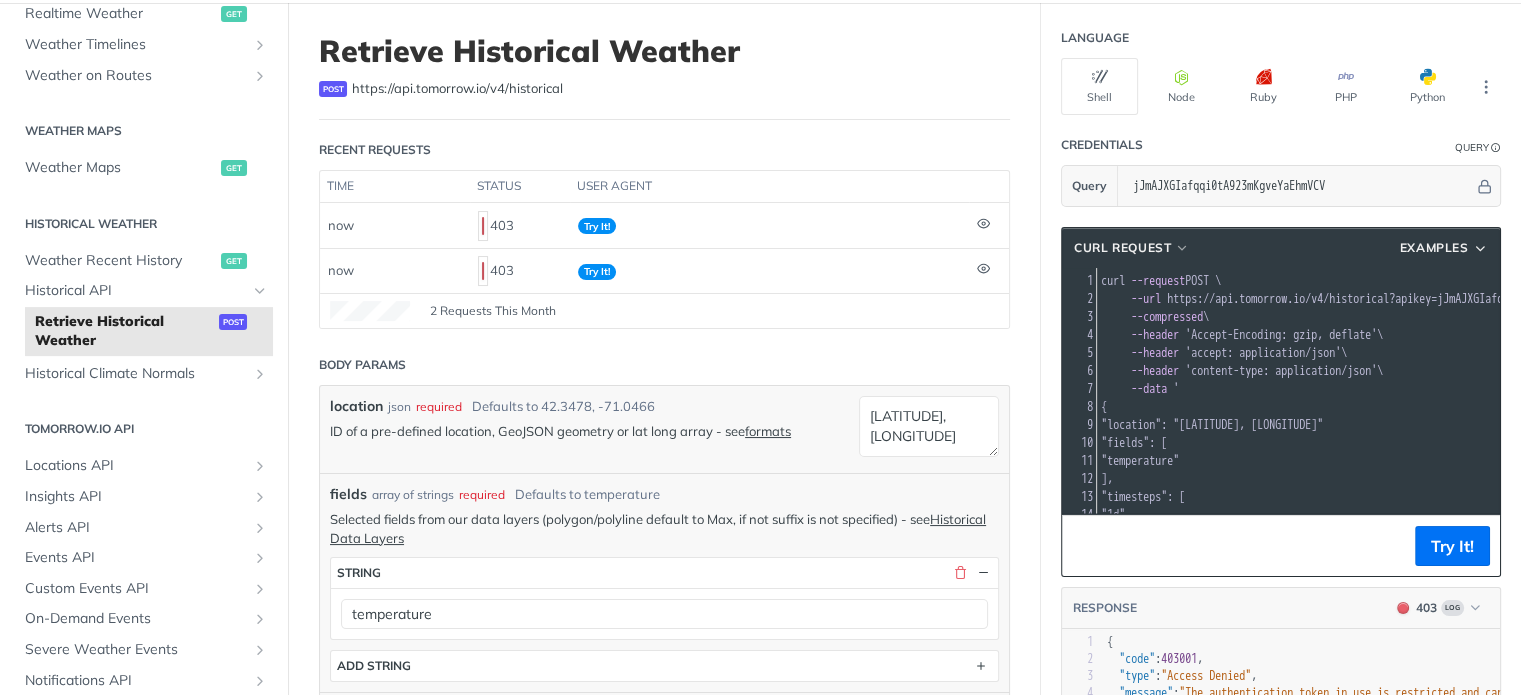 scroll, scrollTop: 81, scrollLeft: 0, axis: vertical 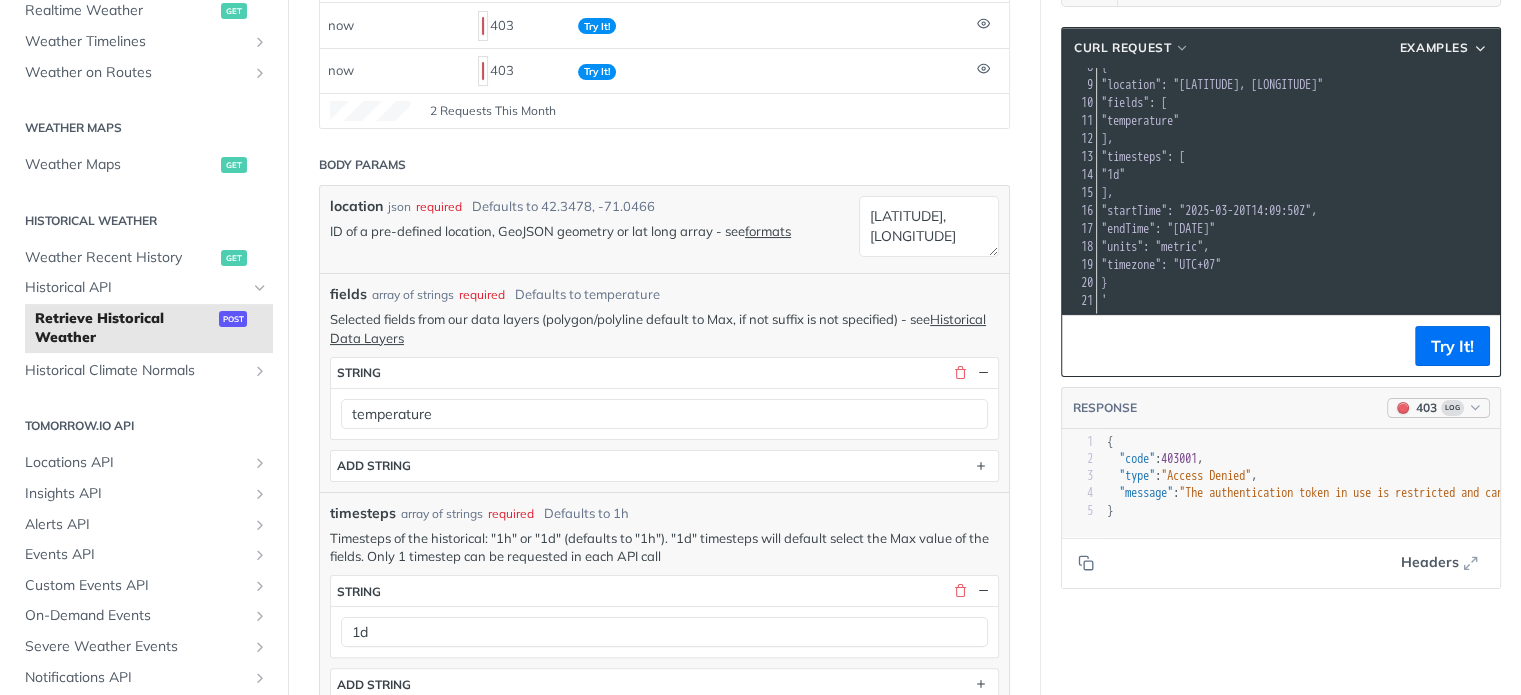 click at bounding box center [1475, 407] 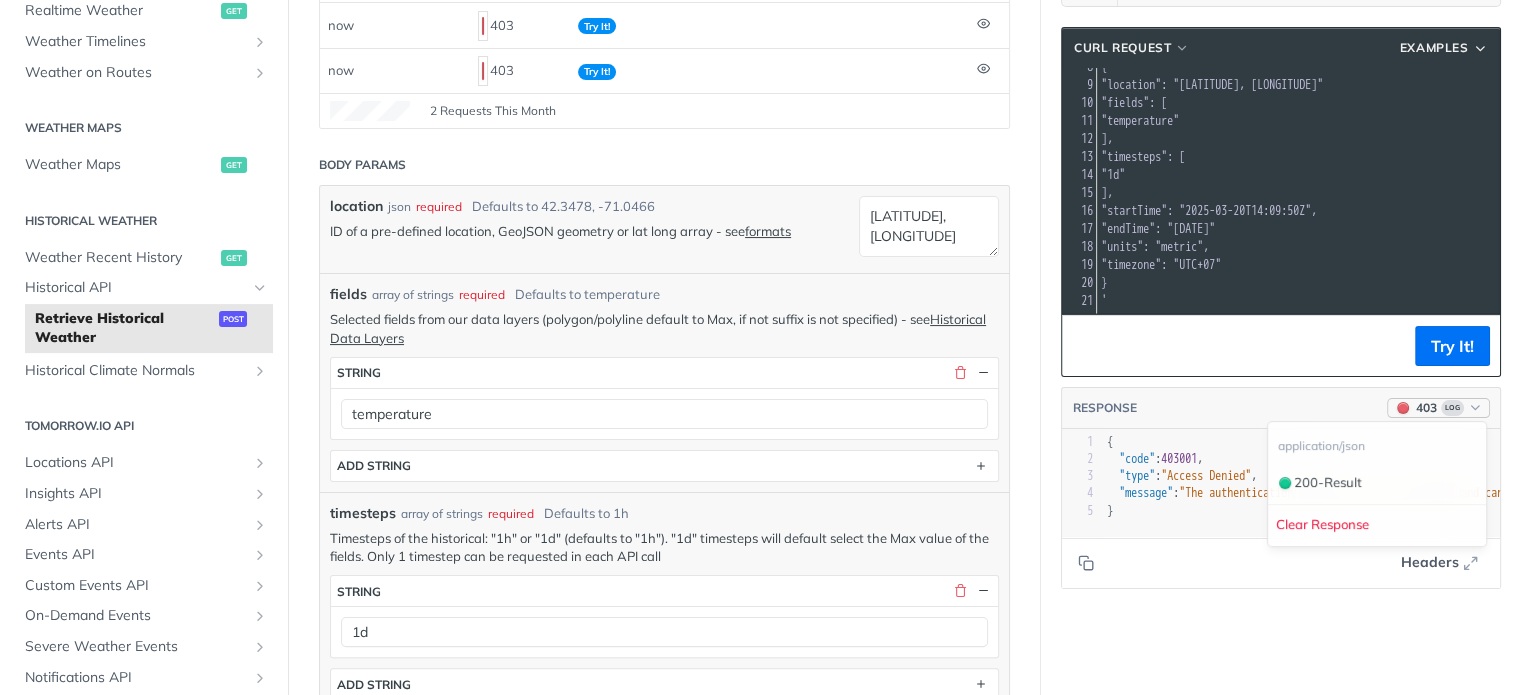 click at bounding box center (1475, 407) 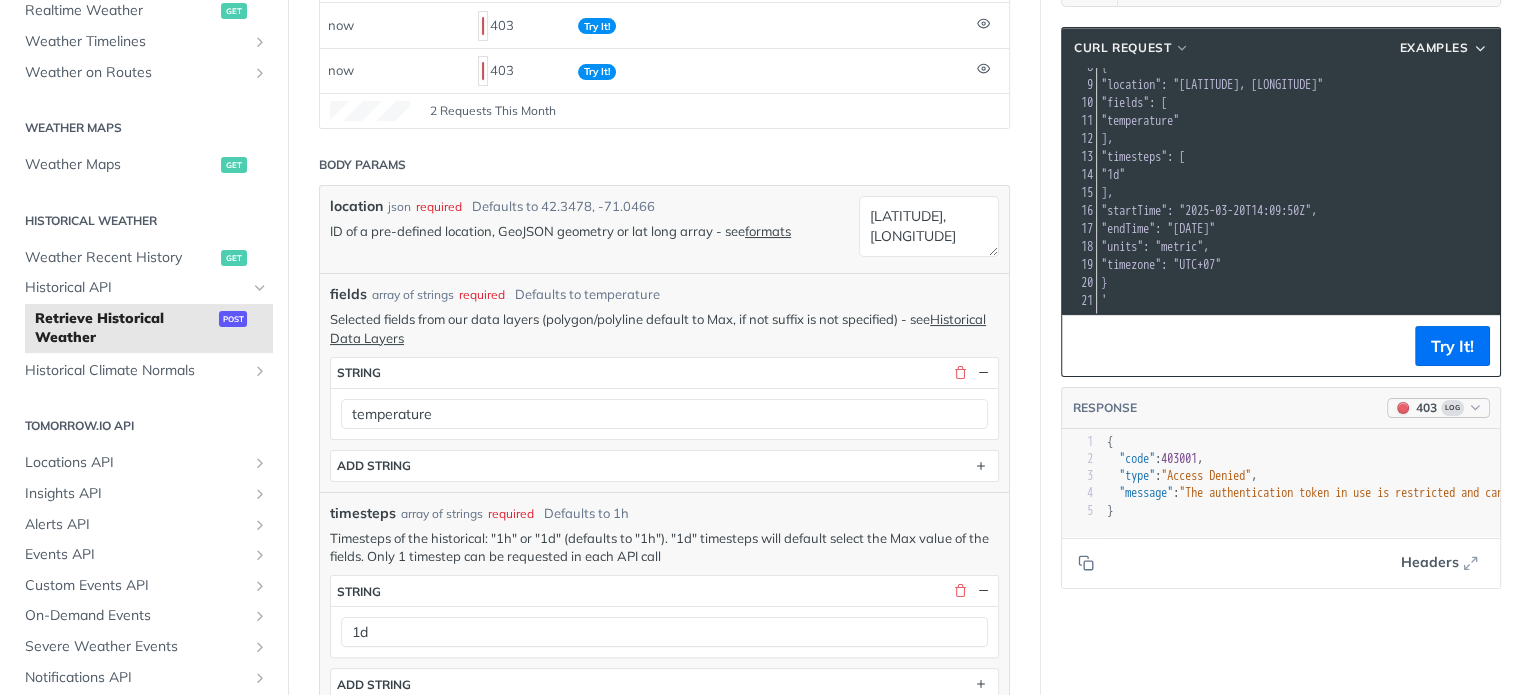 click at bounding box center (1475, 407) 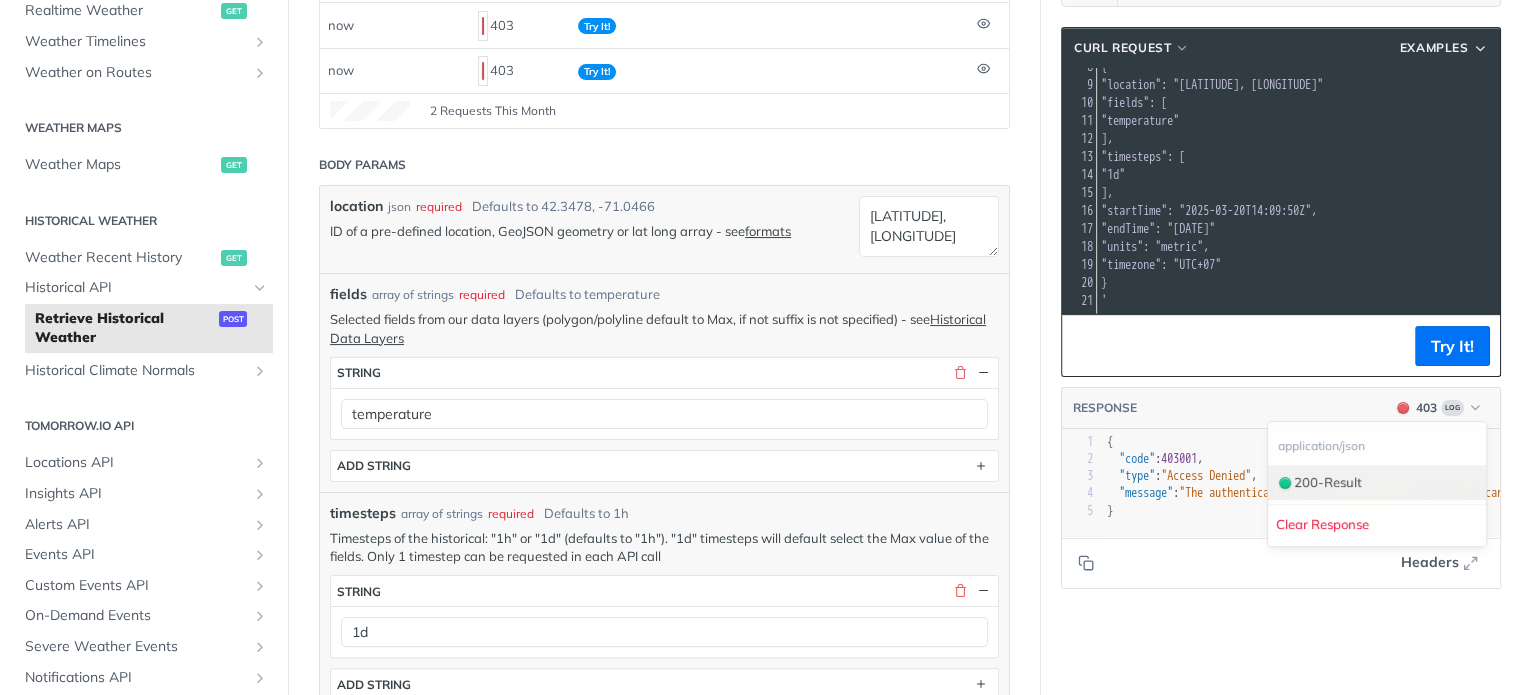 click on "200  -  Result" at bounding box center [1377, 483] 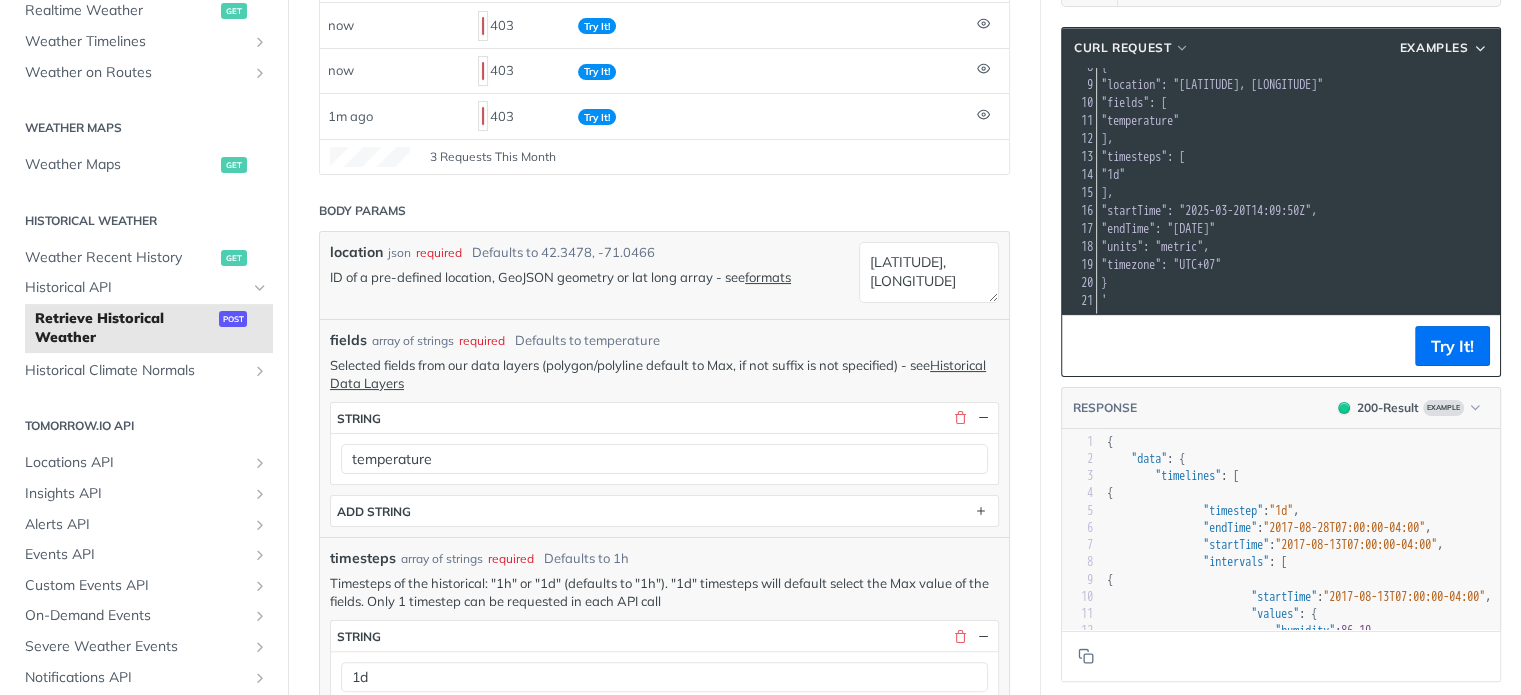 scroll, scrollTop: 96, scrollLeft: 0, axis: vertical 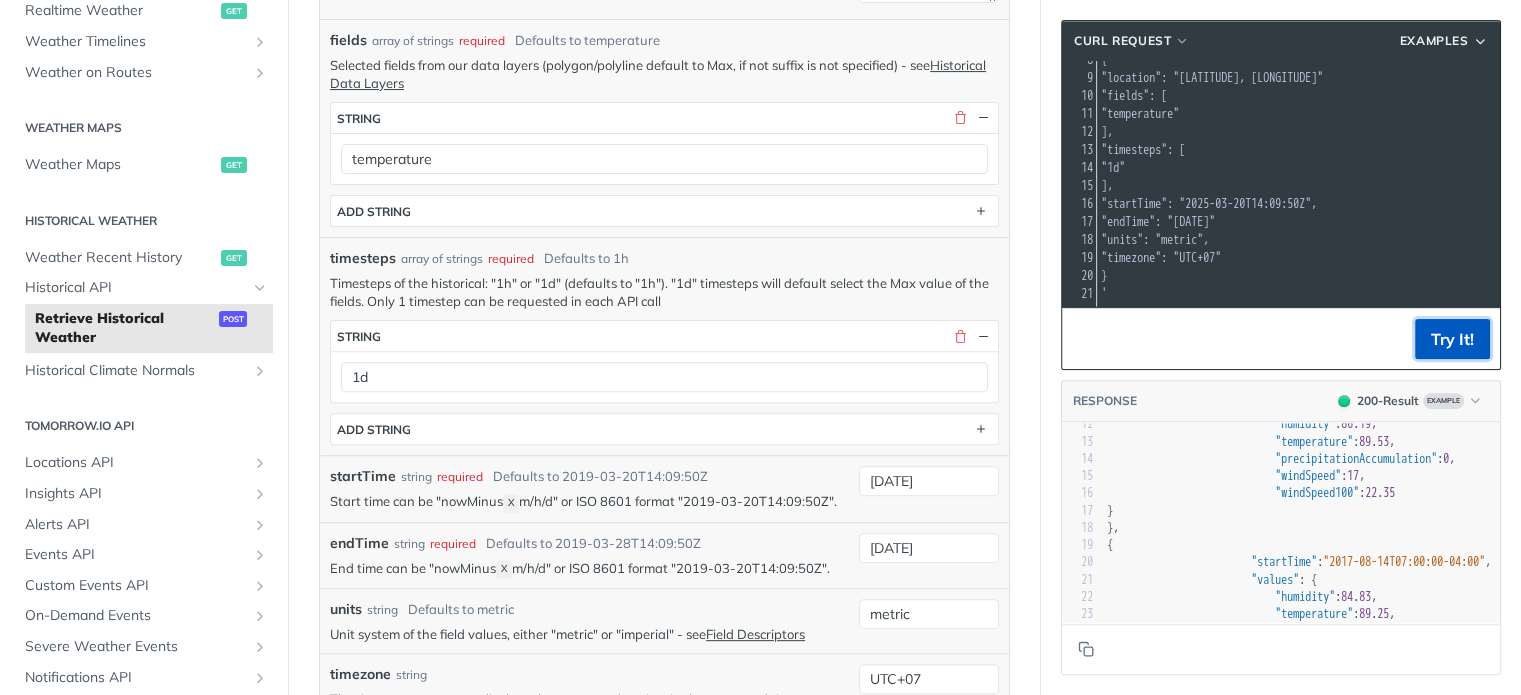 click on "Try It!" at bounding box center (1452, 339) 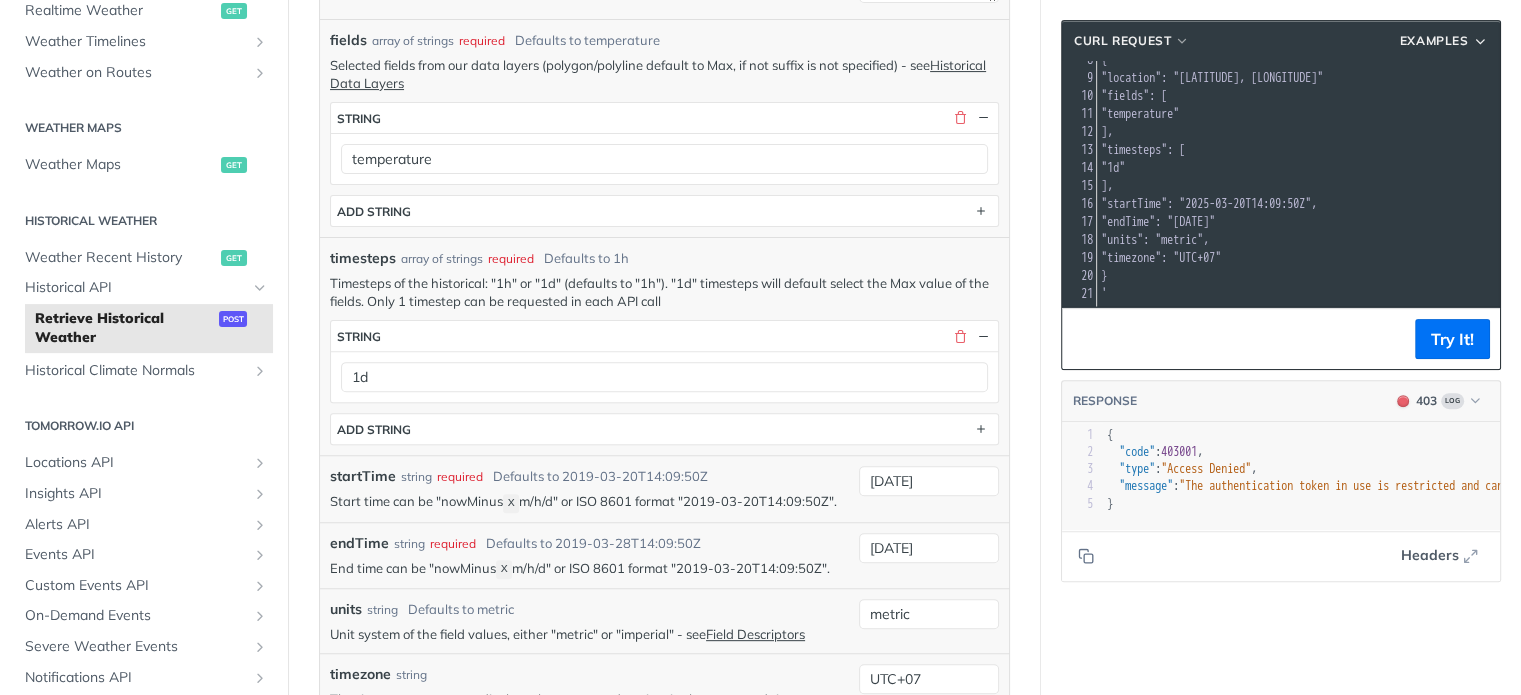 scroll, scrollTop: 0, scrollLeft: 0, axis: both 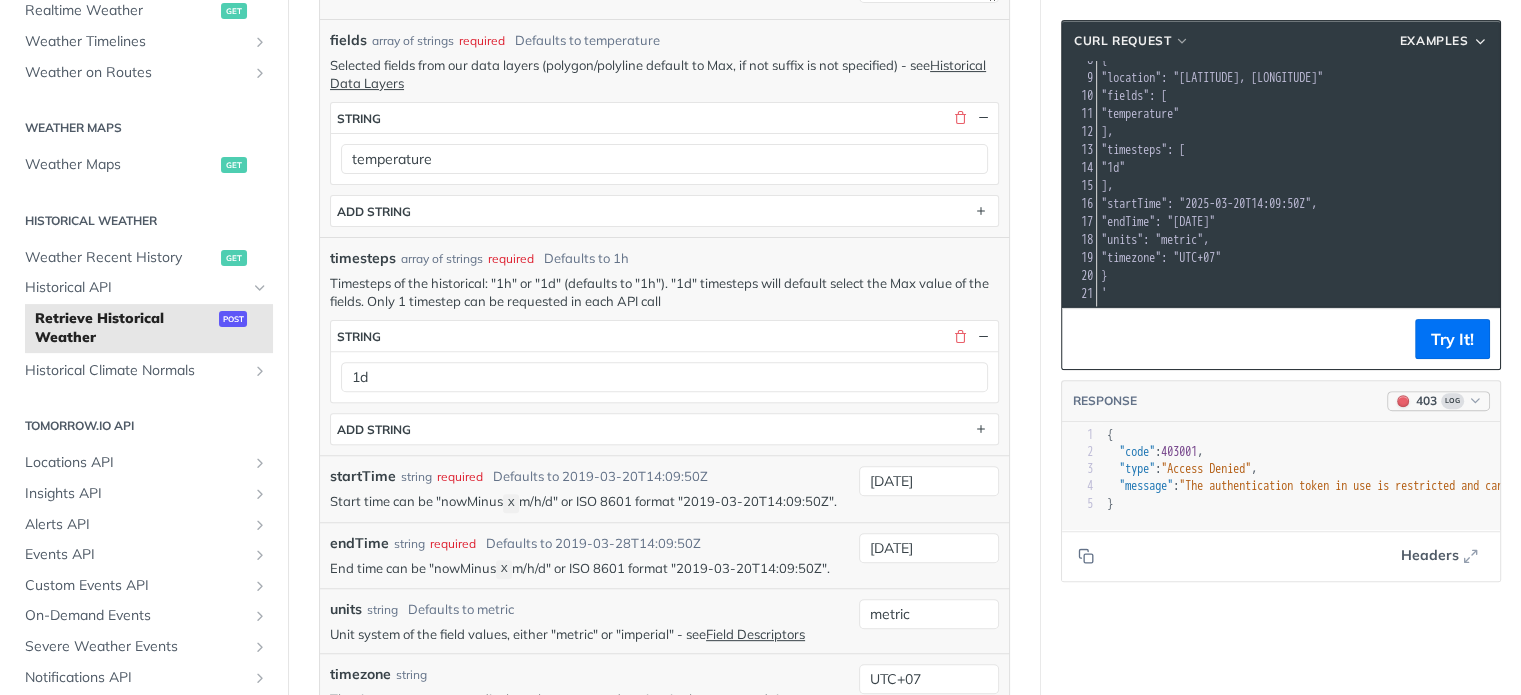 click at bounding box center [1475, 400] 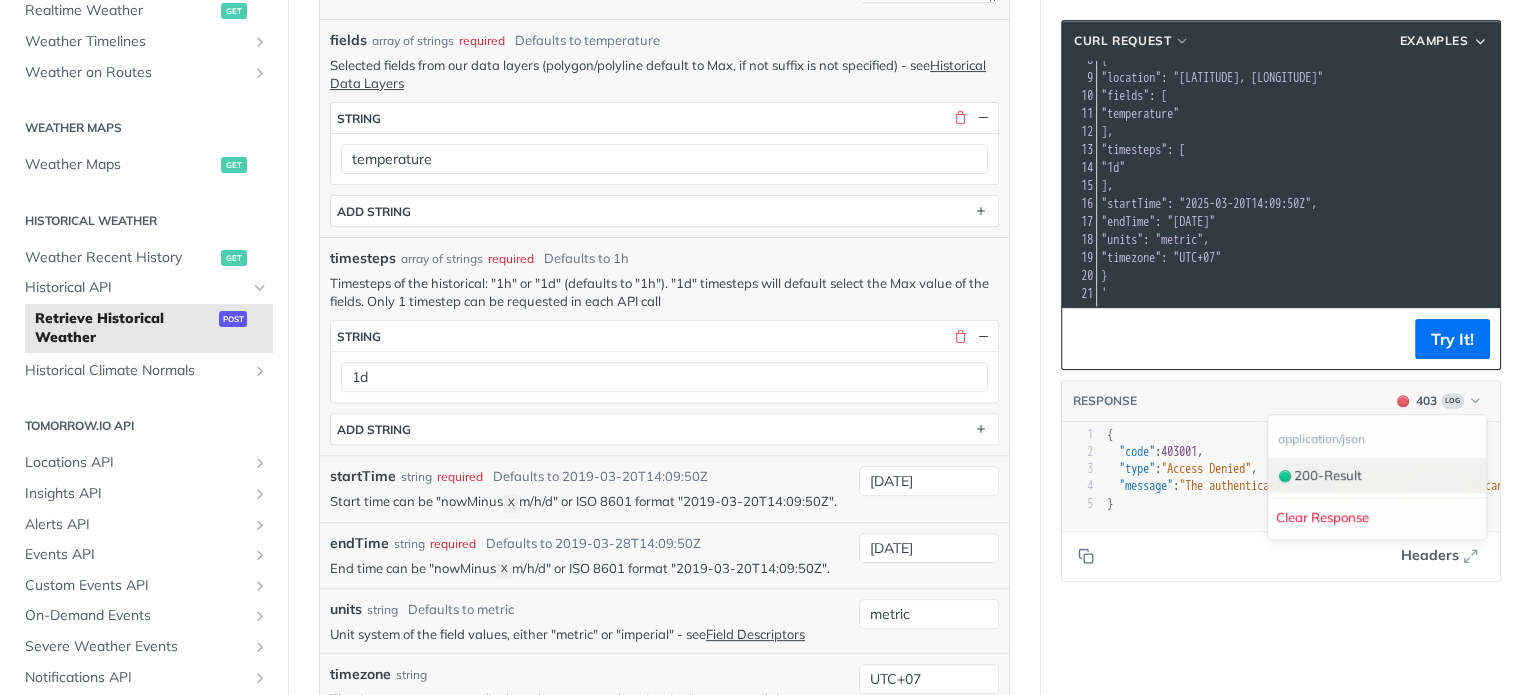 click on "200  -  Result" at bounding box center [1377, 476] 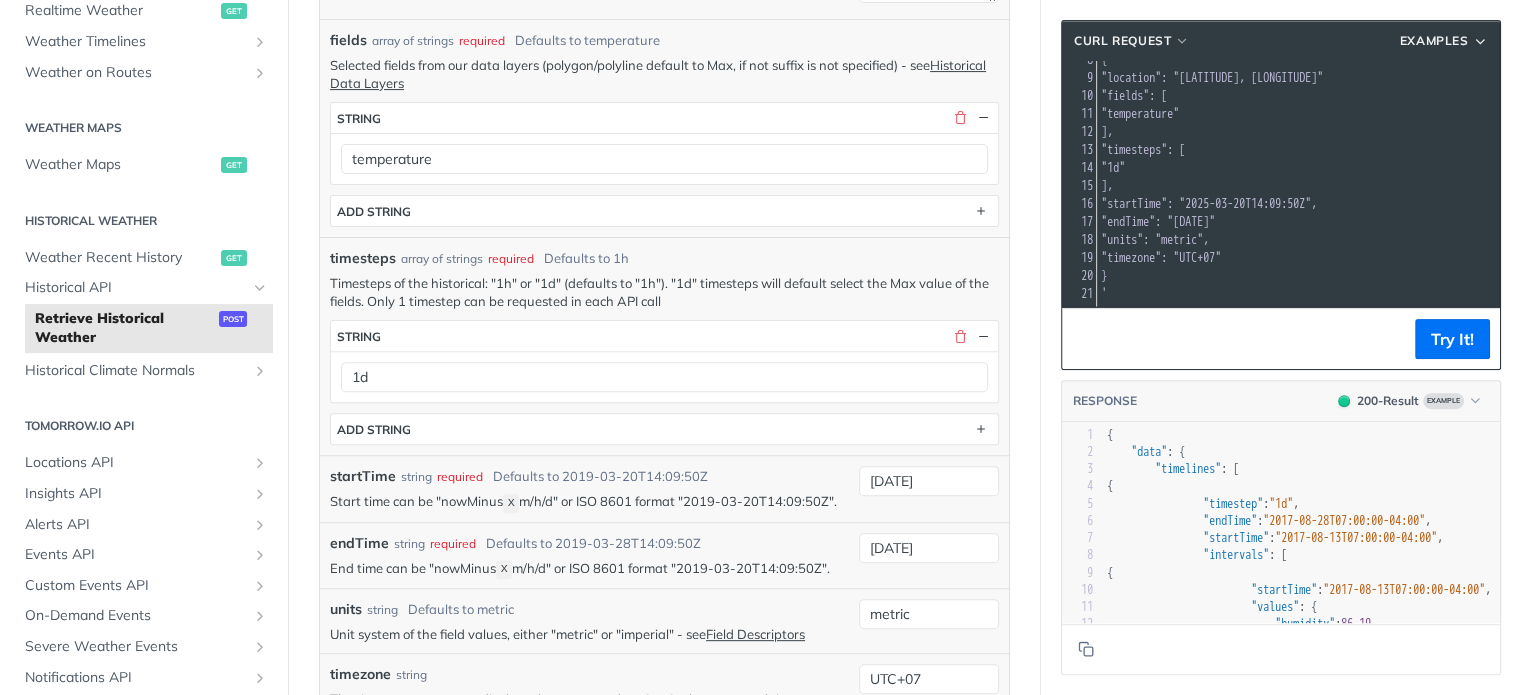 scroll, scrollTop: 200, scrollLeft: 0, axis: vertical 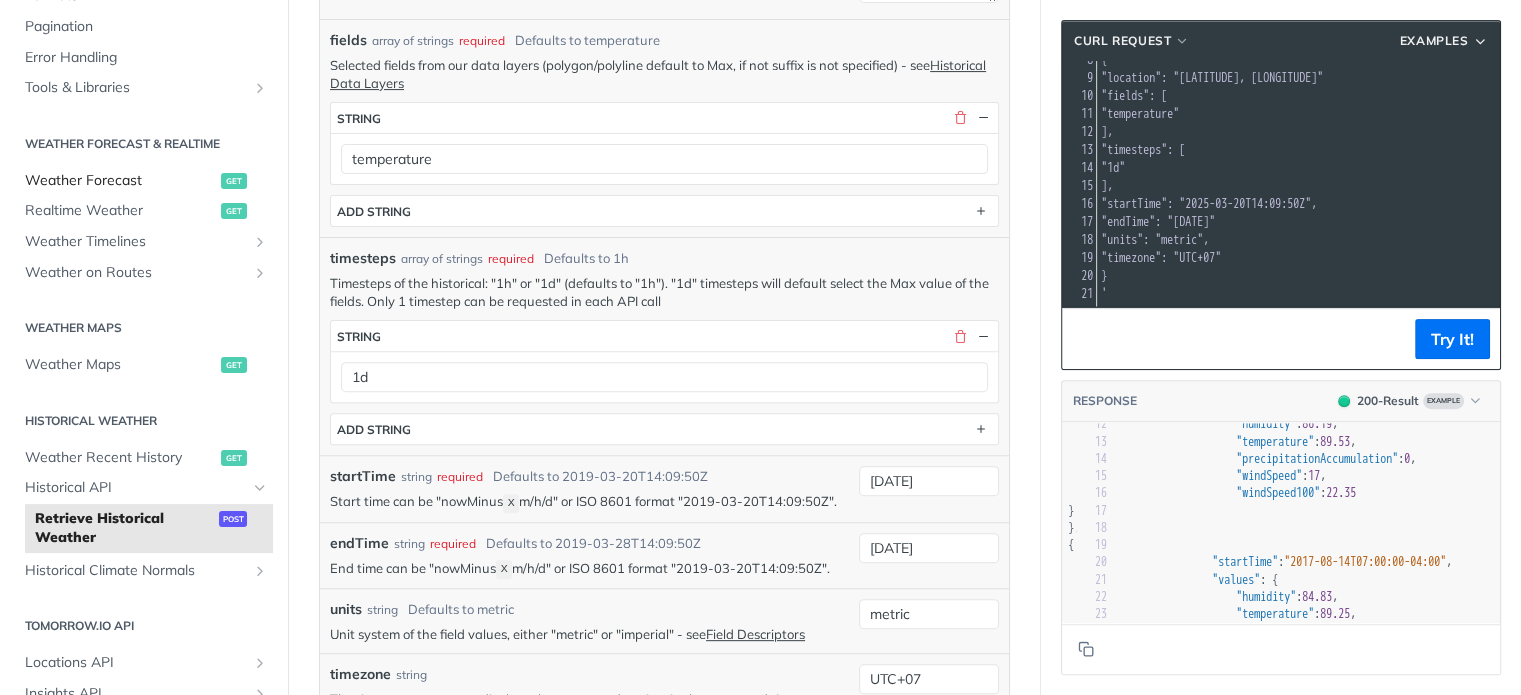 click on "Weather Forecast" at bounding box center (120, 181) 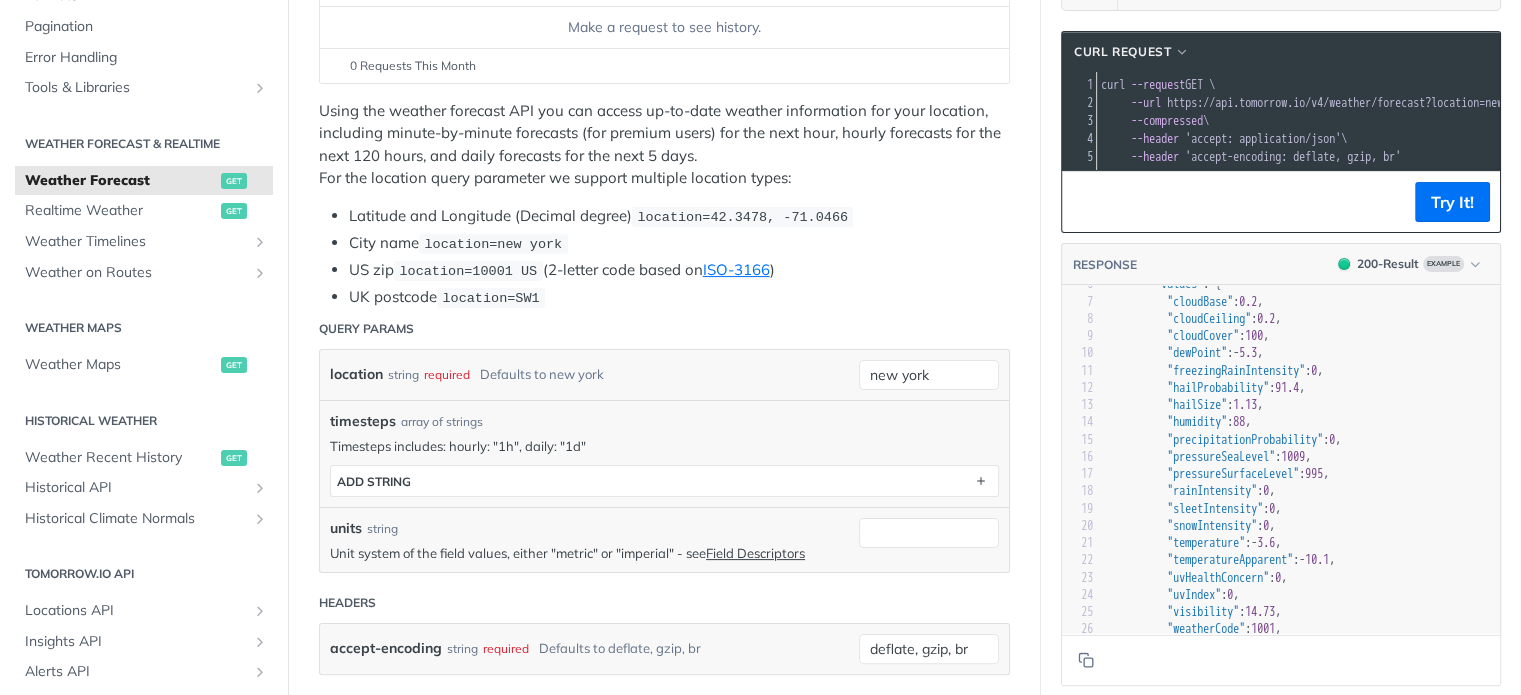 scroll, scrollTop: 178, scrollLeft: 0, axis: vertical 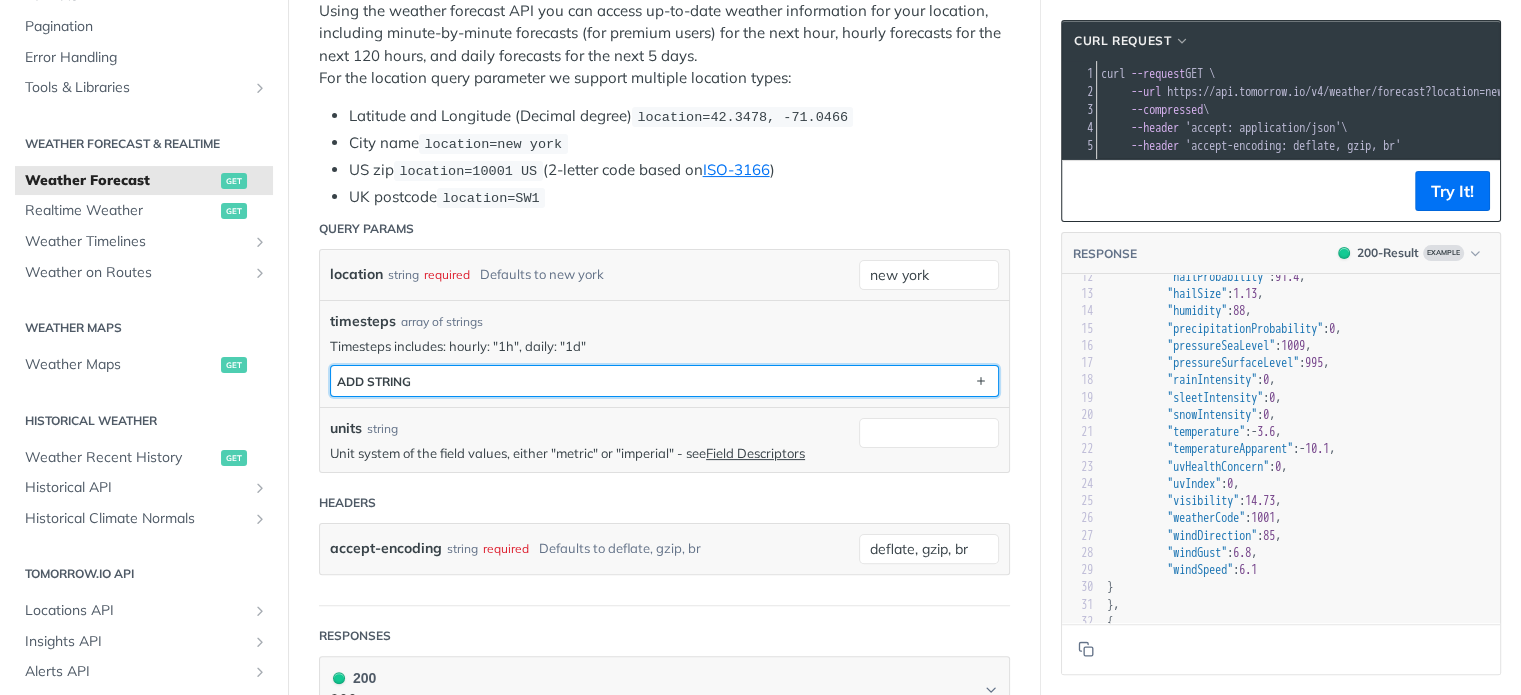 click on "ADD    string" at bounding box center [664, 381] 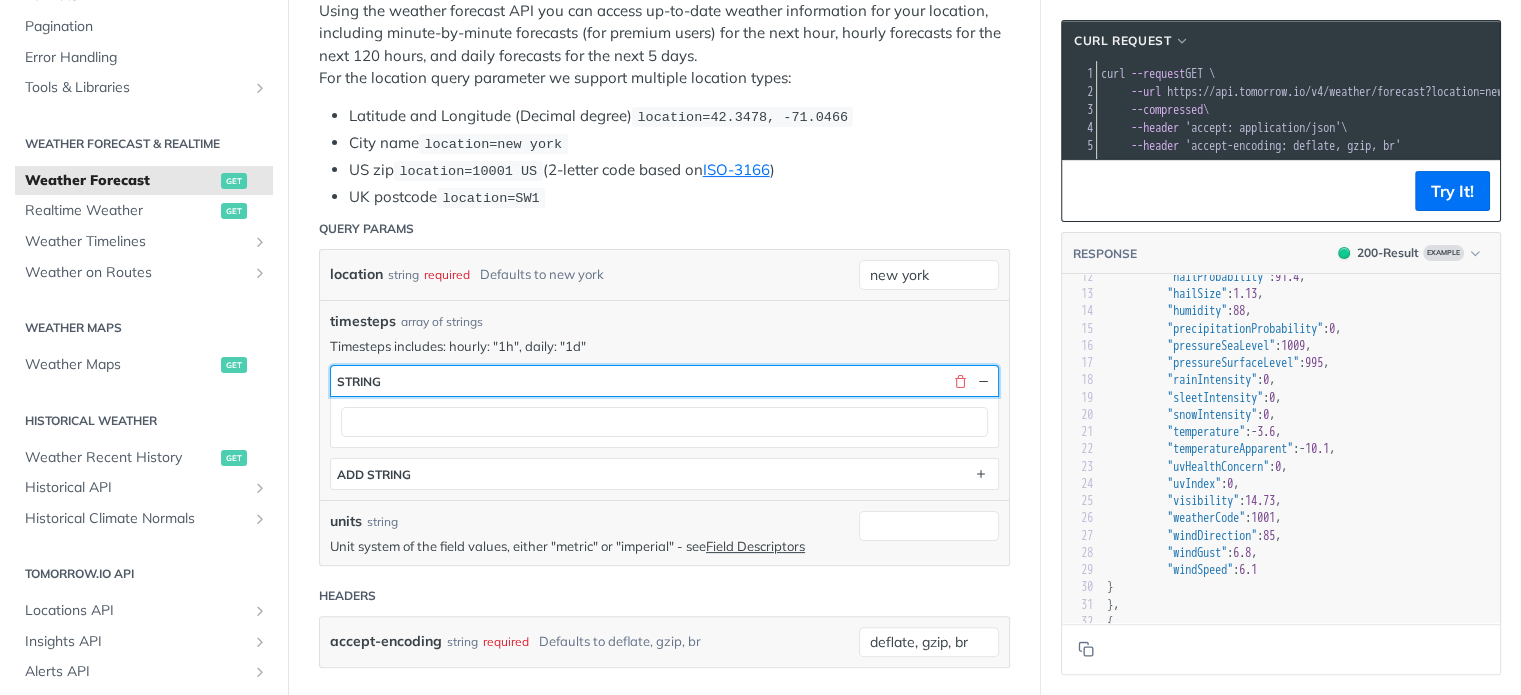 click on "string" at bounding box center [664, 381] 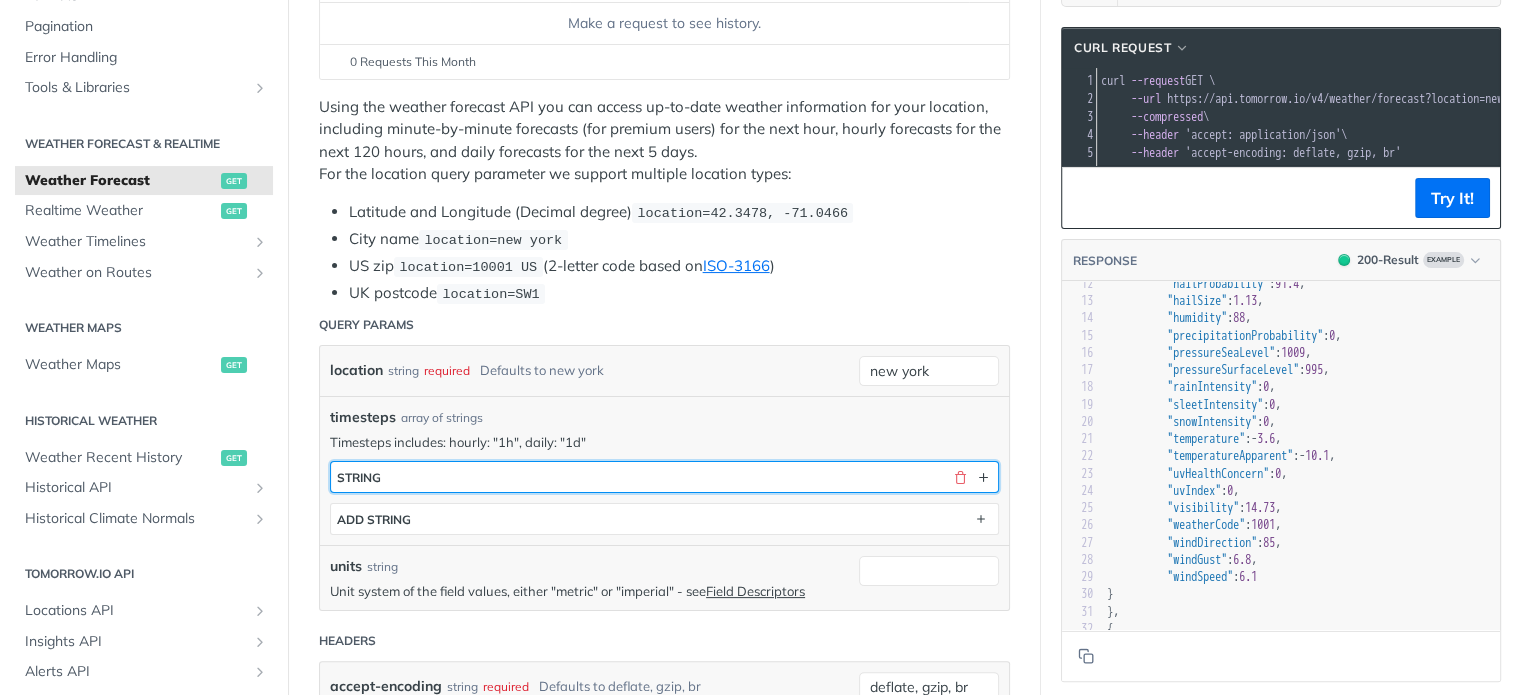 scroll, scrollTop: 200, scrollLeft: 0, axis: vertical 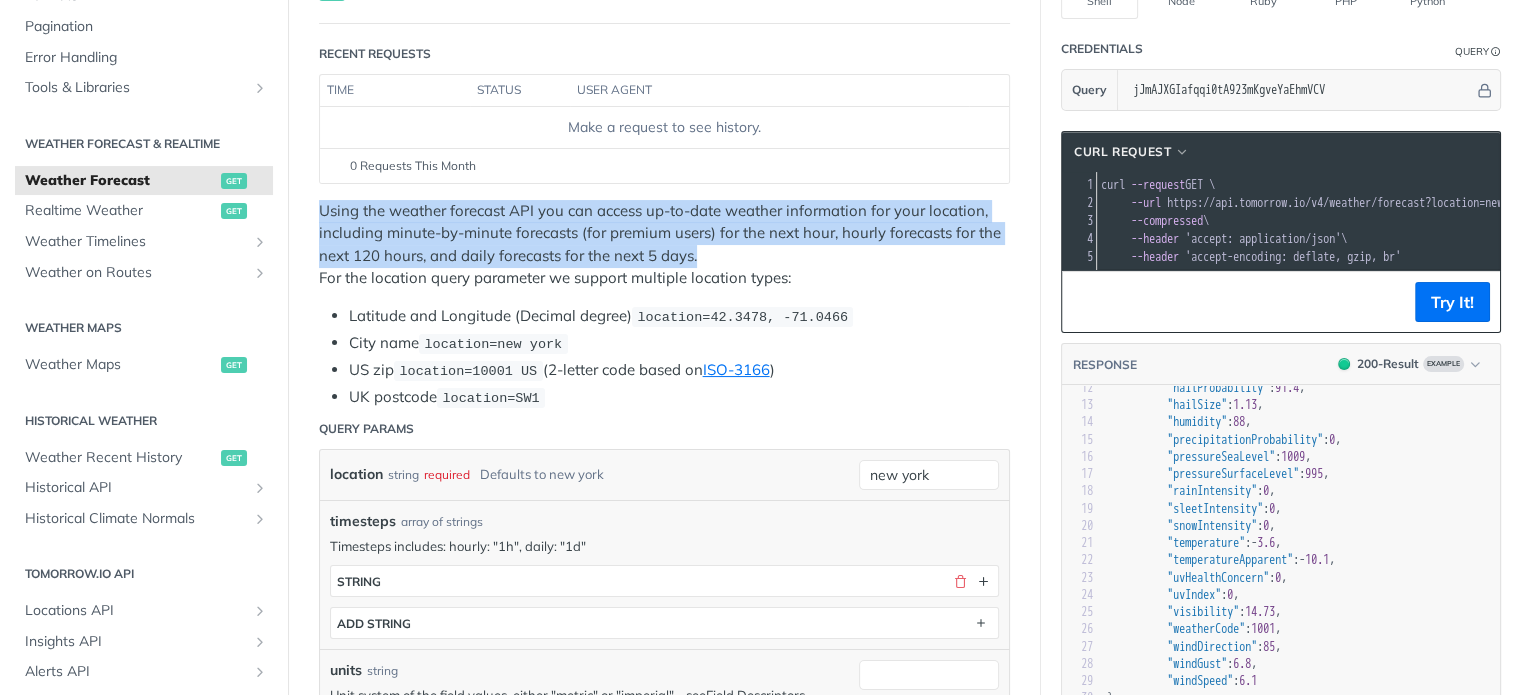 drag, startPoint x: 682, startPoint y: 244, endPoint x: 320, endPoint y: 207, distance: 363.886 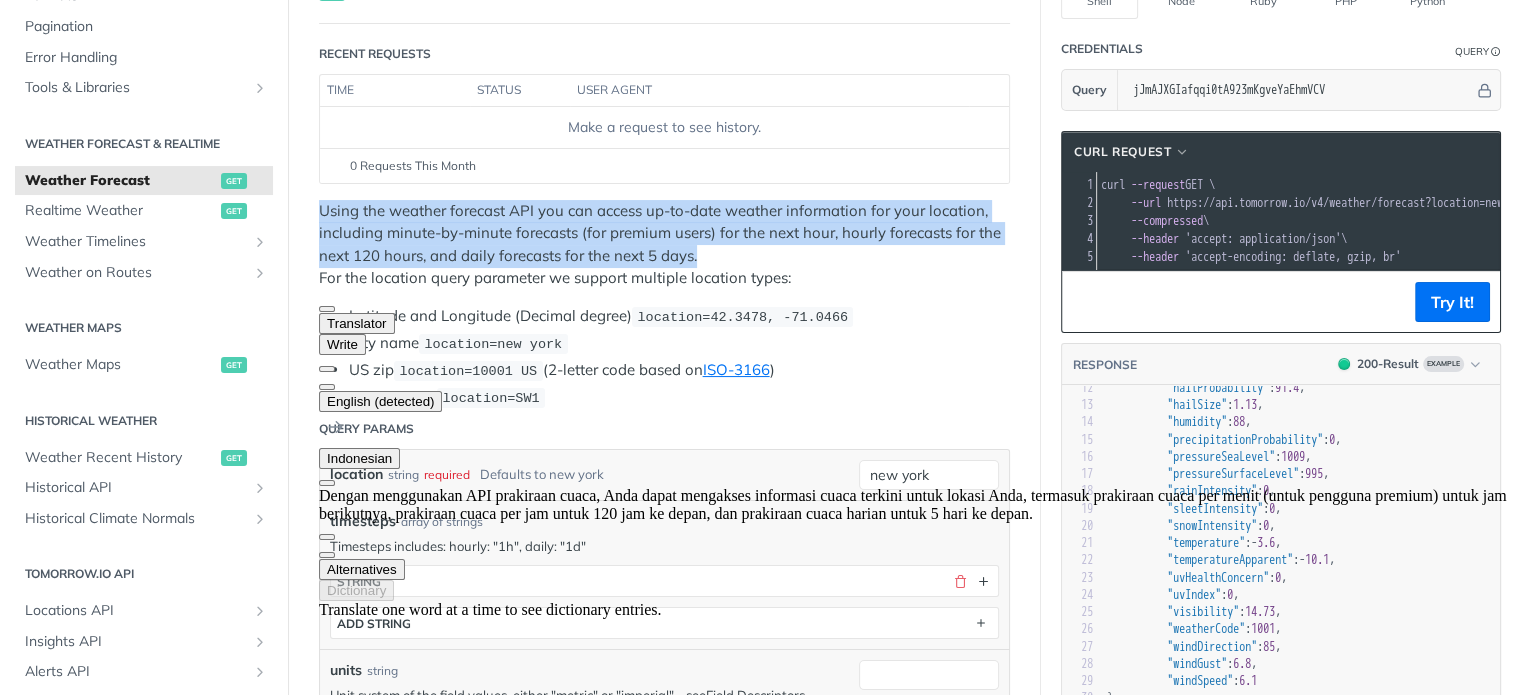 click on "Using the weather forecast API you can access up-to-date weather information for your location, including minute-by-minute forecasts (for premium users) for the next hour, hourly forecasts for the next 120 hours, and daily forecasts for the next 5 days.
For the location query parameter we support multiple location types:" at bounding box center (664, 245) 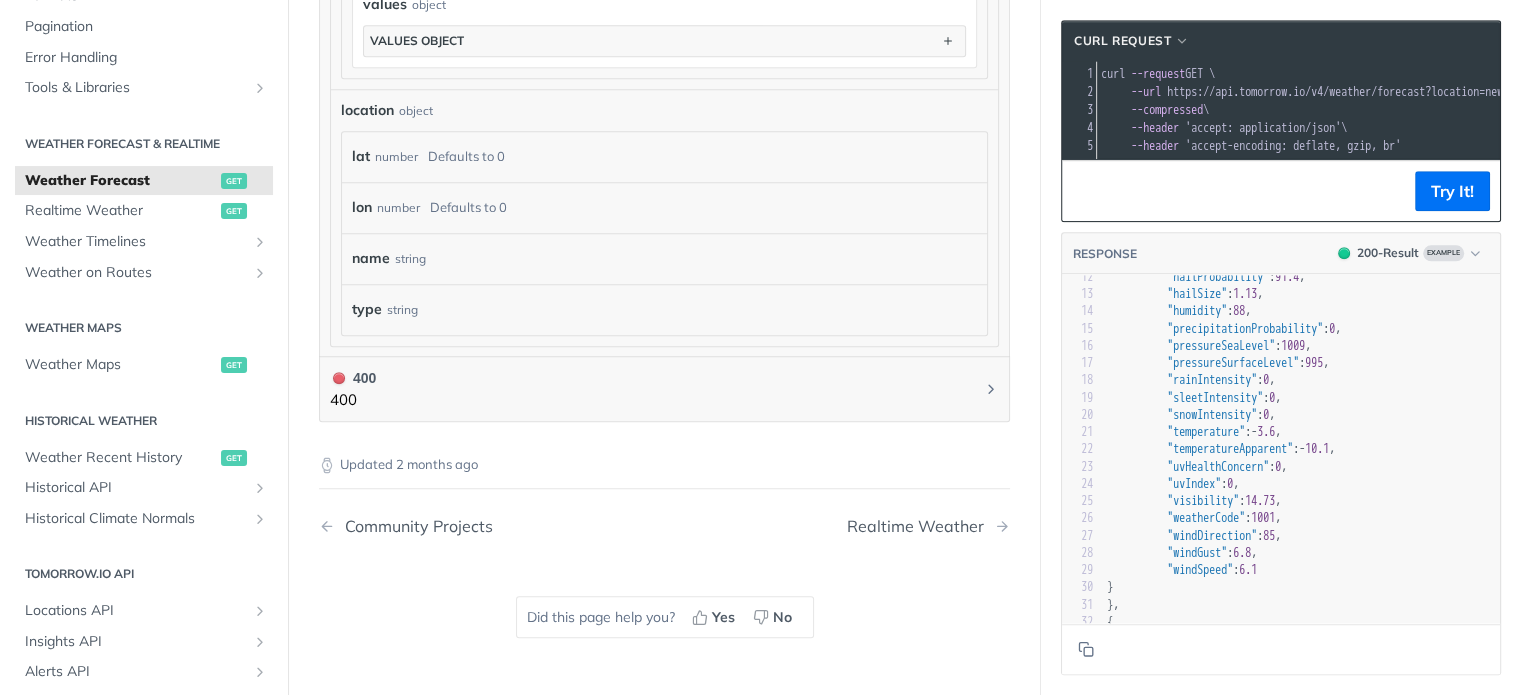 scroll, scrollTop: 2000, scrollLeft: 0, axis: vertical 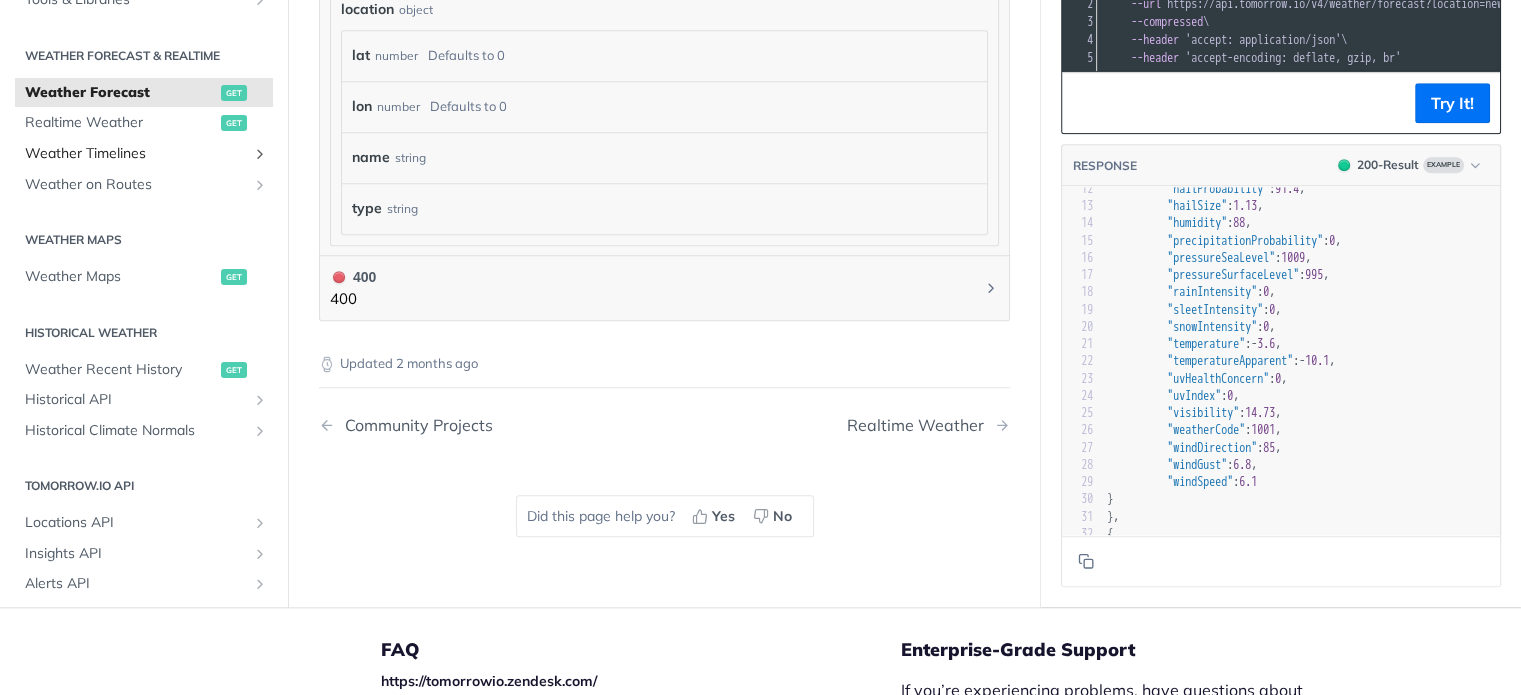 click at bounding box center (260, 154) 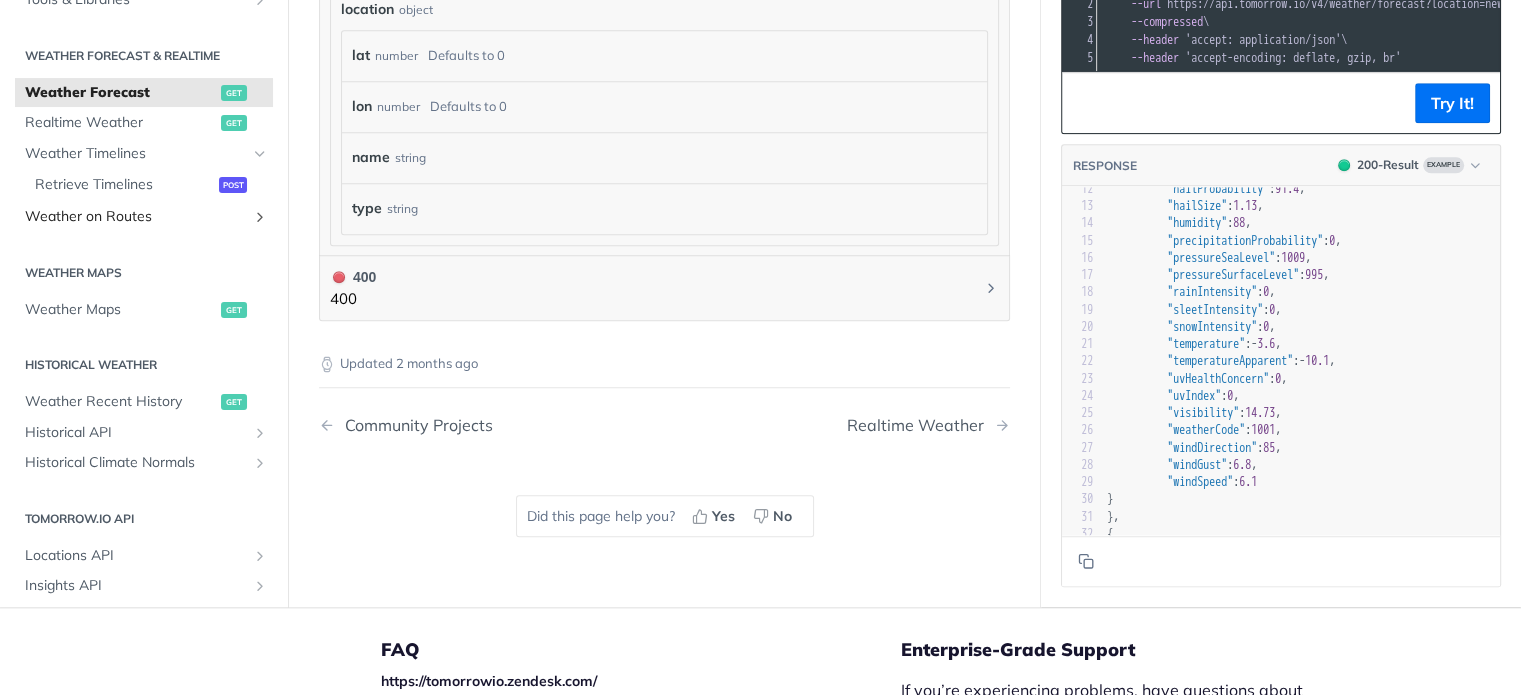 click on "Weather on Routes" at bounding box center (136, 217) 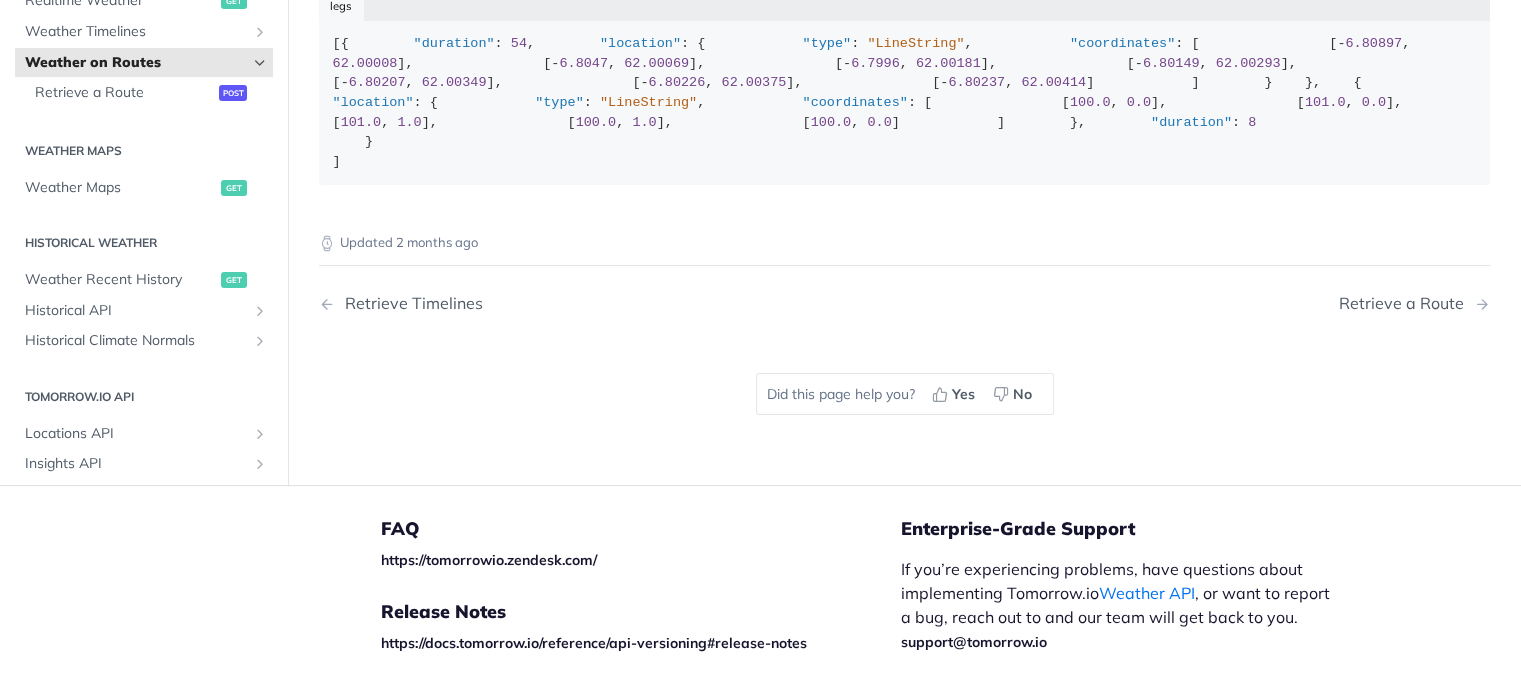 scroll, scrollTop: 800, scrollLeft: 0, axis: vertical 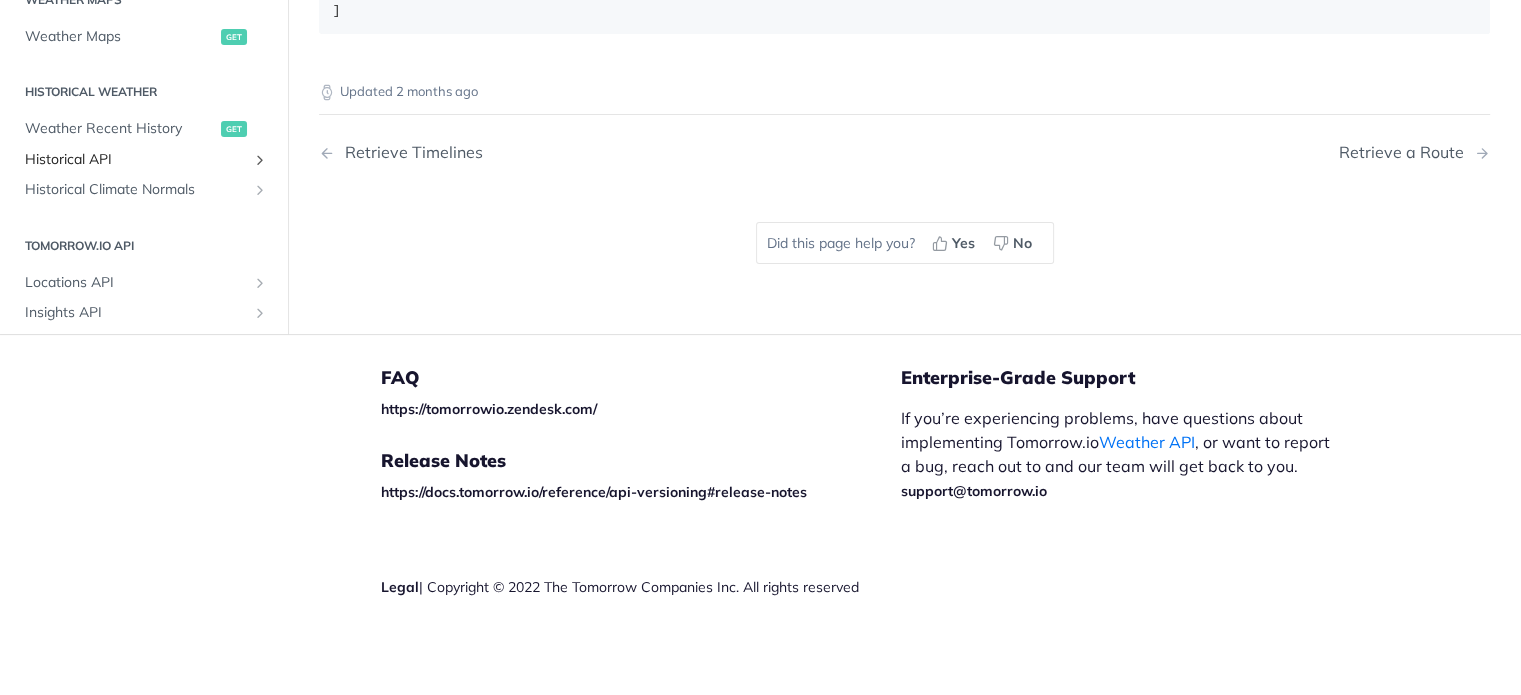 click at bounding box center (260, 160) 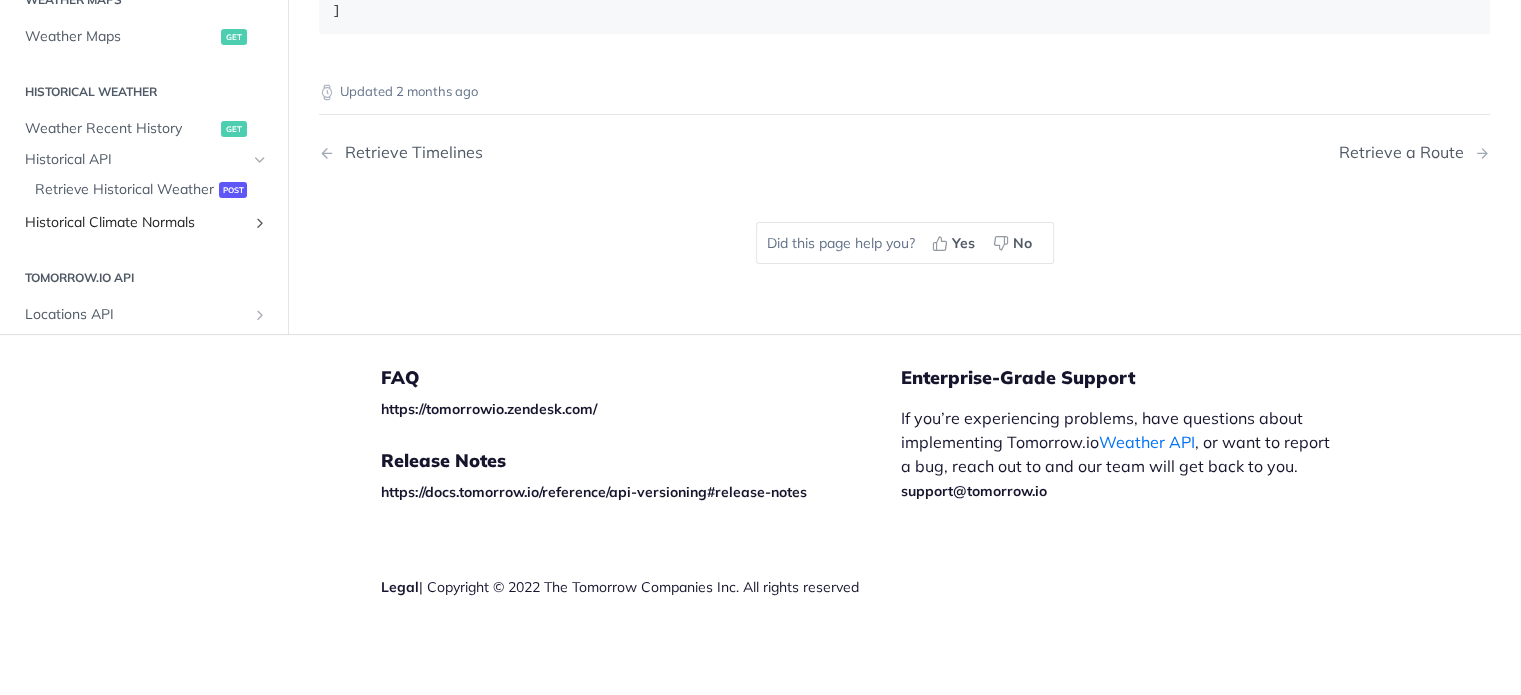 click at bounding box center [260, 223] 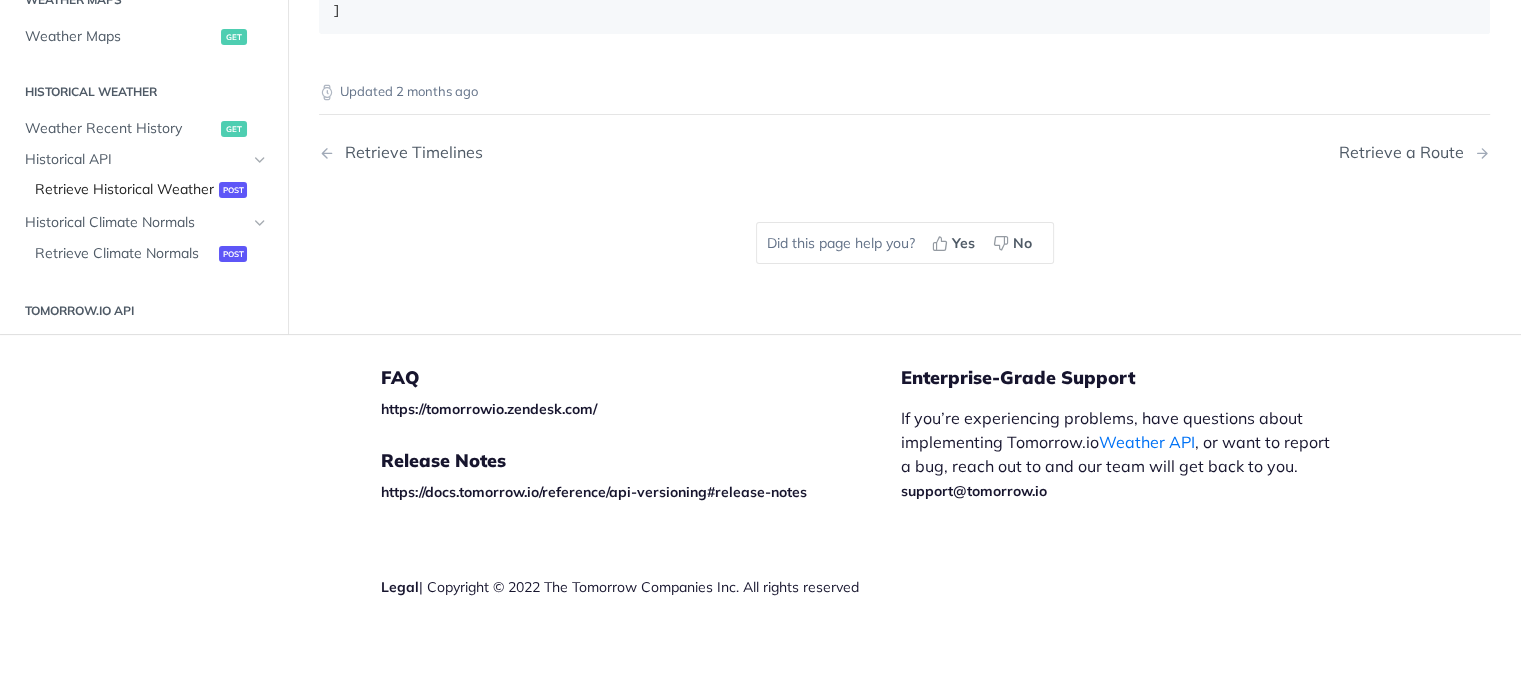 scroll, scrollTop: 513, scrollLeft: 0, axis: vertical 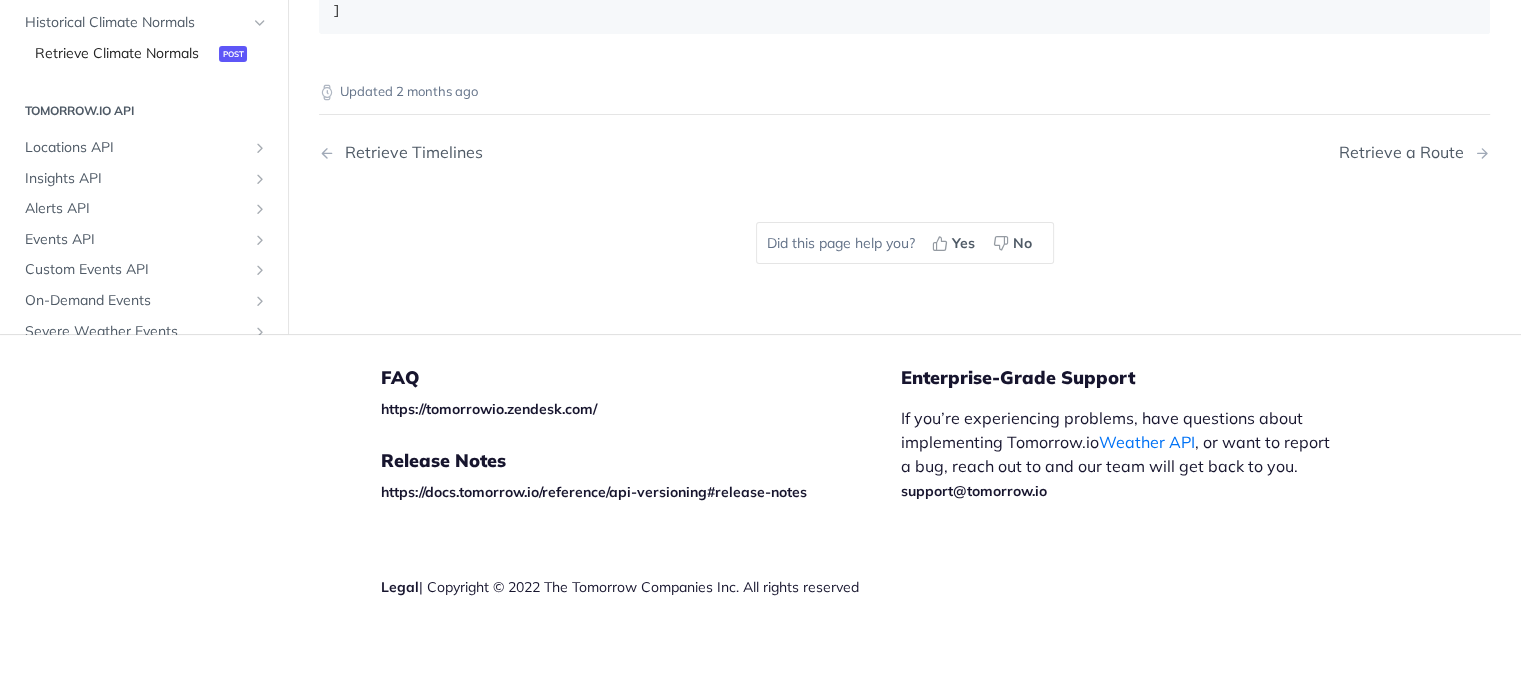 click on "Retrieve Climate Normals" at bounding box center [124, 54] 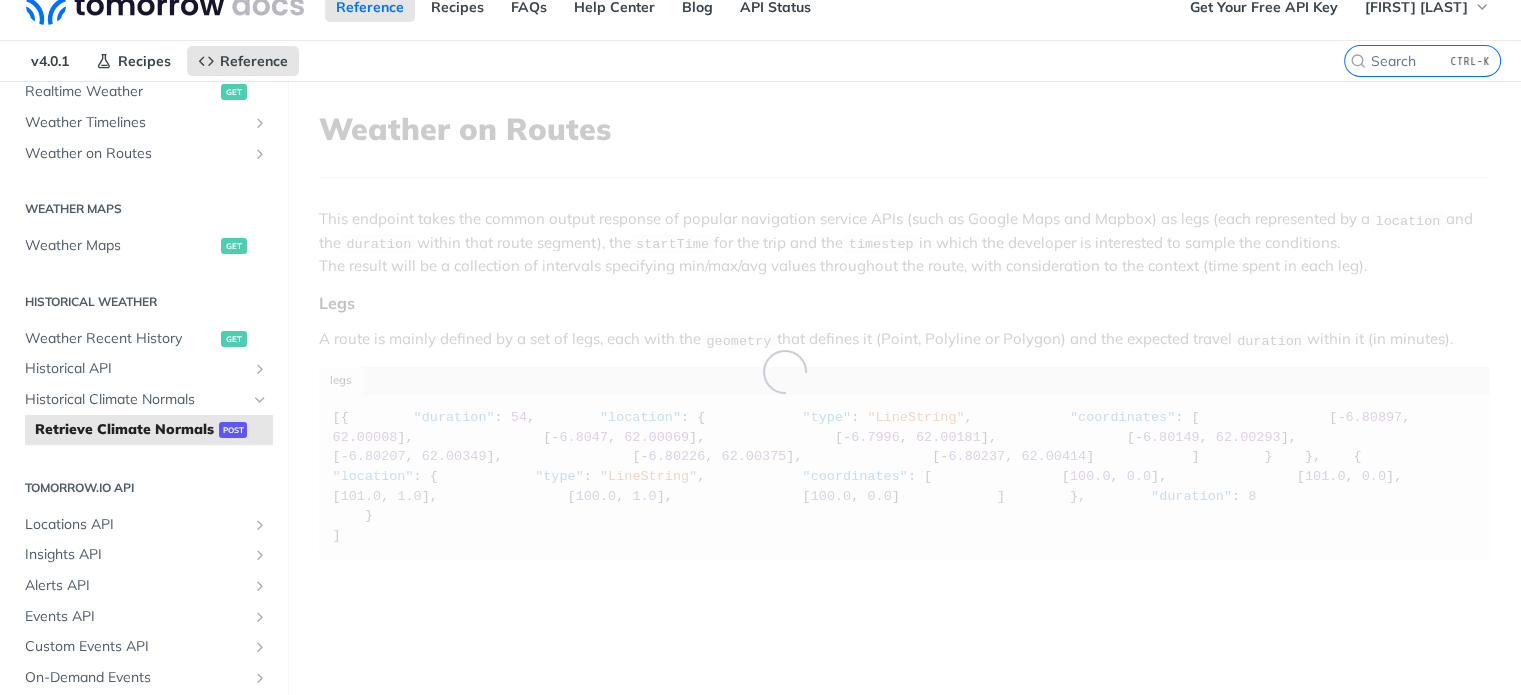 scroll, scrollTop: 0, scrollLeft: 0, axis: both 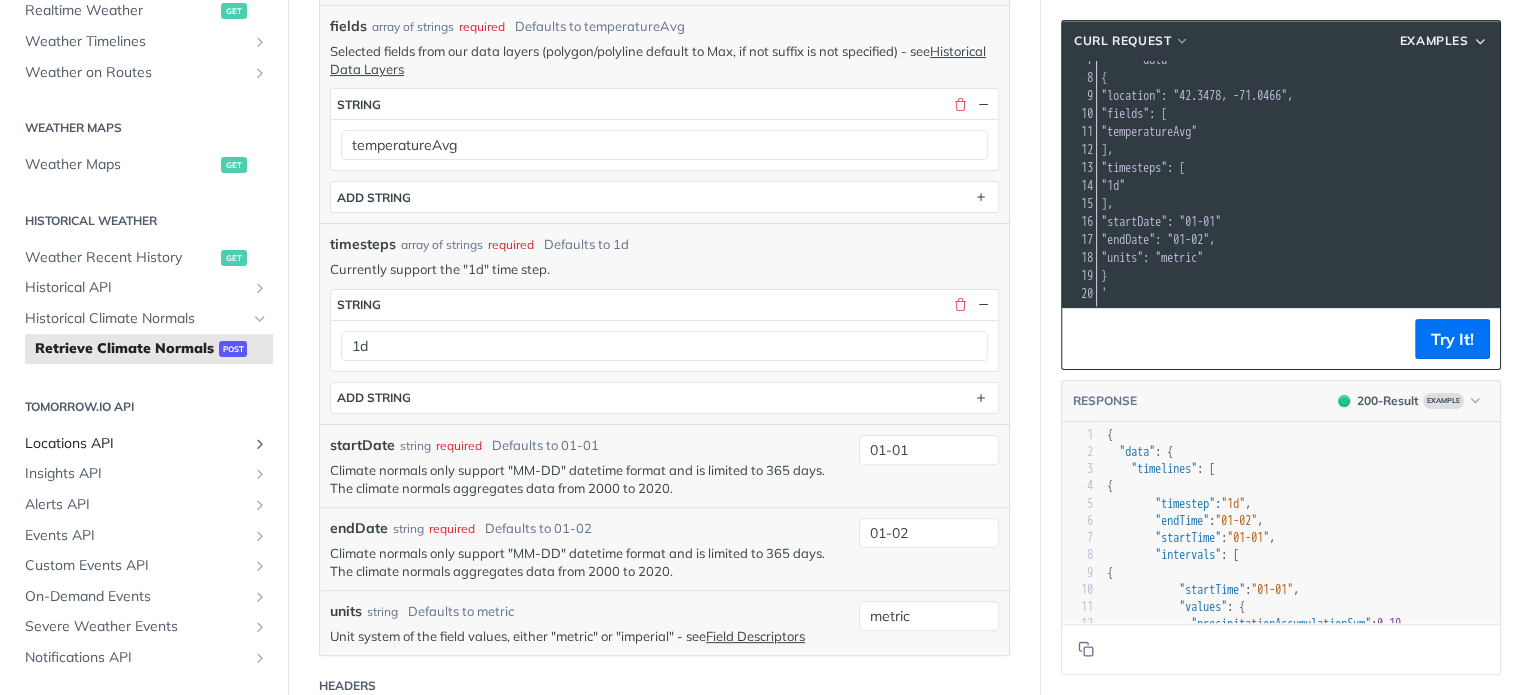 click at bounding box center (260, 444) 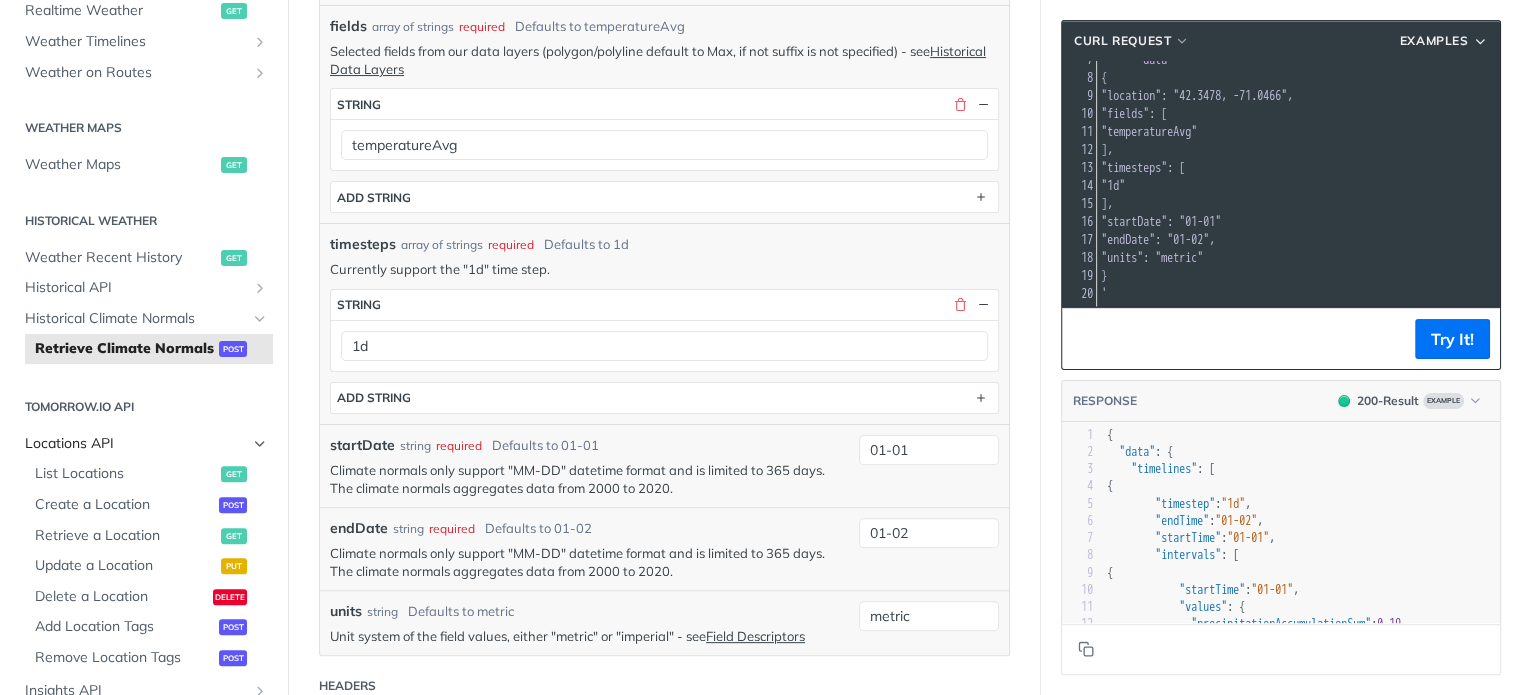 click at bounding box center (260, 444) 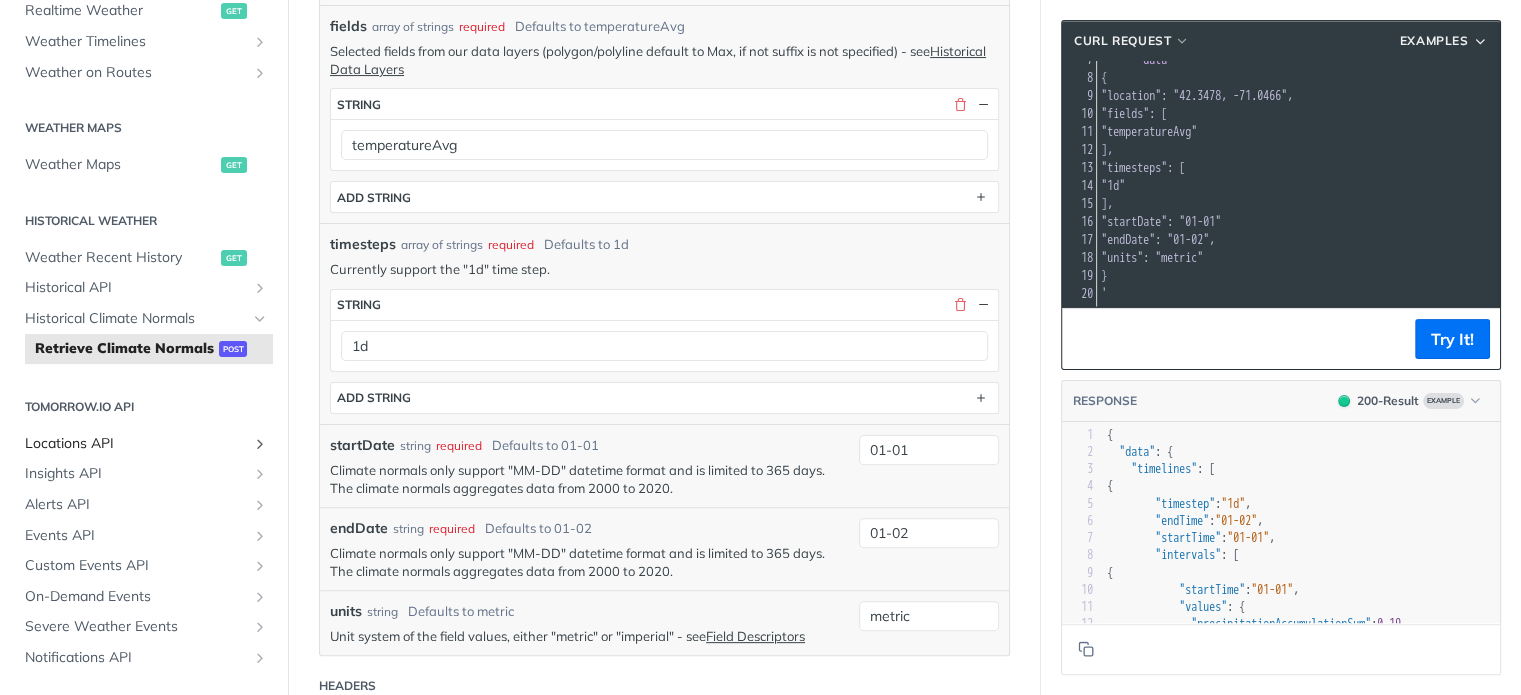click at bounding box center [260, 444] 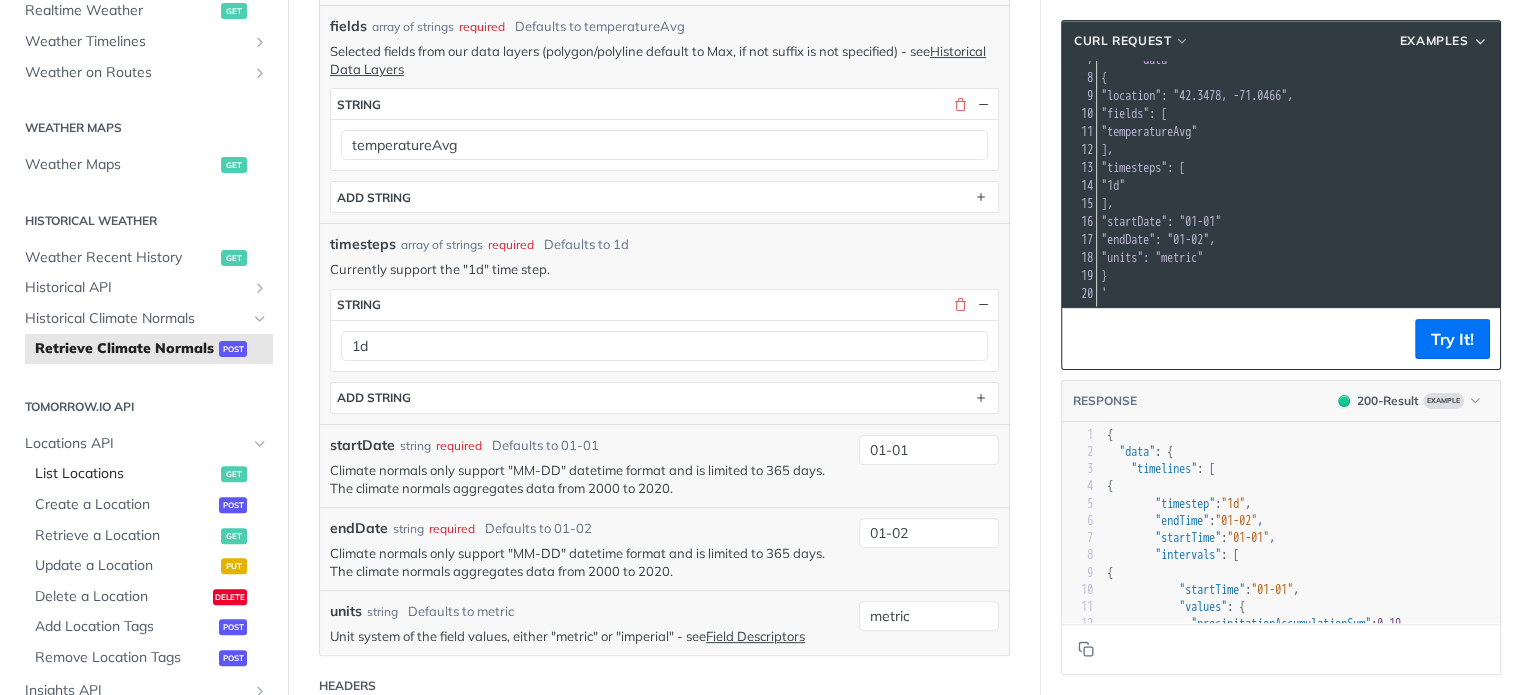 click on "List Locations" at bounding box center (125, 474) 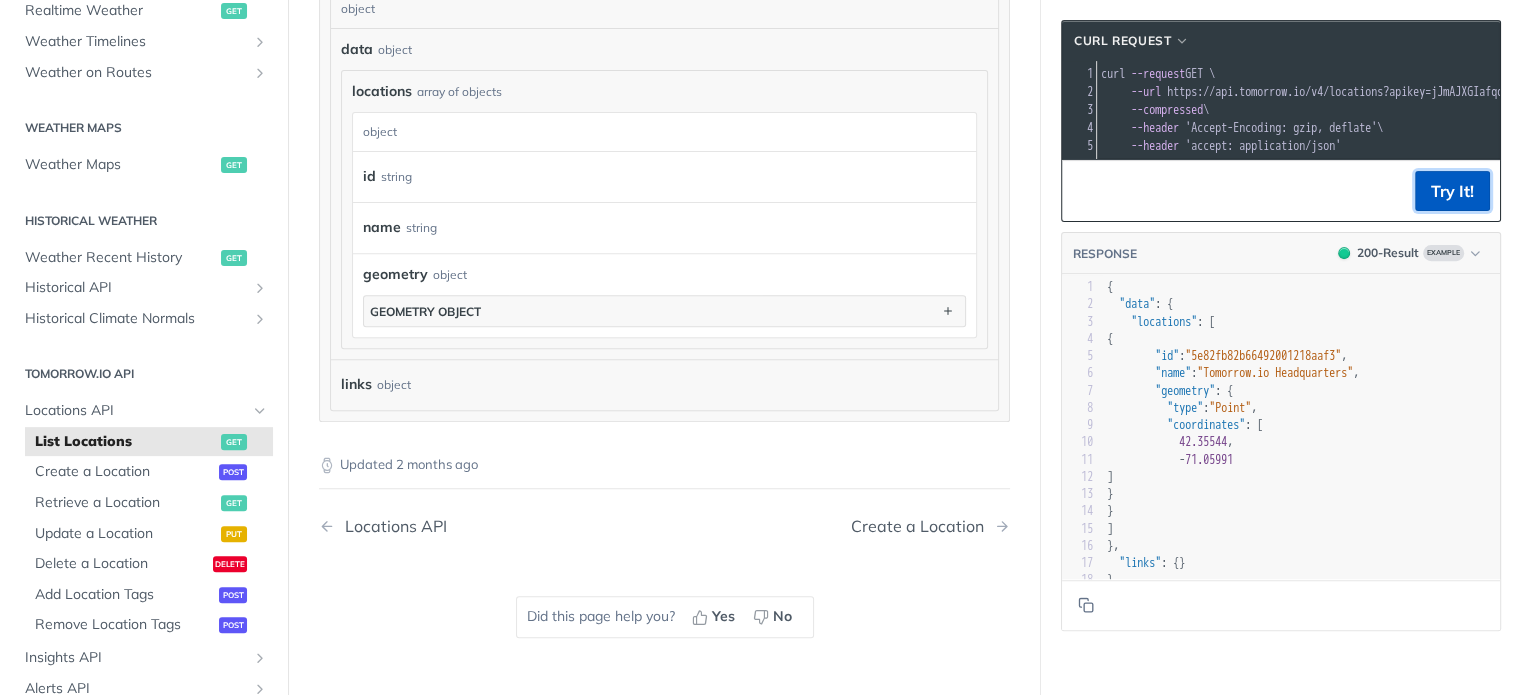 click on "Try It!" at bounding box center [1452, 191] 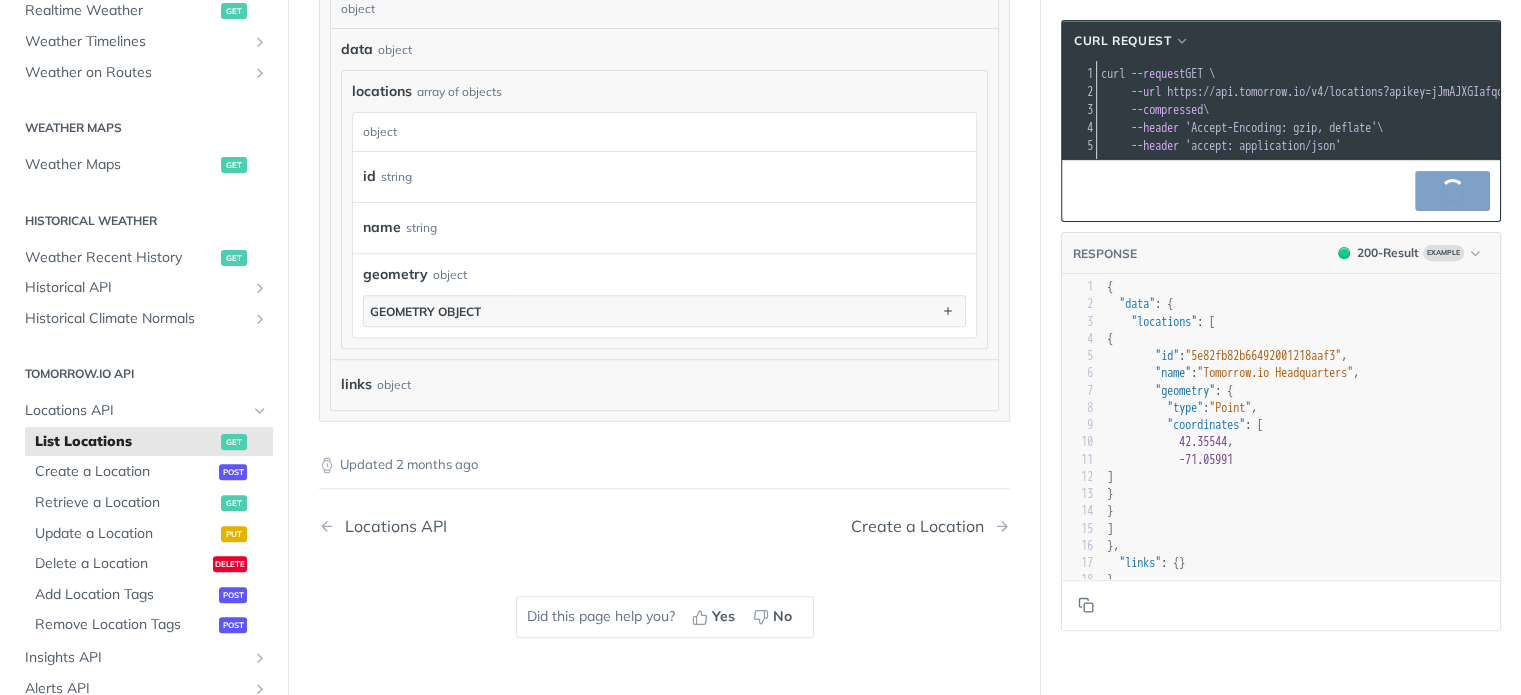click on "object" at bounding box center (662, 132) 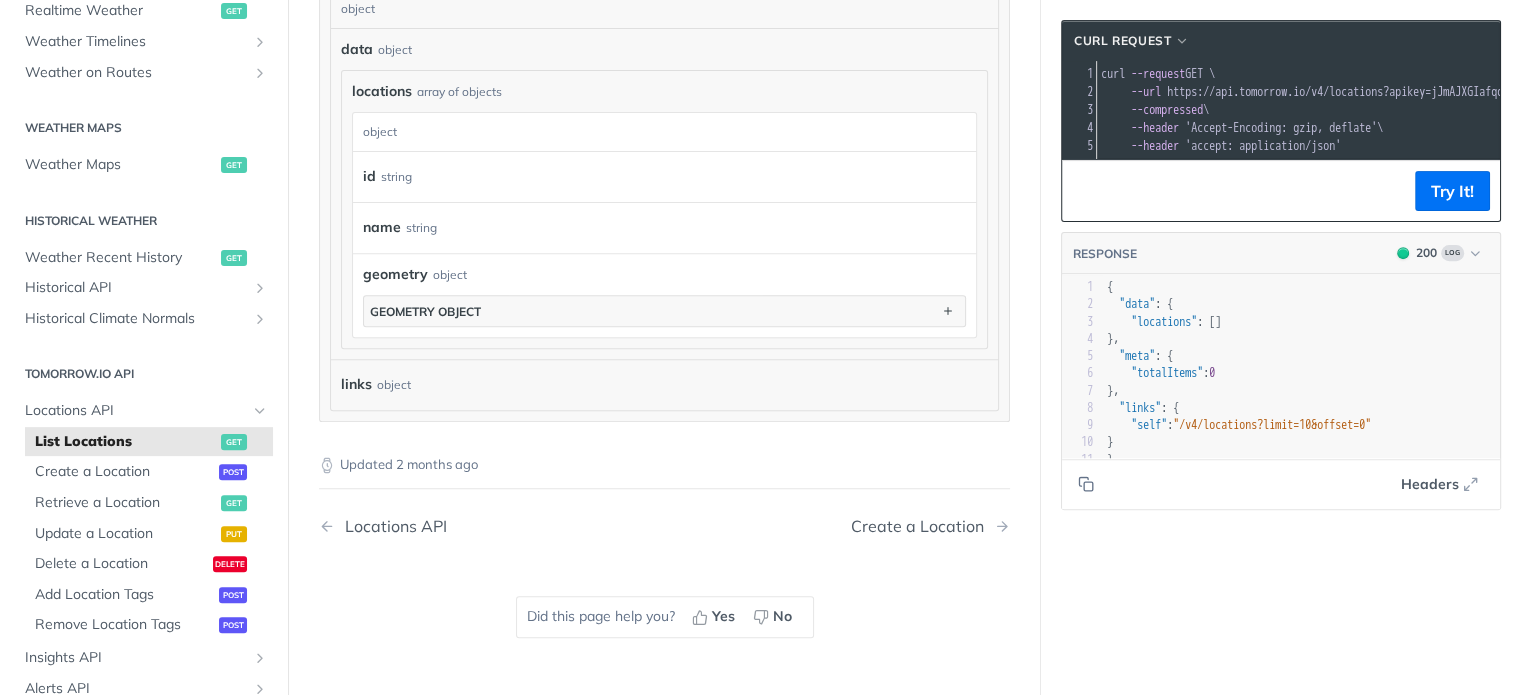 click on "id string" at bounding box center (659, 177) 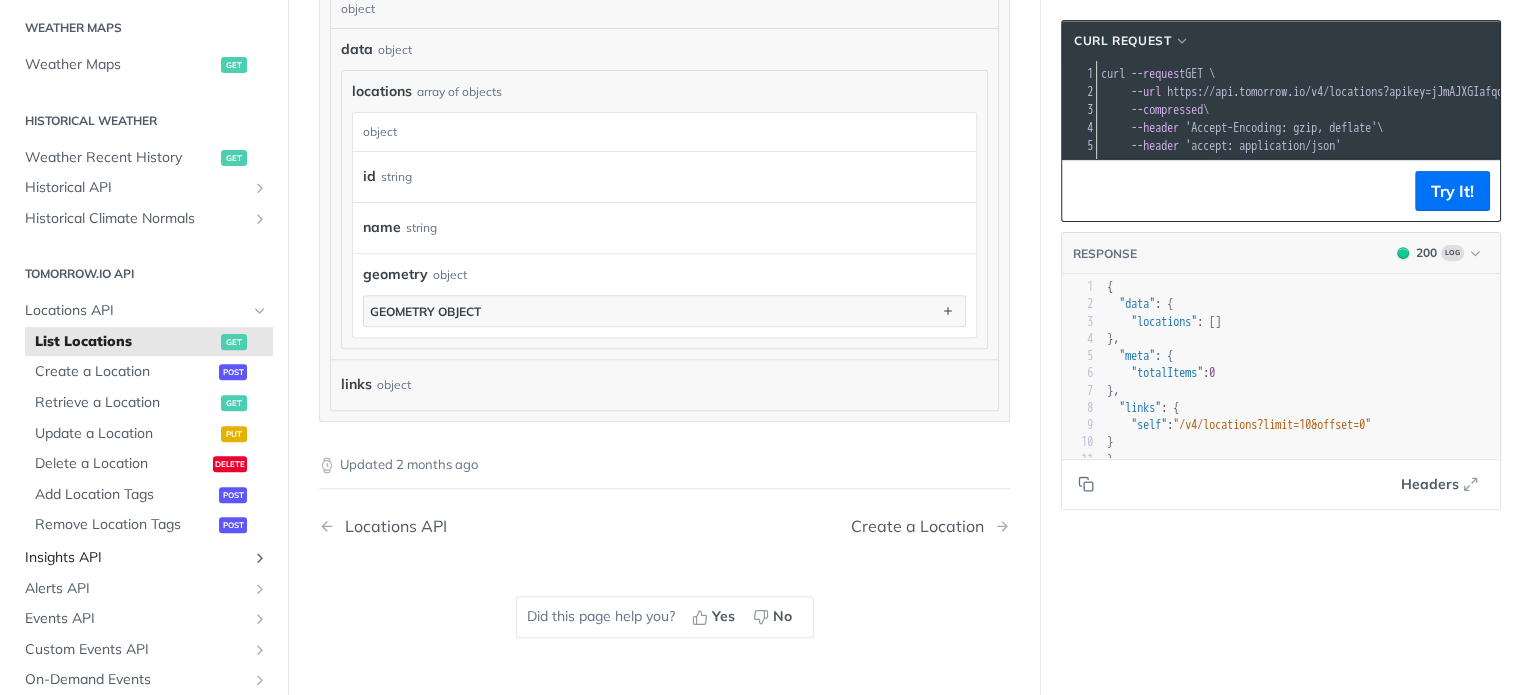 click on "Insights API" at bounding box center [136, 558] 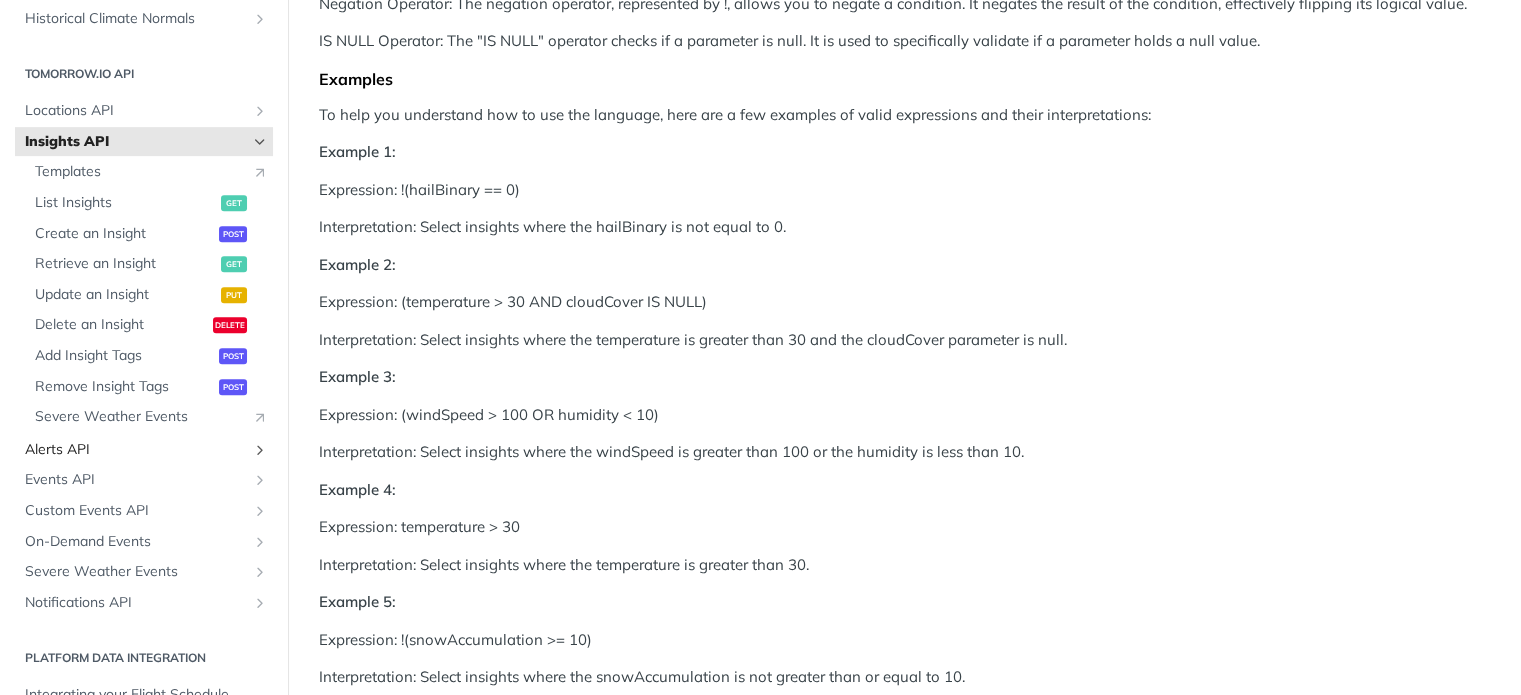 click on "Alerts API" at bounding box center [136, 450] 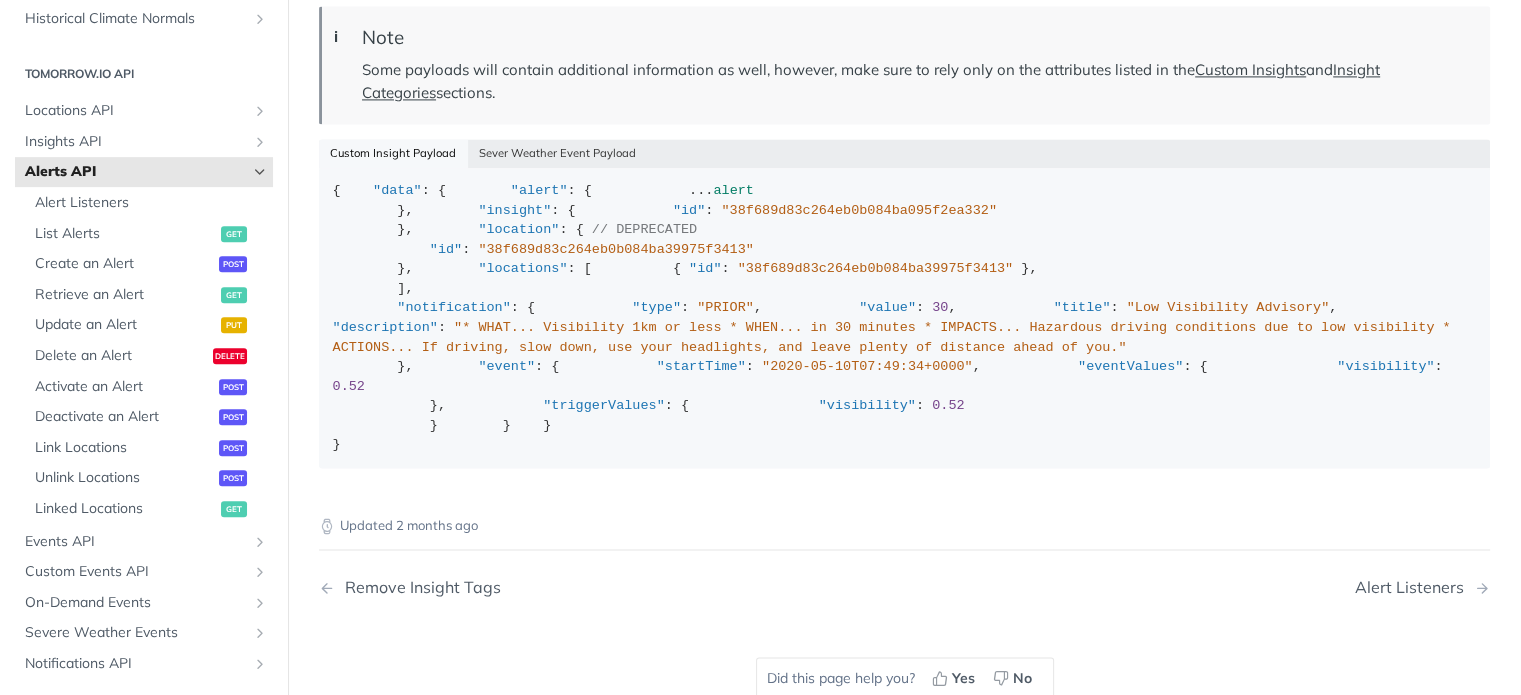 scroll, scrollTop: 3000, scrollLeft: 0, axis: vertical 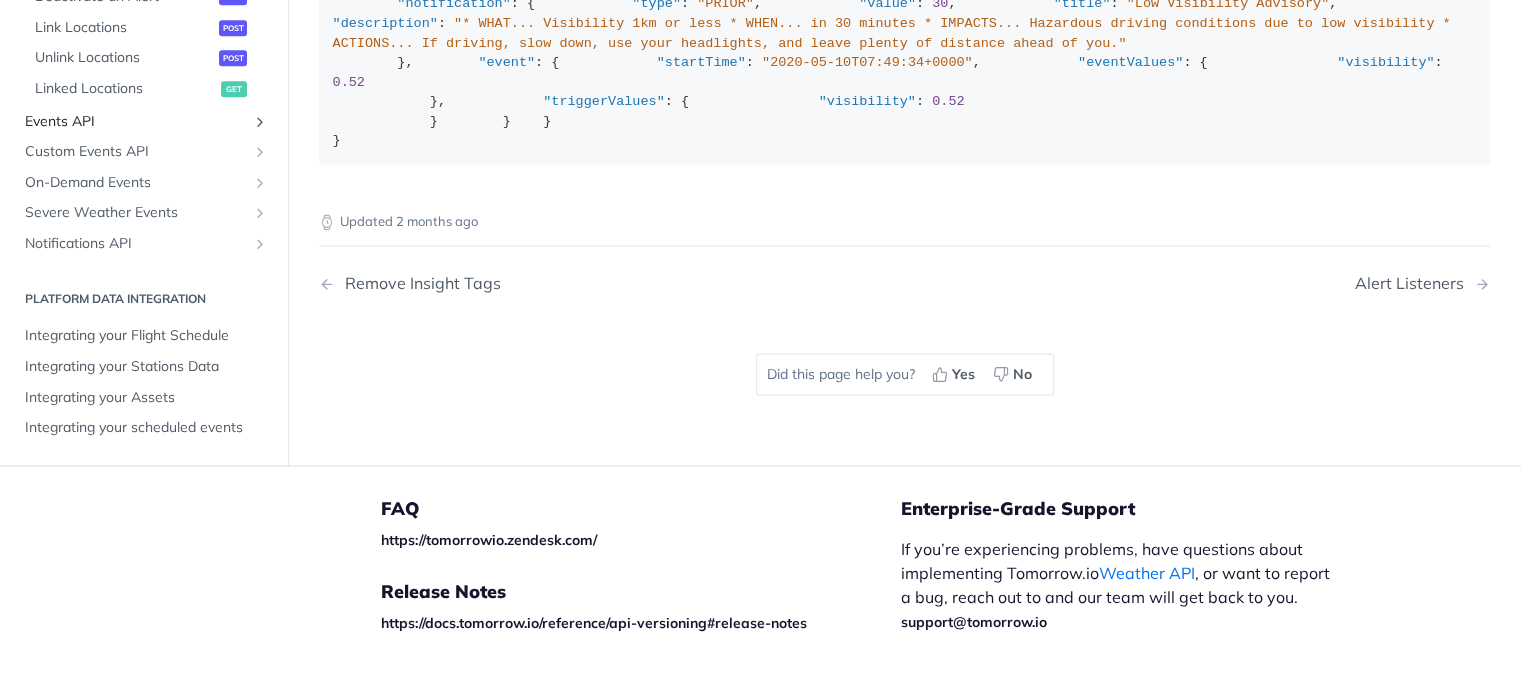 click at bounding box center [260, 122] 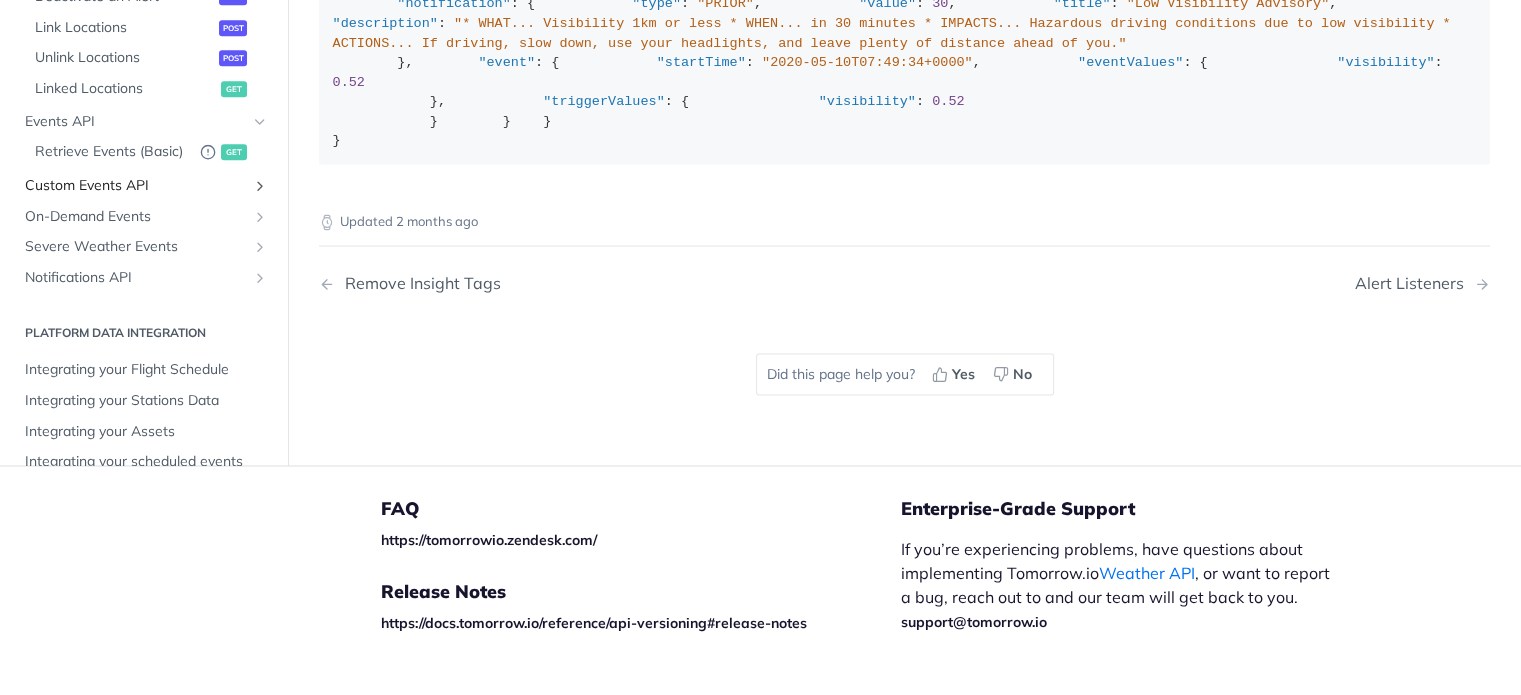 click on "Custom Events API" at bounding box center [136, 186] 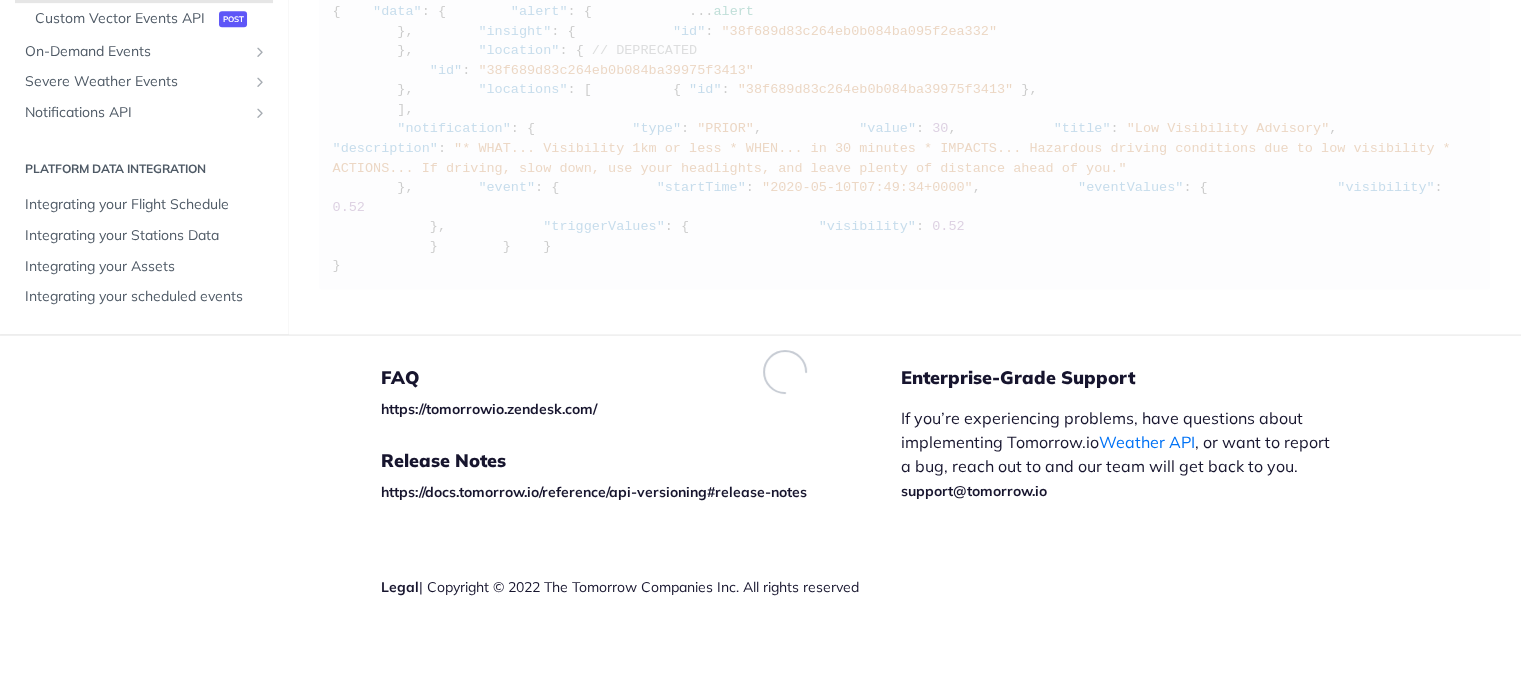 scroll, scrollTop: 3114, scrollLeft: 0, axis: vertical 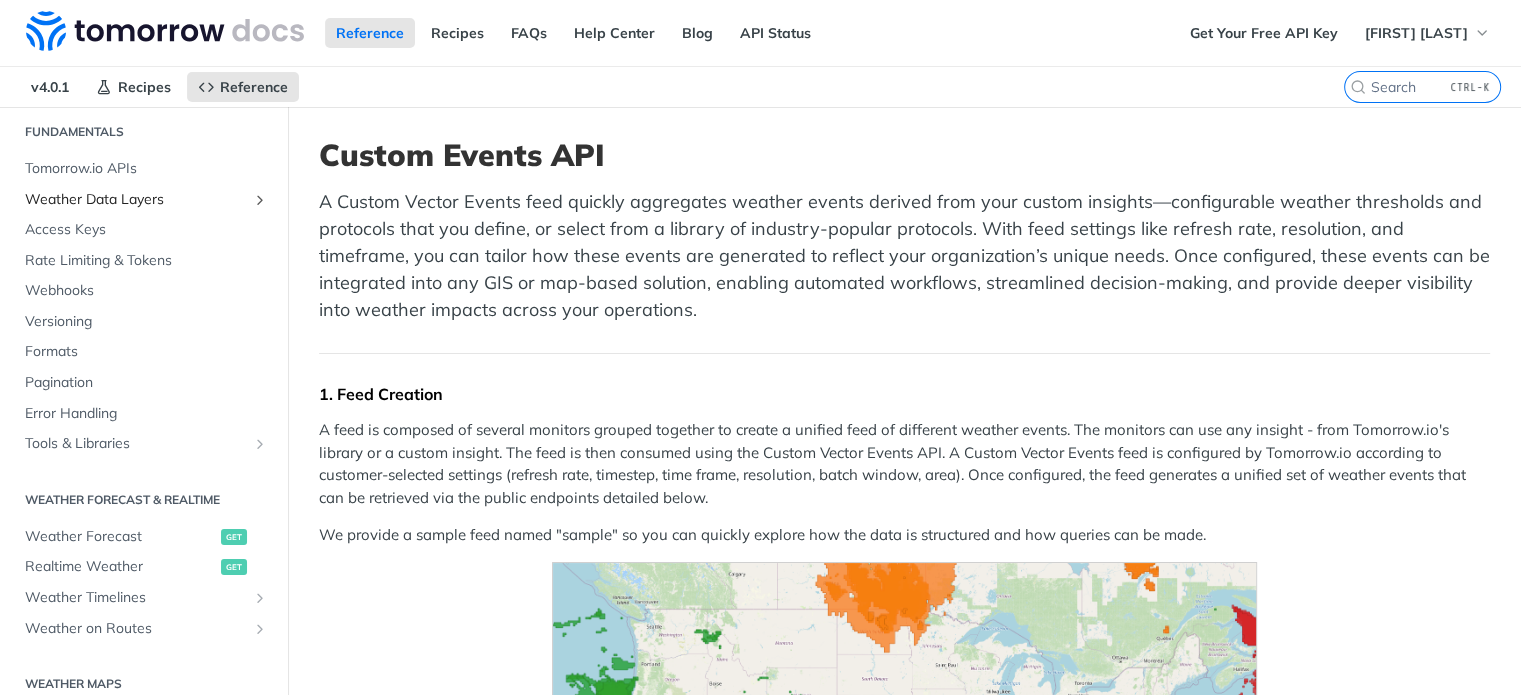 click on "Weather Data Layers" at bounding box center [136, 200] 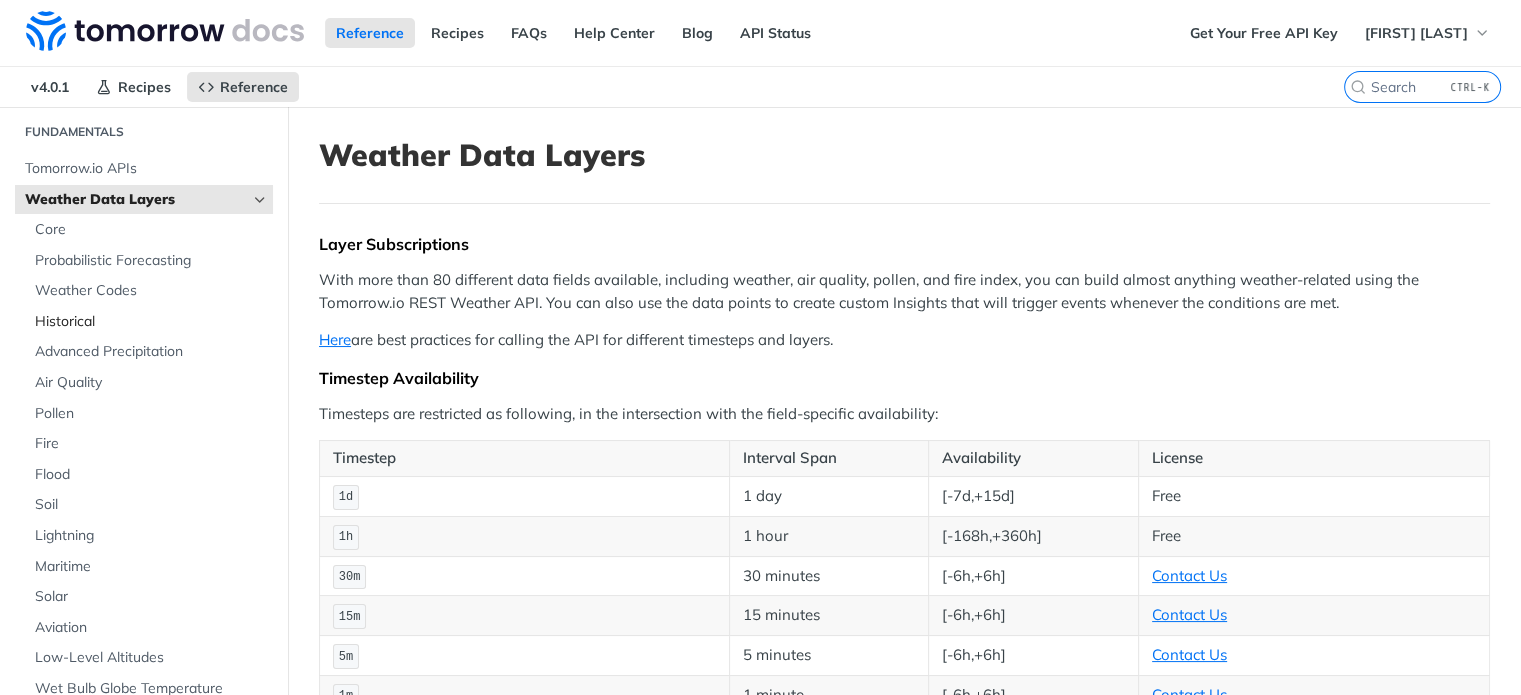 click on "Historical" at bounding box center (151, 322) 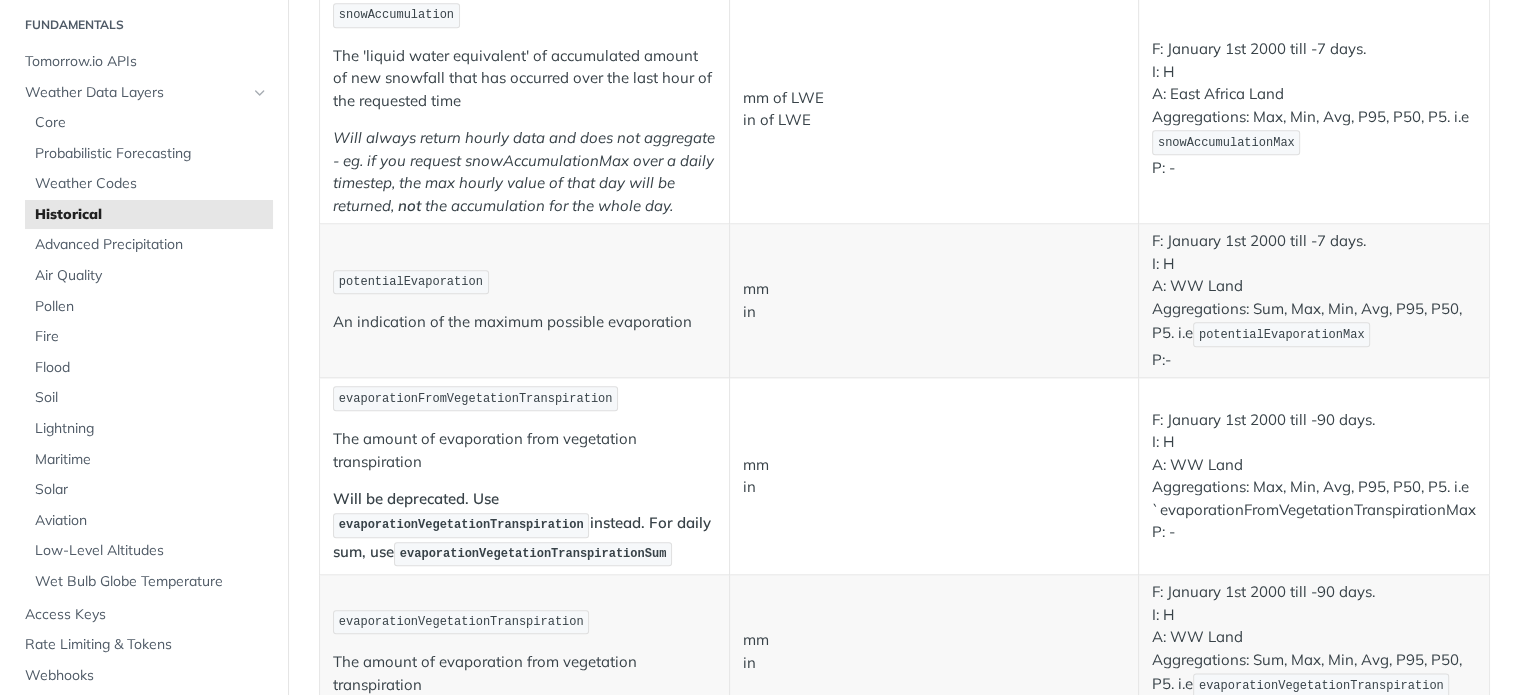 scroll, scrollTop: 2700, scrollLeft: 0, axis: vertical 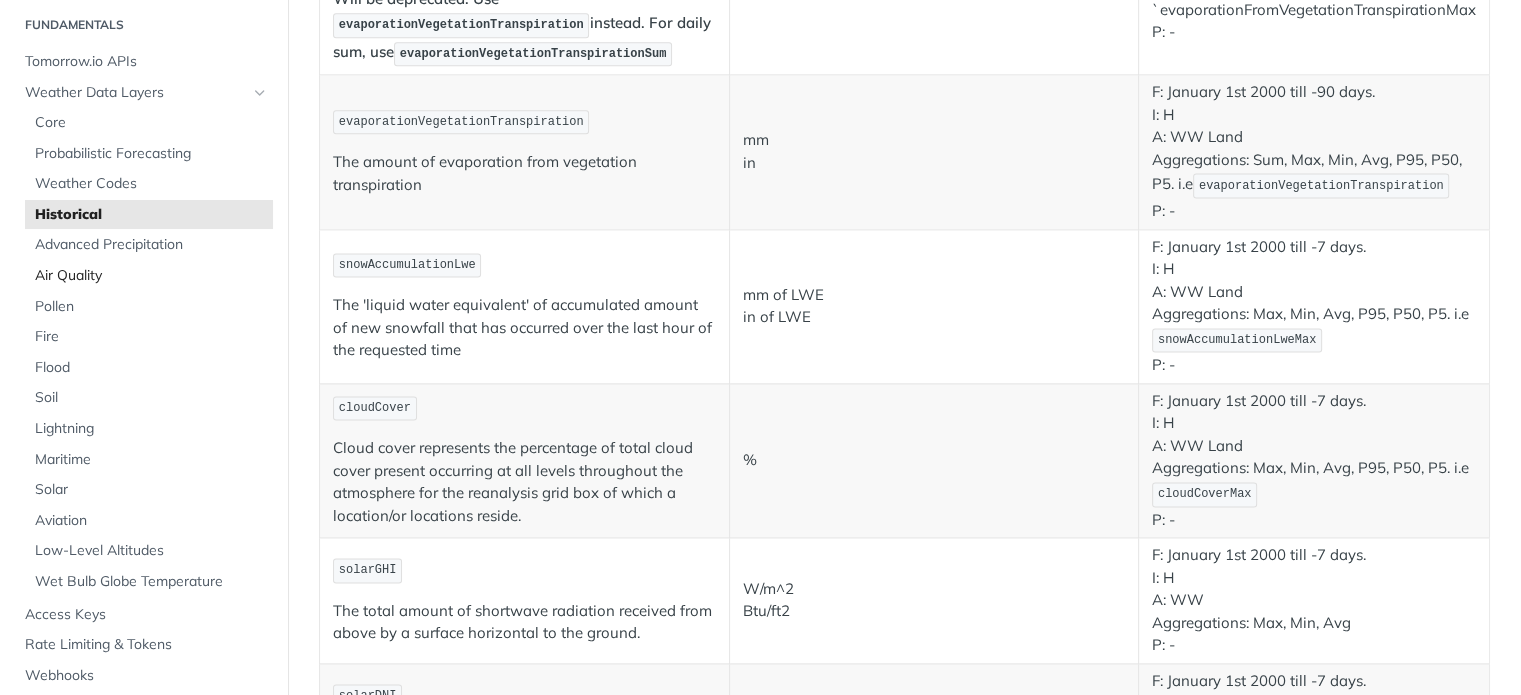 click on "Air Quality" at bounding box center (151, 276) 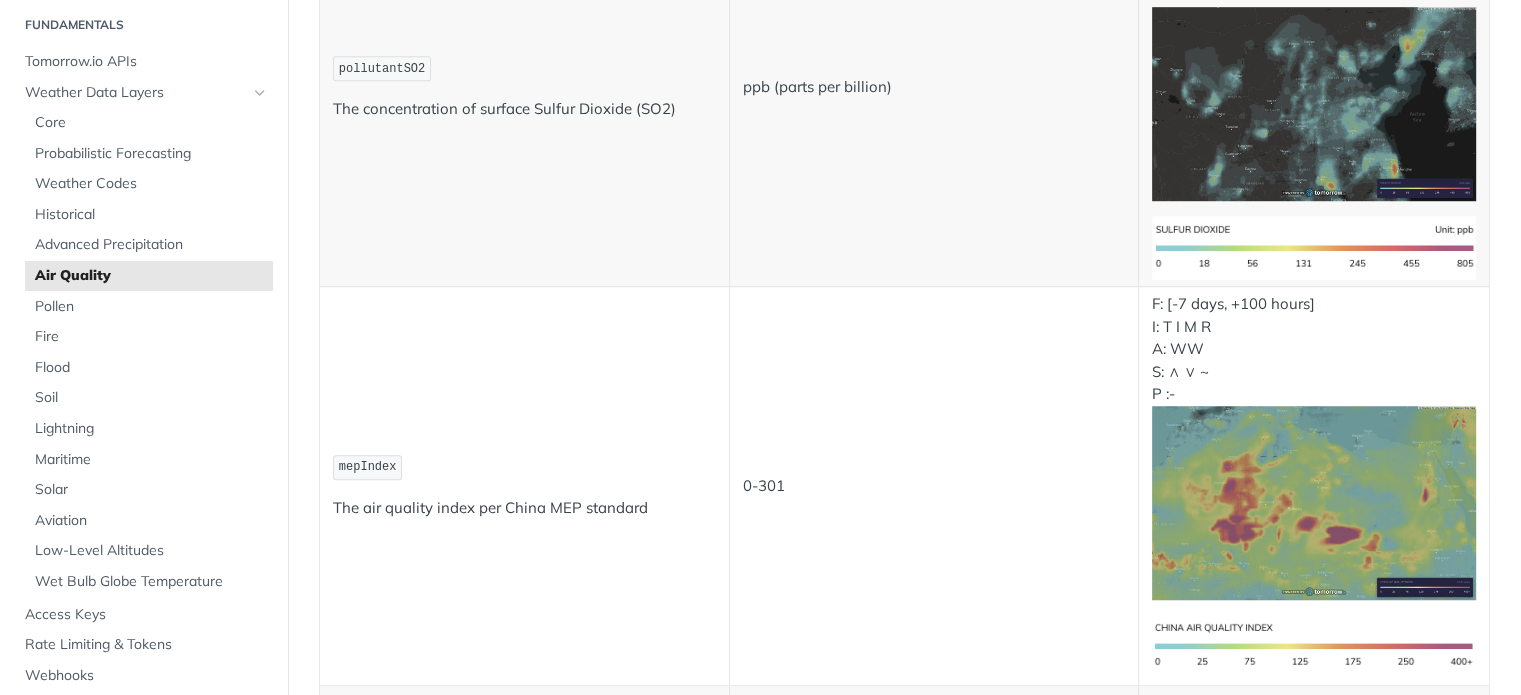 scroll, scrollTop: 1800, scrollLeft: 0, axis: vertical 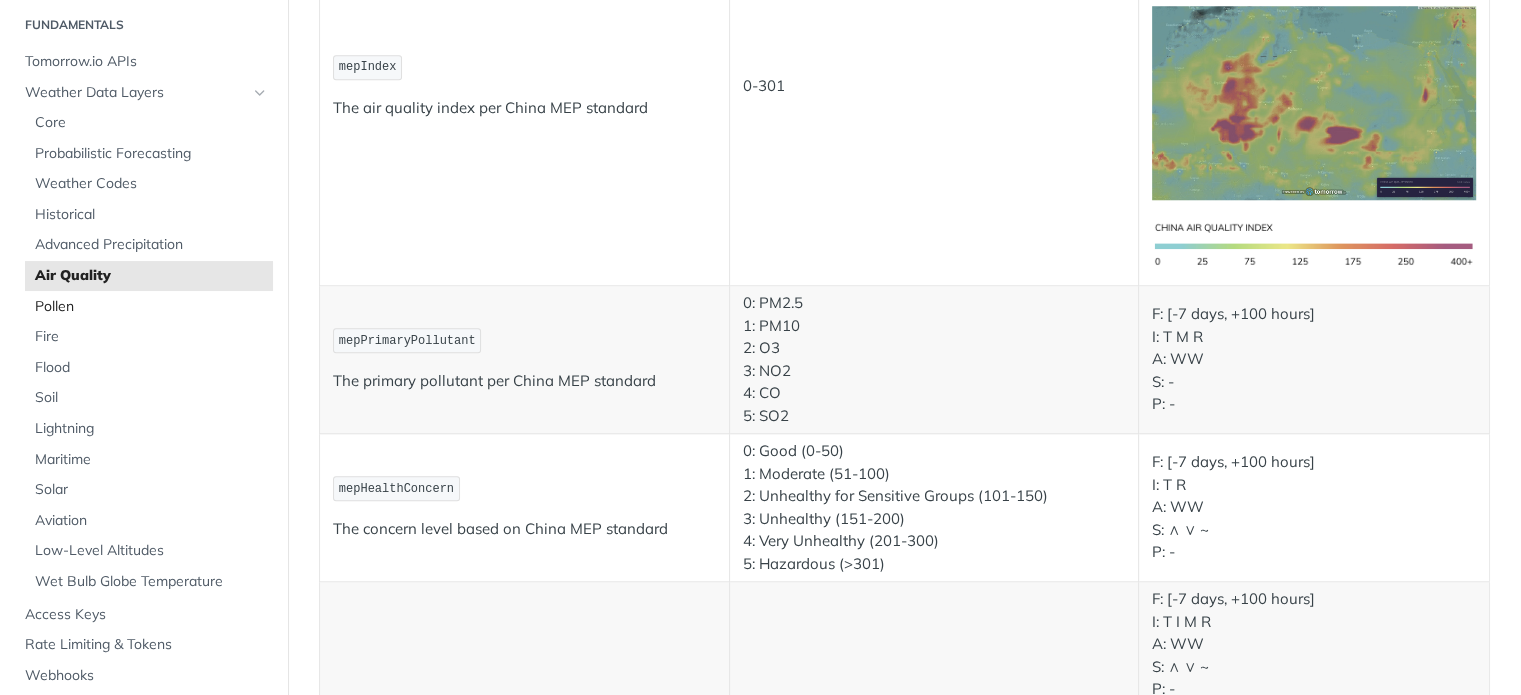 click on "Pollen" at bounding box center (151, 307) 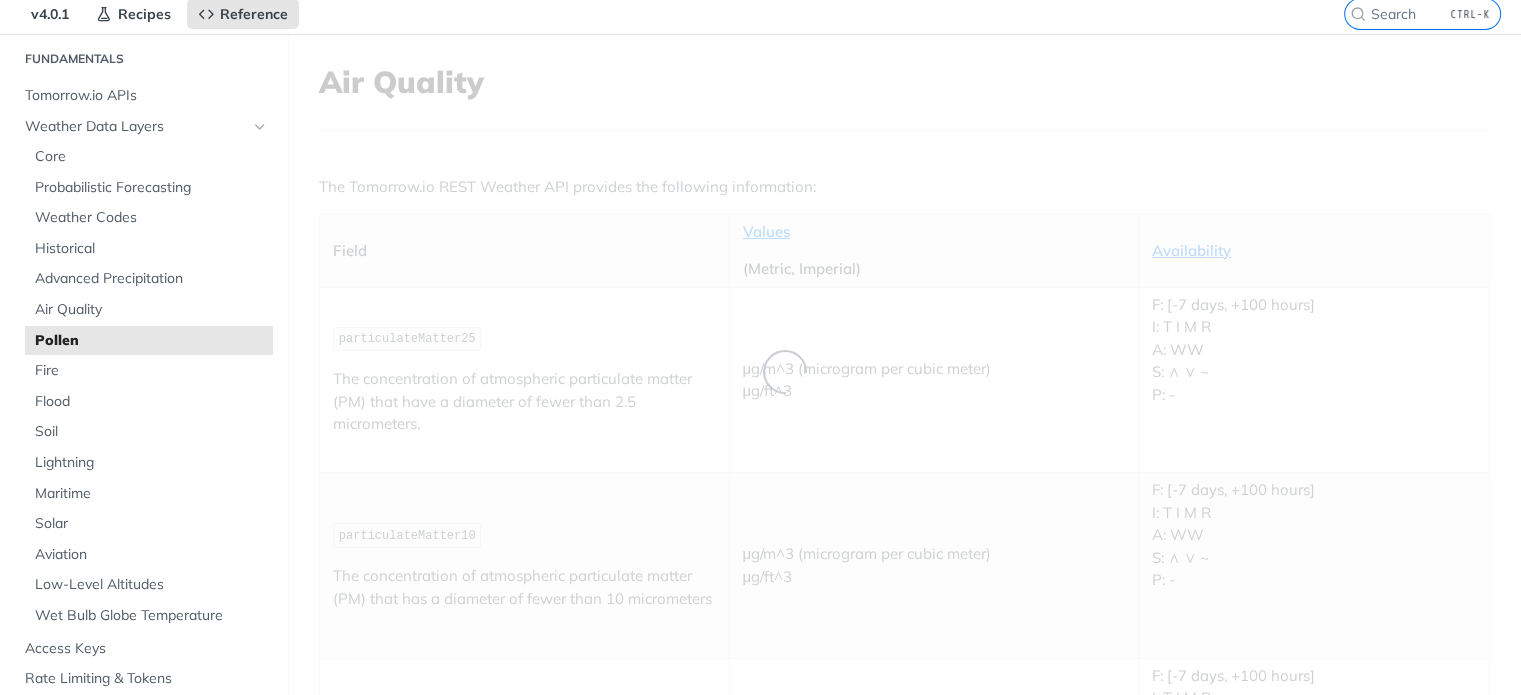 scroll, scrollTop: 0, scrollLeft: 0, axis: both 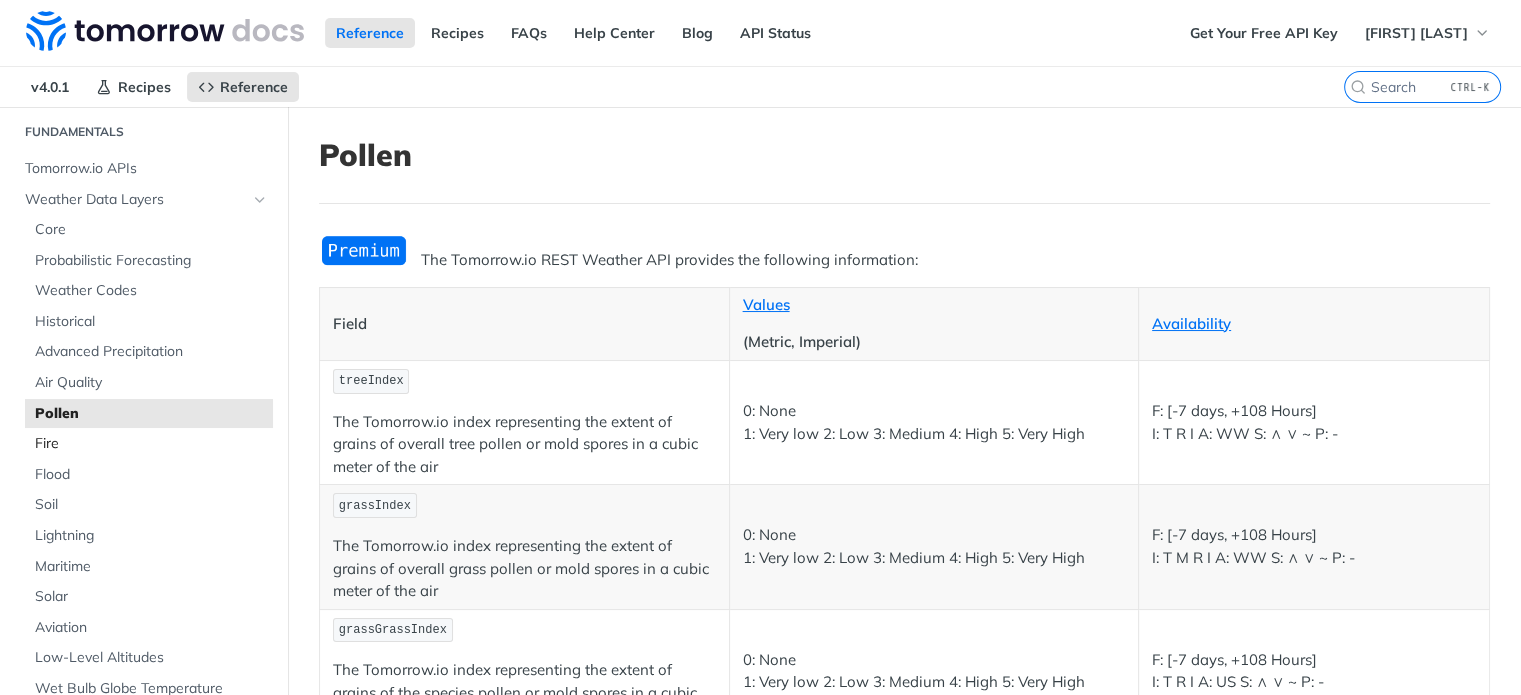 click on "Fire" at bounding box center [151, 444] 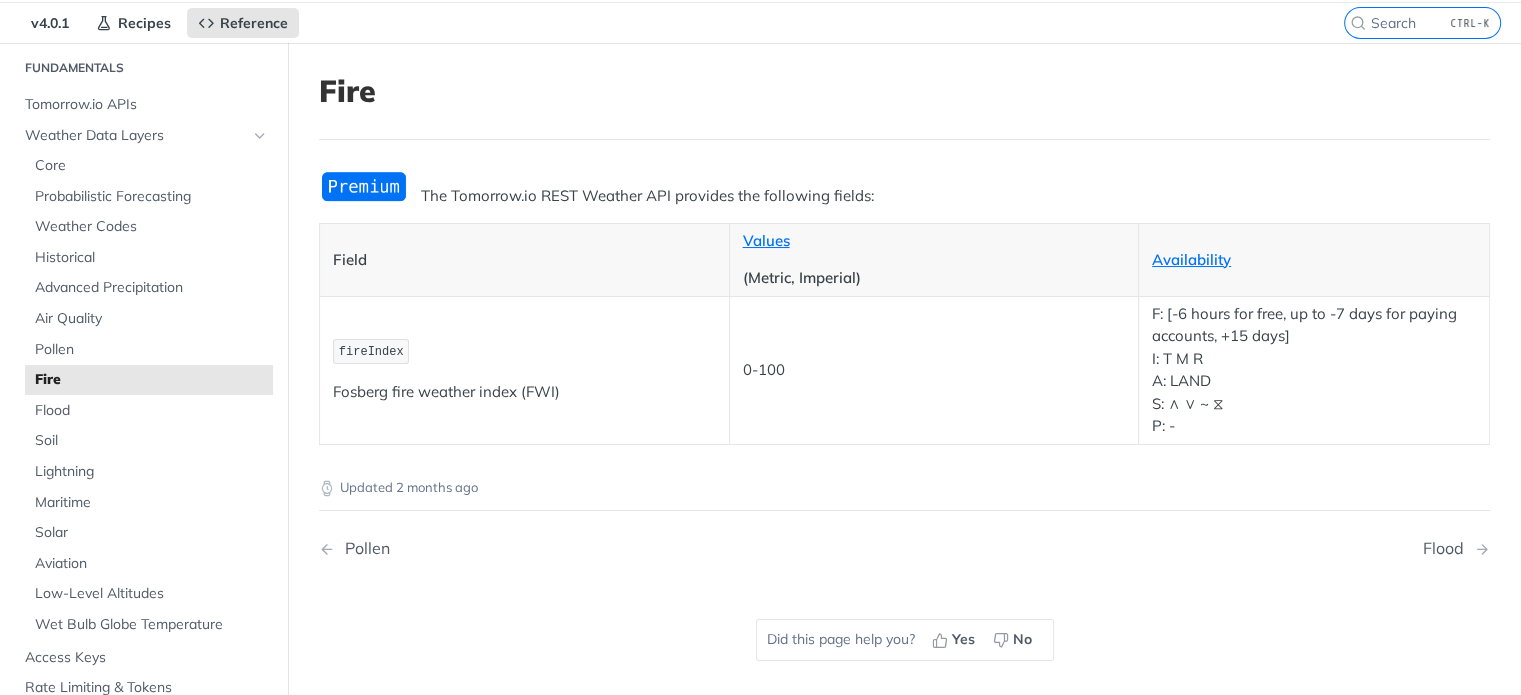 scroll, scrollTop: 100, scrollLeft: 0, axis: vertical 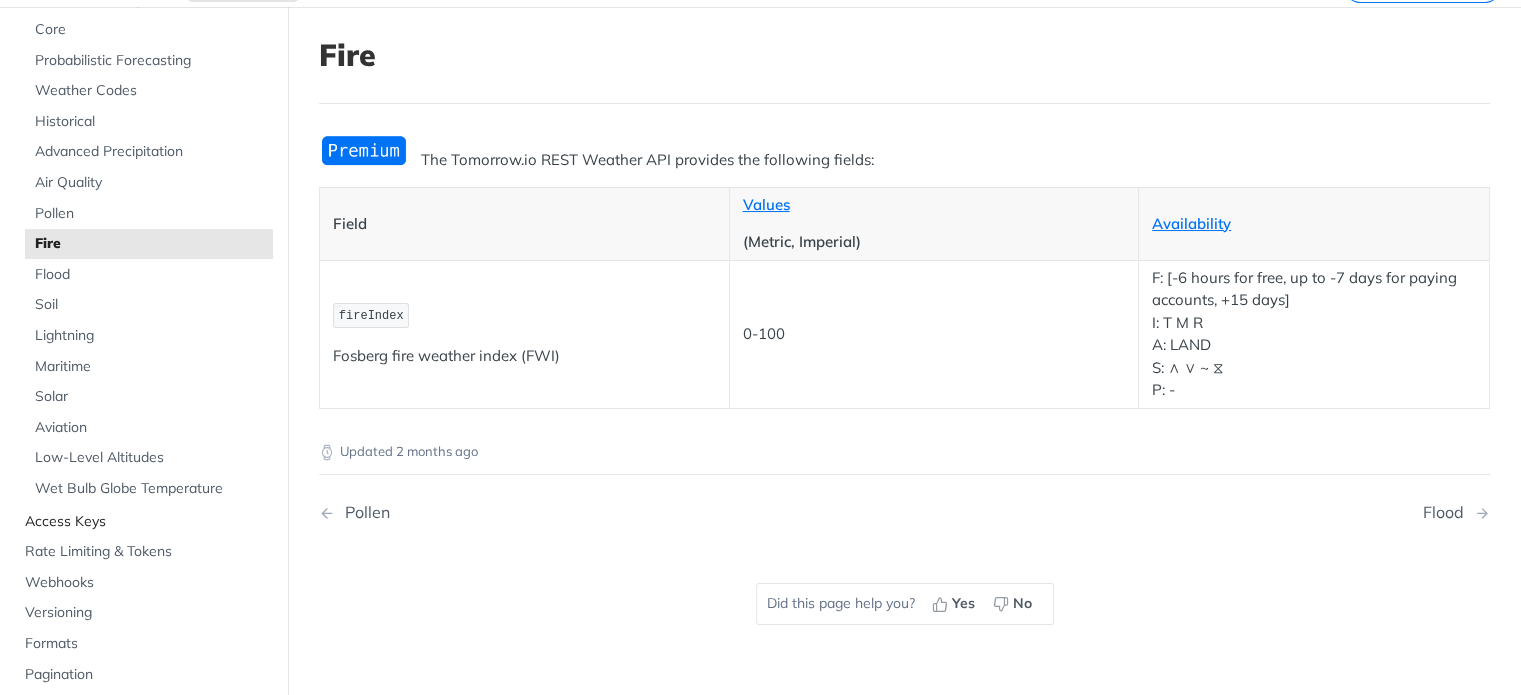 click on "Access Keys" at bounding box center (146, 522) 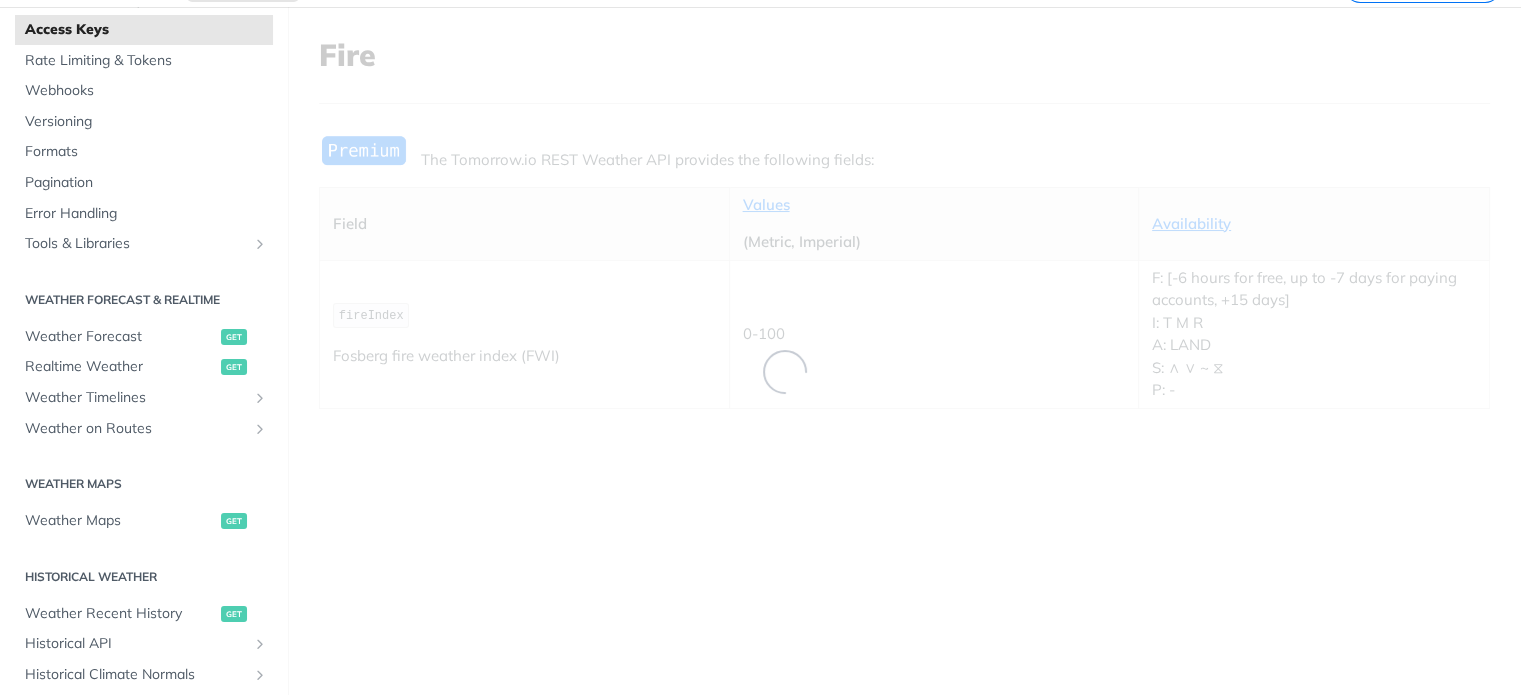 scroll, scrollTop: 29, scrollLeft: 0, axis: vertical 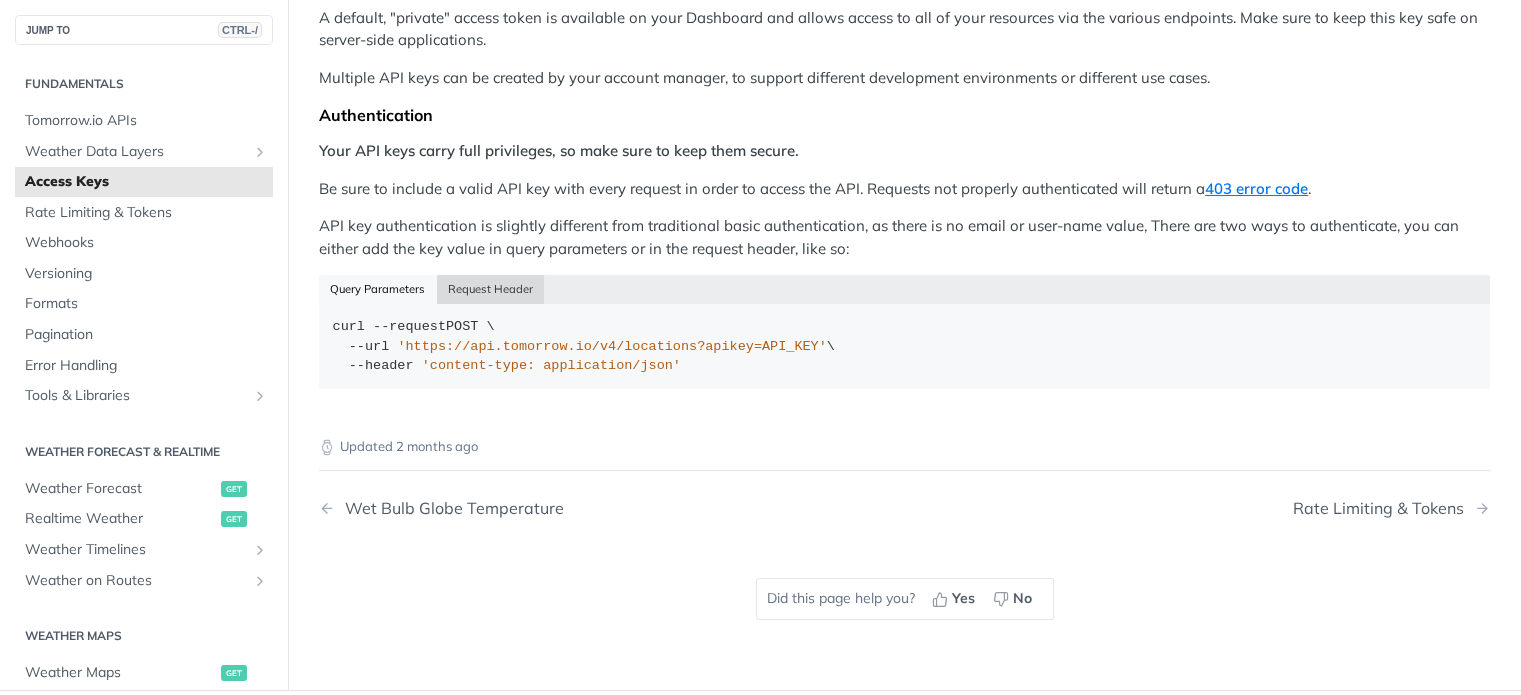 click on "Request Header" at bounding box center (491, 289) 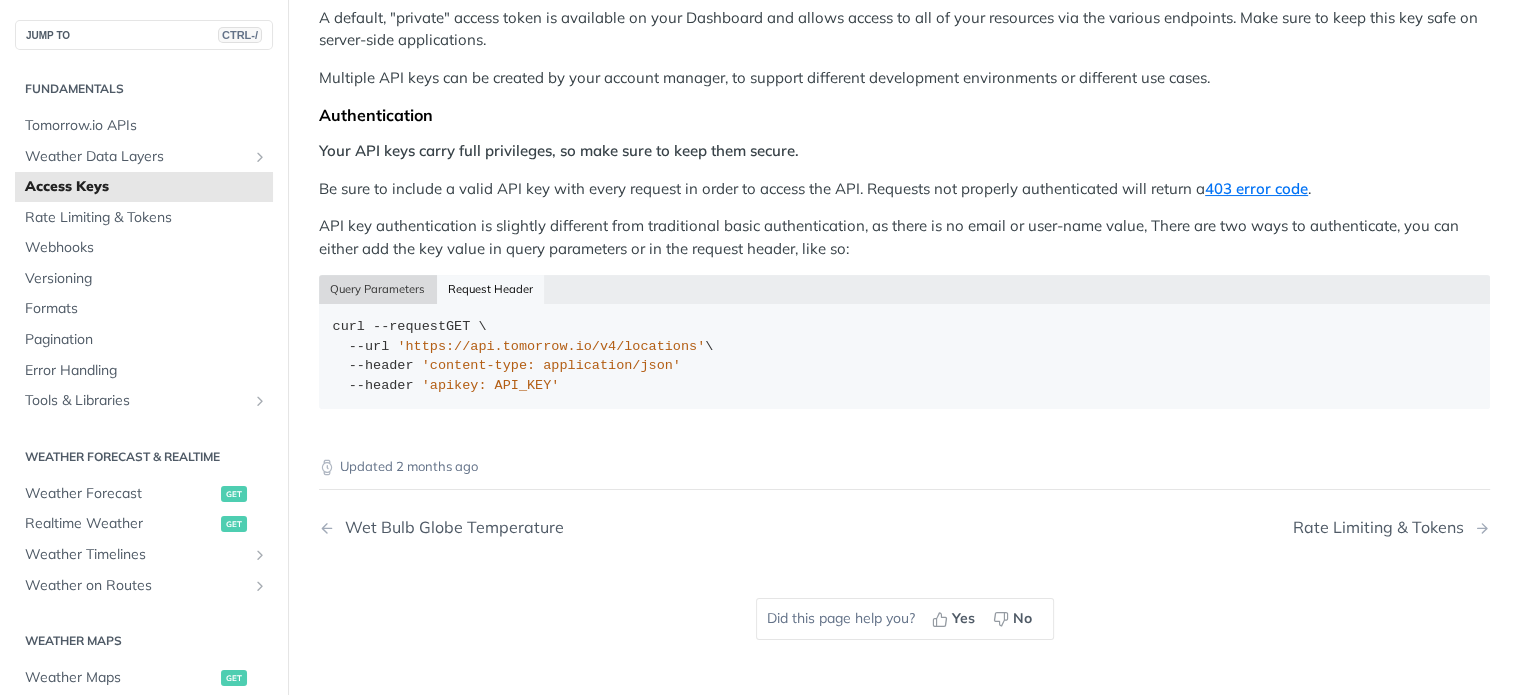 click on "Query Parameters" at bounding box center [378, 289] 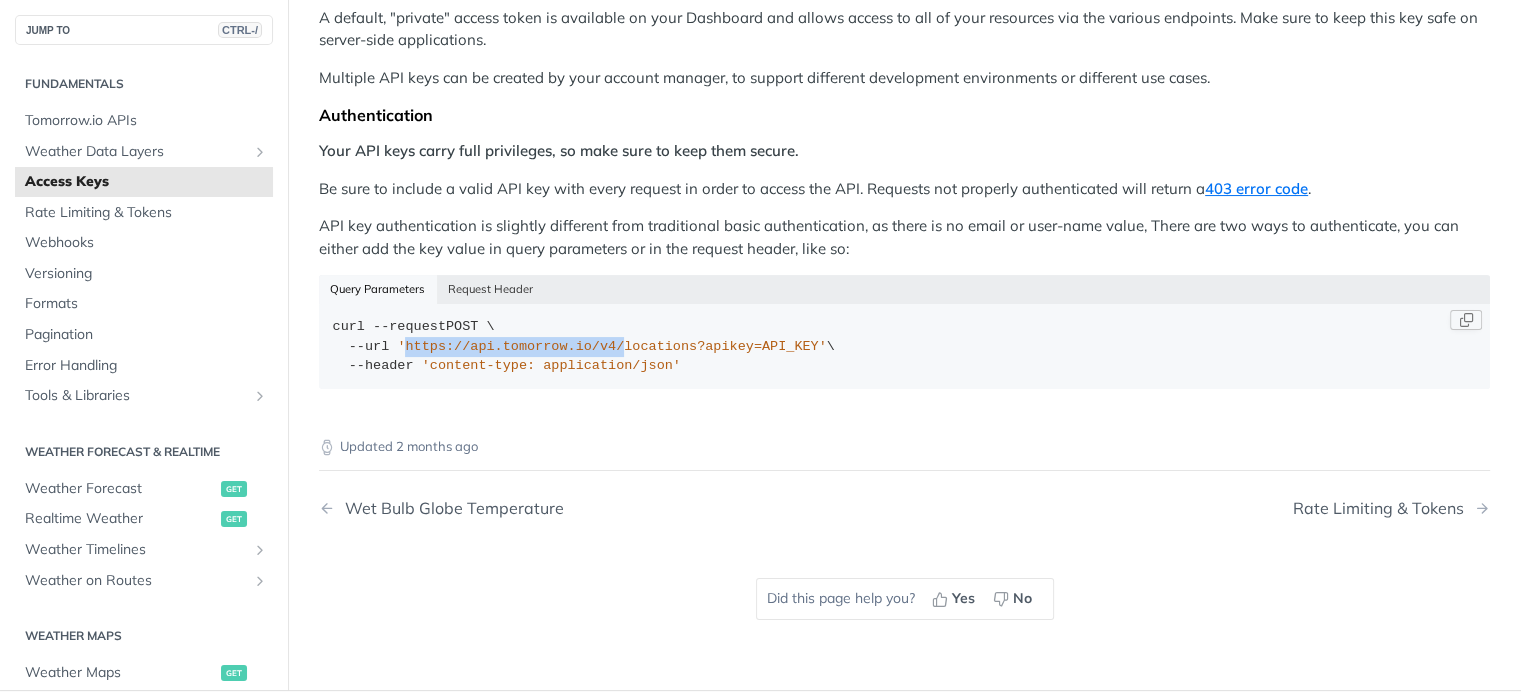 drag, startPoint x: 397, startPoint y: 344, endPoint x: 596, endPoint y: 345, distance: 199.00252 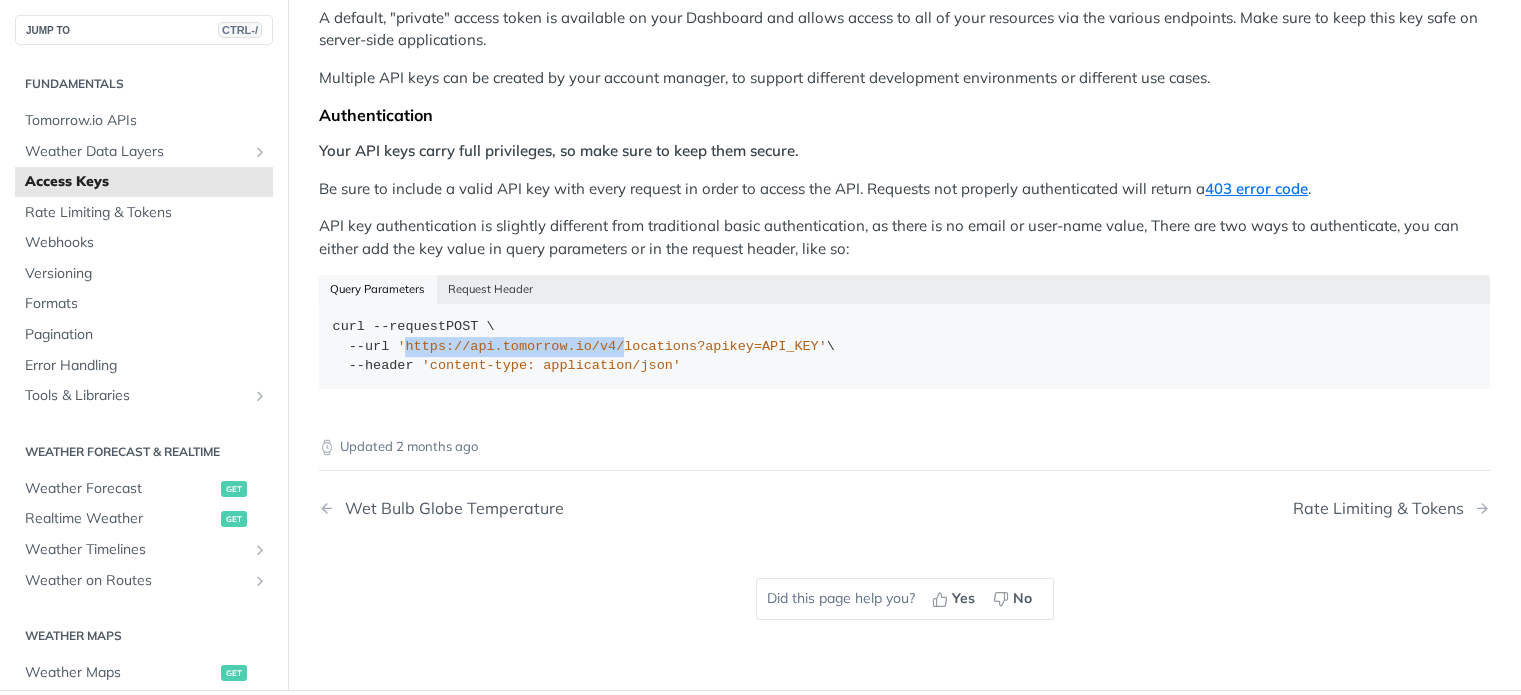 copy on "https://api.tomorrow.io/v4/" 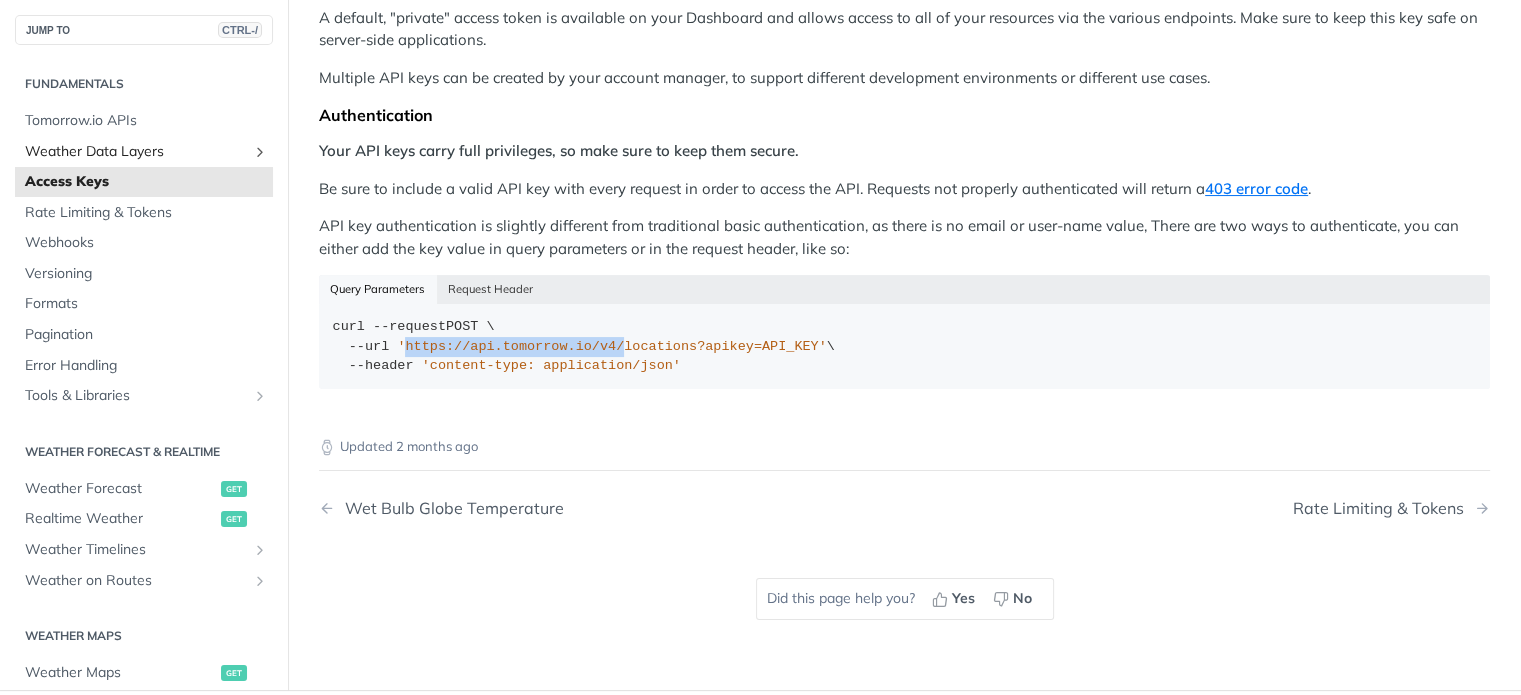 click at bounding box center [260, 151] 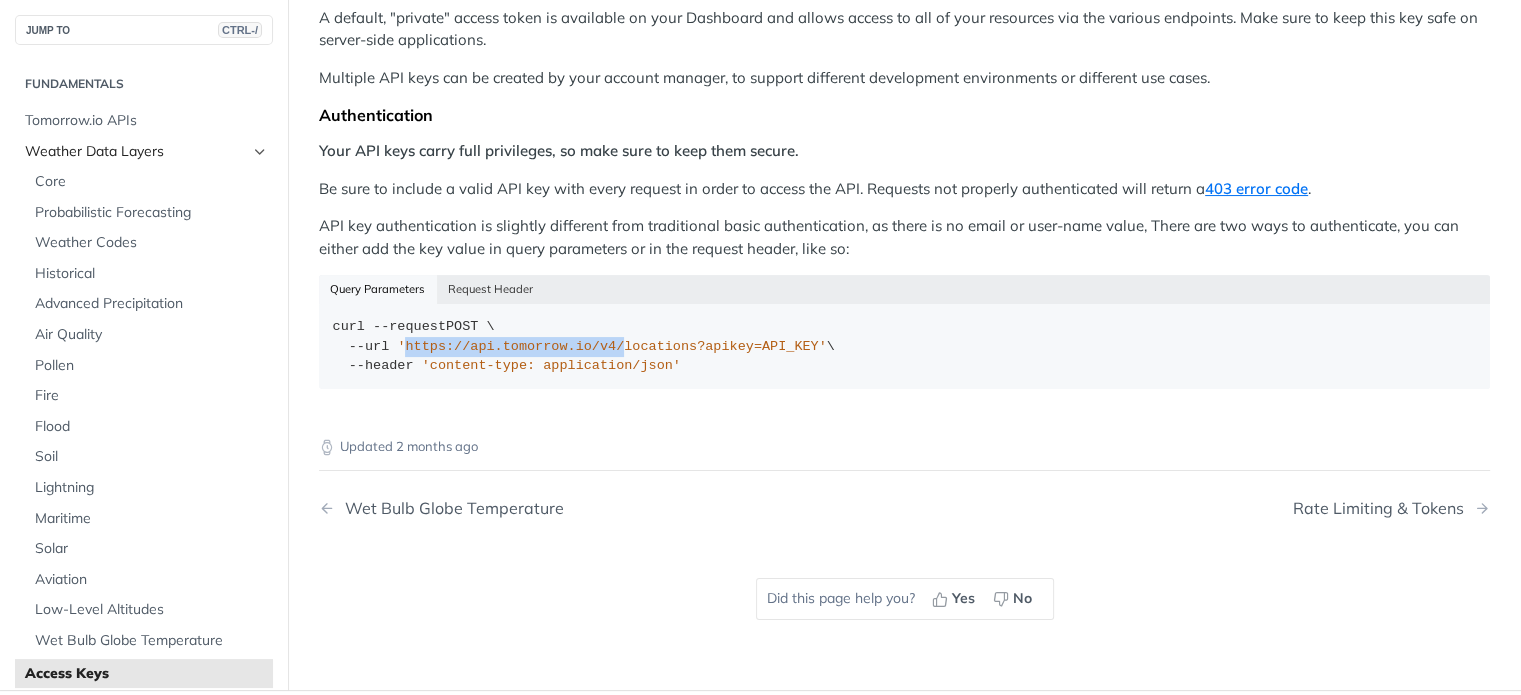 click at bounding box center (260, 151) 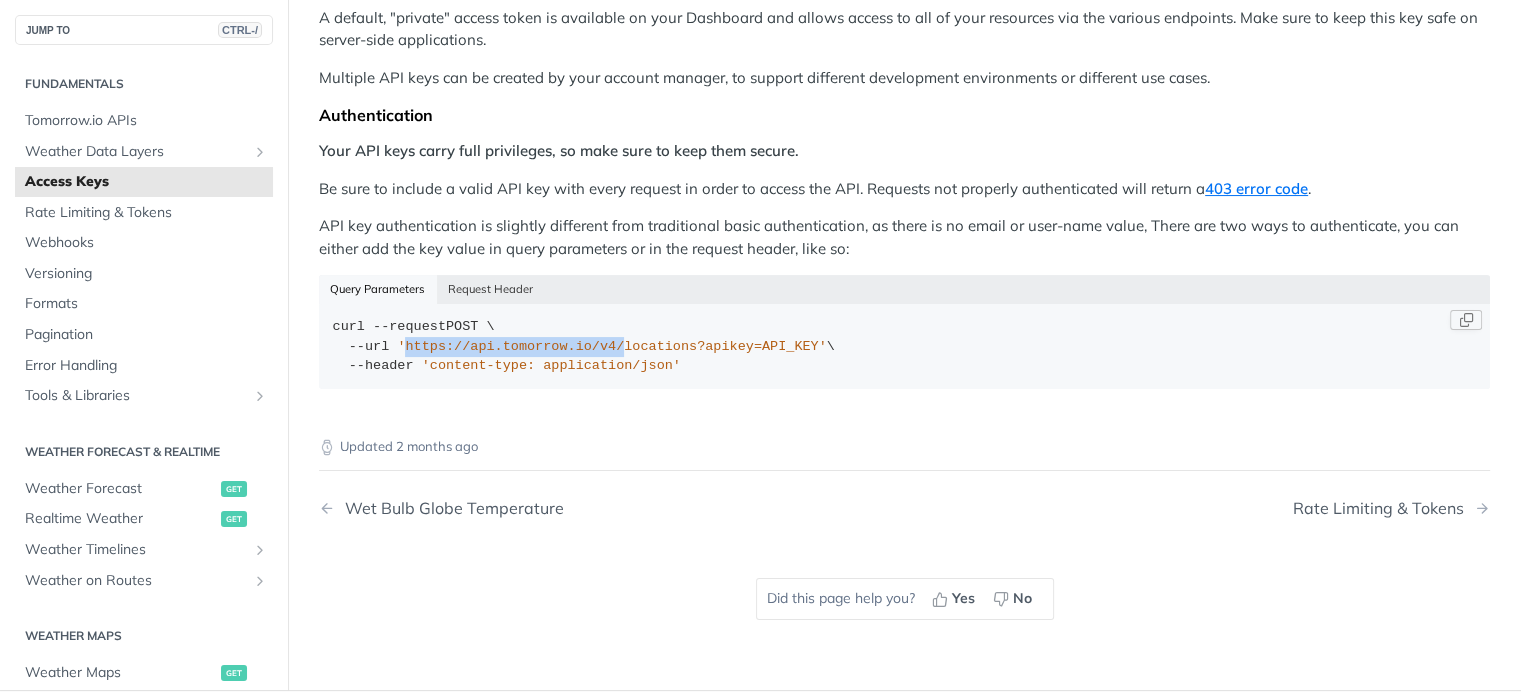 type 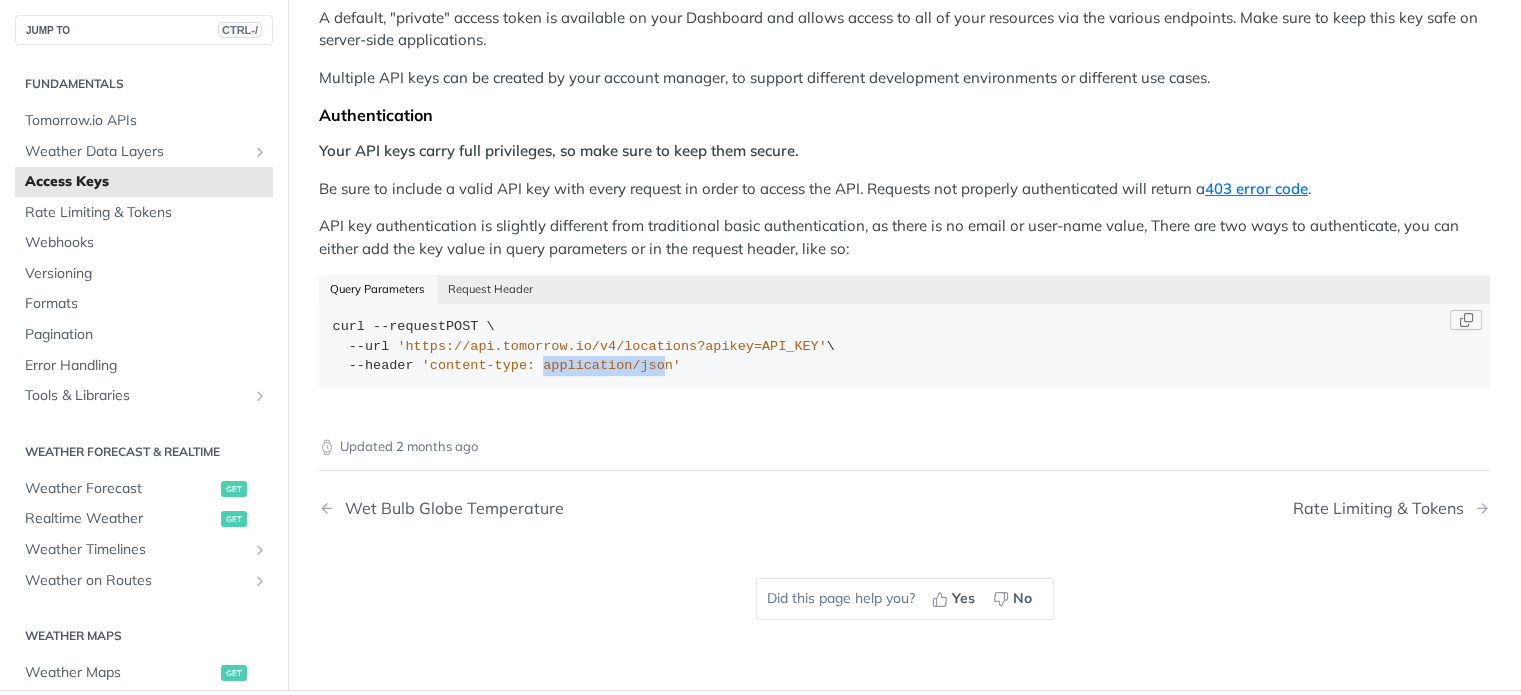 drag, startPoint x: 527, startPoint y: 366, endPoint x: 637, endPoint y: 363, distance: 110.0409 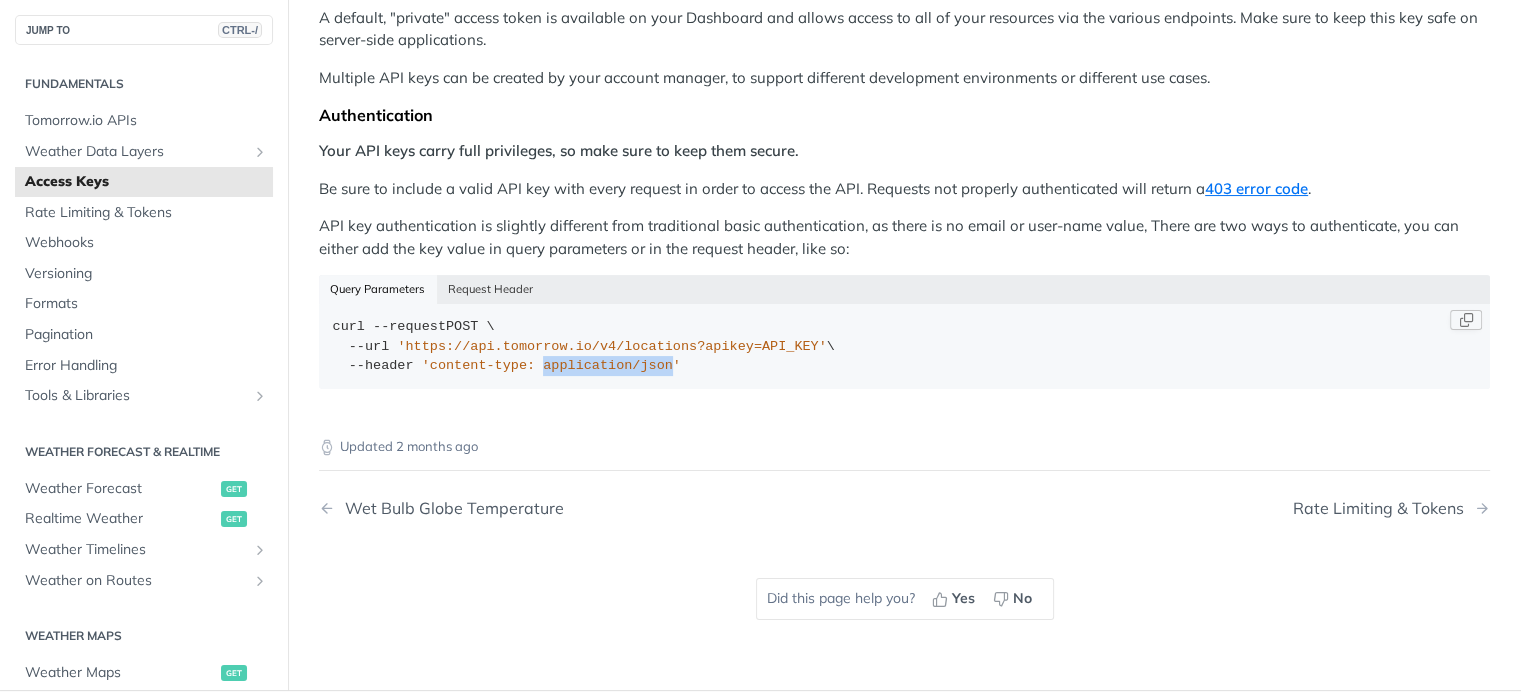 click on "'content-type: application/json'" at bounding box center (551, 365) 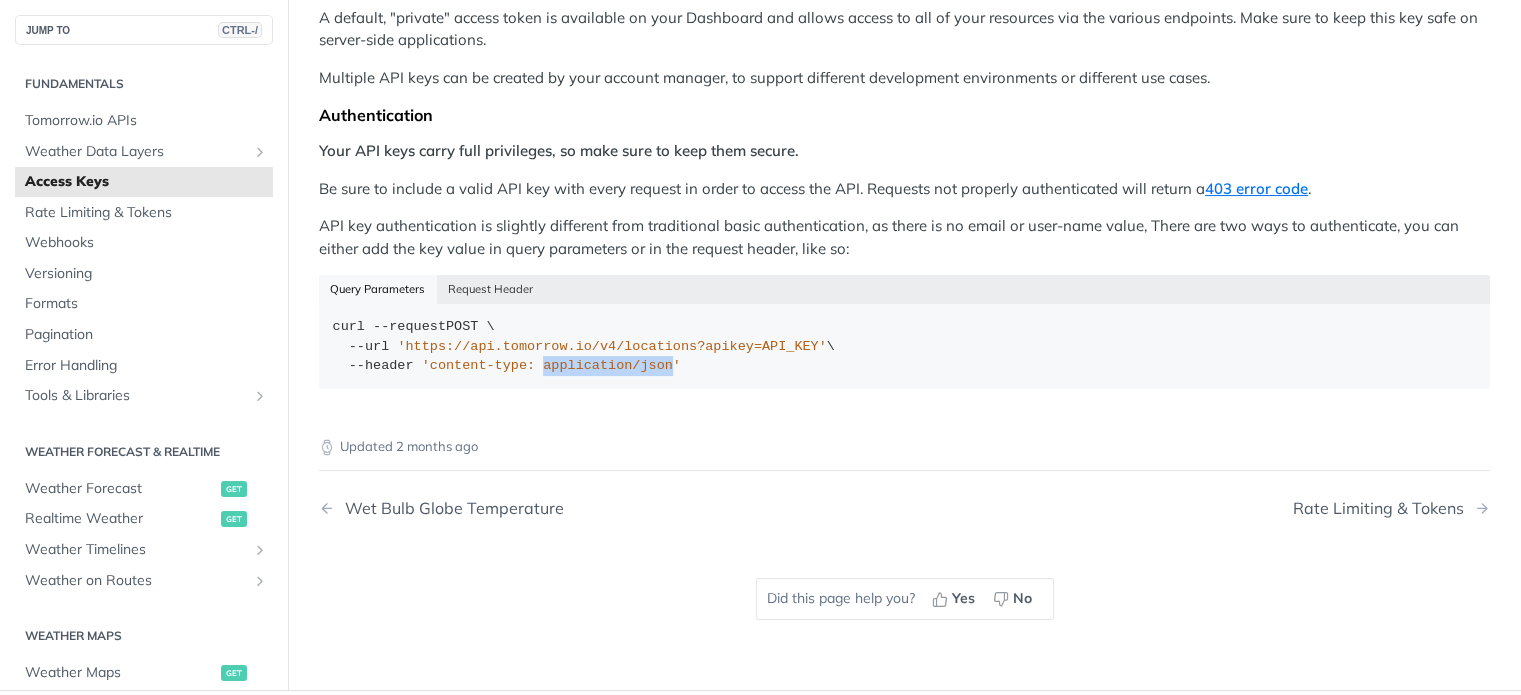 copy on "application/json" 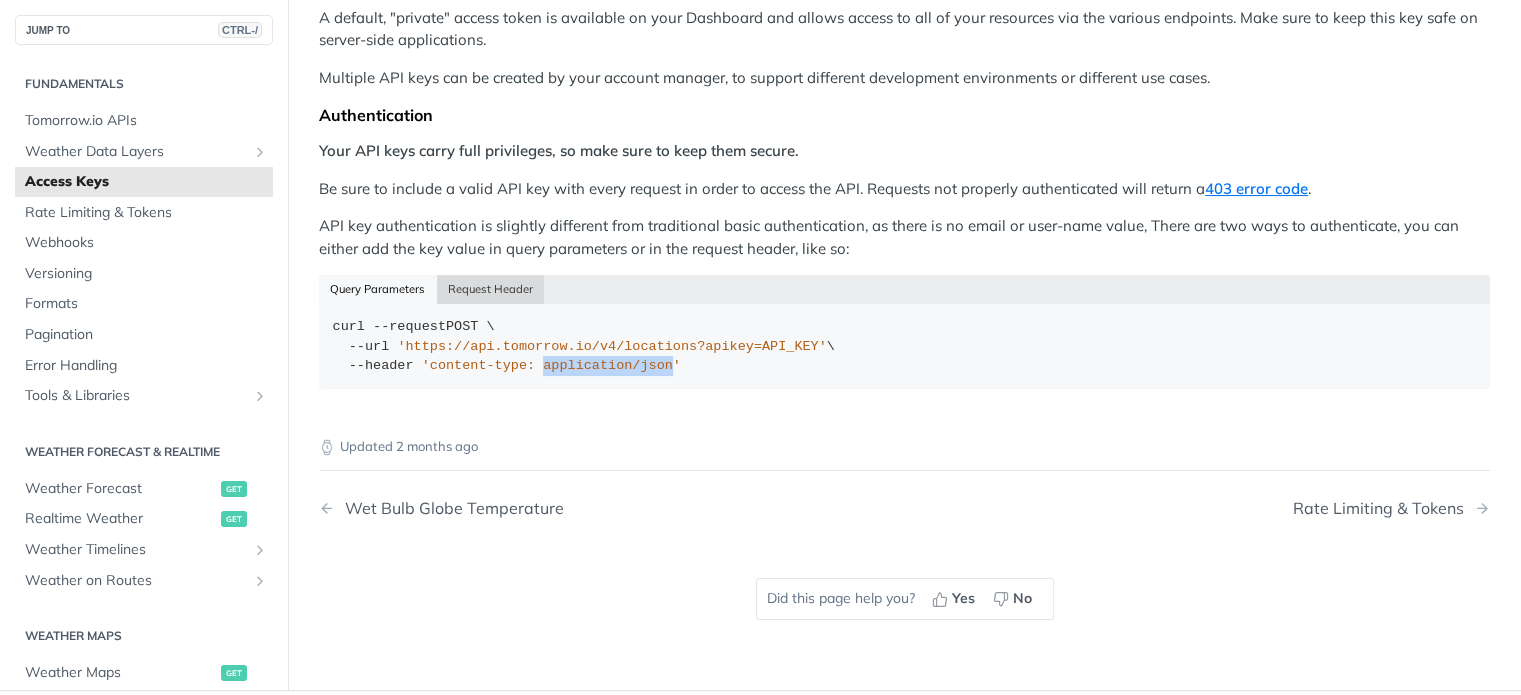 click on "Request Header" at bounding box center (491, 289) 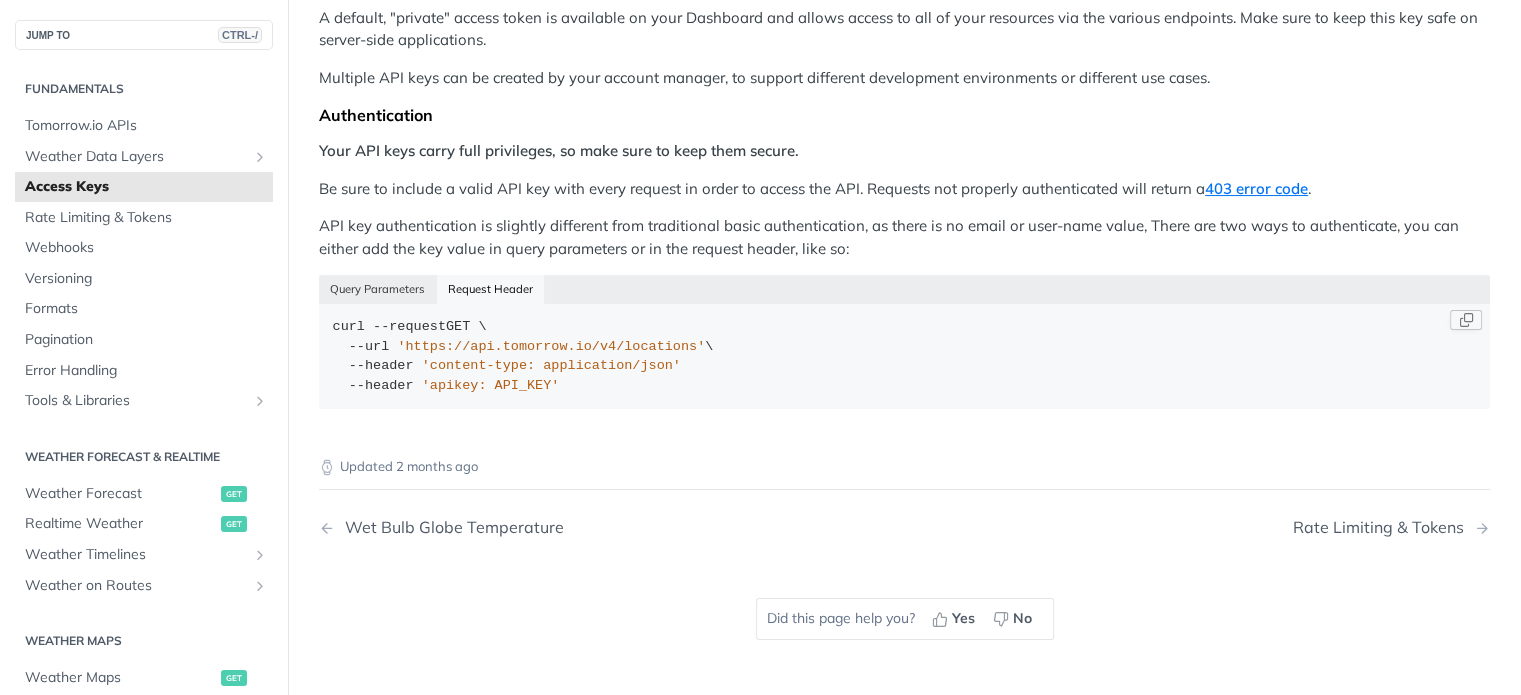 click on "'apikey: API_KEY'" at bounding box center [491, 385] 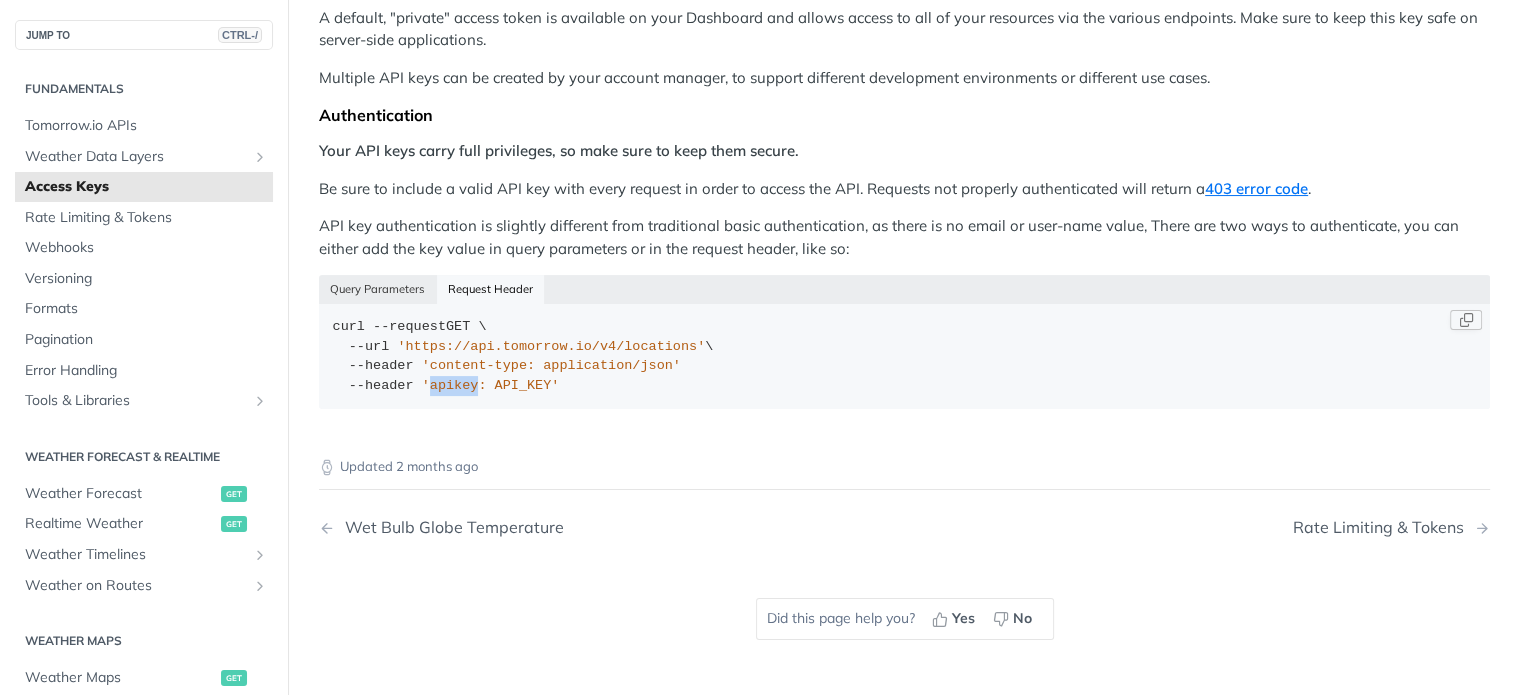 click on "'apikey: API_KEY'" at bounding box center [491, 385] 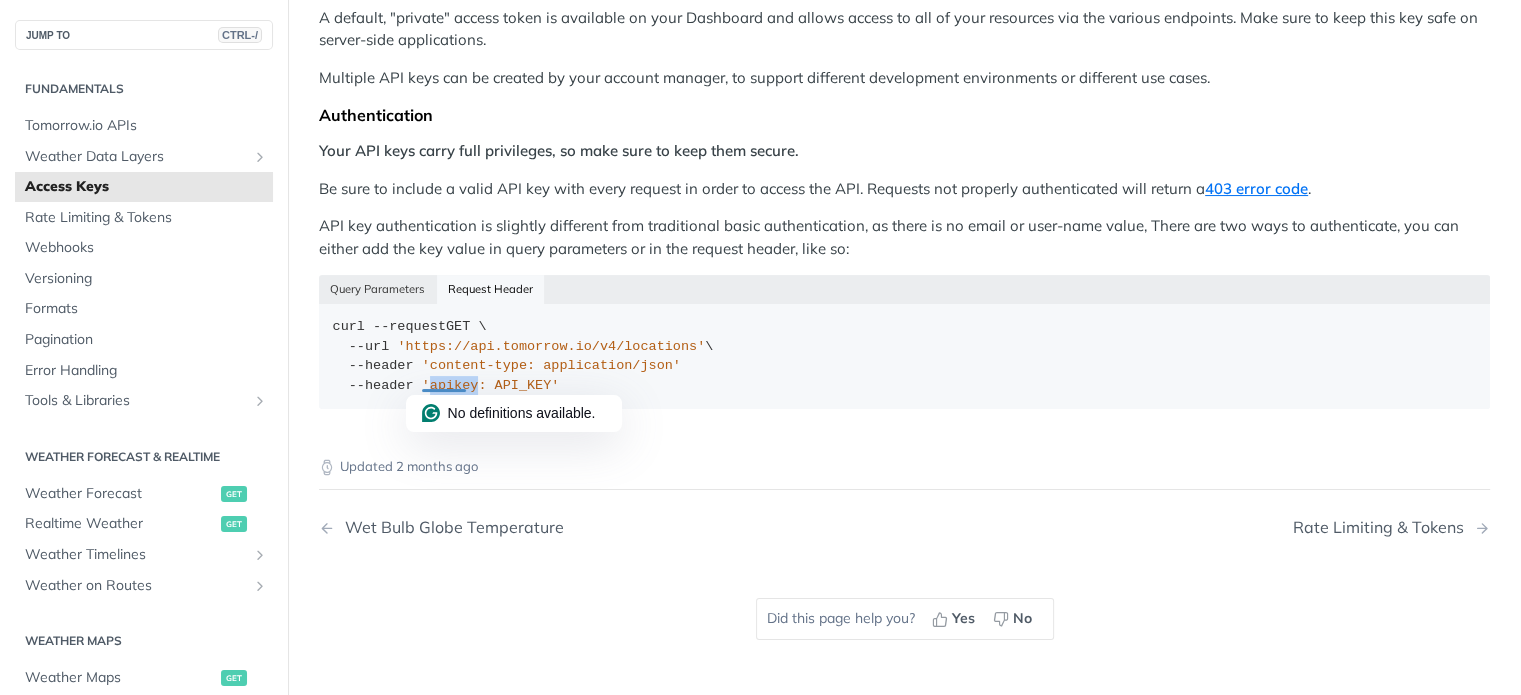 copy on "apikey" 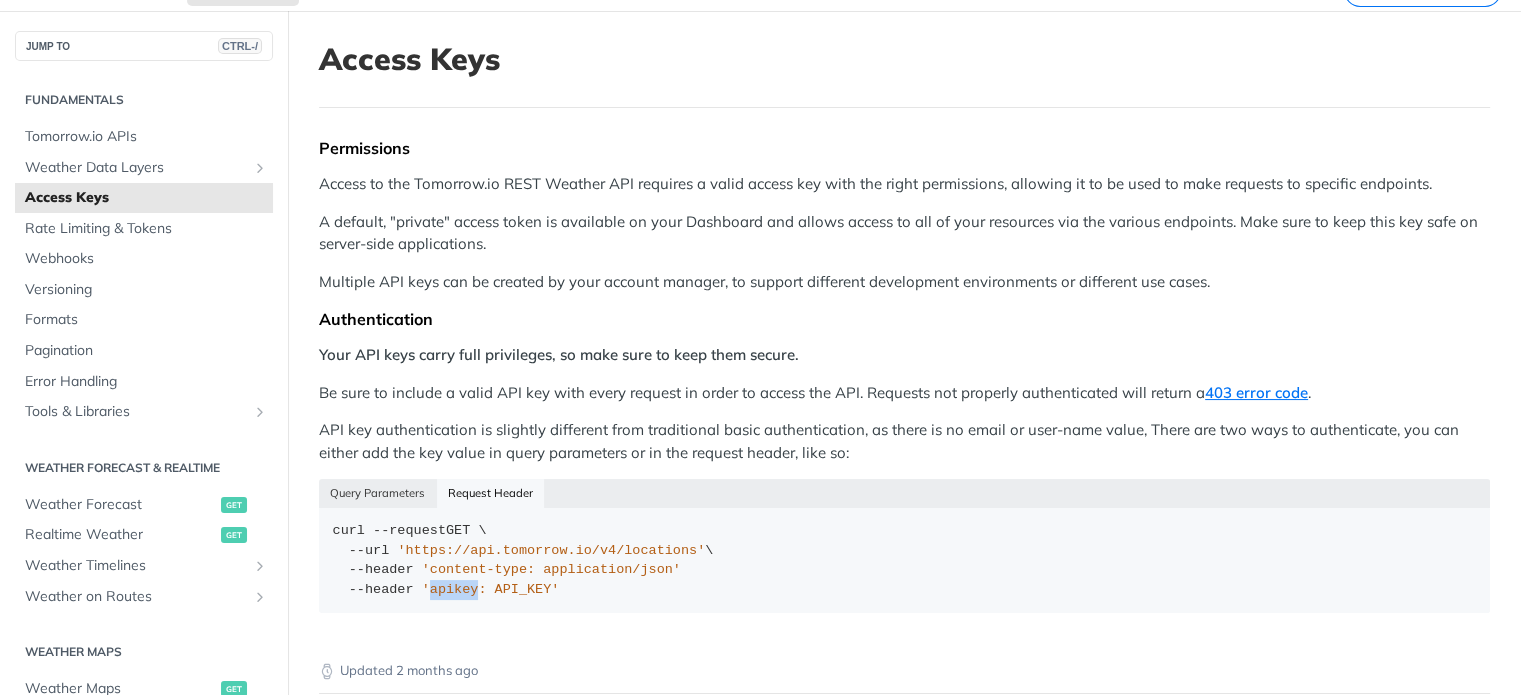 scroll, scrollTop: 0, scrollLeft: 0, axis: both 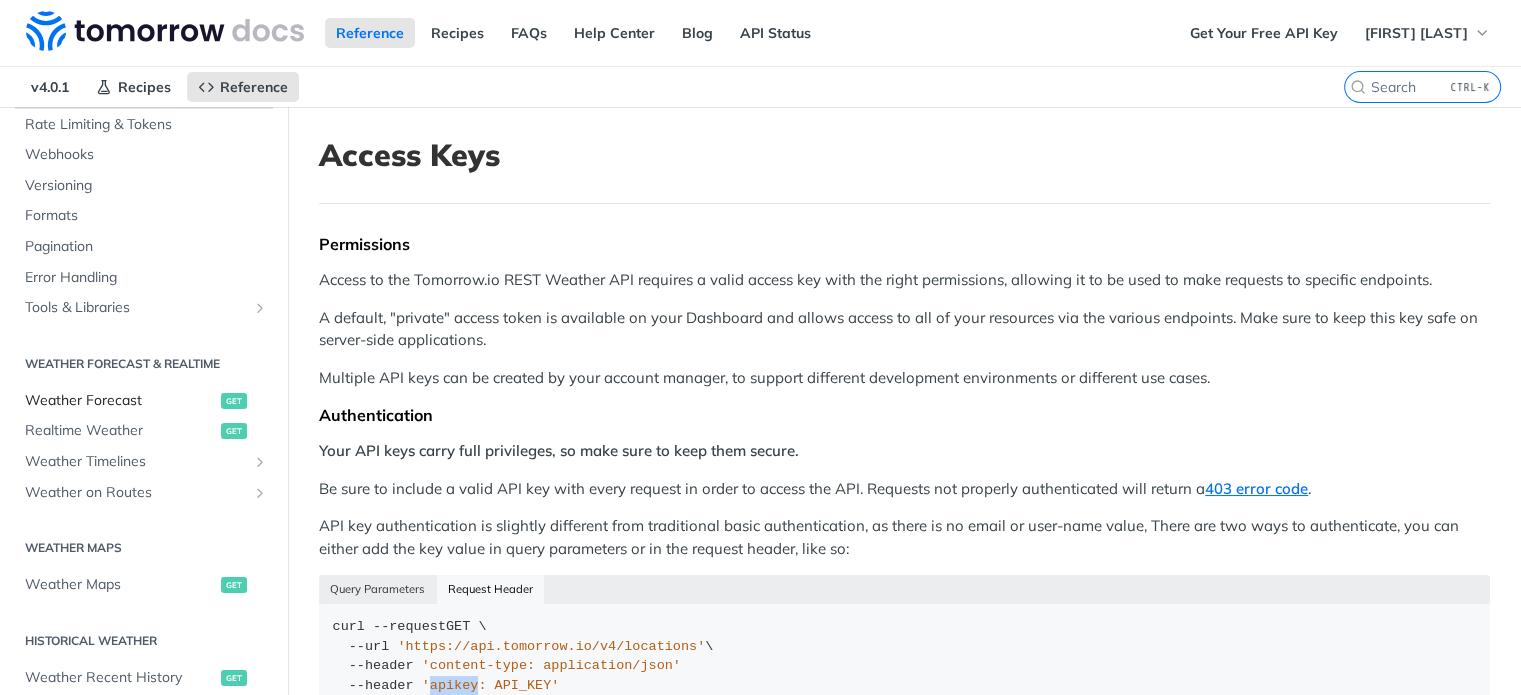 click on "Weather Forecast" at bounding box center [120, 401] 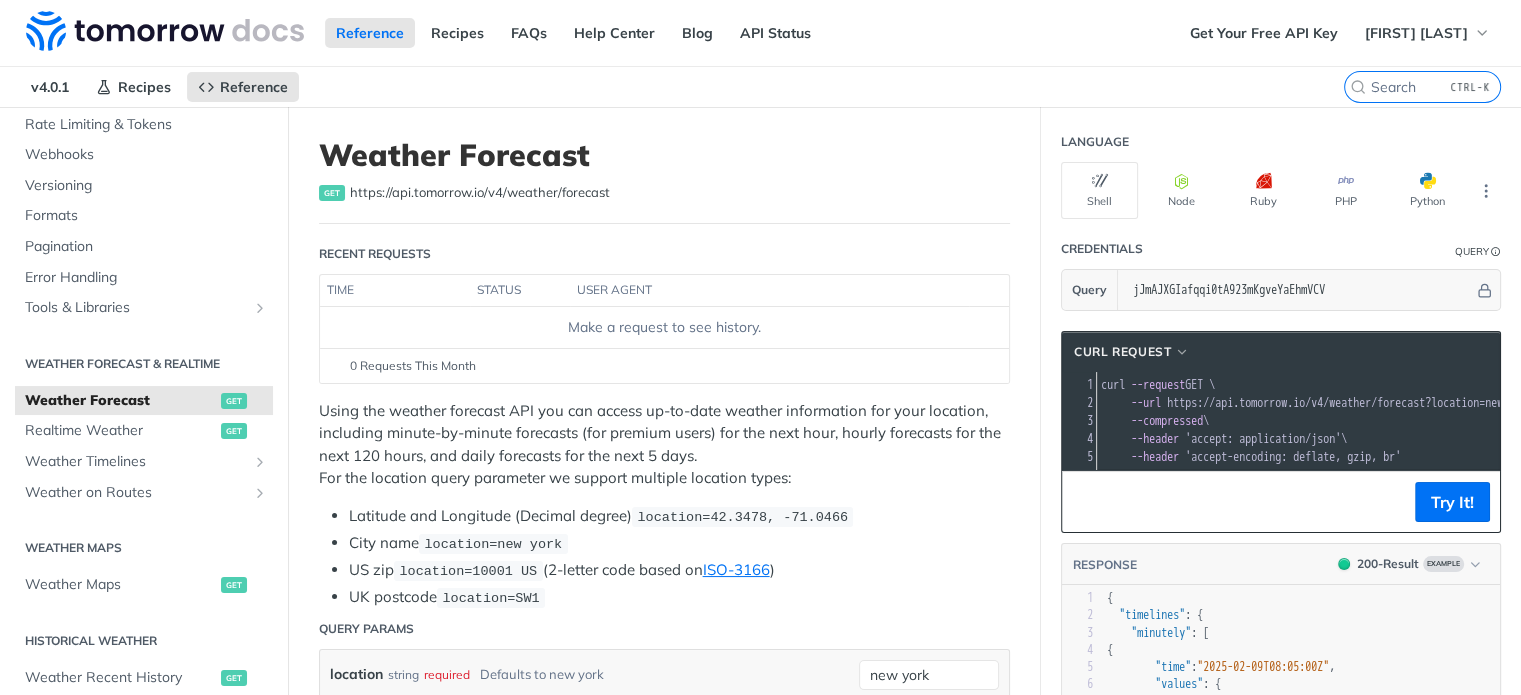 scroll, scrollTop: 200, scrollLeft: 0, axis: vertical 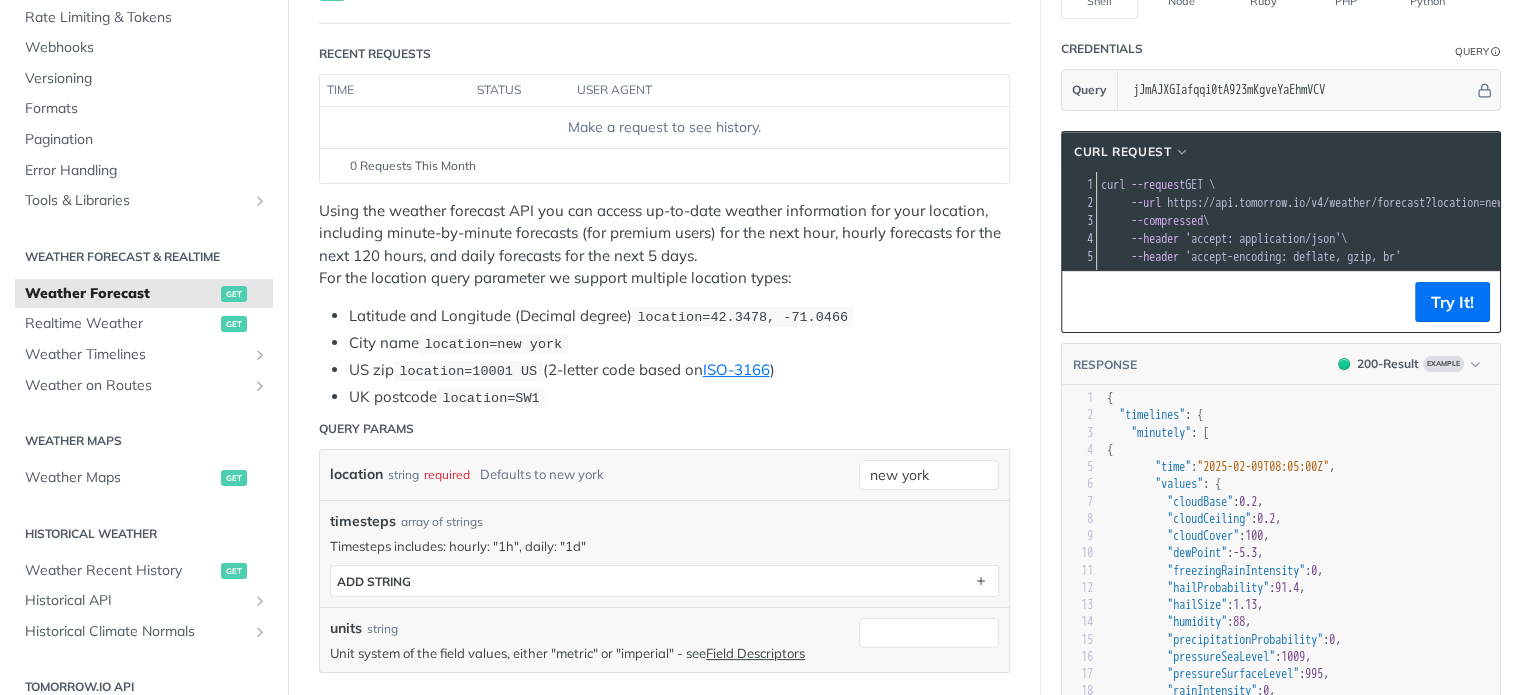 click on "location" at bounding box center (356, 474) 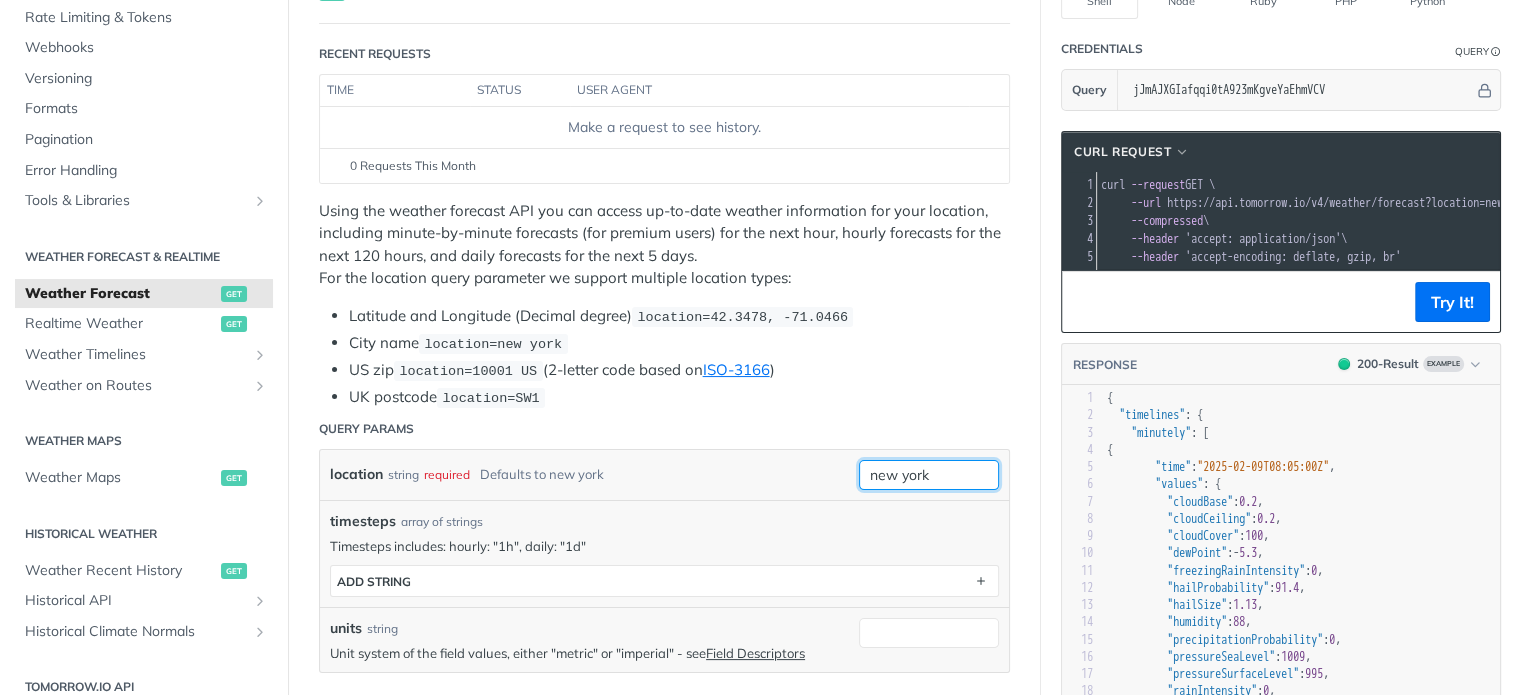 click on "new york" at bounding box center [929, 475] 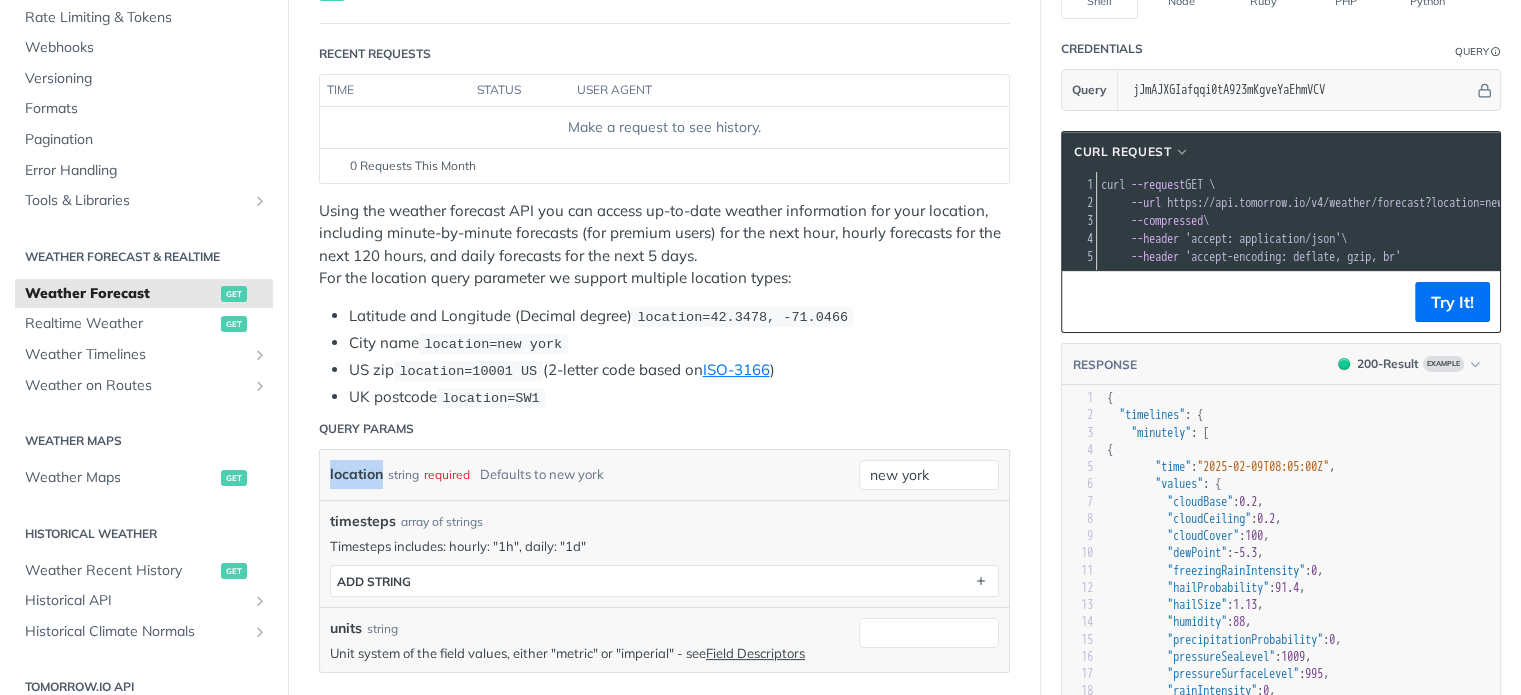 click on "location" at bounding box center [356, 474] 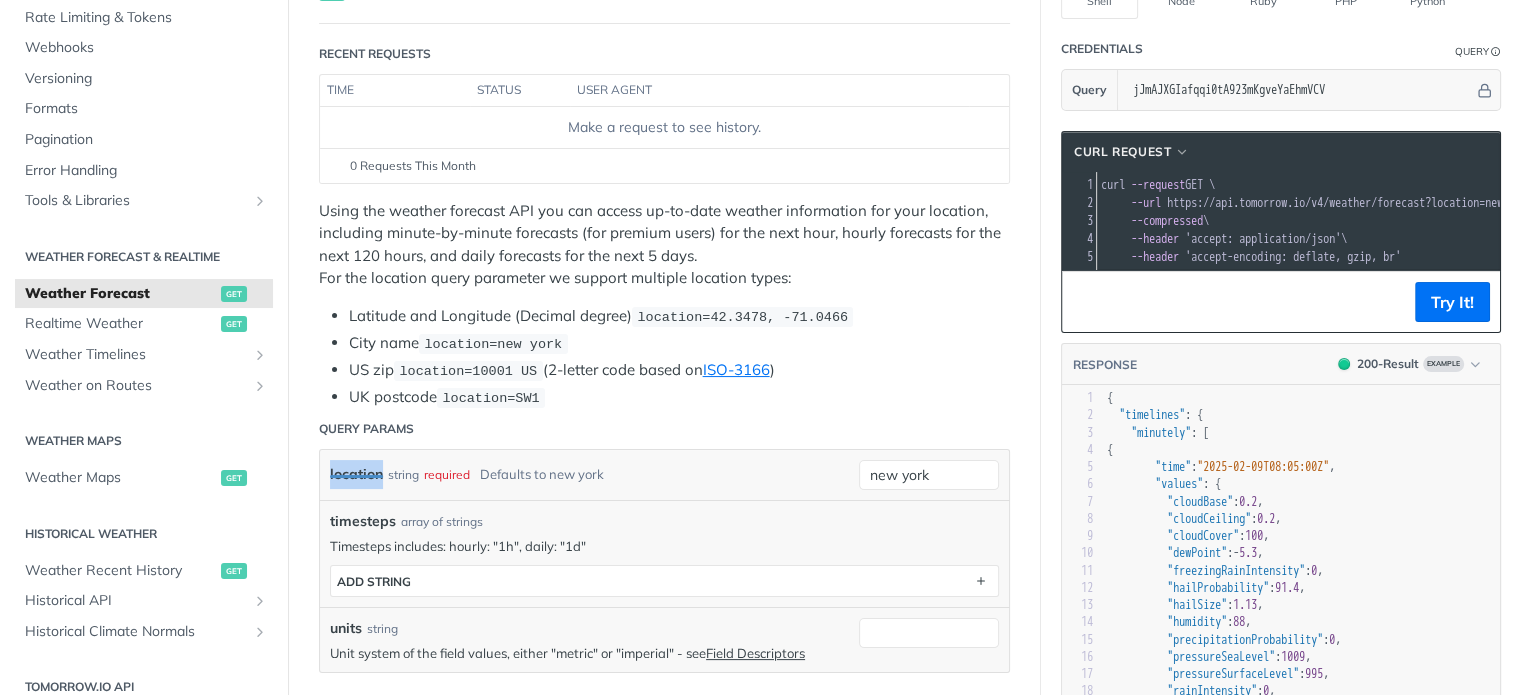 copy on "location" 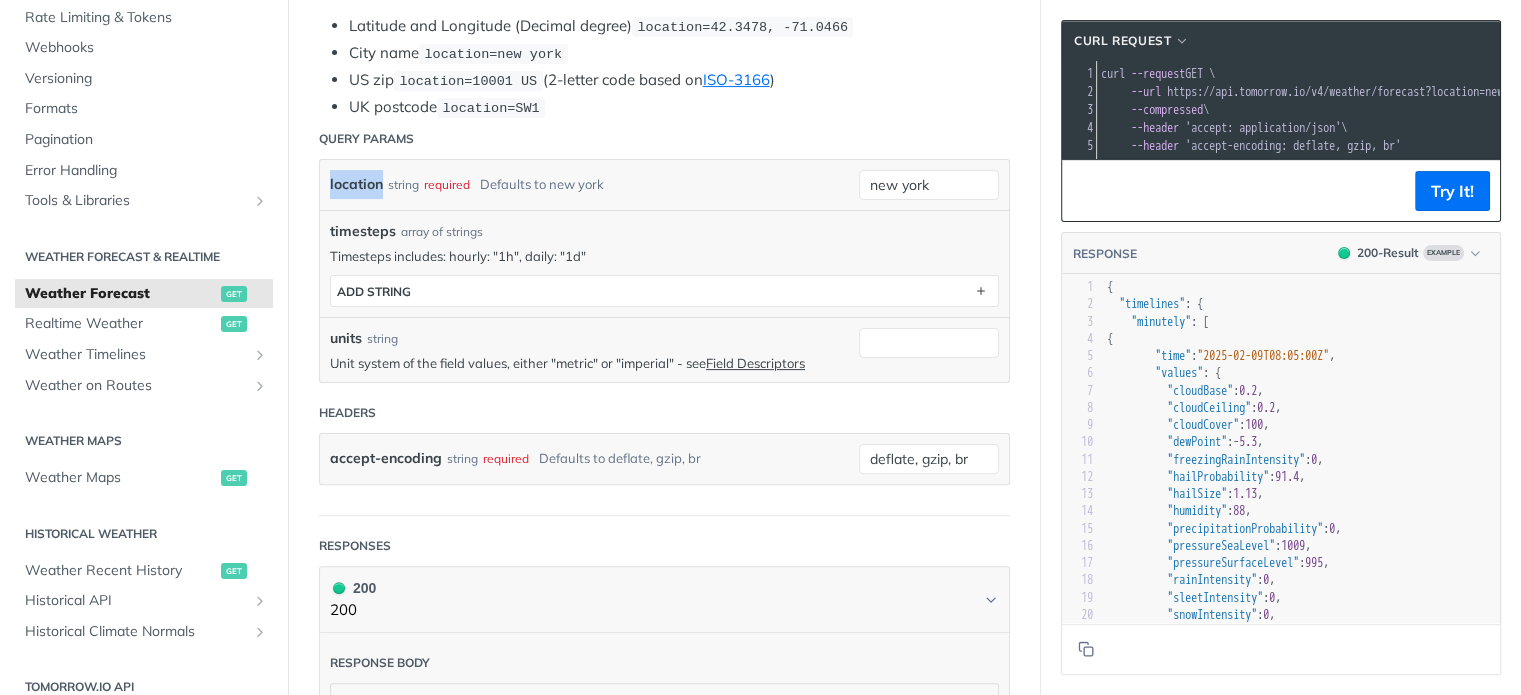 scroll, scrollTop: 500, scrollLeft: 0, axis: vertical 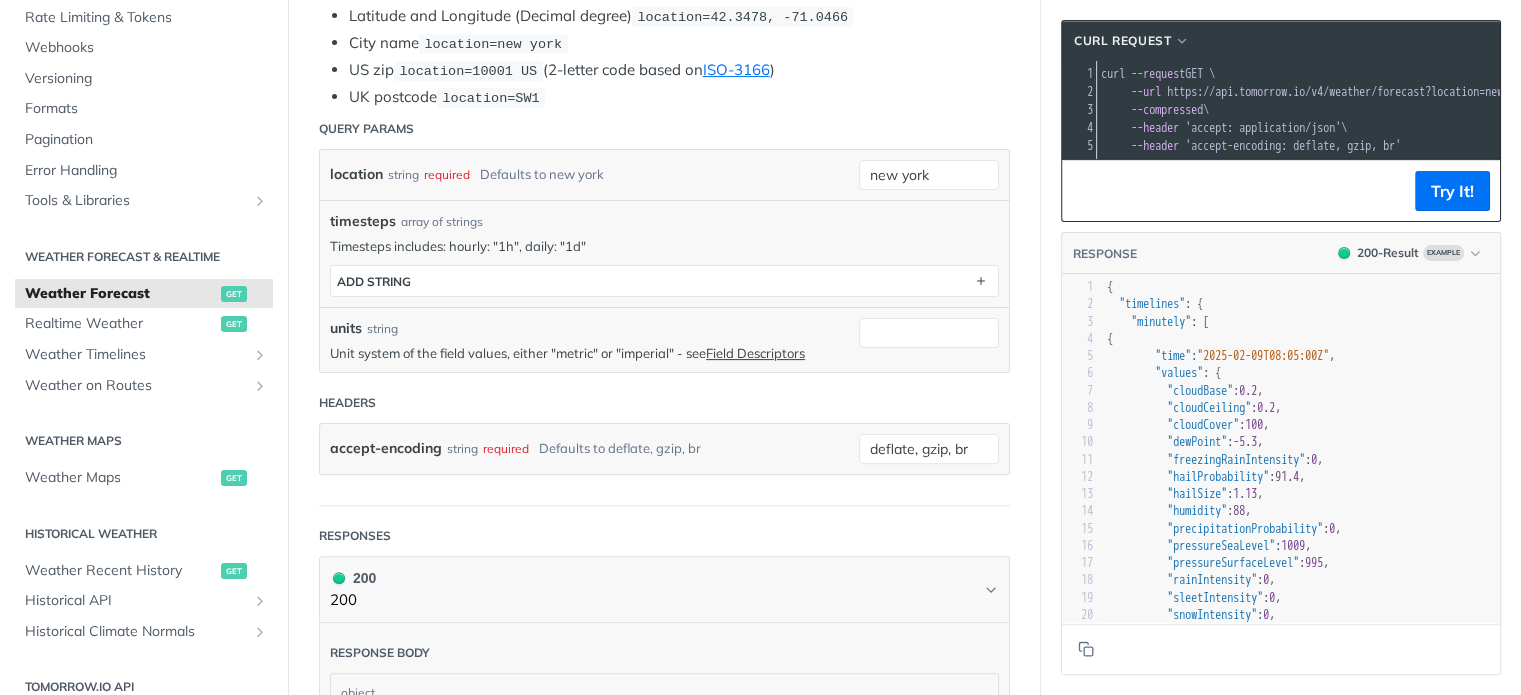 click on "units" at bounding box center (346, 328) 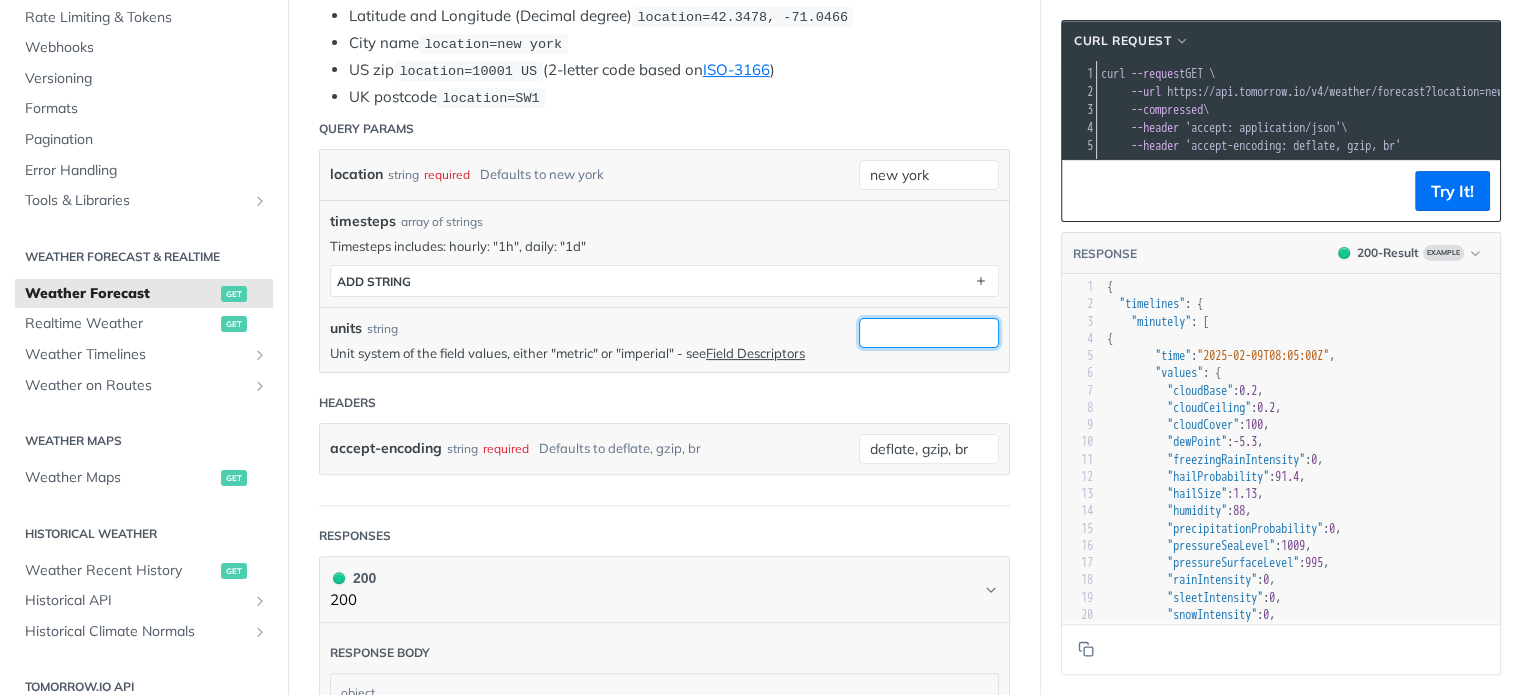 click on "units" at bounding box center (929, 333) 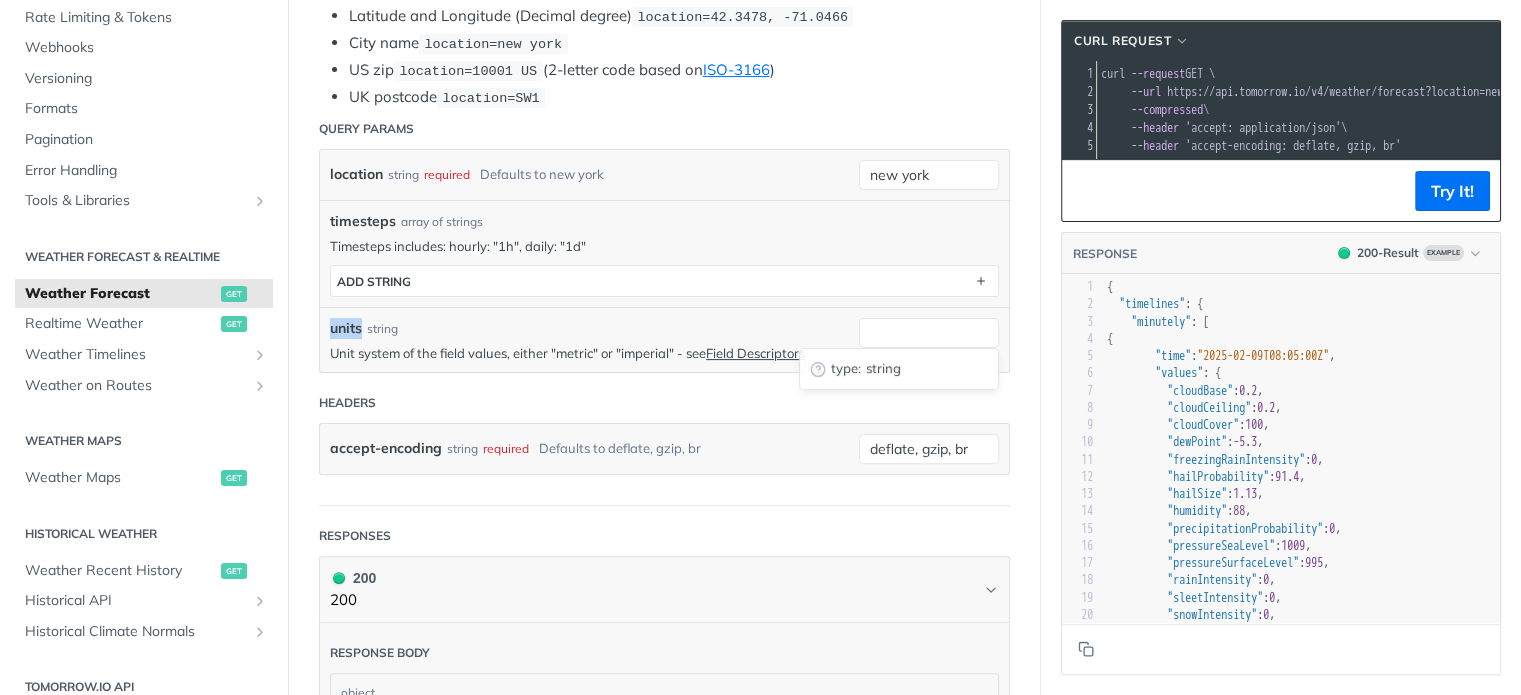 click on "units" at bounding box center (346, 328) 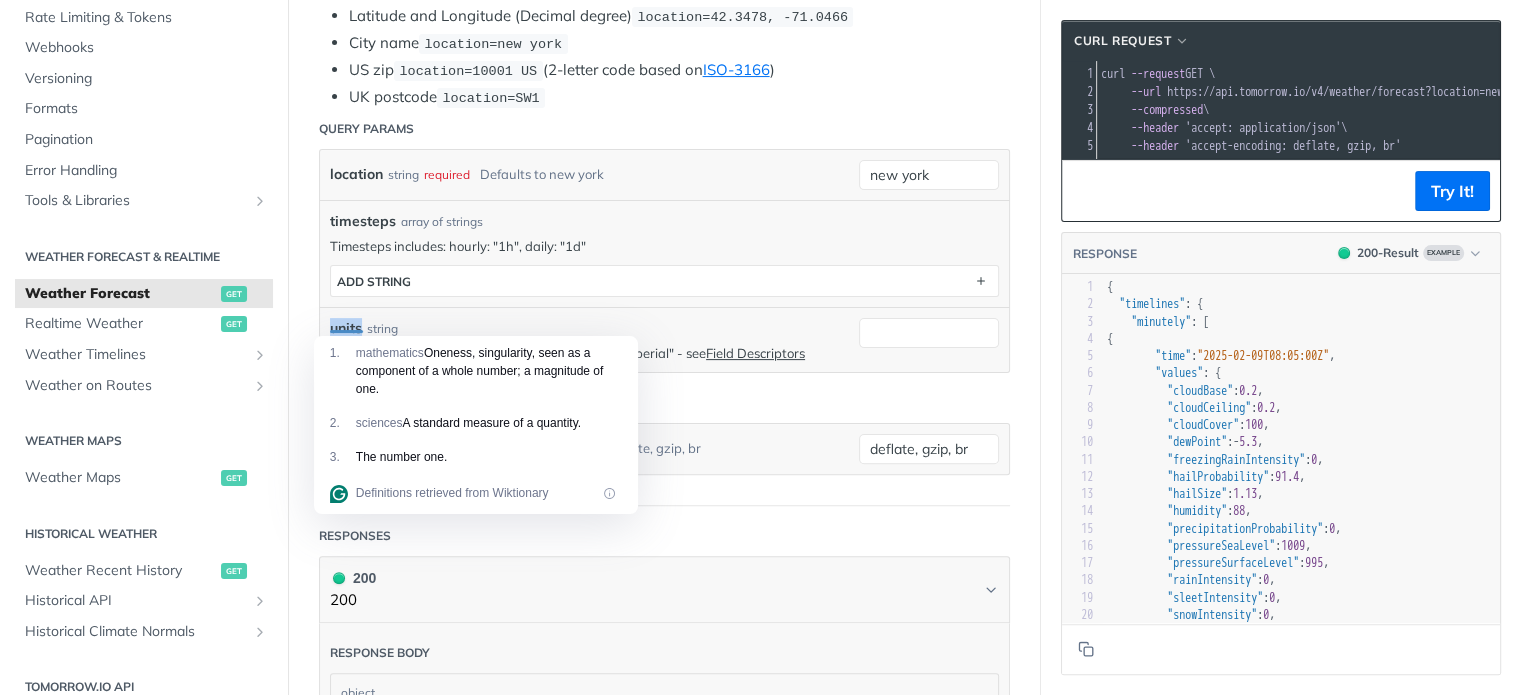 copy on "units" 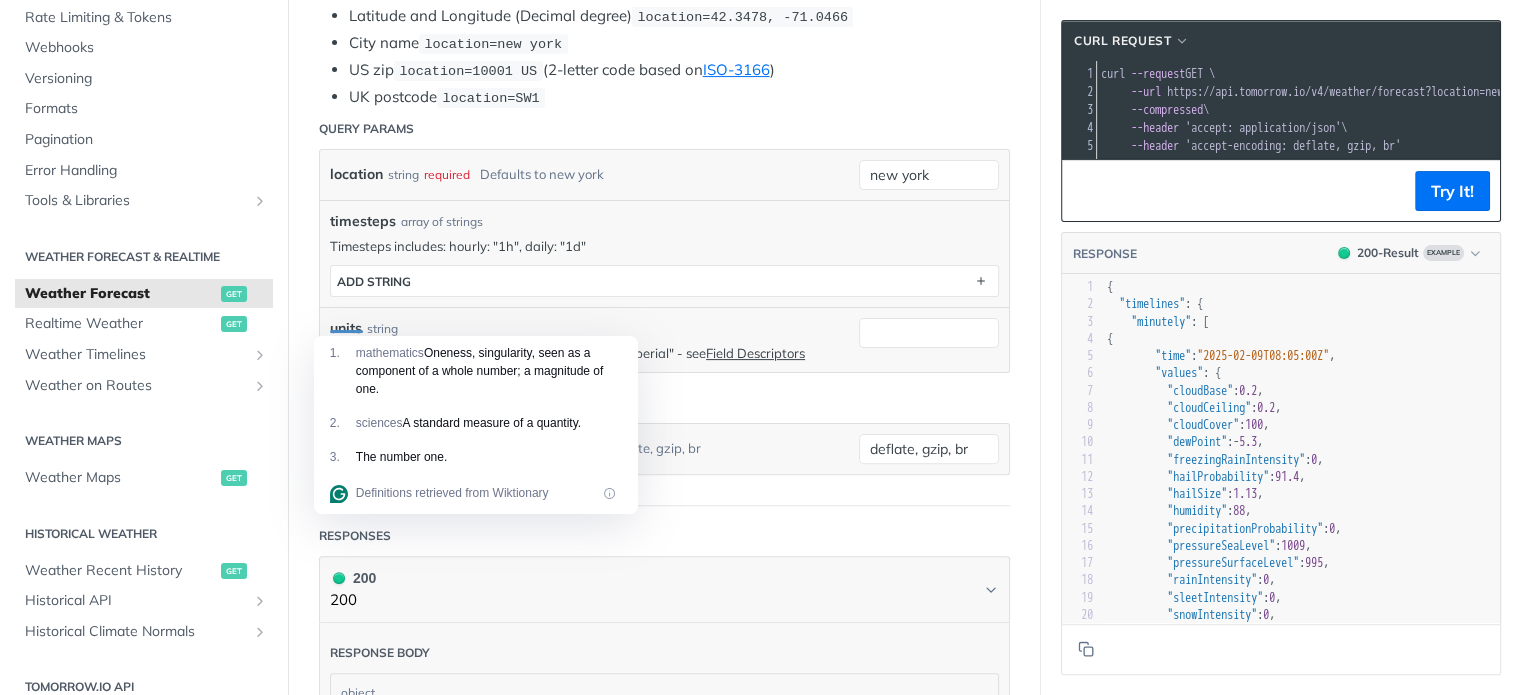 click on "units string" at bounding box center (589, 328) 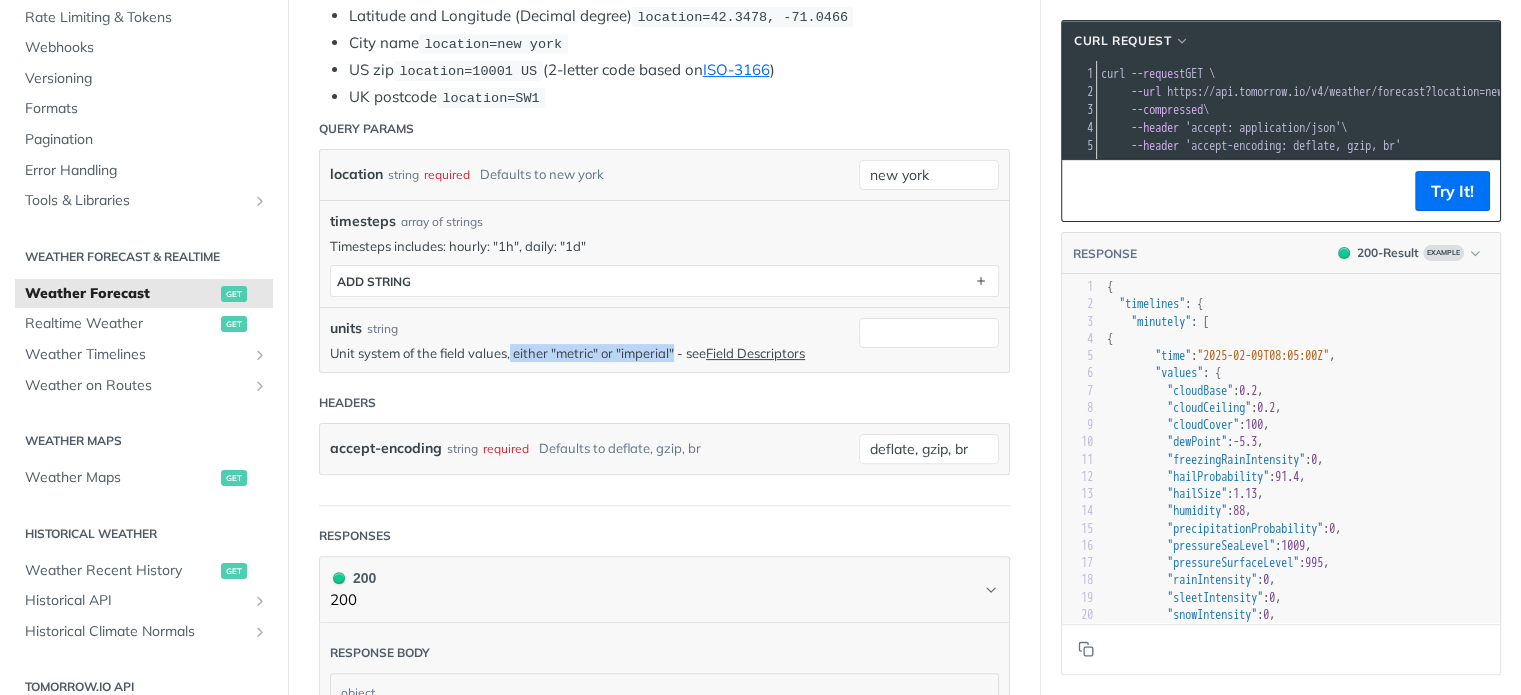 drag, startPoint x: 513, startPoint y: 346, endPoint x: 676, endPoint y: 343, distance: 163.0276 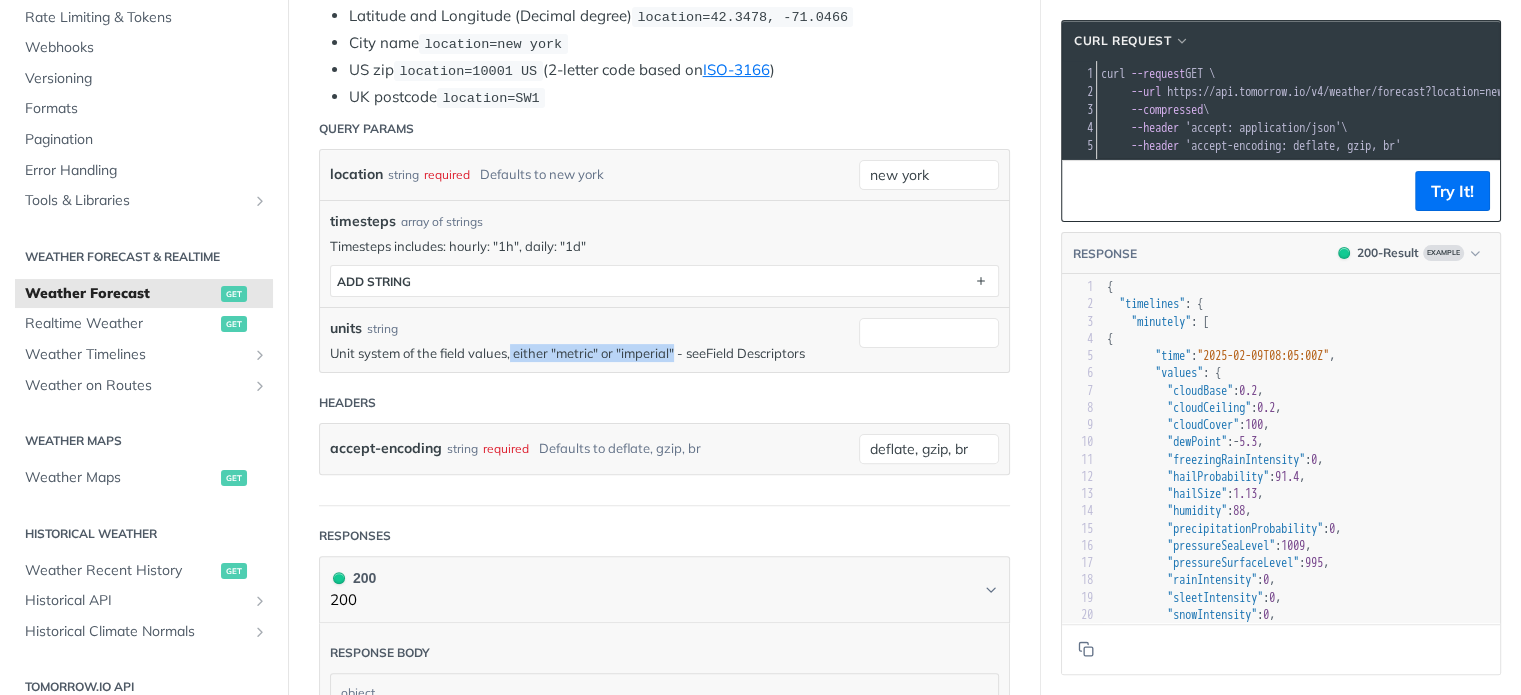 copy on "either "metric" or "imperial"" 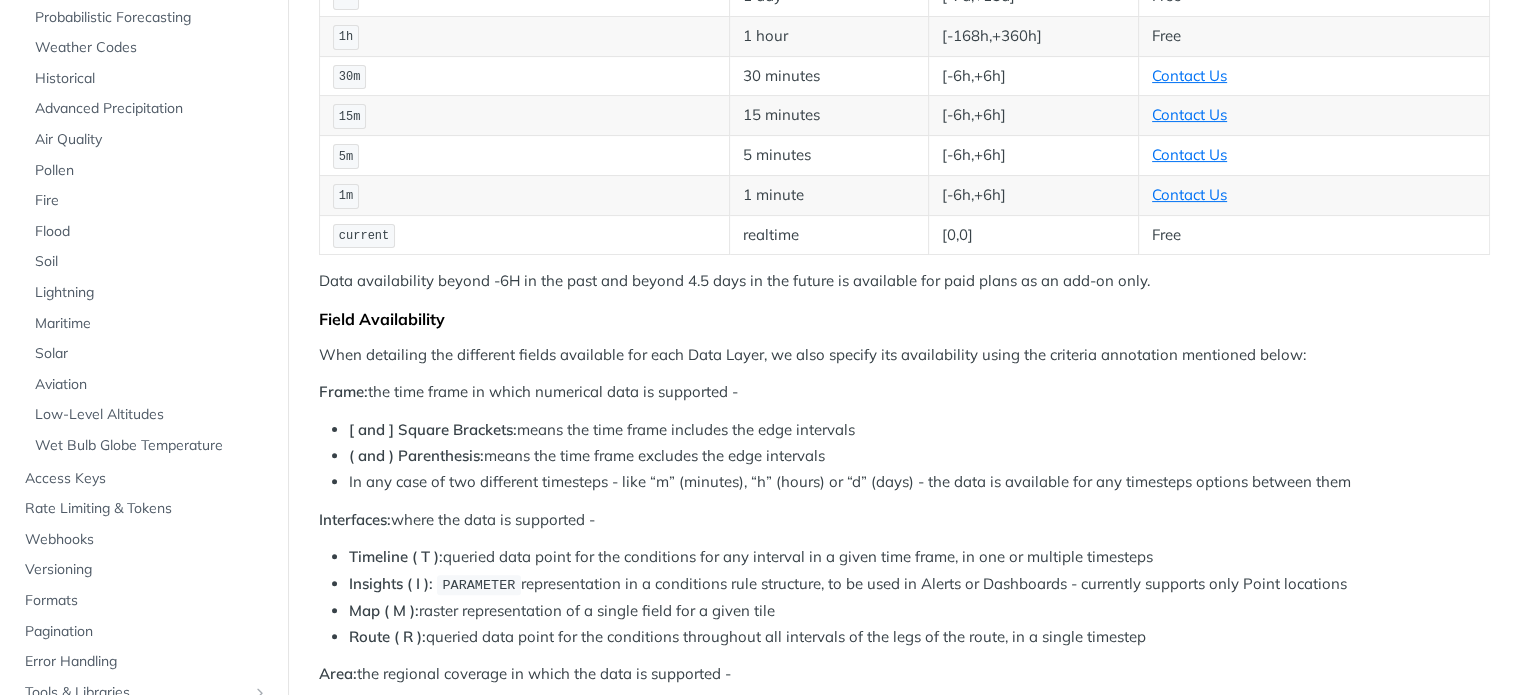 scroll, scrollTop: 1818, scrollLeft: 0, axis: vertical 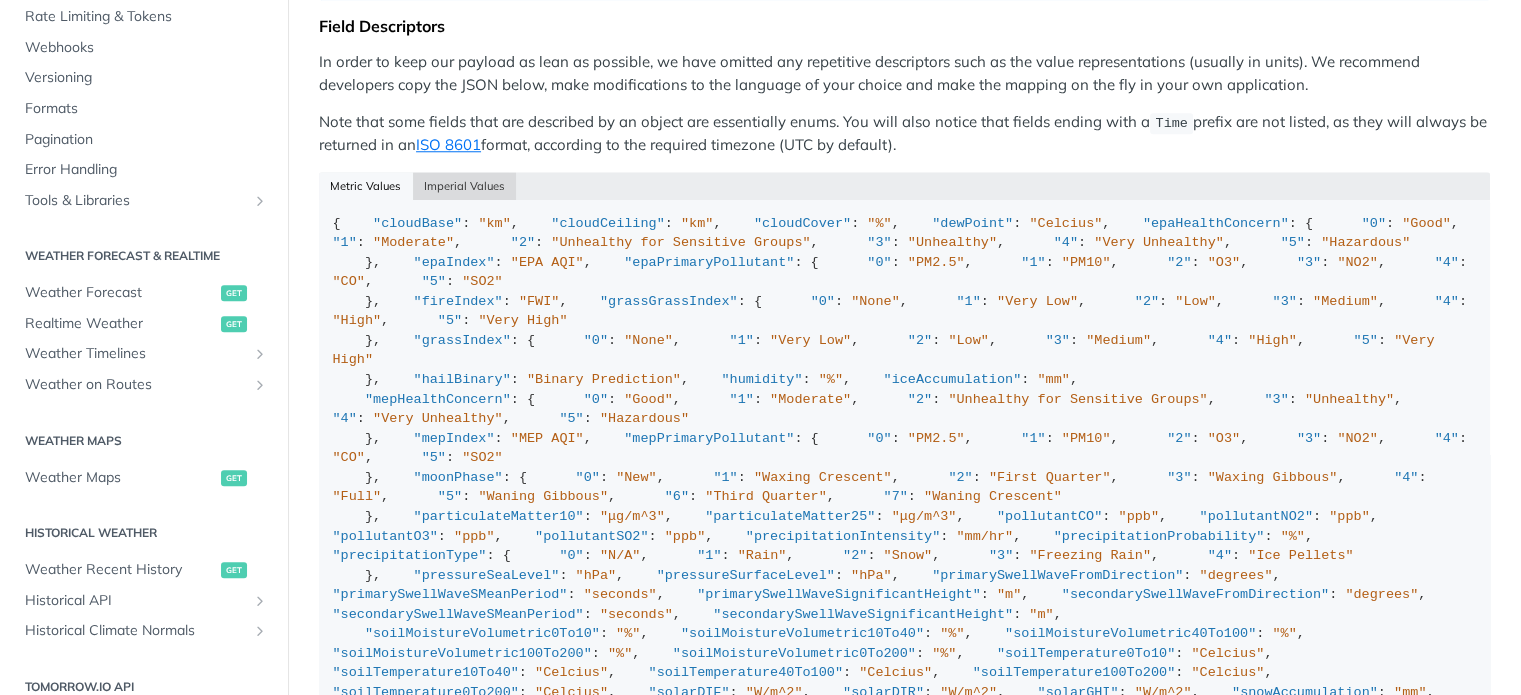 click on "Imperial Values" at bounding box center (465, 186) 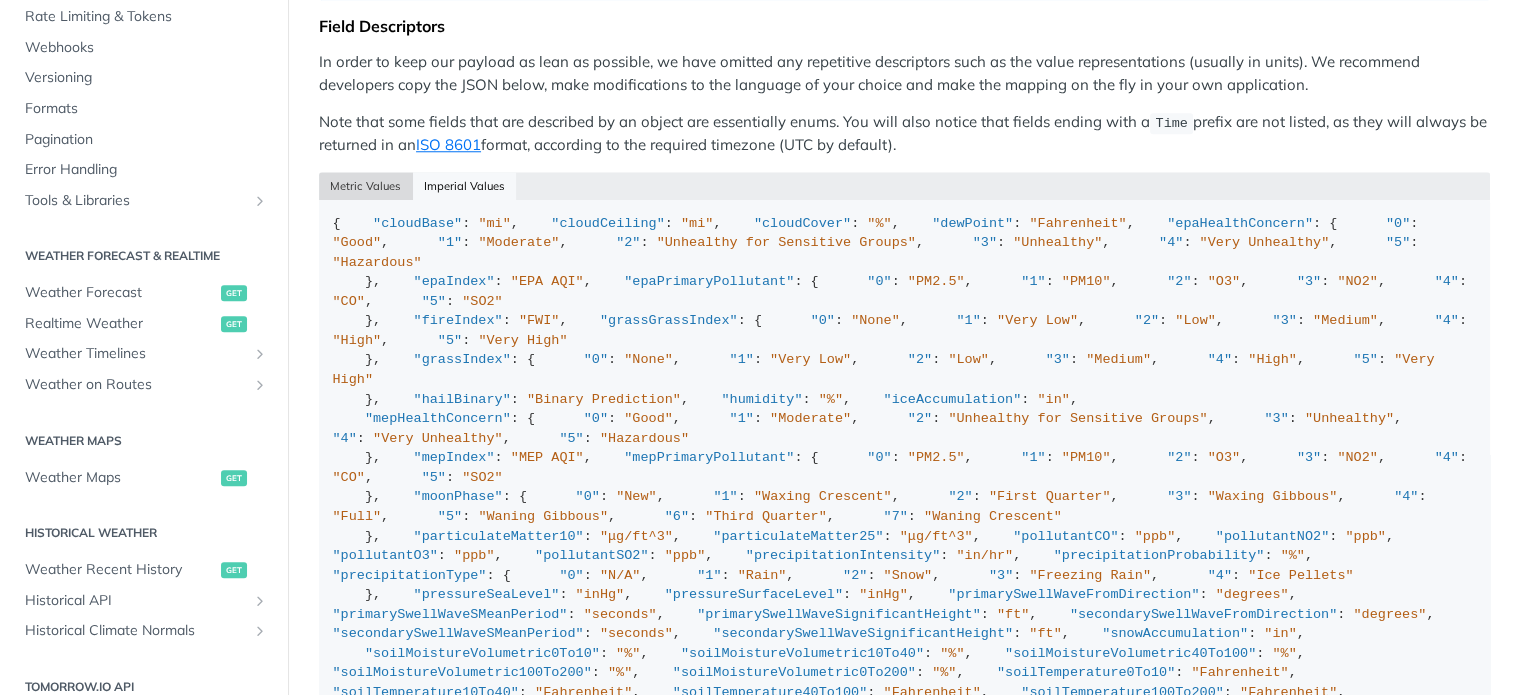 click on "Metric Values" at bounding box center (366, 186) 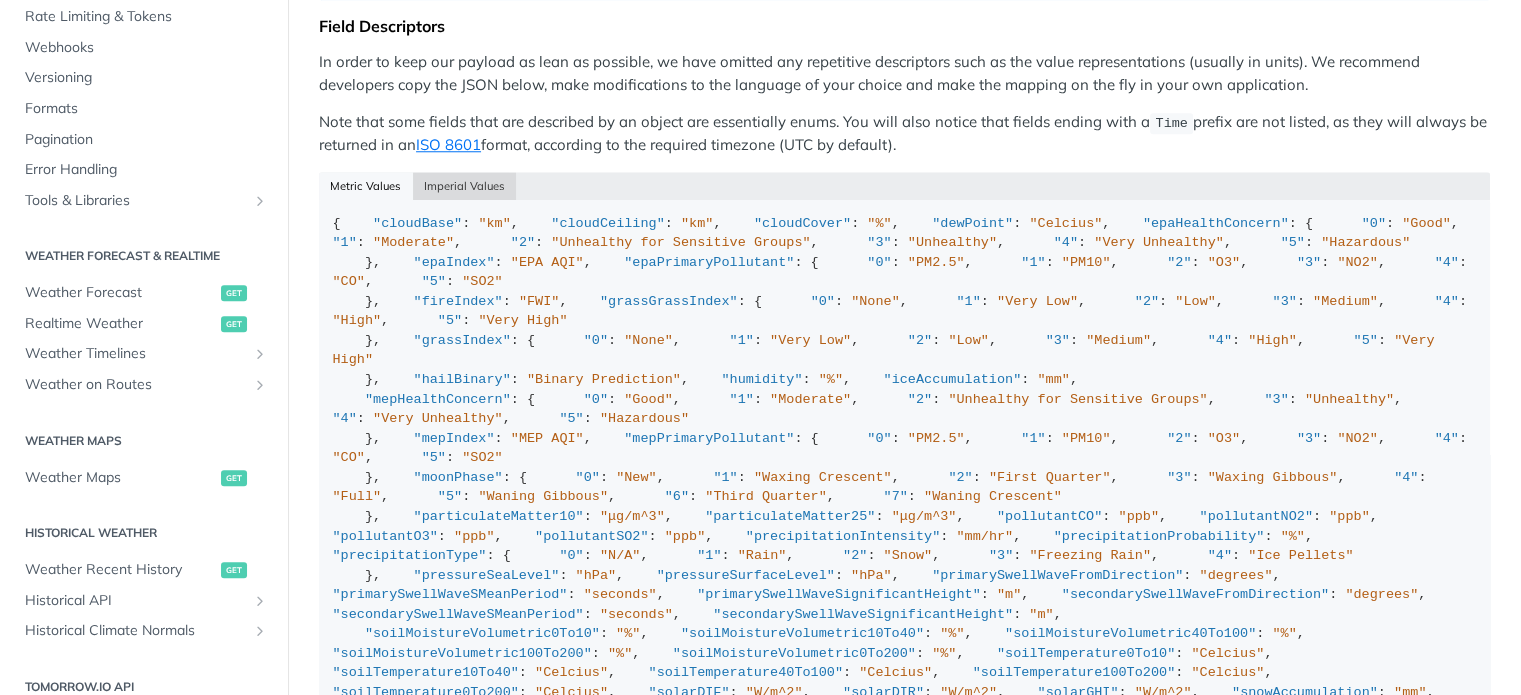 click on "Imperial Values" at bounding box center [465, 186] 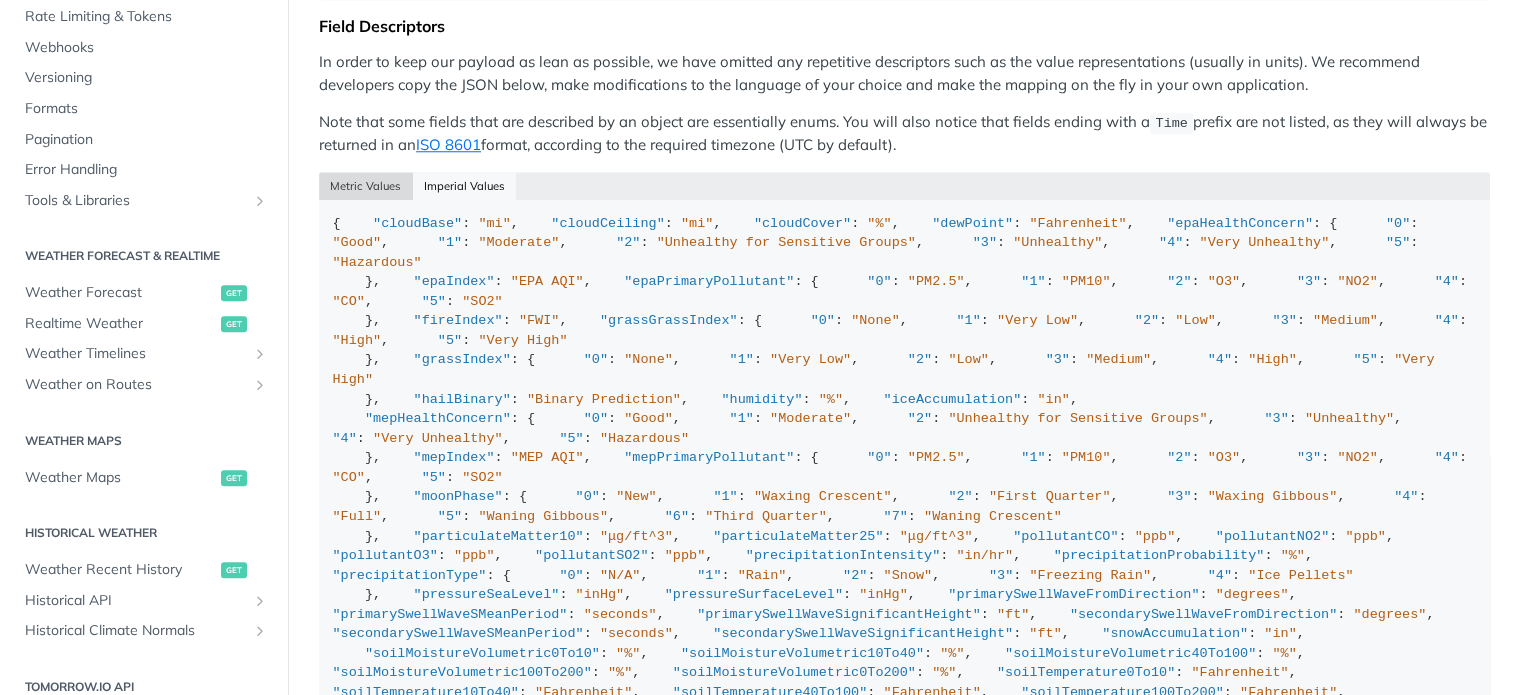 click on "Metric Values" at bounding box center (366, 186) 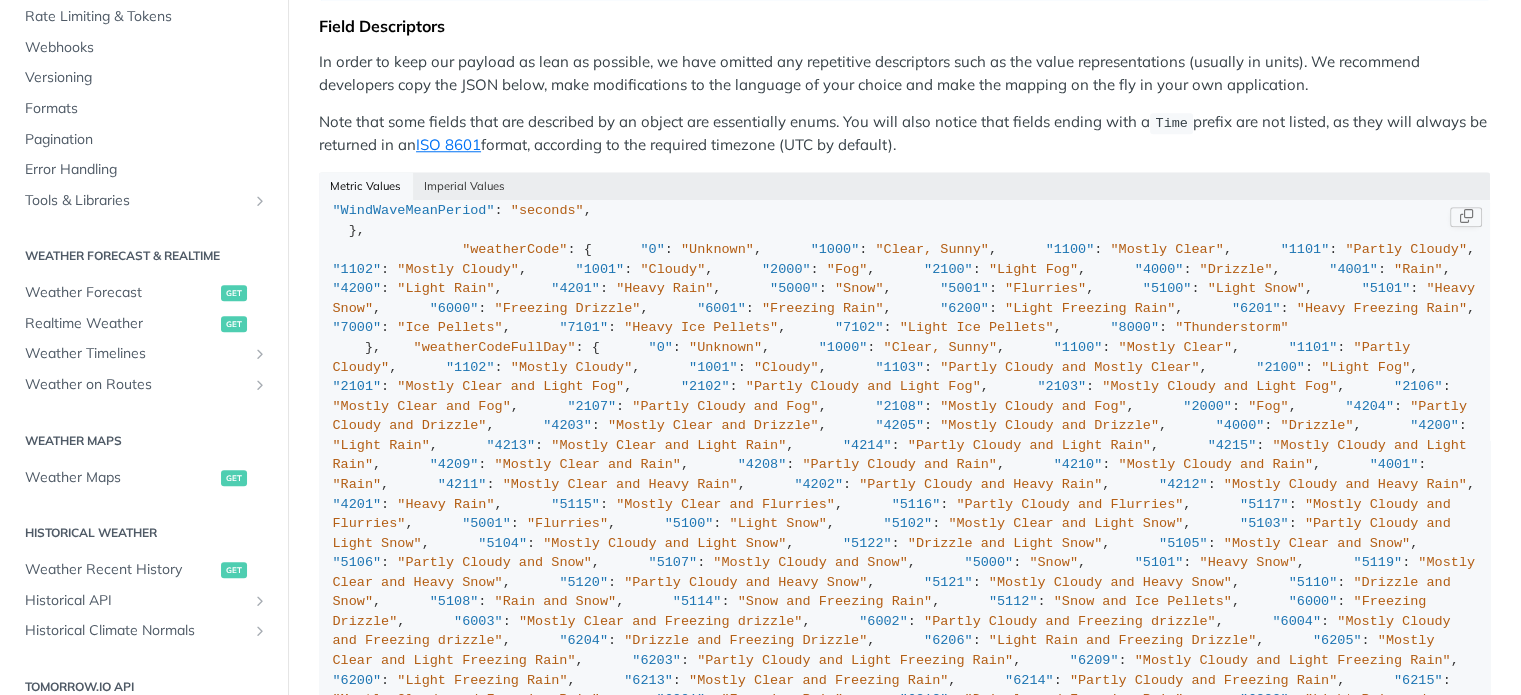 scroll, scrollTop: 1300, scrollLeft: 0, axis: vertical 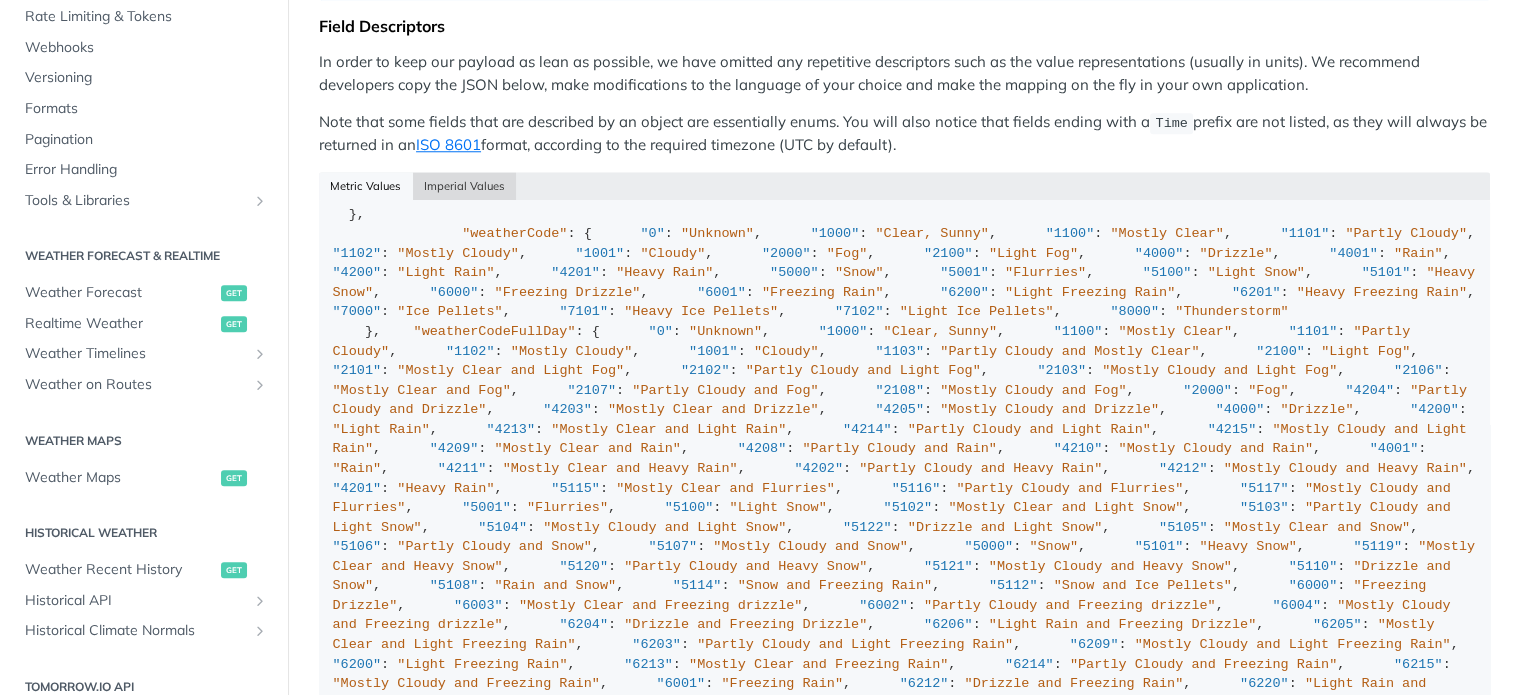 click on "Imperial Values" at bounding box center [465, 186] 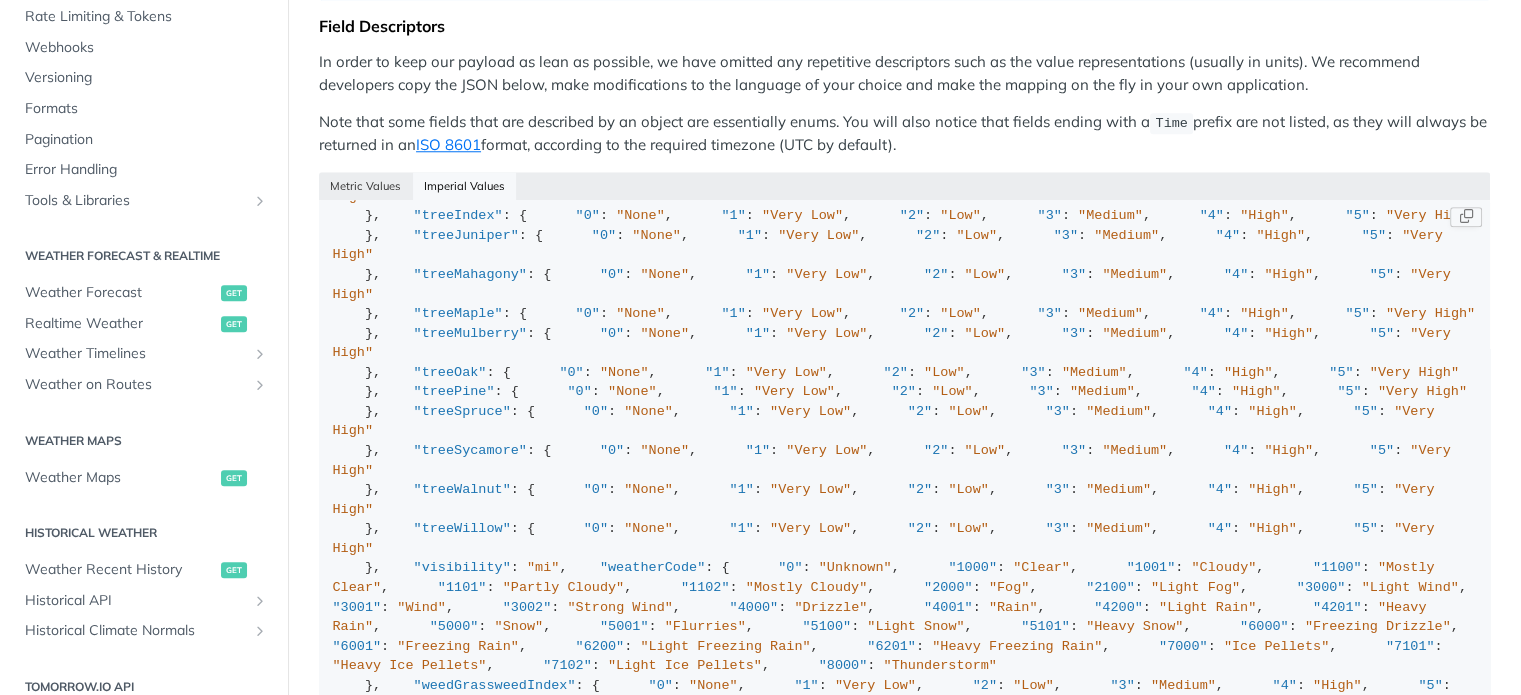 scroll, scrollTop: 1700, scrollLeft: 0, axis: vertical 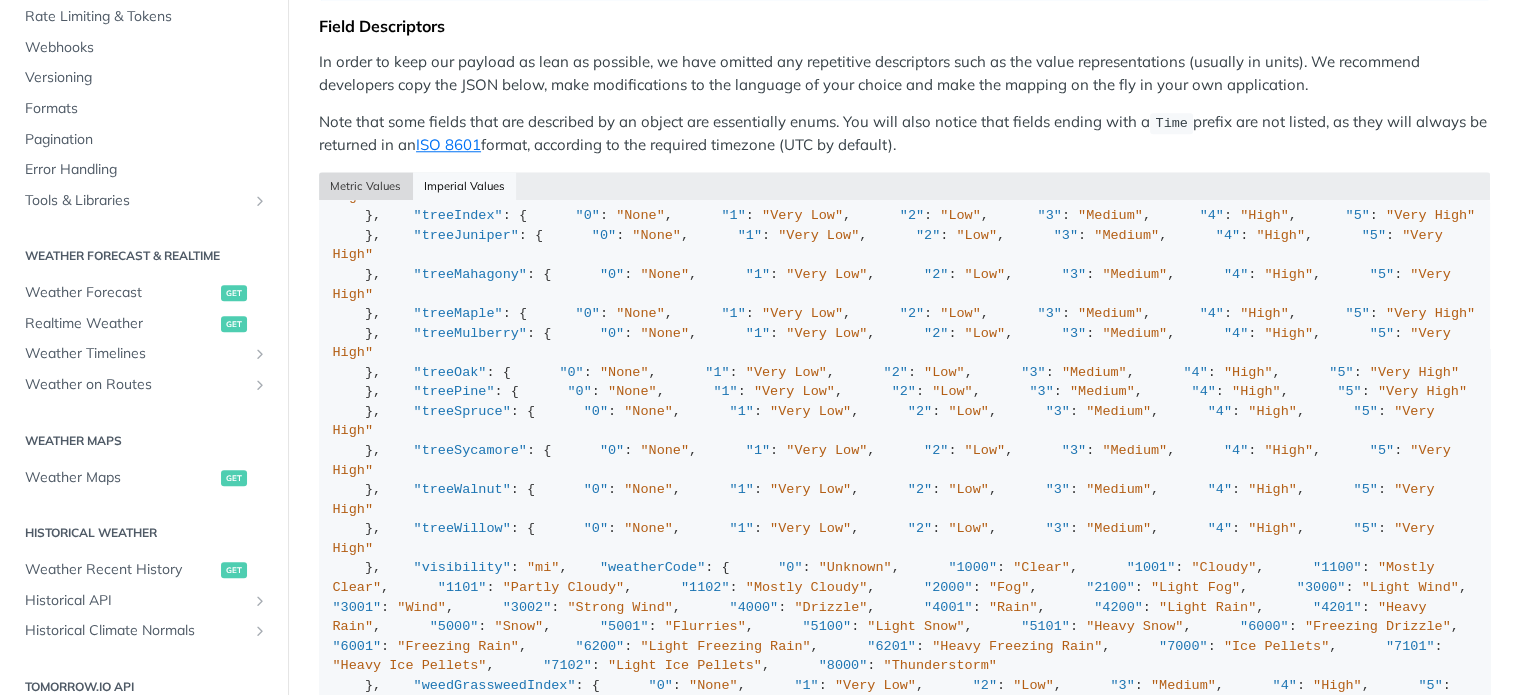 click on "Metric Values" at bounding box center [366, 186] 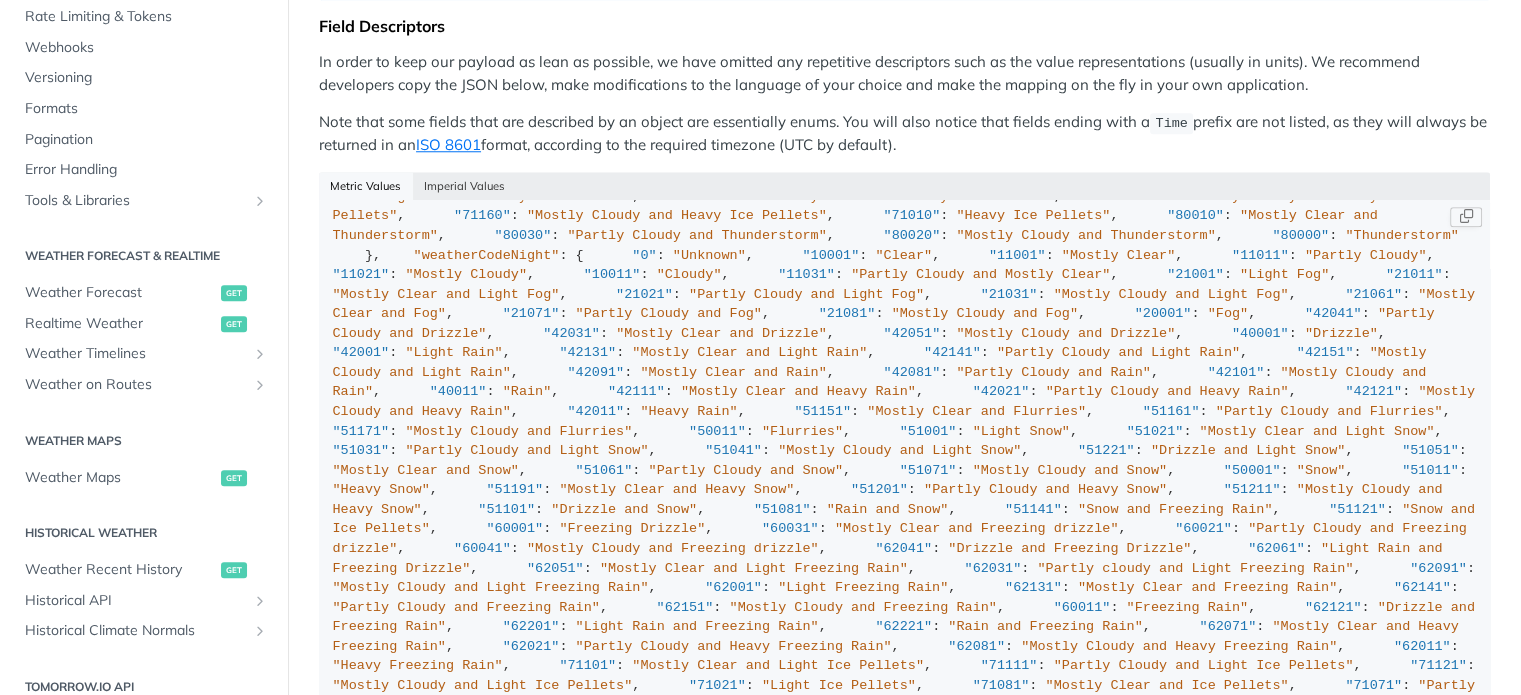 scroll, scrollTop: 3900, scrollLeft: 0, axis: vertical 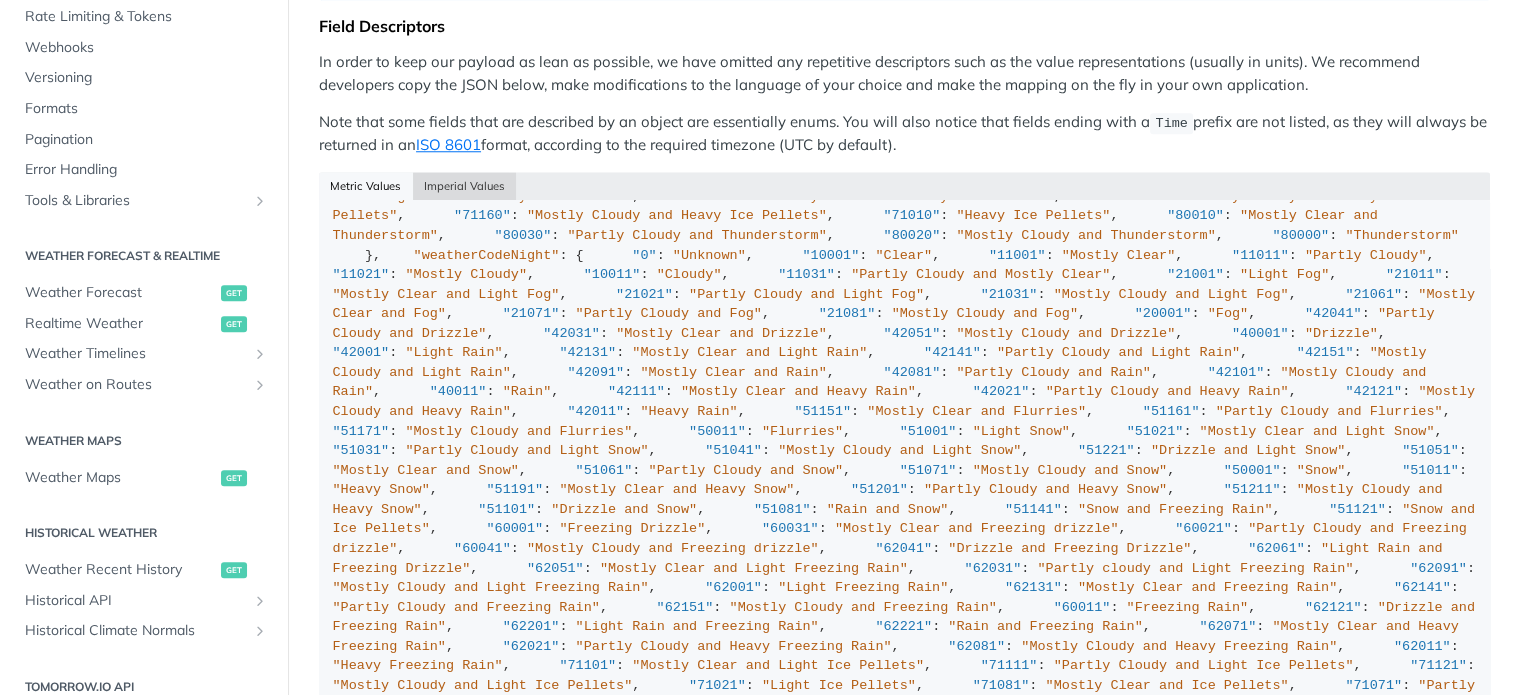 click on "Imperial Values" at bounding box center [465, 186] 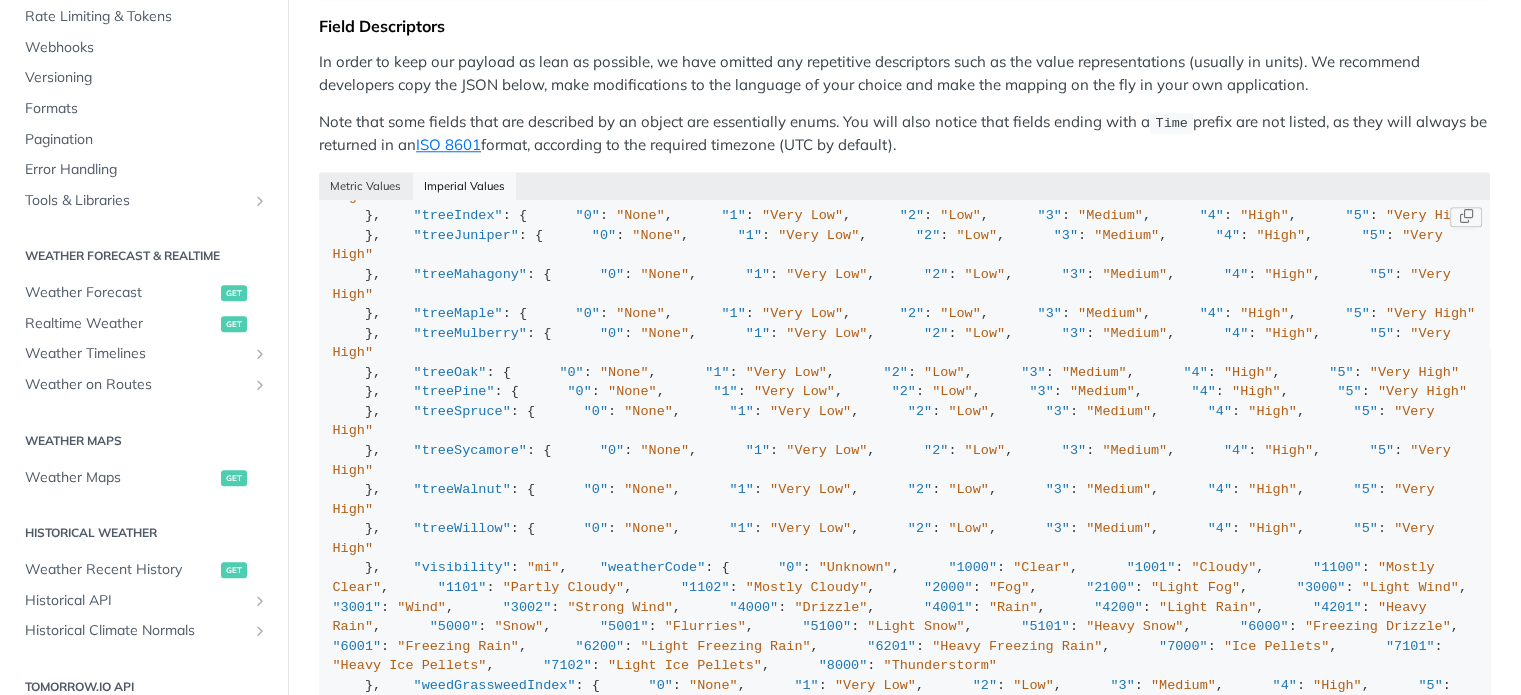 scroll, scrollTop: 2300, scrollLeft: 0, axis: vertical 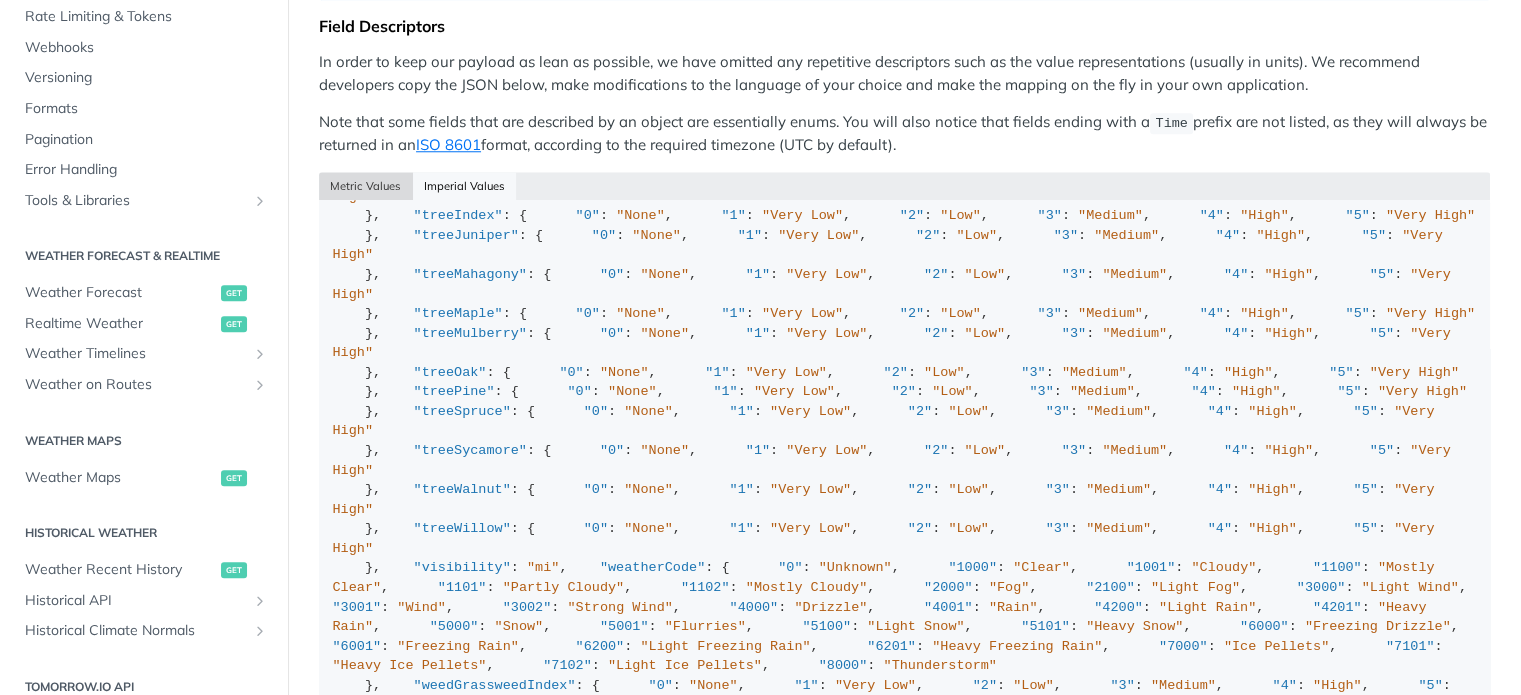 click on "Metric Values" at bounding box center (366, 186) 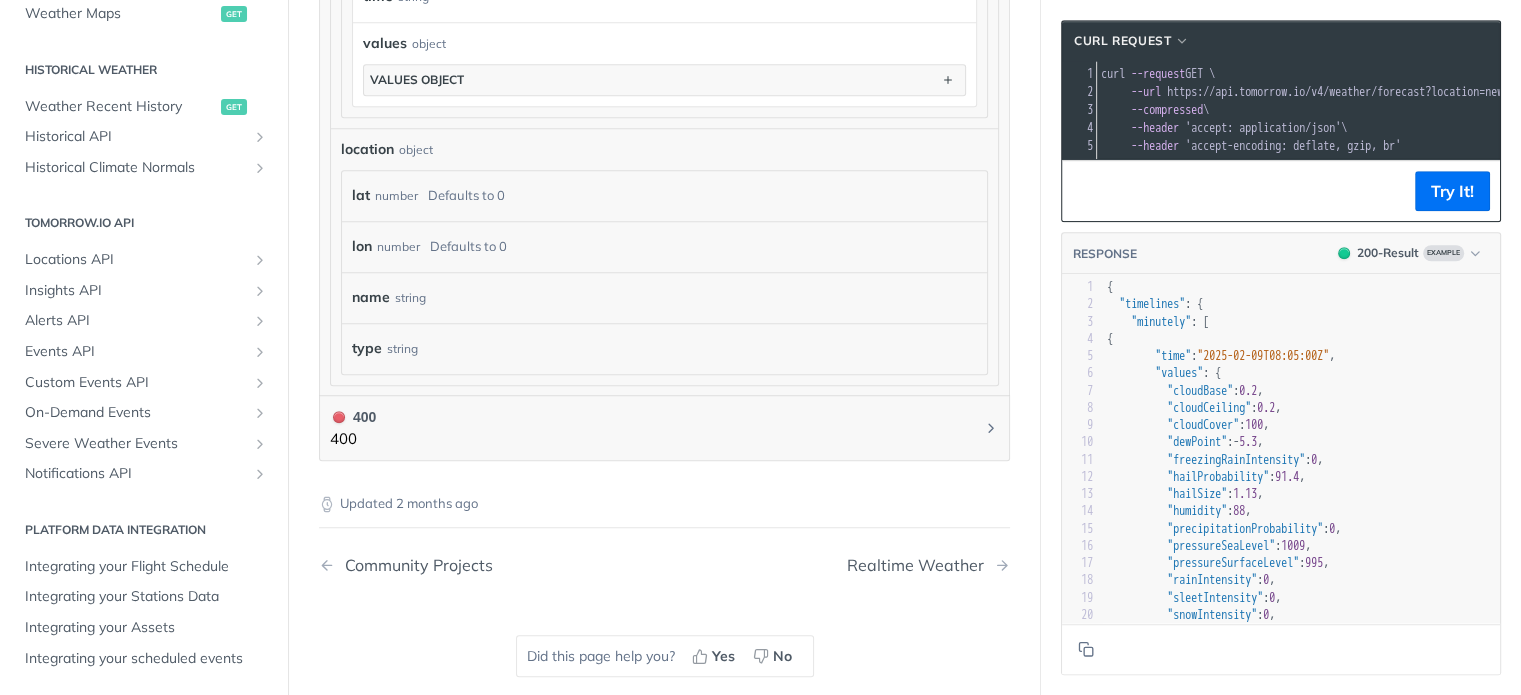 scroll, scrollTop: 523, scrollLeft: 0, axis: vertical 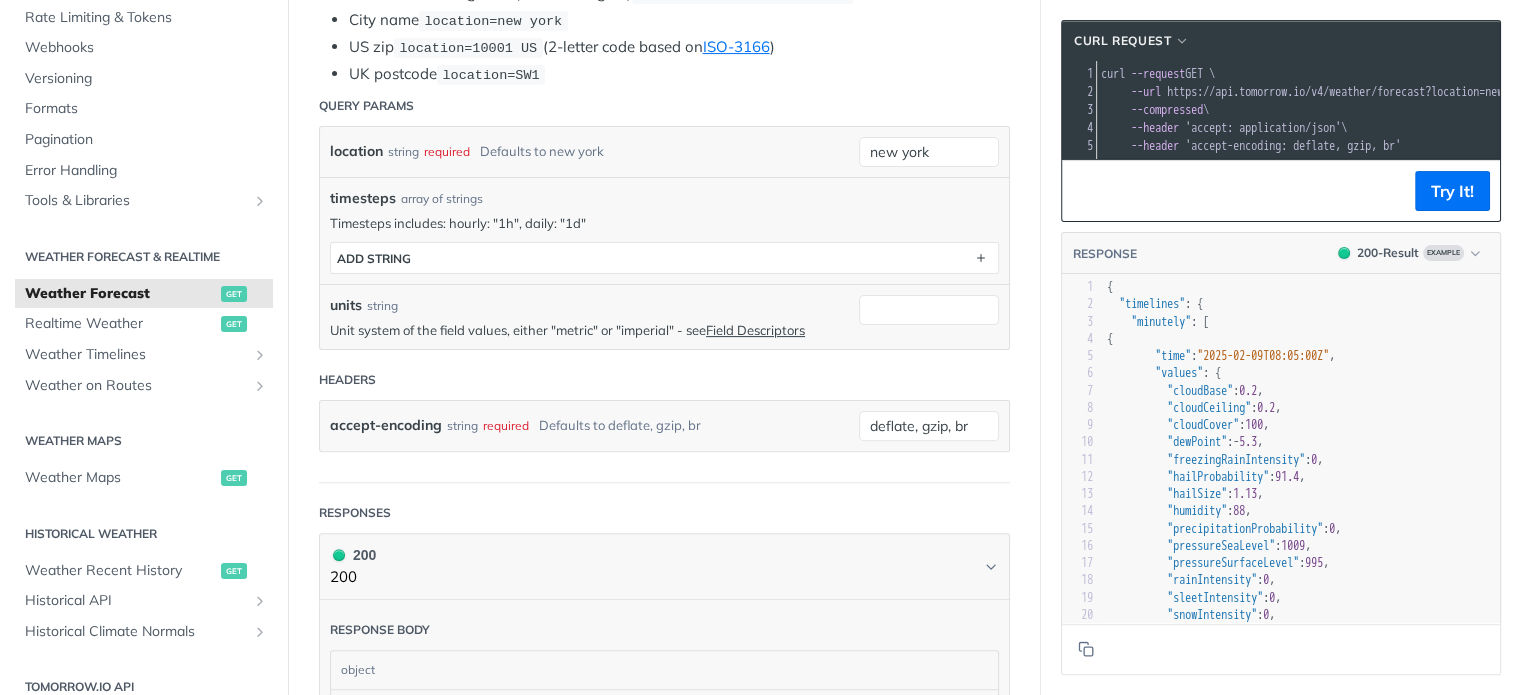 click on "Unit system of the field values, either "metric" or "imperial" - see  Field Descriptors" at bounding box center [589, 330] 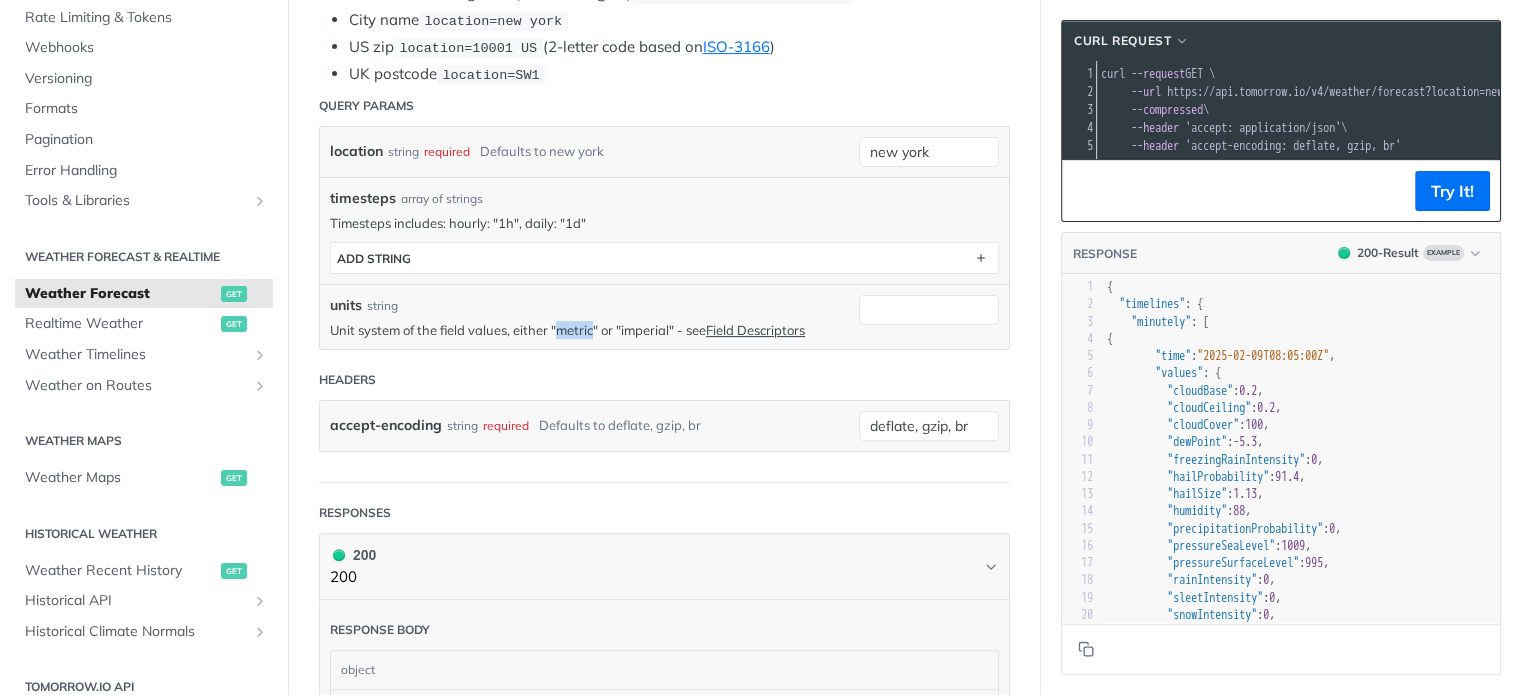 click on "Unit system of the field values, either "metric" or "imperial" - see  Field Descriptors" at bounding box center [589, 330] 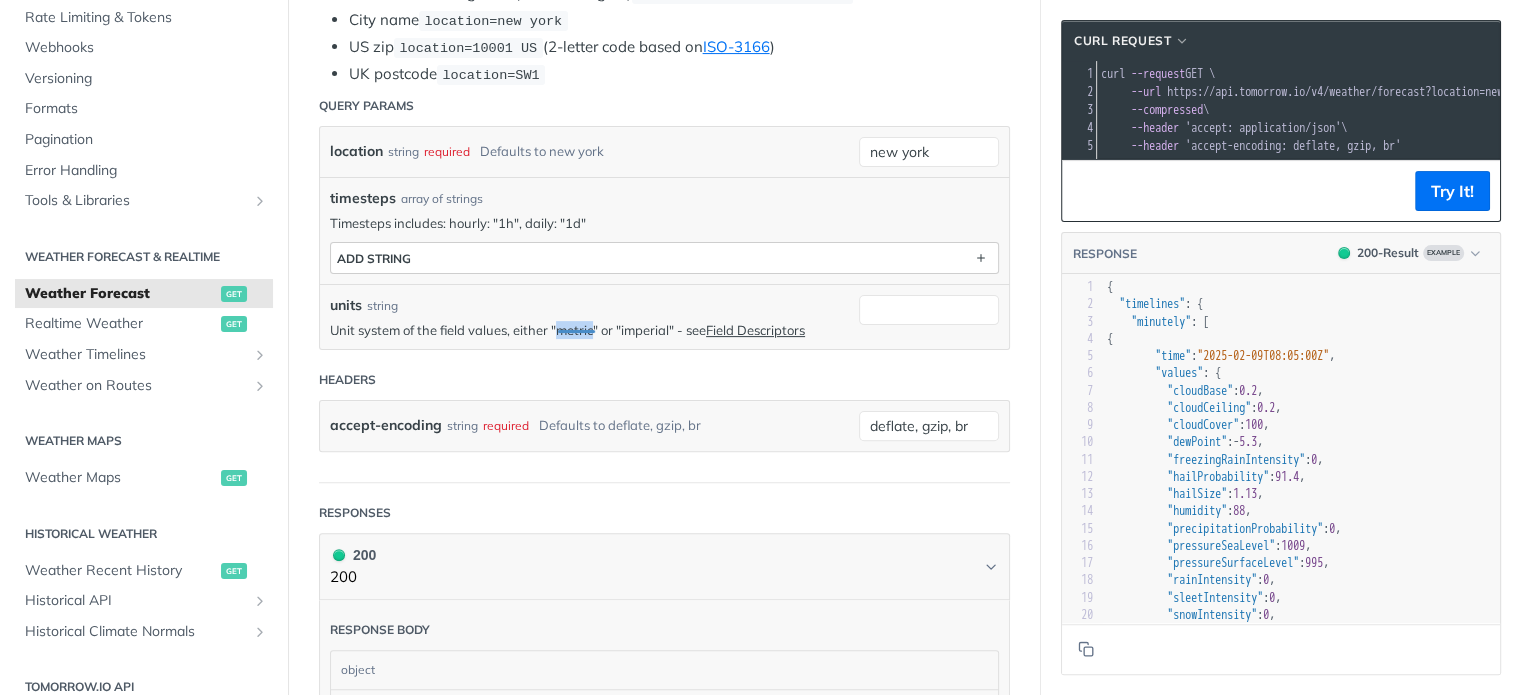 copy on "metric" 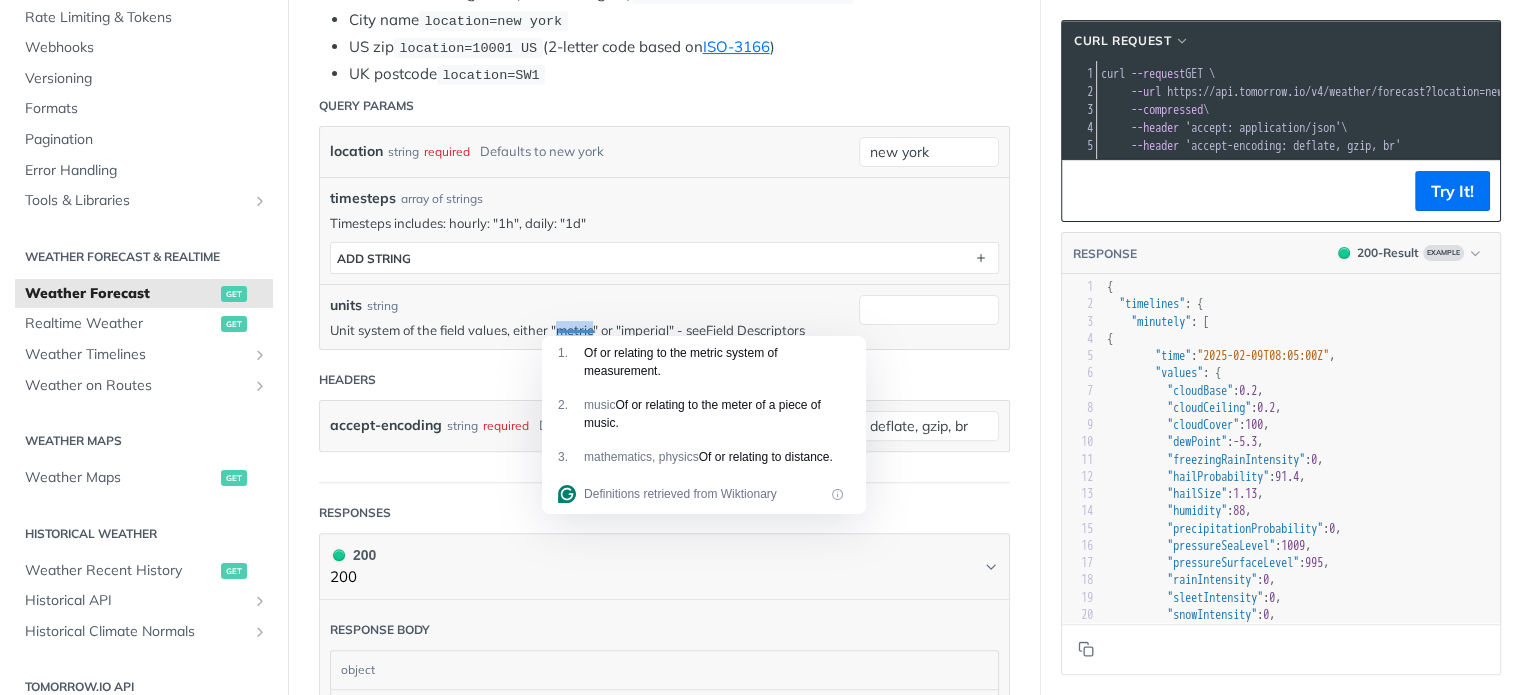 click on "Unit system of the field values, either "metric" or "imperial" - see  Field Descriptors" at bounding box center (589, 330) 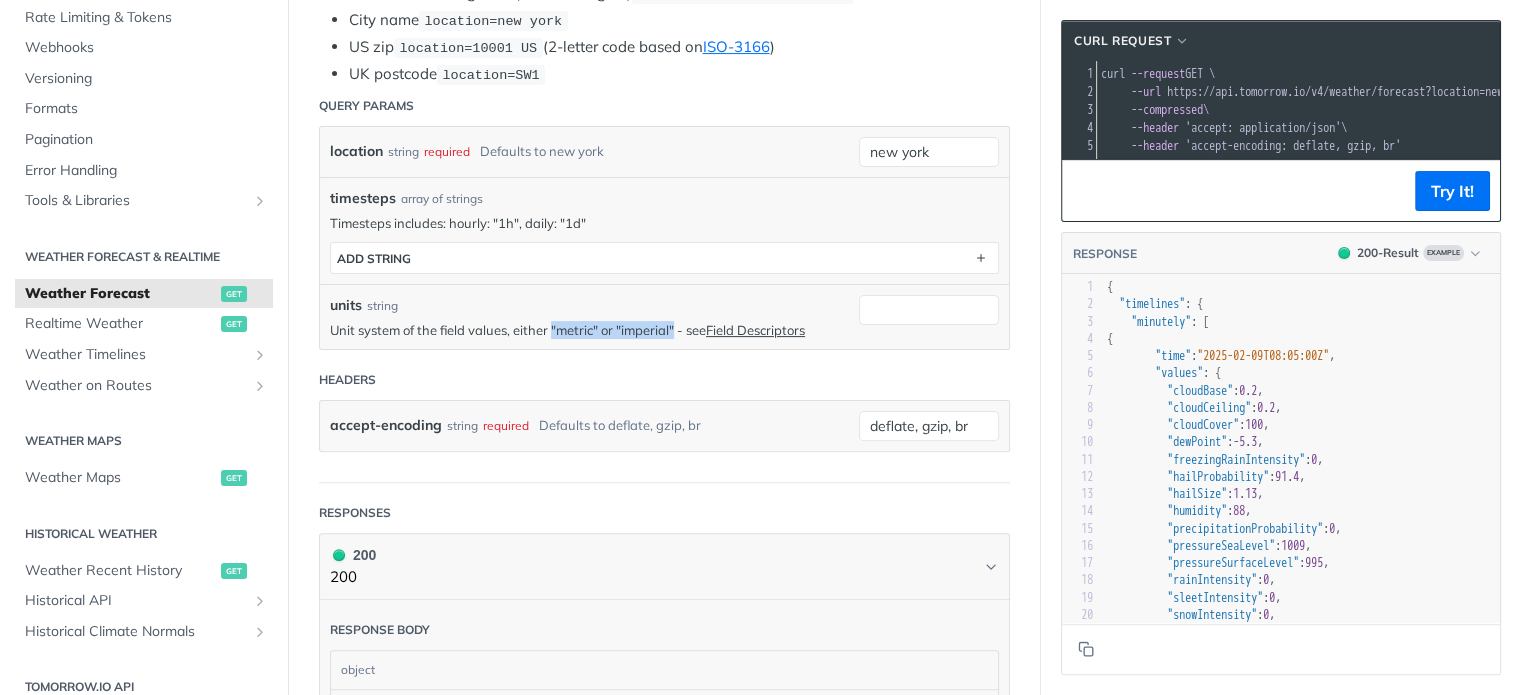 drag, startPoint x: 552, startPoint y: 322, endPoint x: 676, endPoint y: 323, distance: 124.004036 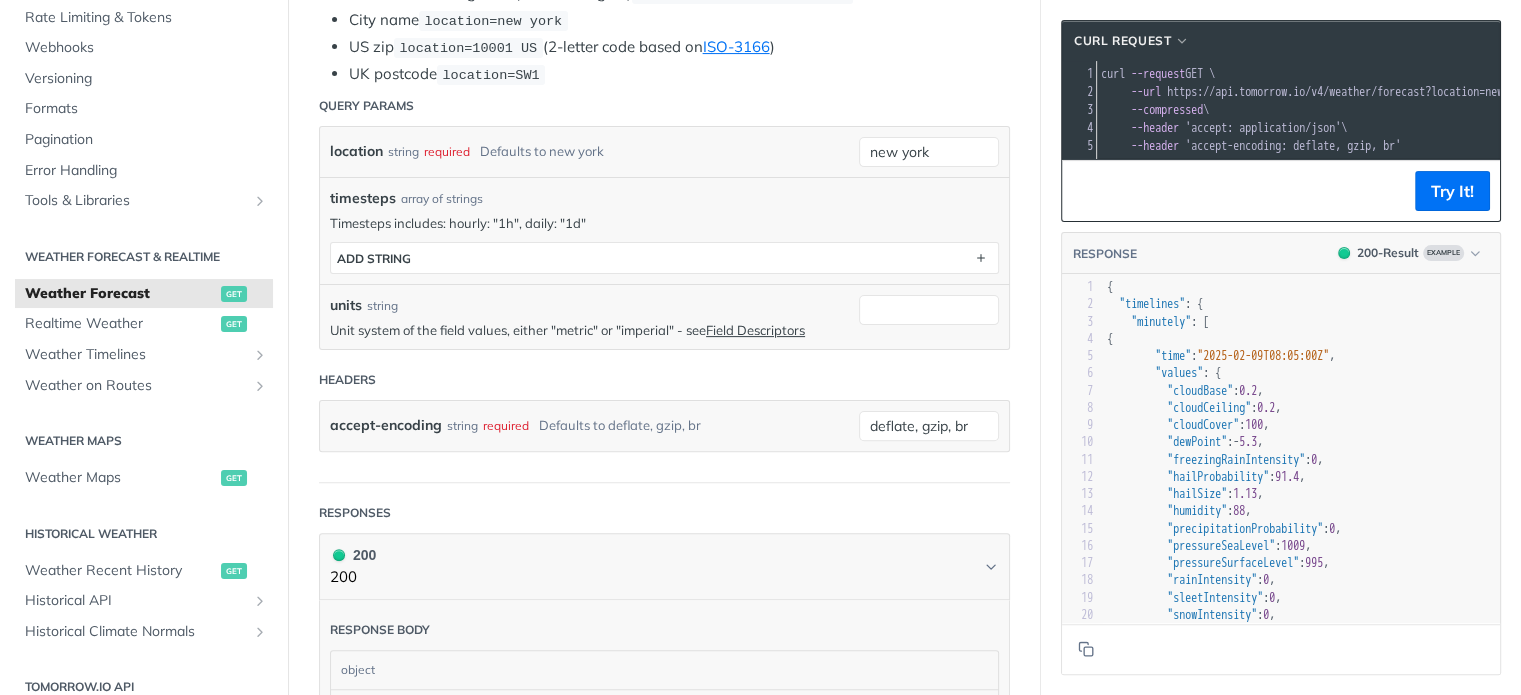 click on "Query Params location string required Defaults to new york new york timesteps array of strings Timesteps includes: hourly: "1h", daily: "1d" timesteps ADD    string units string Unit system of the field values, either "metric" or "imperial" - see  Field Descriptors Headers accept-encoding string required Defaults to deflate, gzip, br deflate, gzip, br" at bounding box center (664, 284) 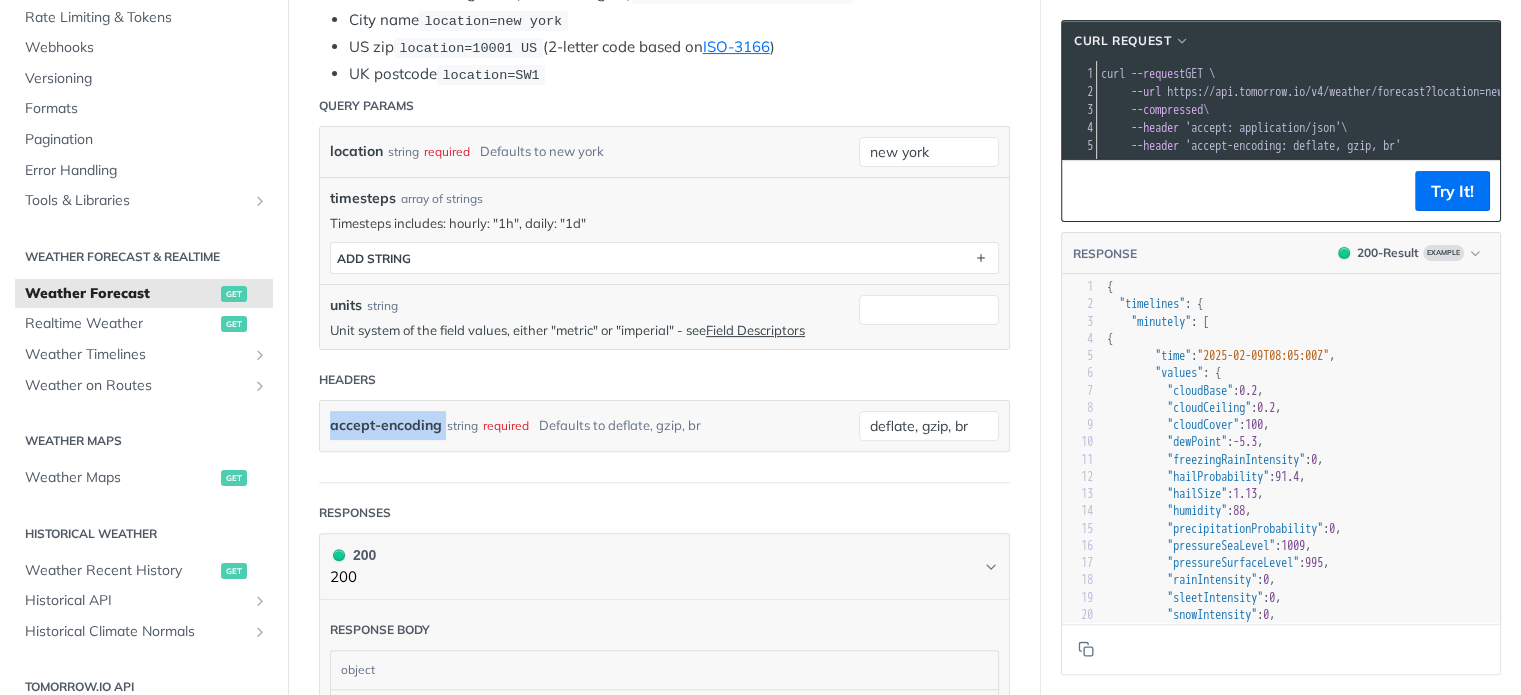 drag, startPoint x: 446, startPoint y: 419, endPoint x: 333, endPoint y: 422, distance: 113.03982 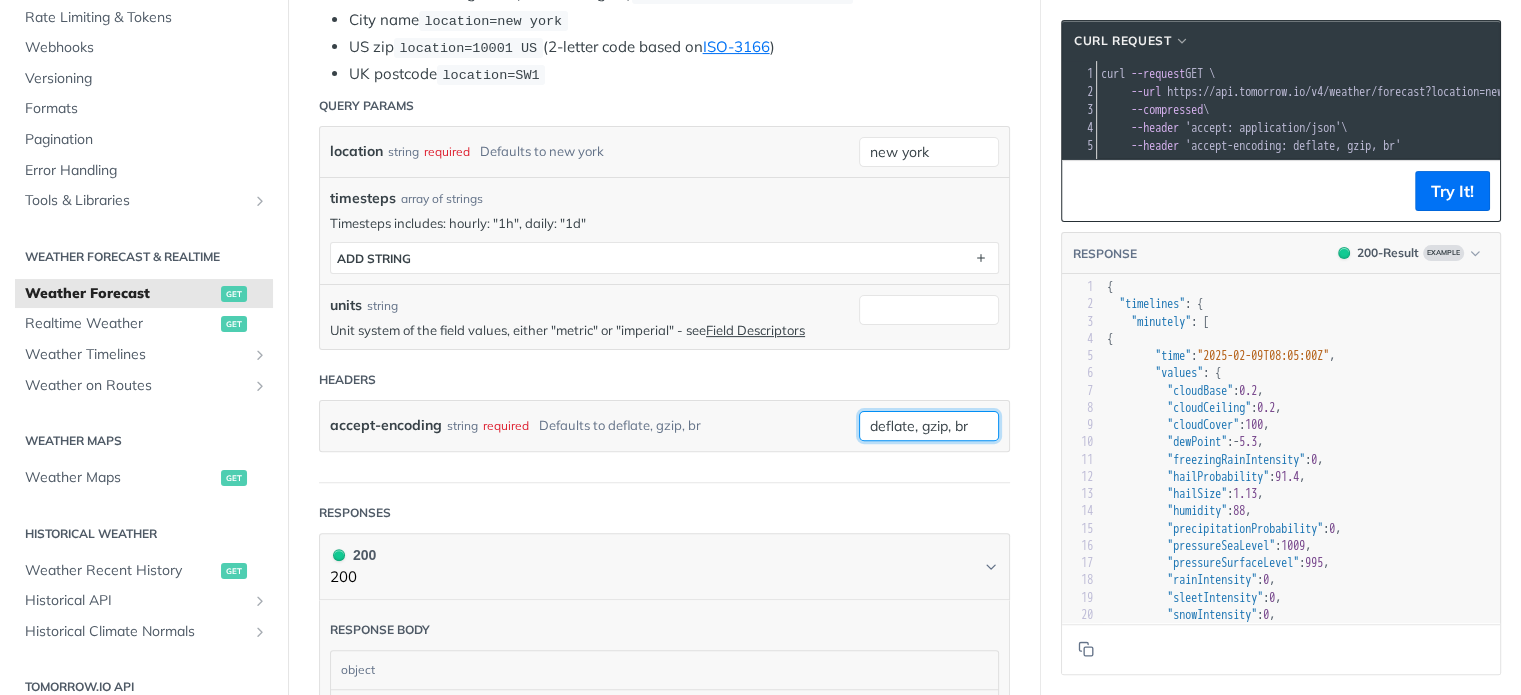 click on "deflate, gzip, br" at bounding box center [929, 426] 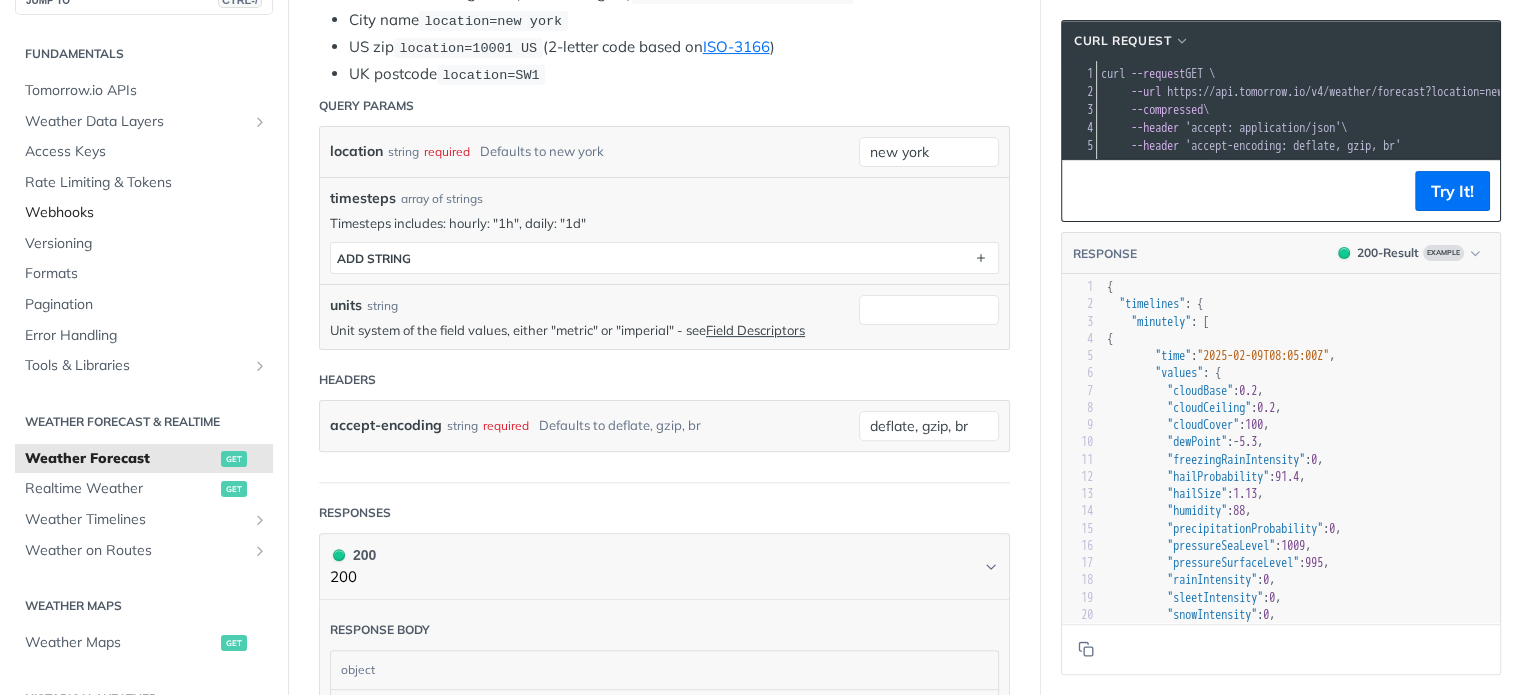 scroll, scrollTop: 0, scrollLeft: 0, axis: both 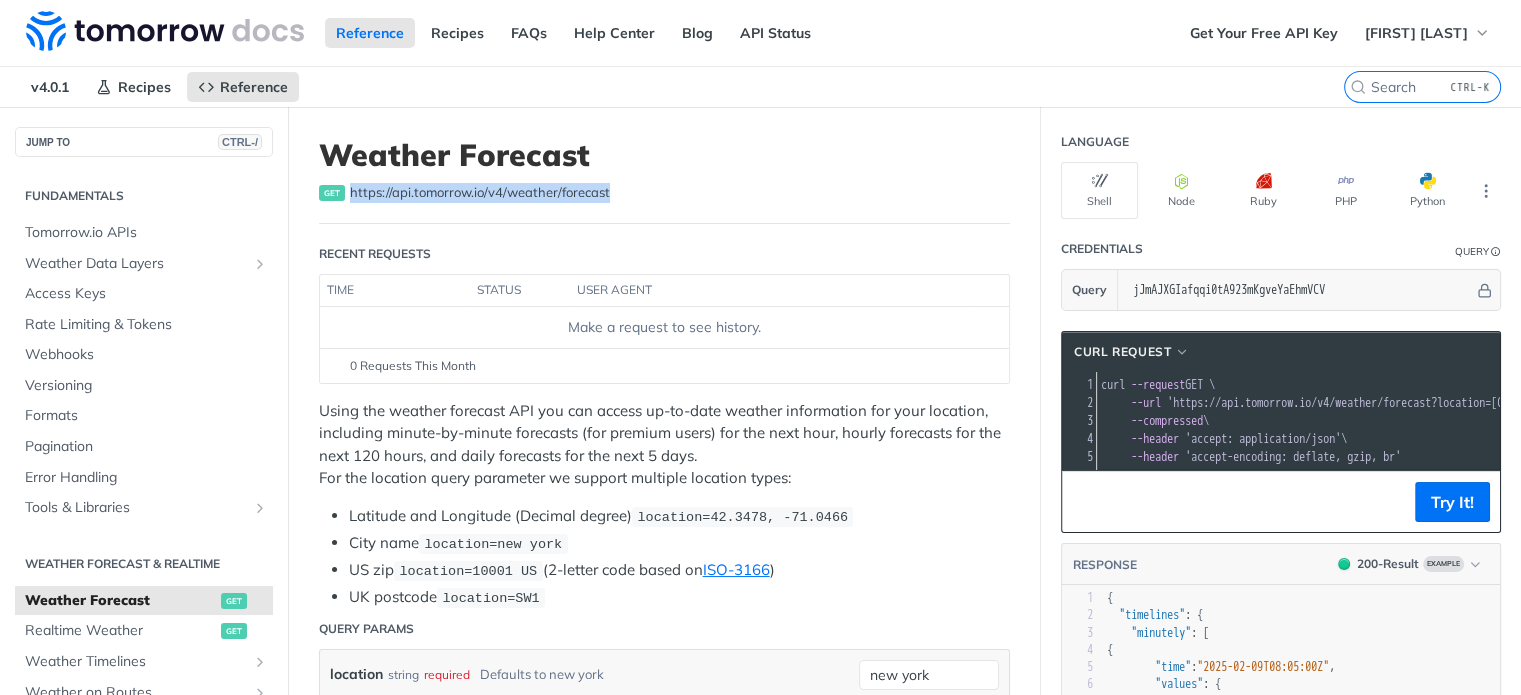drag, startPoint x: 618, startPoint y: 195, endPoint x: 346, endPoint y: 190, distance: 272.04596 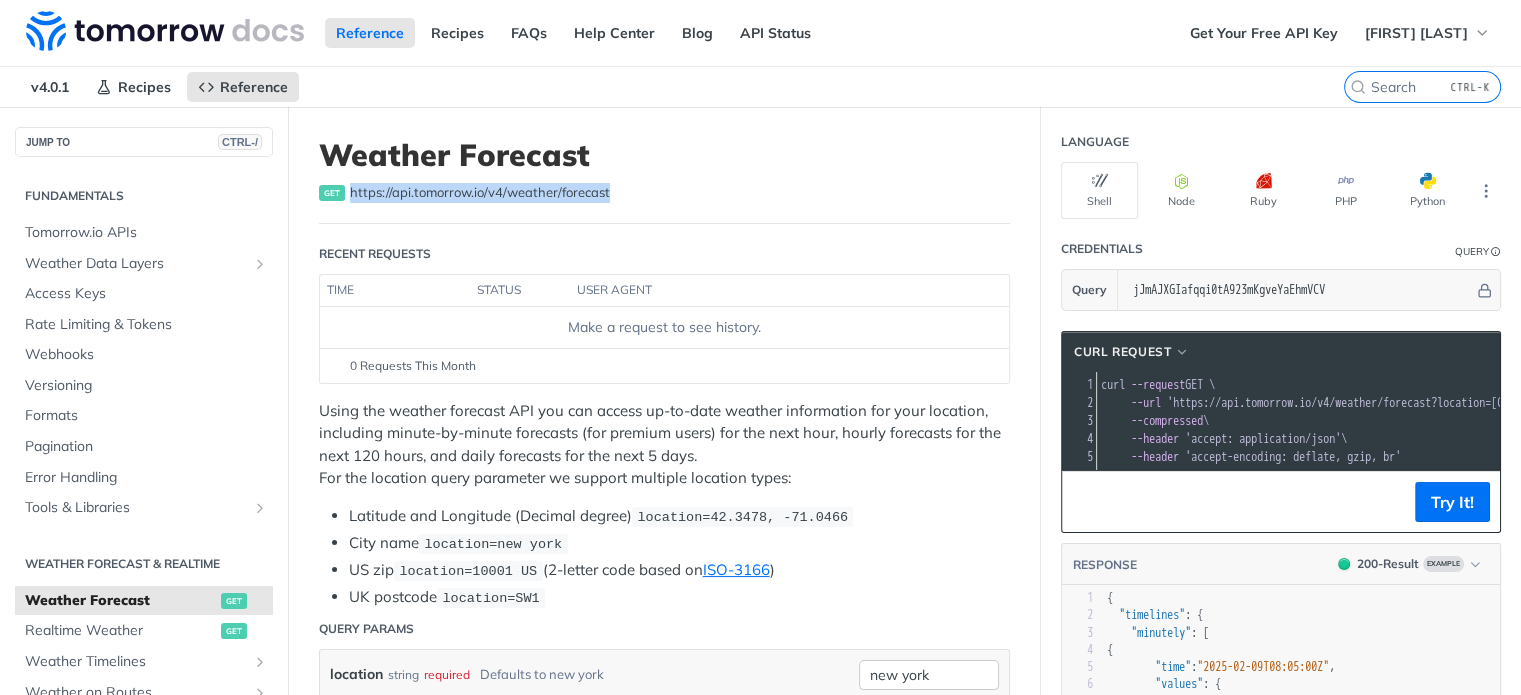 copy on "https://api.tomorrow.io/v4 /weather/forecast" 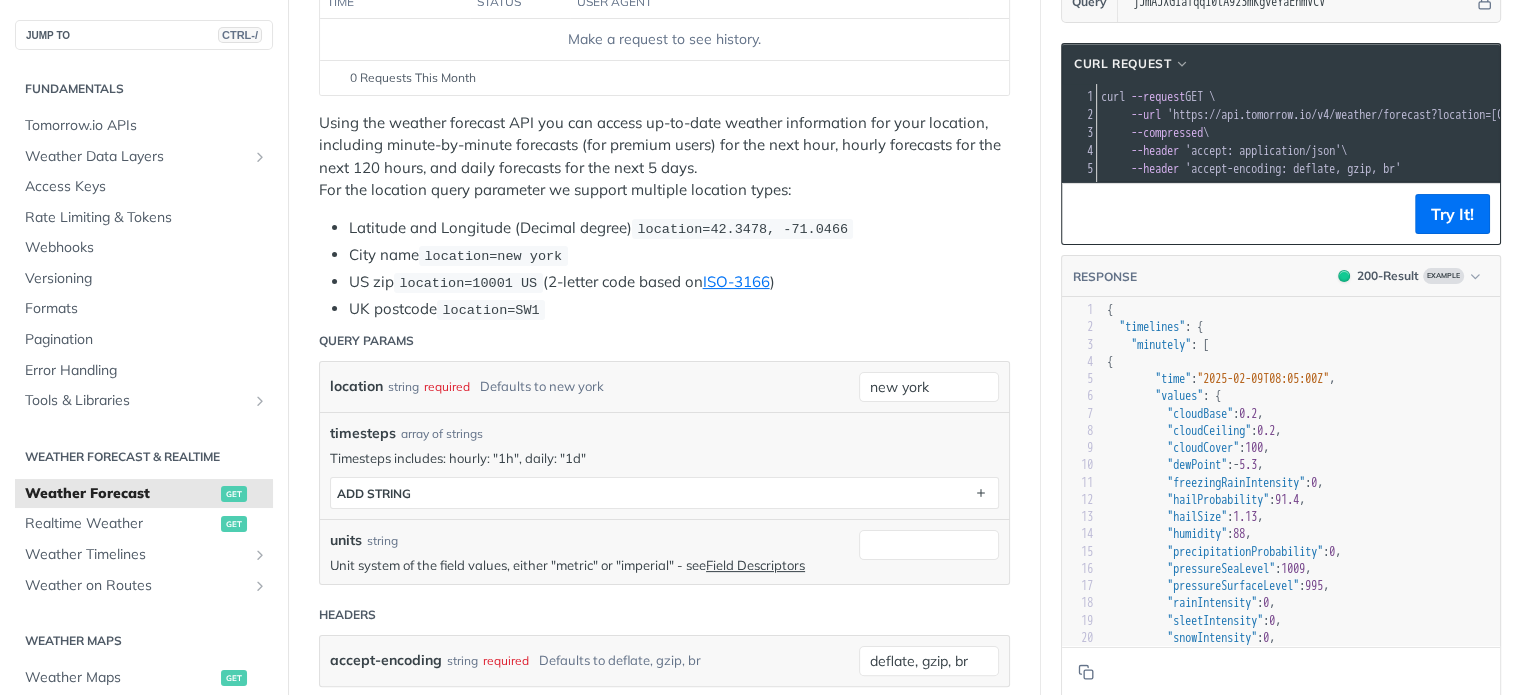 scroll, scrollTop: 300, scrollLeft: 0, axis: vertical 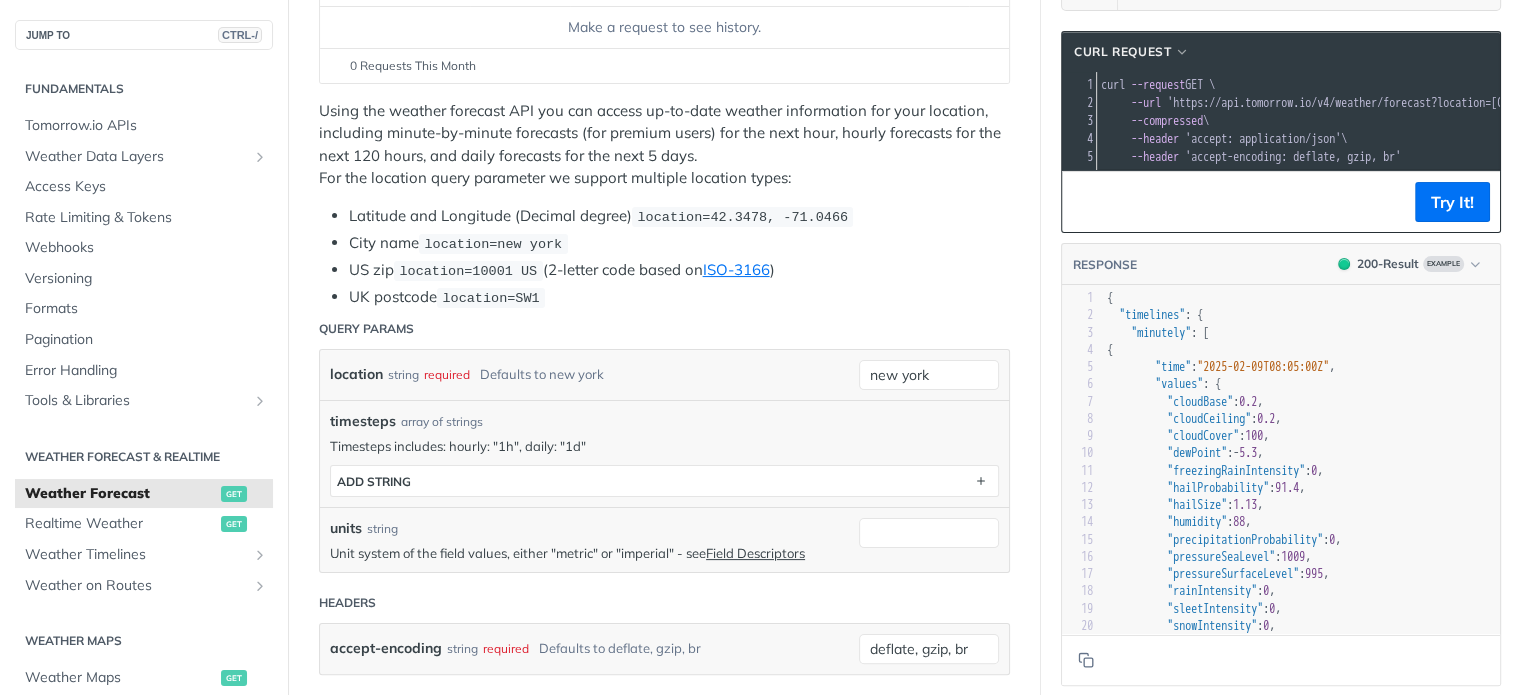 click on "location" at bounding box center (356, 374) 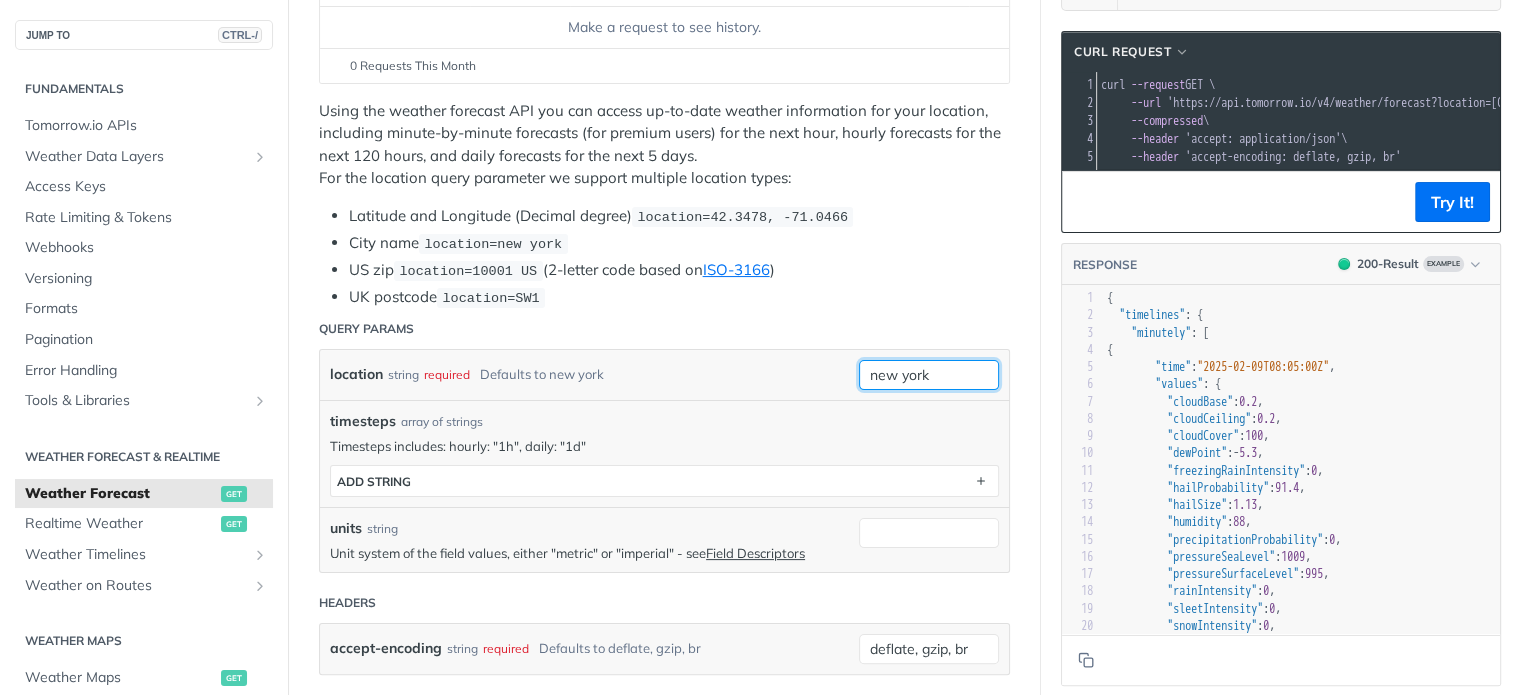 click on "new york" at bounding box center (929, 375) 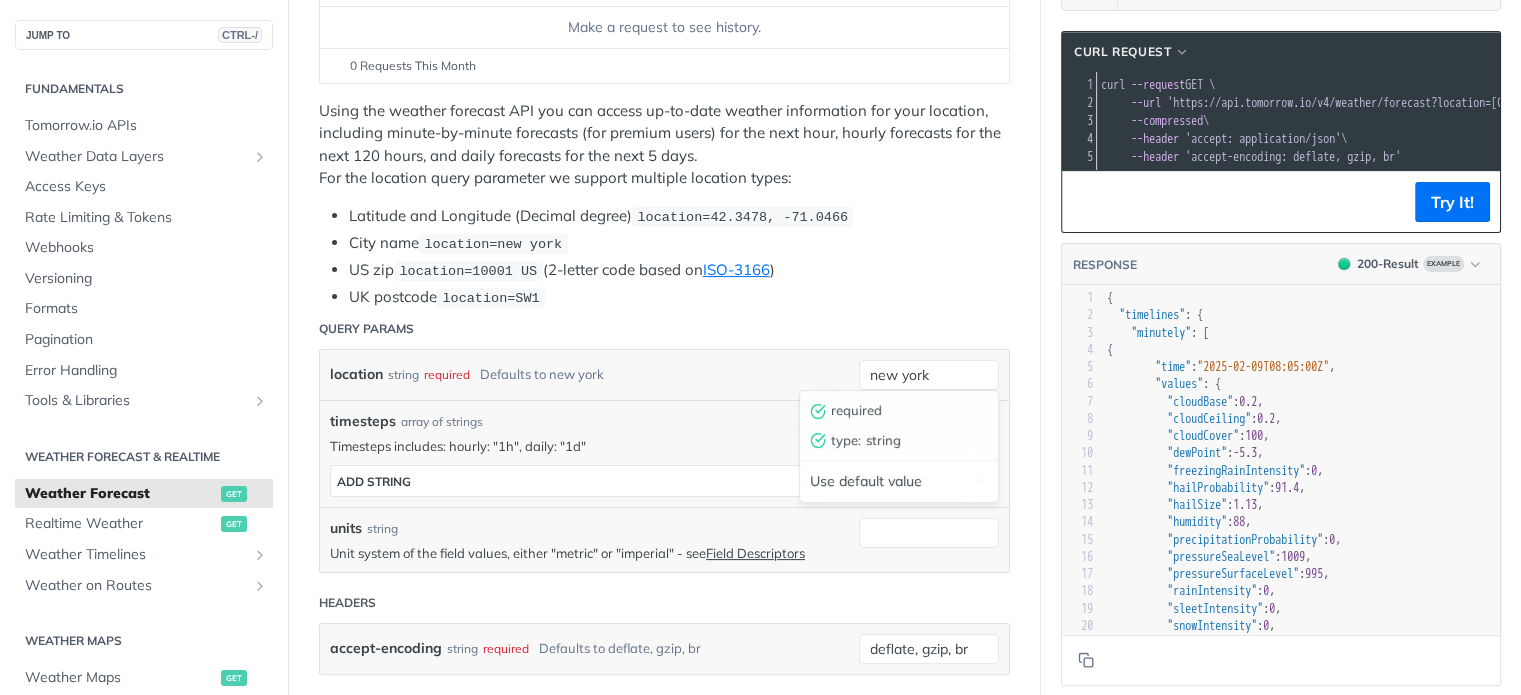 click on "location" at bounding box center [356, 374] 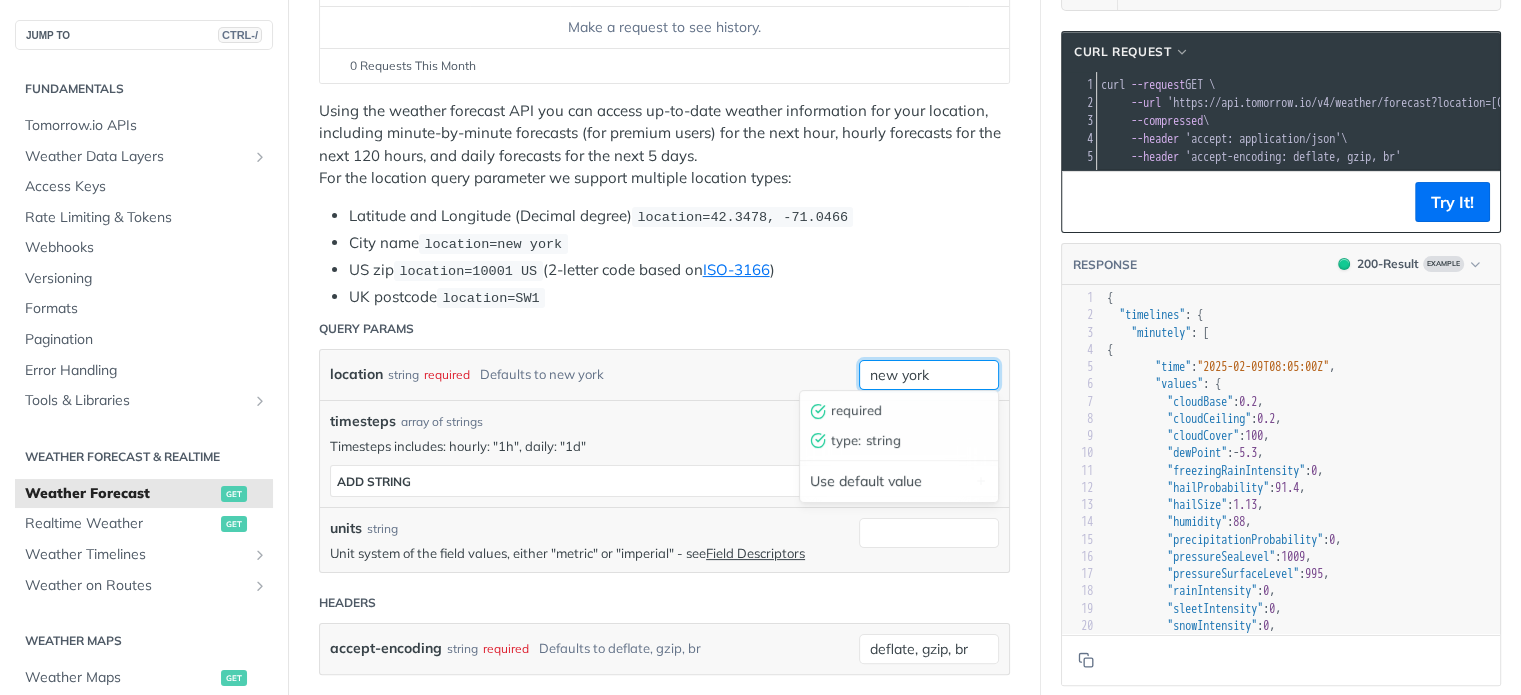 click on "new york" at bounding box center (929, 375) 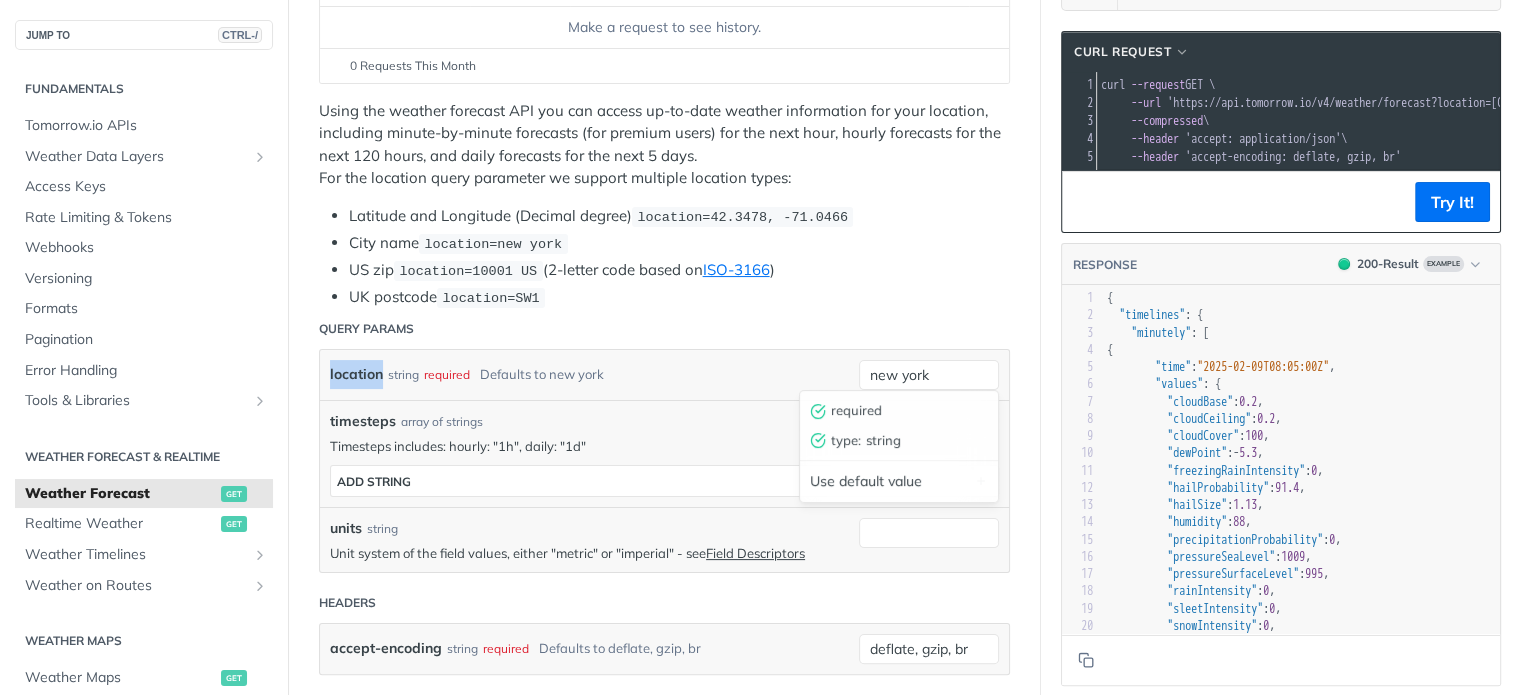 click on "location" at bounding box center (356, 374) 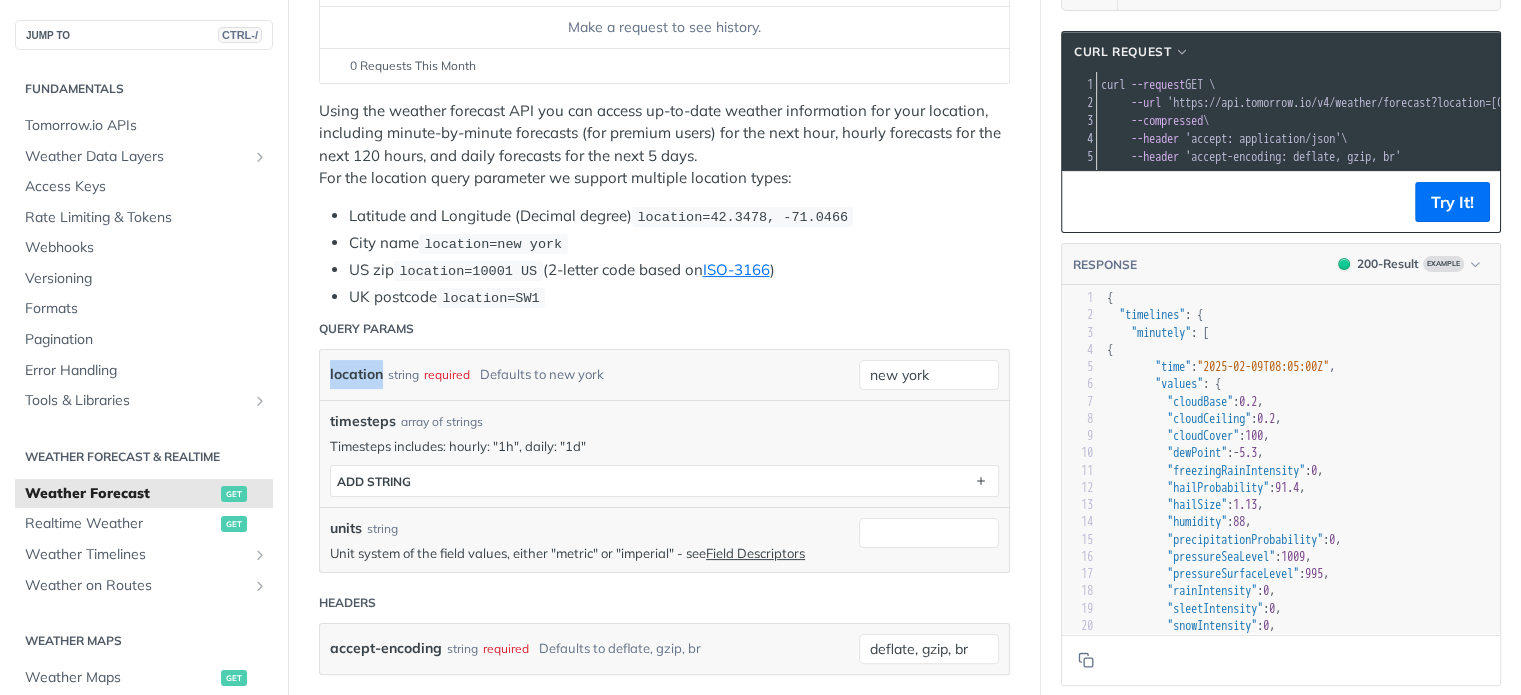copy on "location" 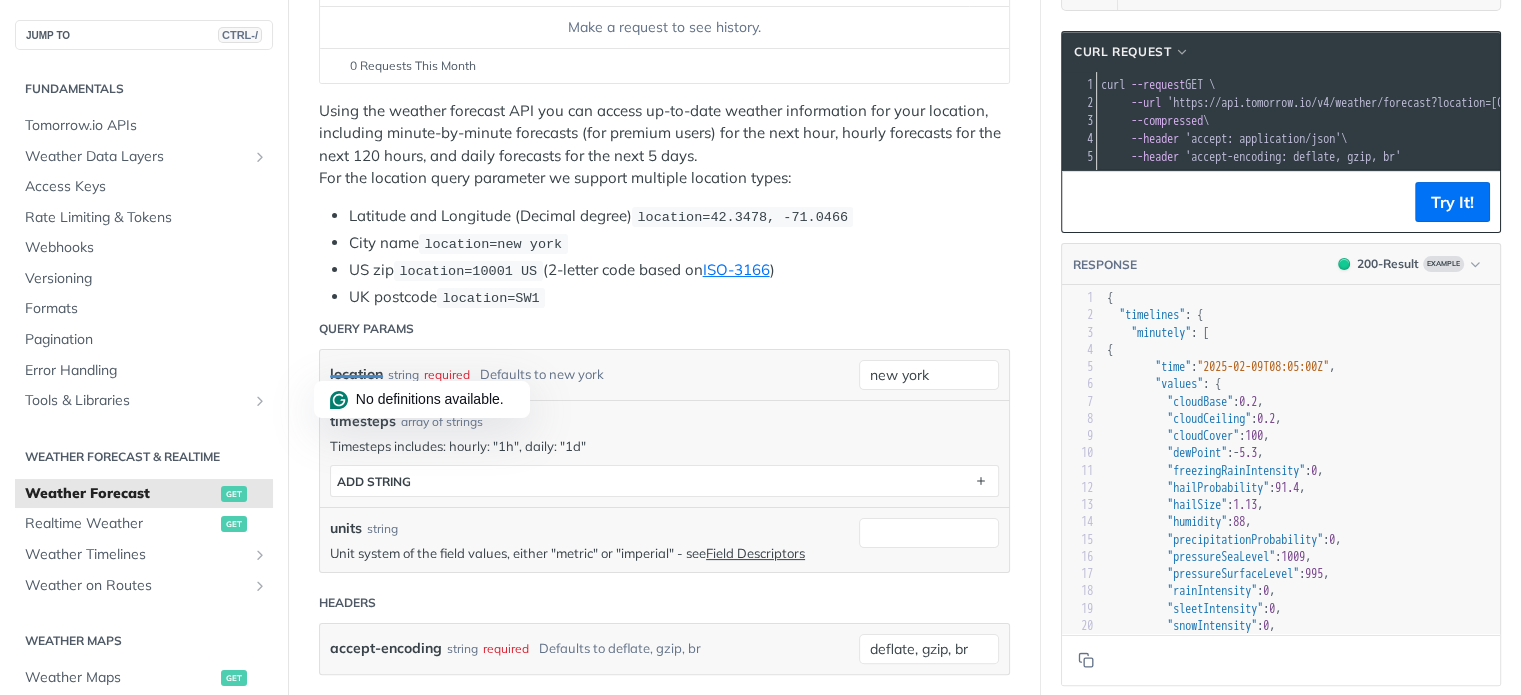 click on "units" at bounding box center (346, 528) 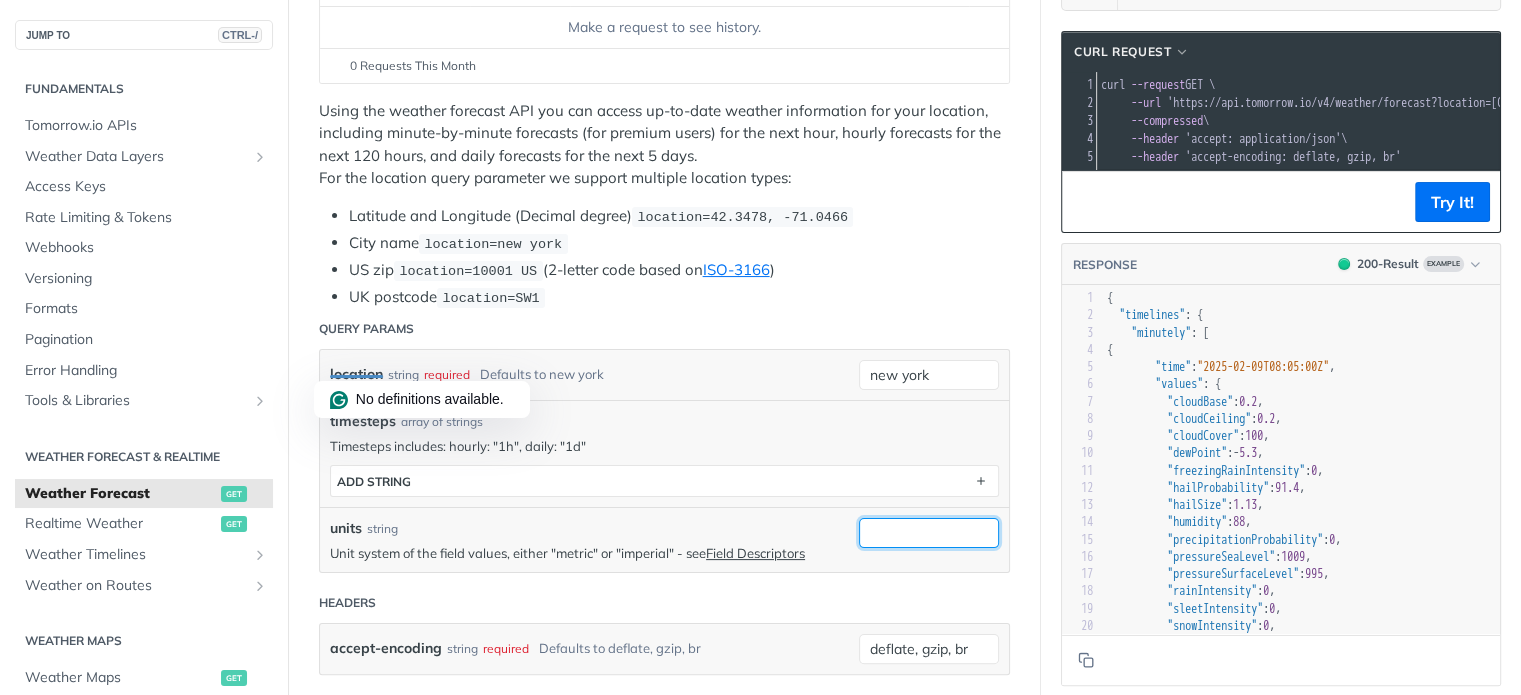 click on "units" at bounding box center [929, 533] 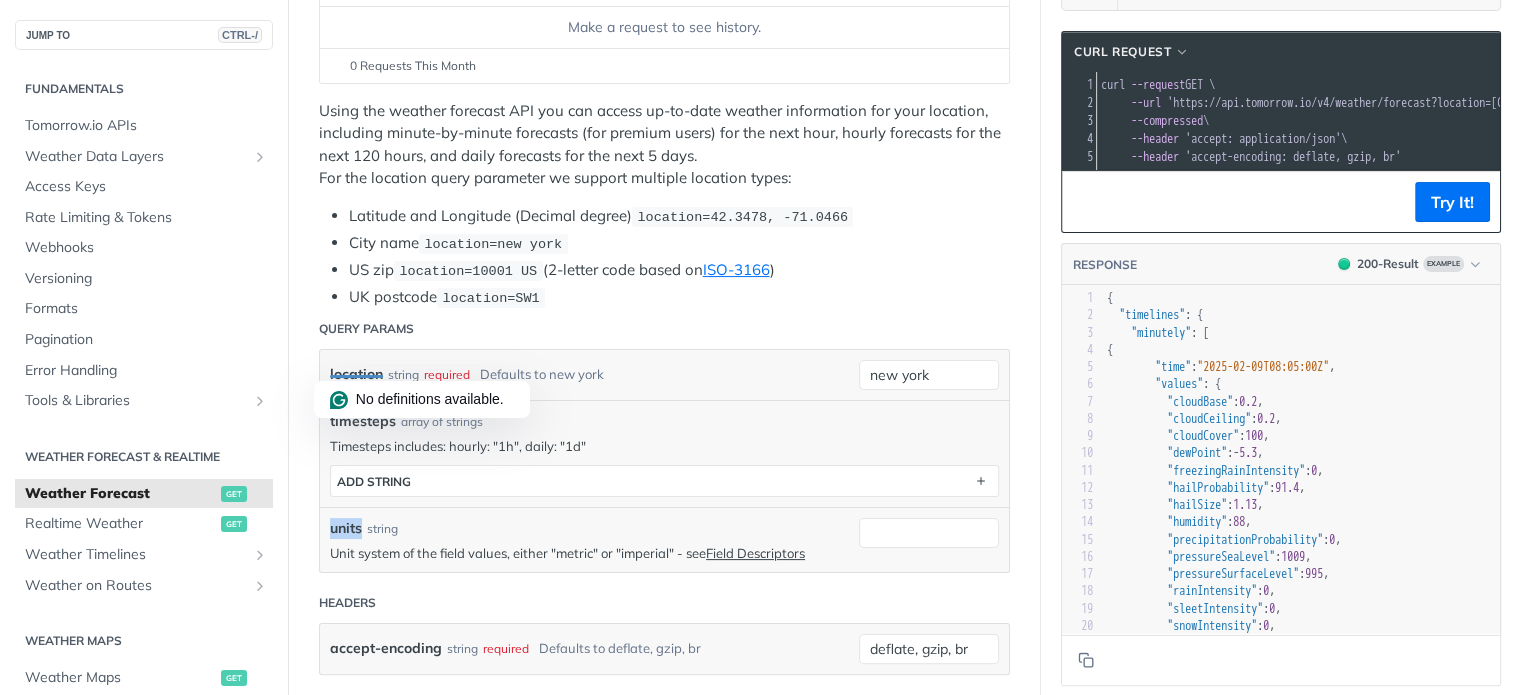 click on "units" at bounding box center (346, 528) 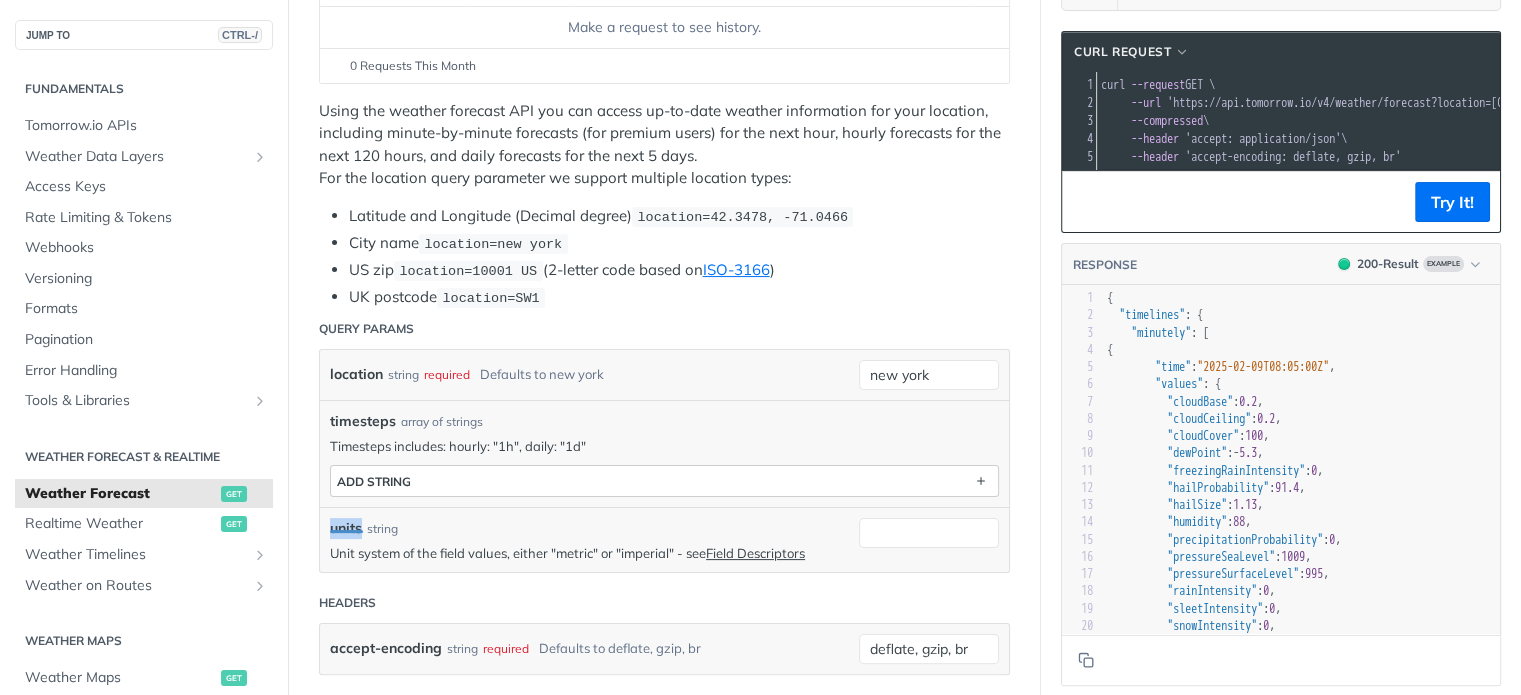 copy on "units" 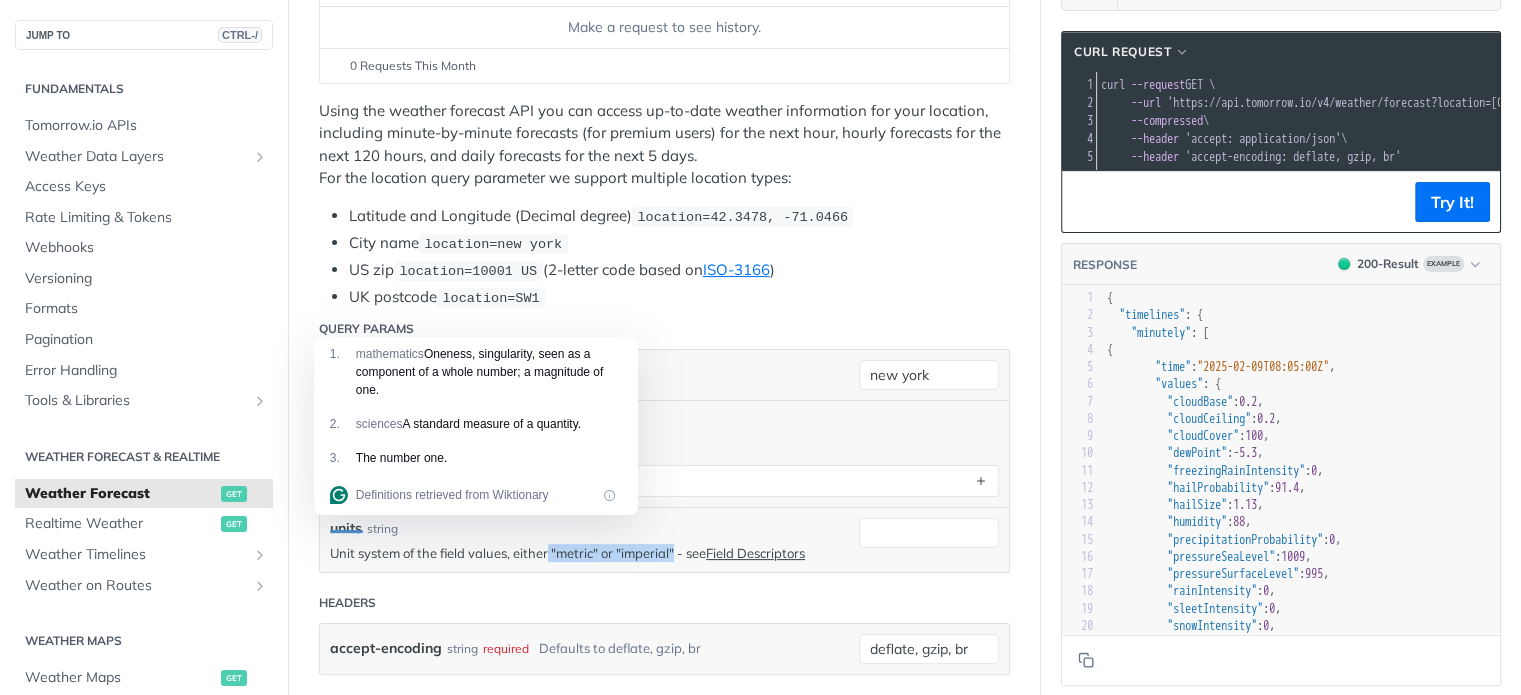 drag, startPoint x: 552, startPoint y: 547, endPoint x: 678, endPoint y: 548, distance: 126.00397 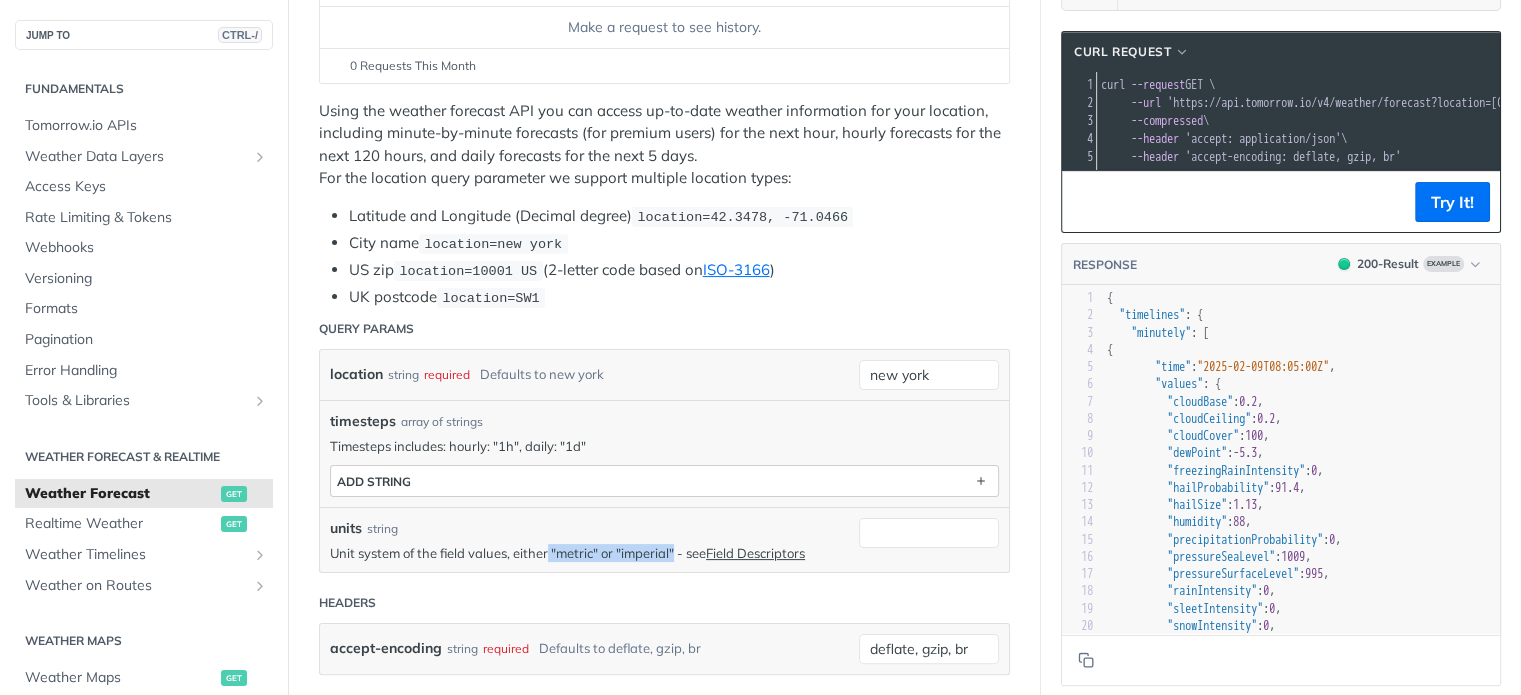 copy on ""metric" or "imperial"" 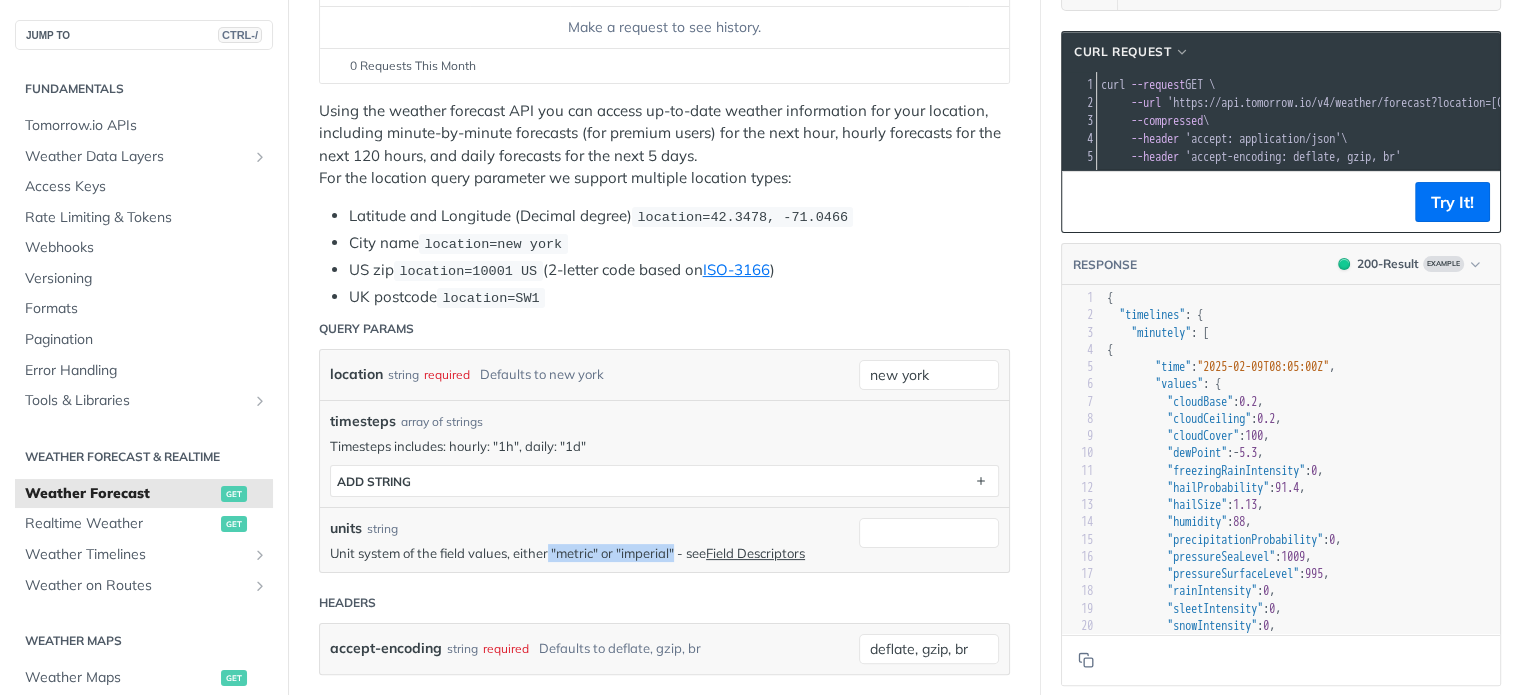 scroll, scrollTop: 400, scrollLeft: 0, axis: vertical 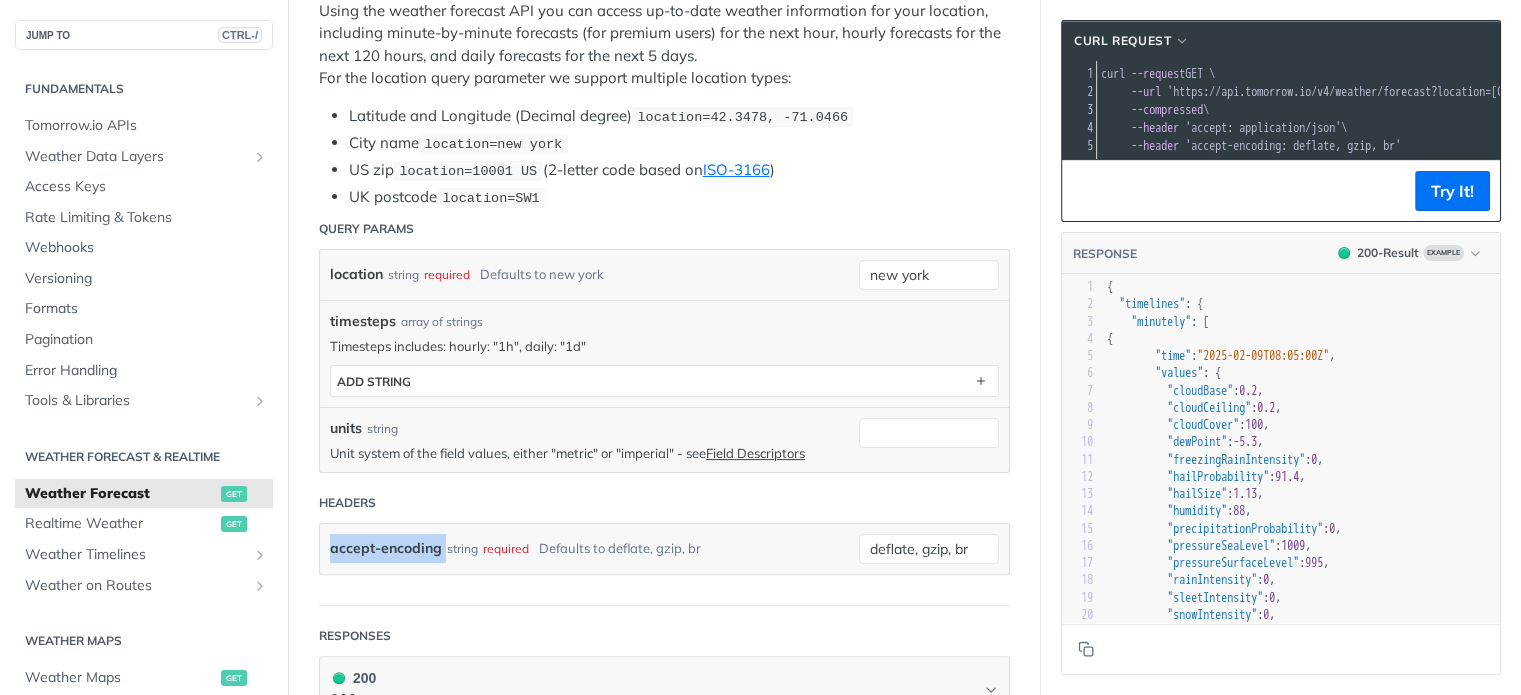 drag, startPoint x: 329, startPoint y: 543, endPoint x: 444, endPoint y: 543, distance: 115 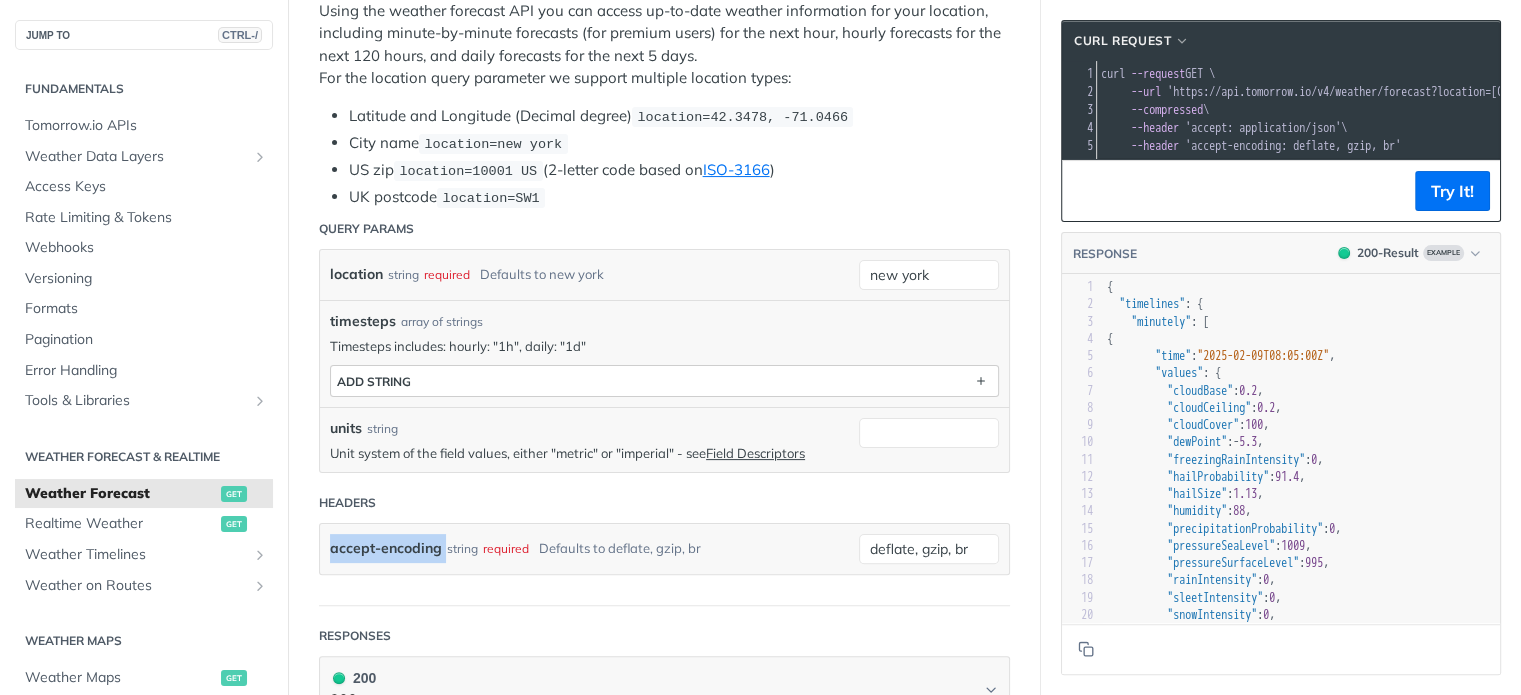 copy on "accept-encoding" 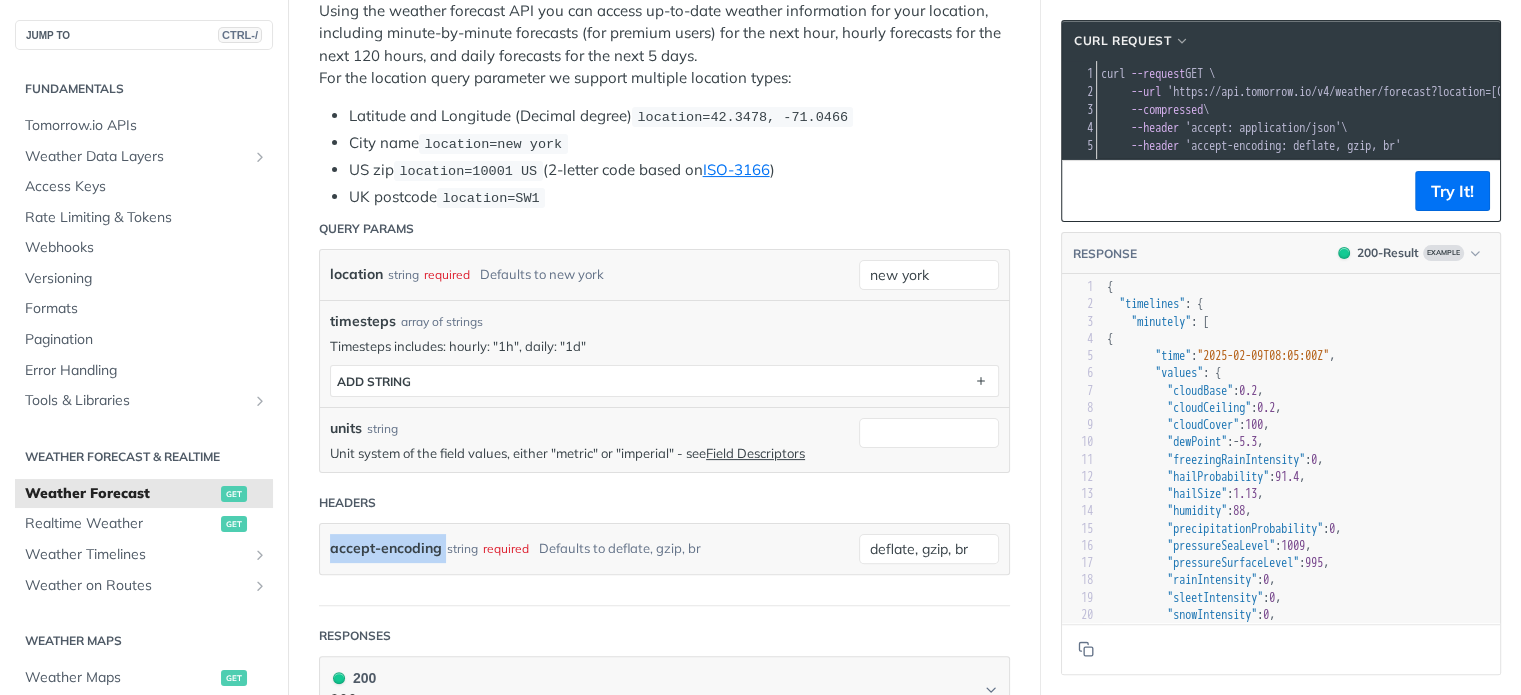 scroll, scrollTop: 500, scrollLeft: 0, axis: vertical 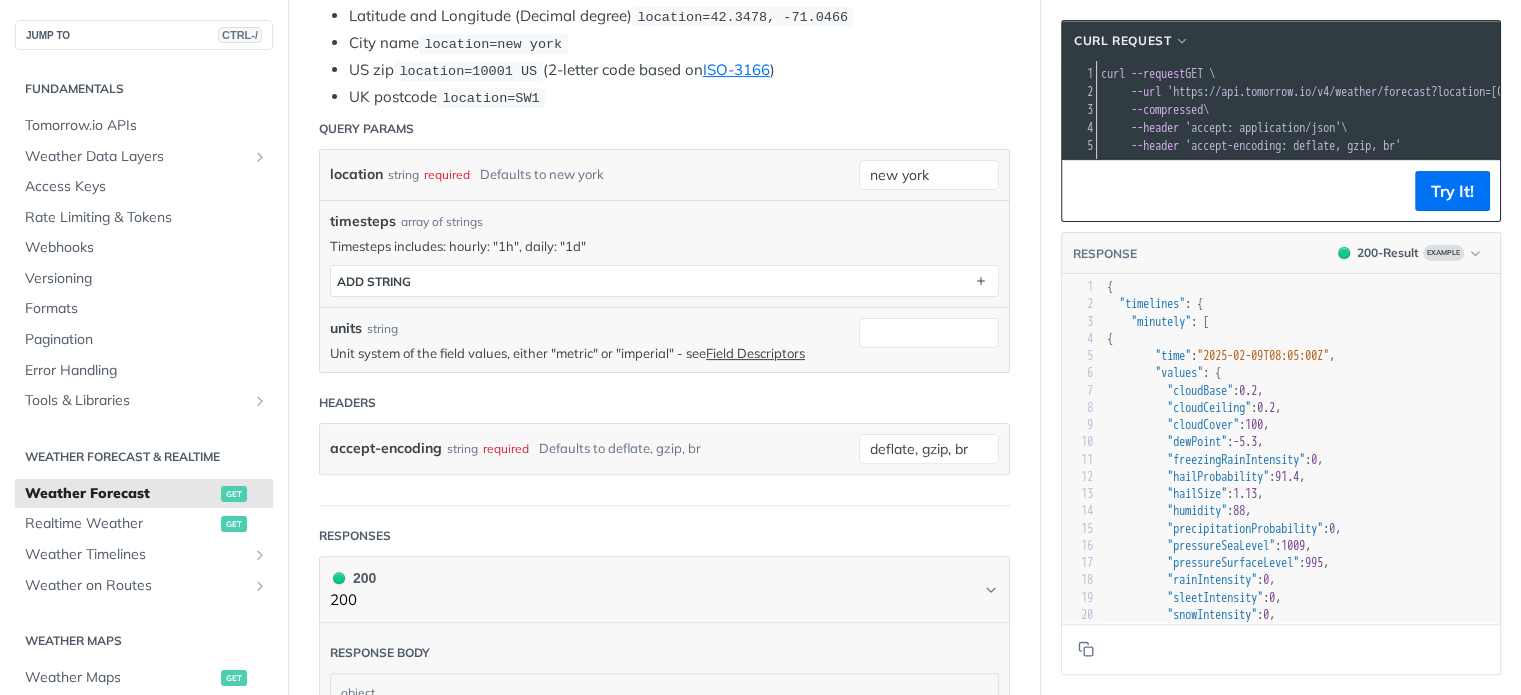 click on "Unit system of the field values, either "metric" or "imperial" - see  Field Descriptors" at bounding box center (589, 353) 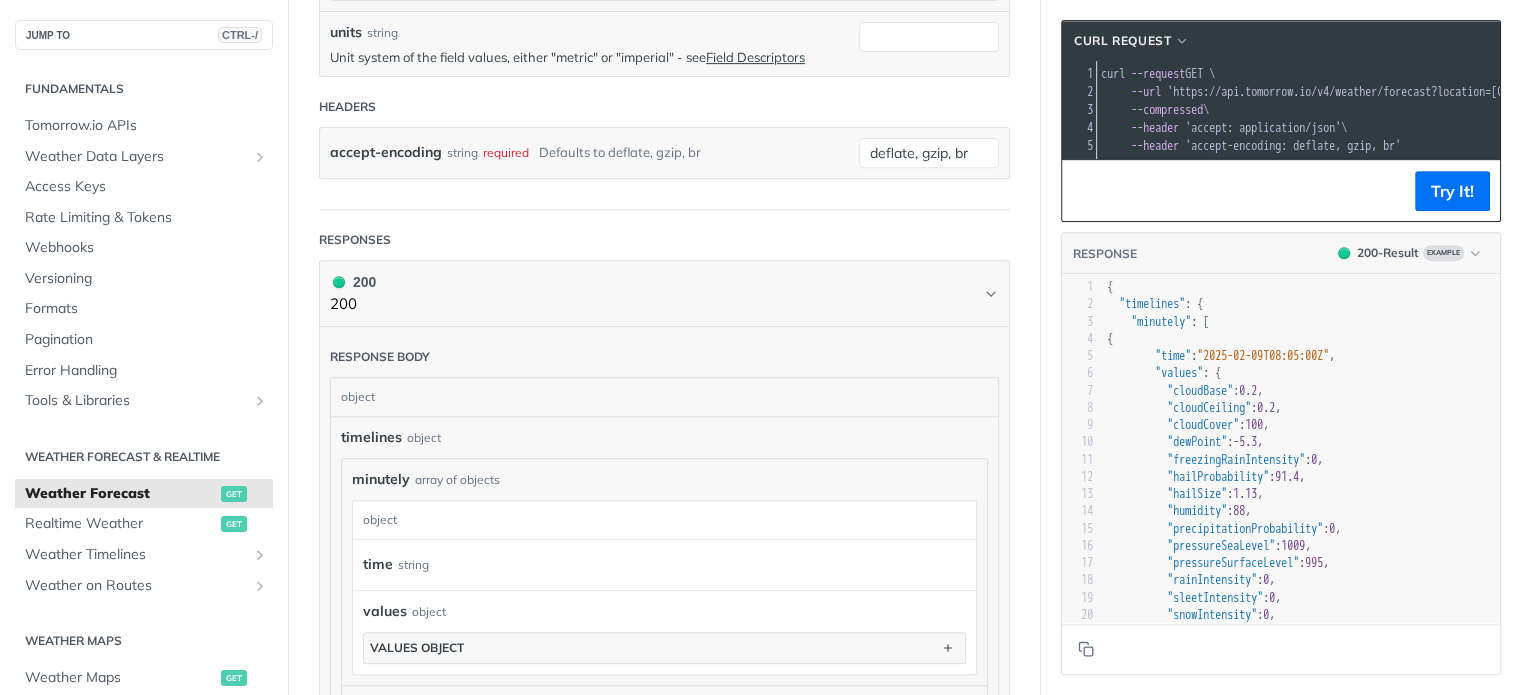 scroll, scrollTop: 900, scrollLeft: 0, axis: vertical 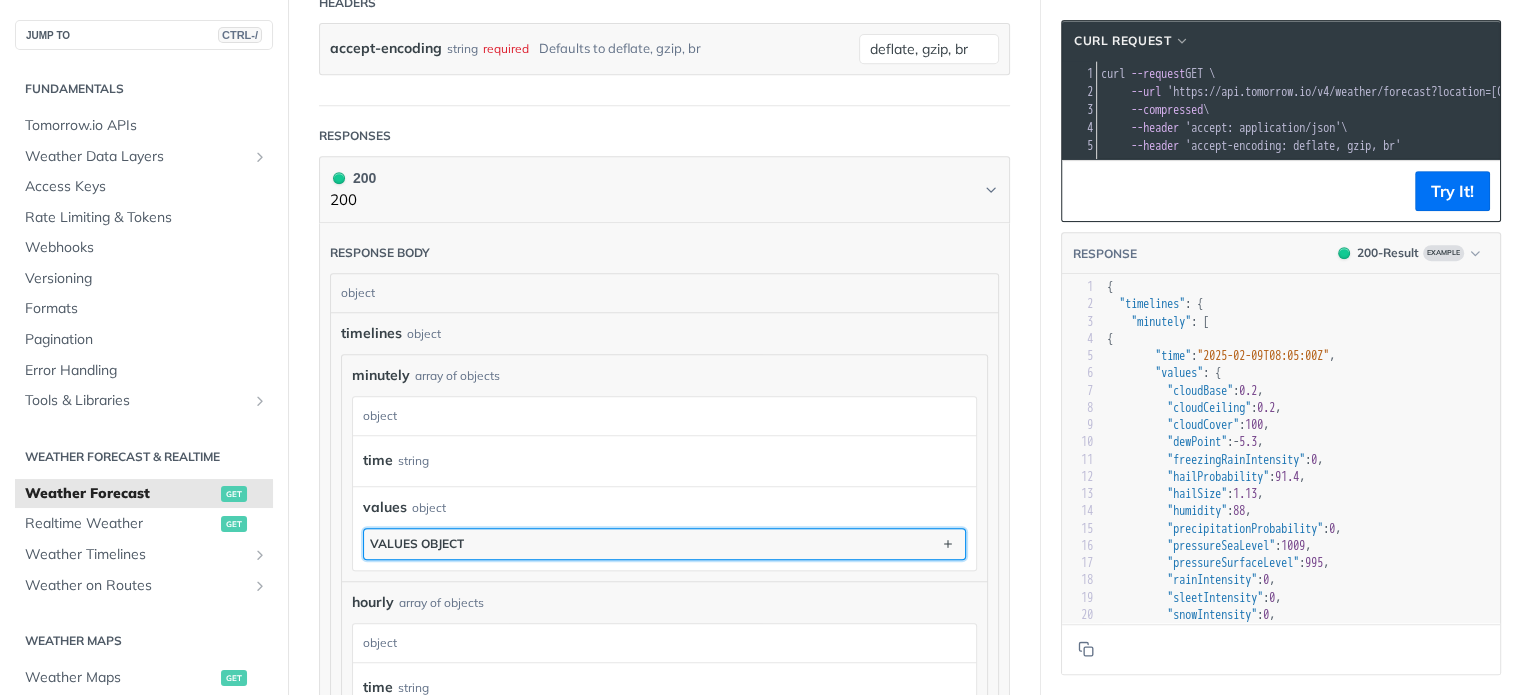 click on "values   object" at bounding box center [417, 543] 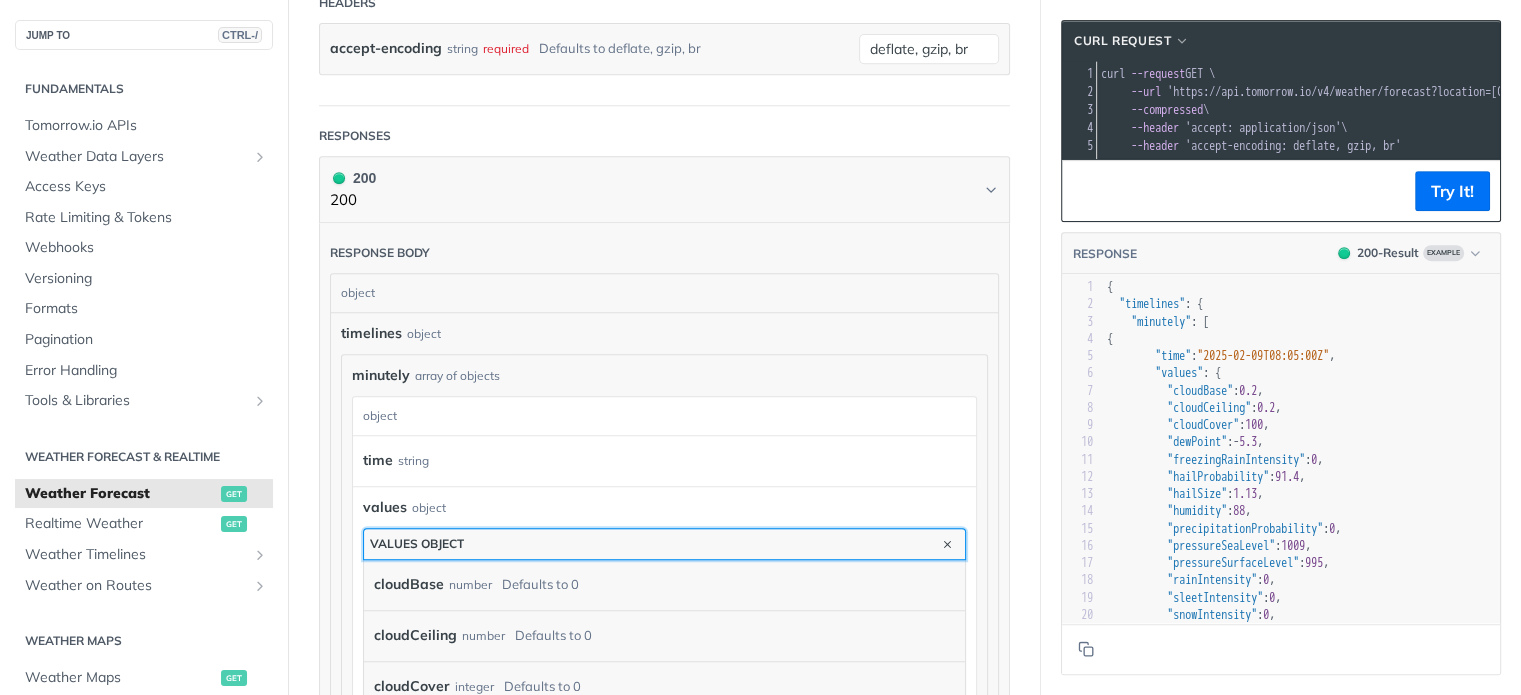 click on "values   object" at bounding box center [417, 543] 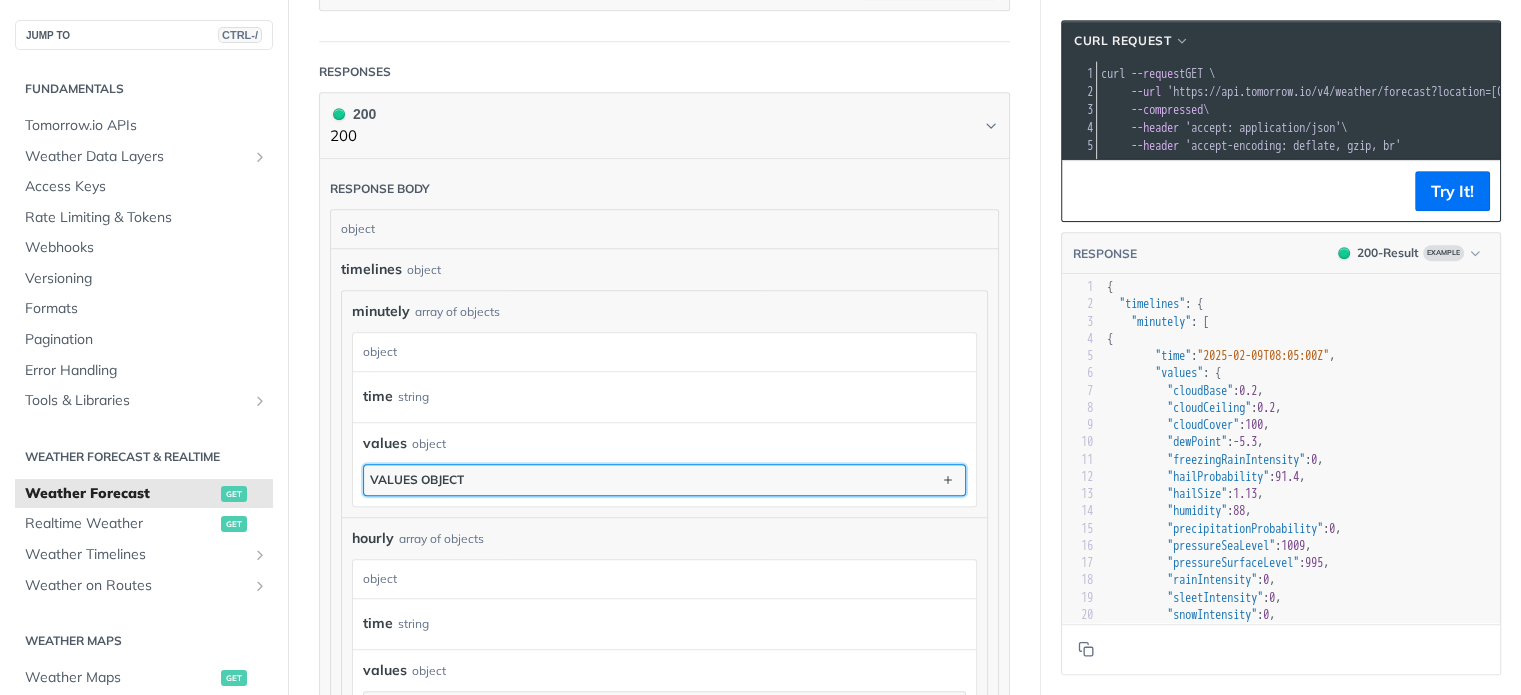 scroll, scrollTop: 1000, scrollLeft: 0, axis: vertical 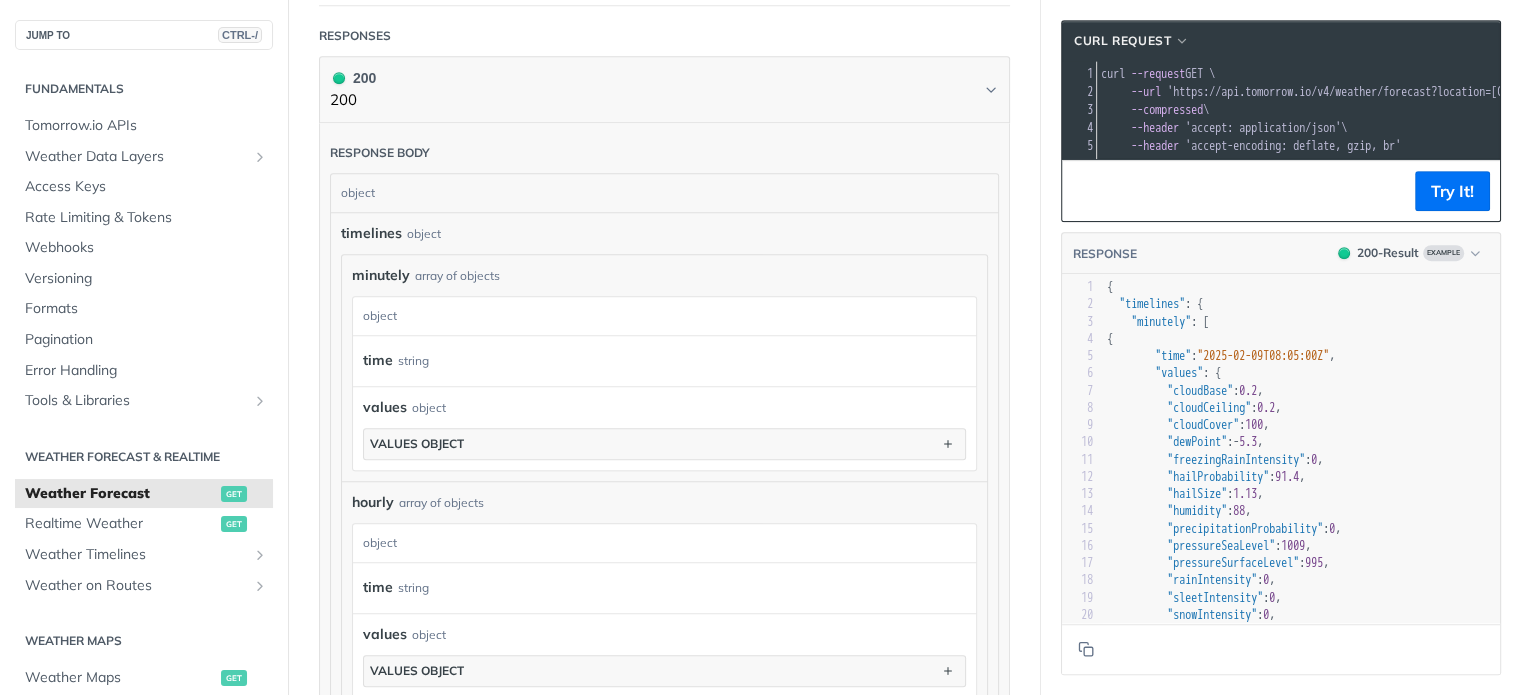 click on "timelines" at bounding box center [371, 233] 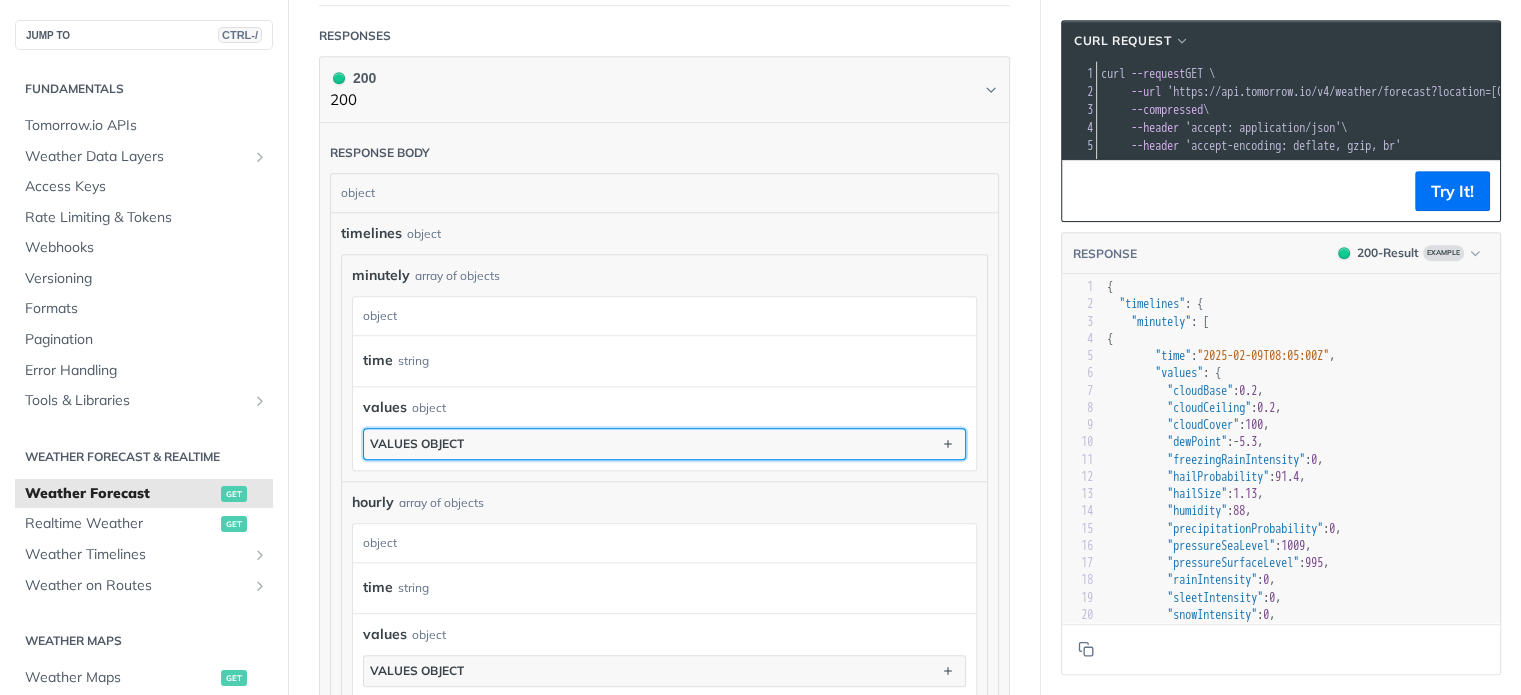 click on "values   object" at bounding box center [664, 444] 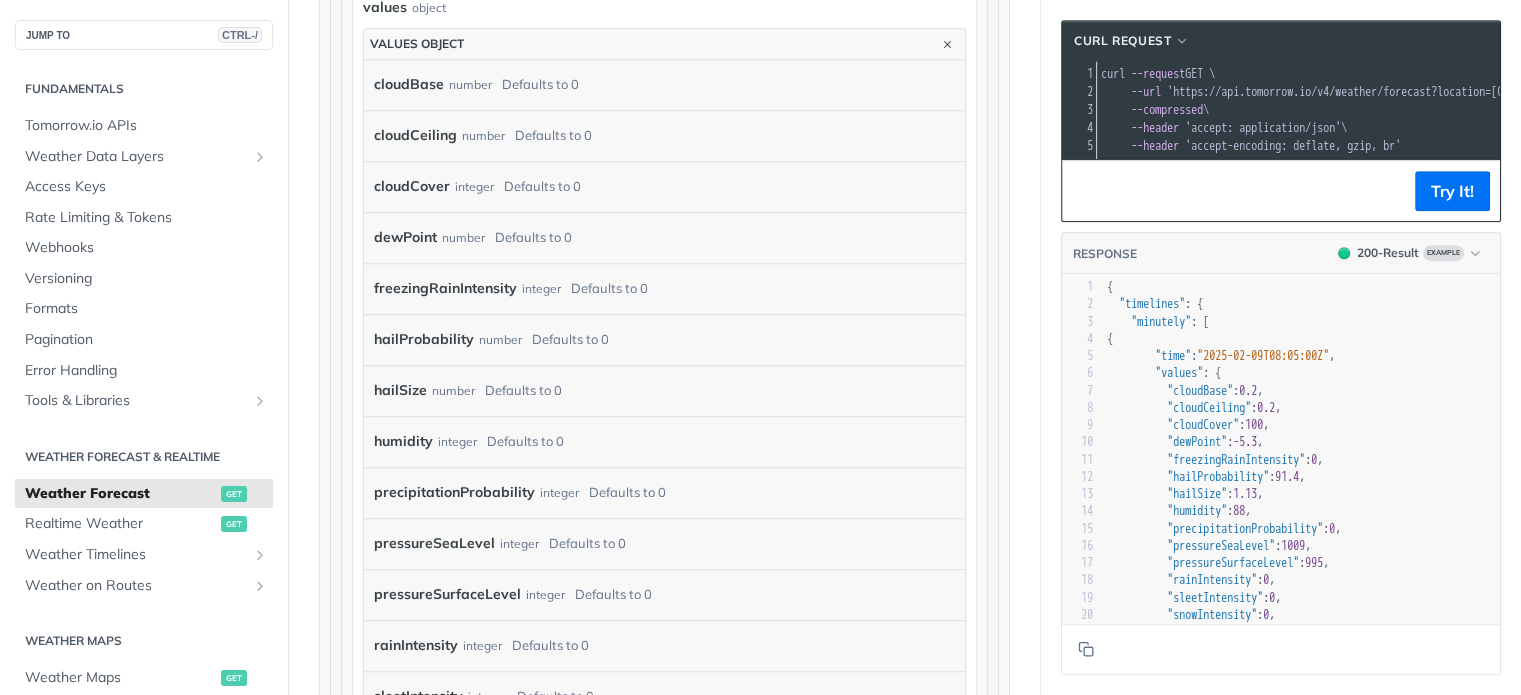 click on "precipitationProbability" at bounding box center (454, 492) 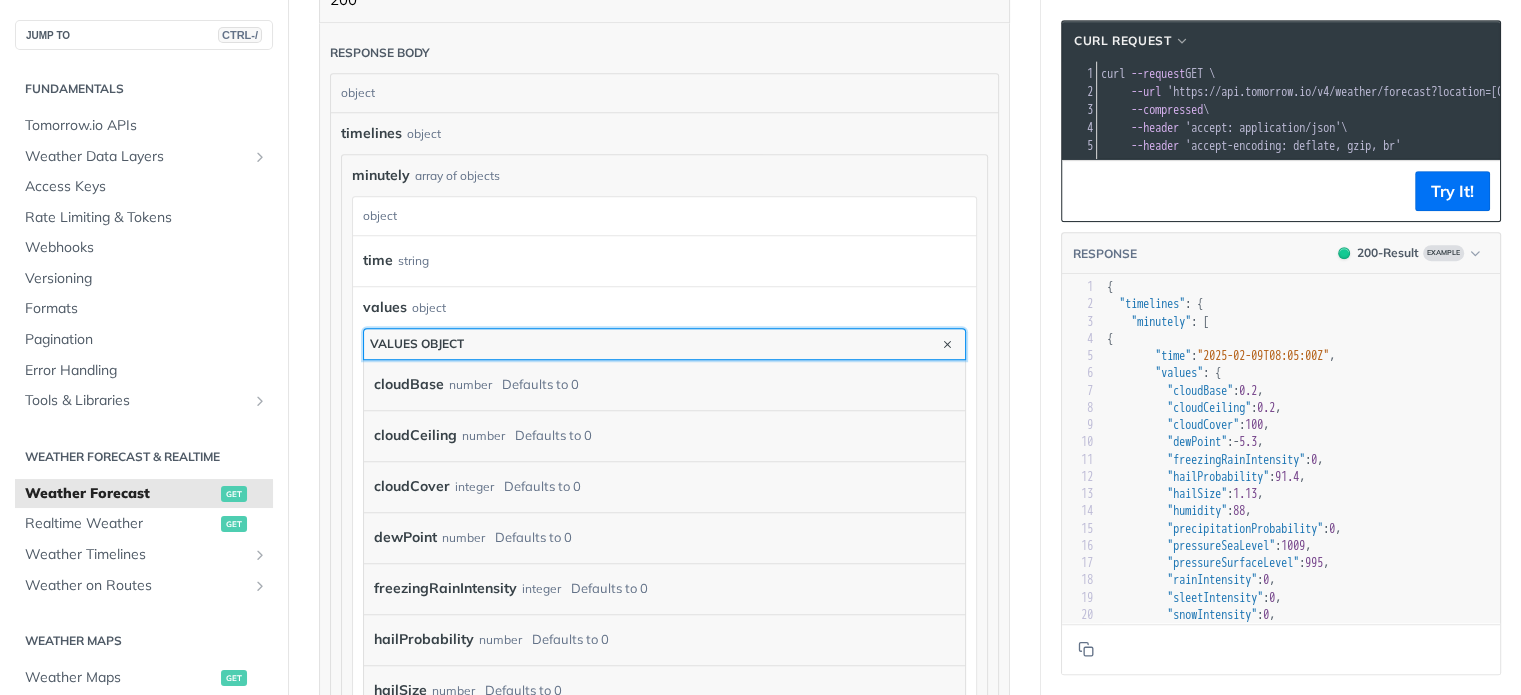 click on "values   object" at bounding box center [417, 343] 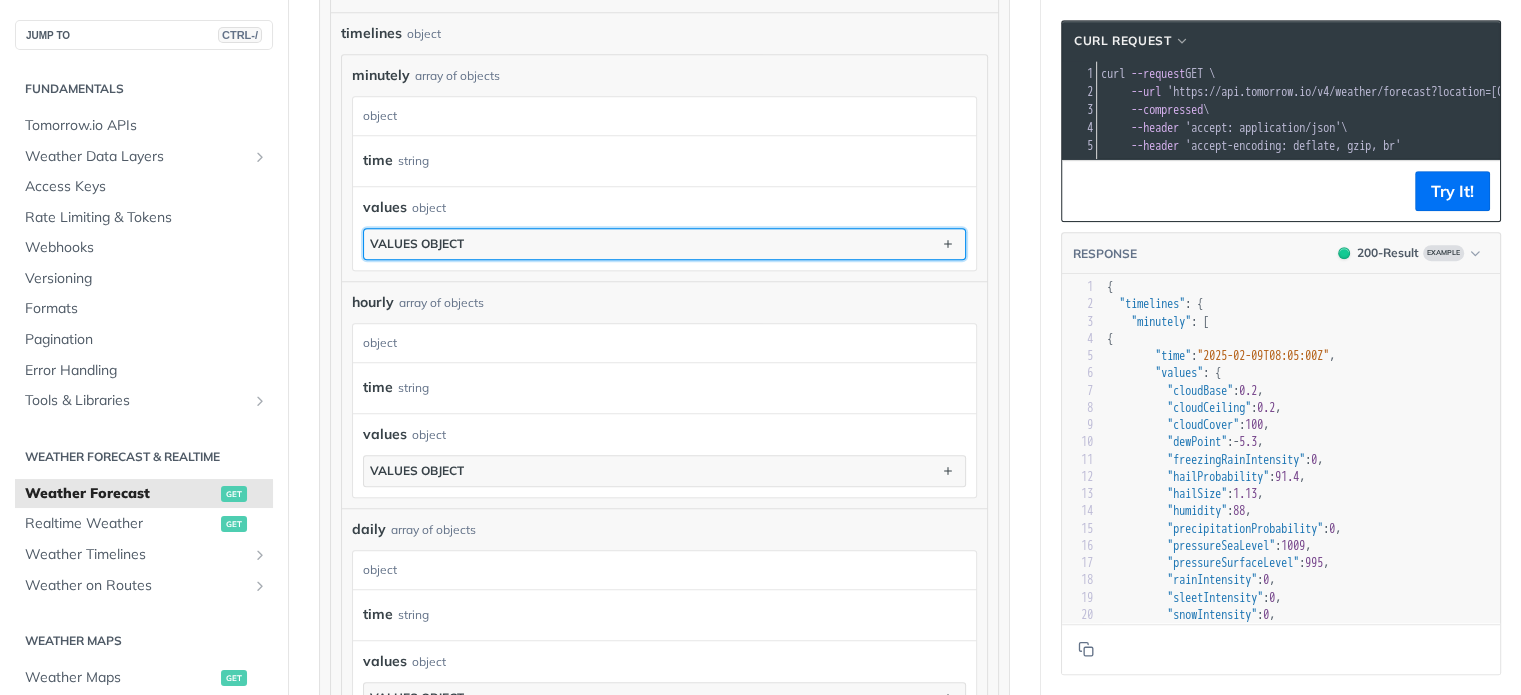 scroll, scrollTop: 1300, scrollLeft: 0, axis: vertical 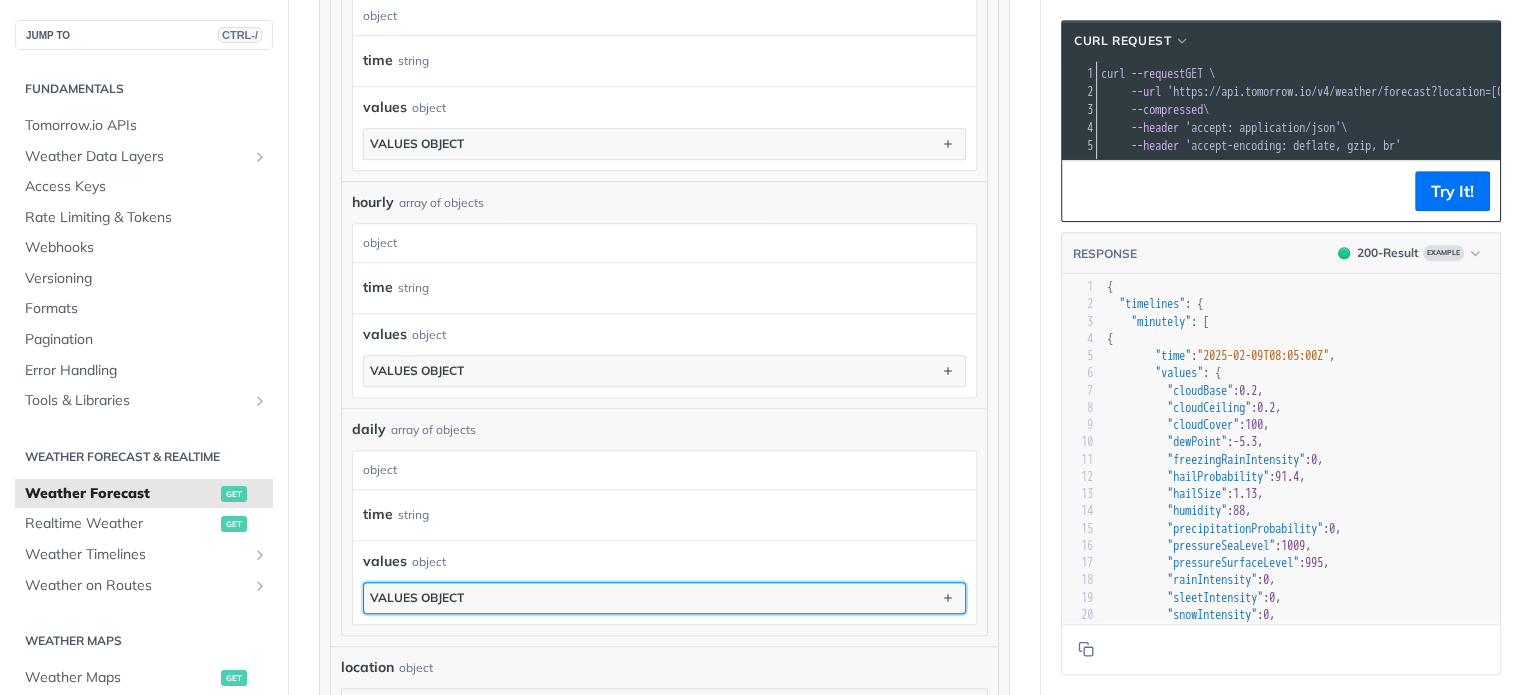 click on "values   object" at bounding box center [664, 598] 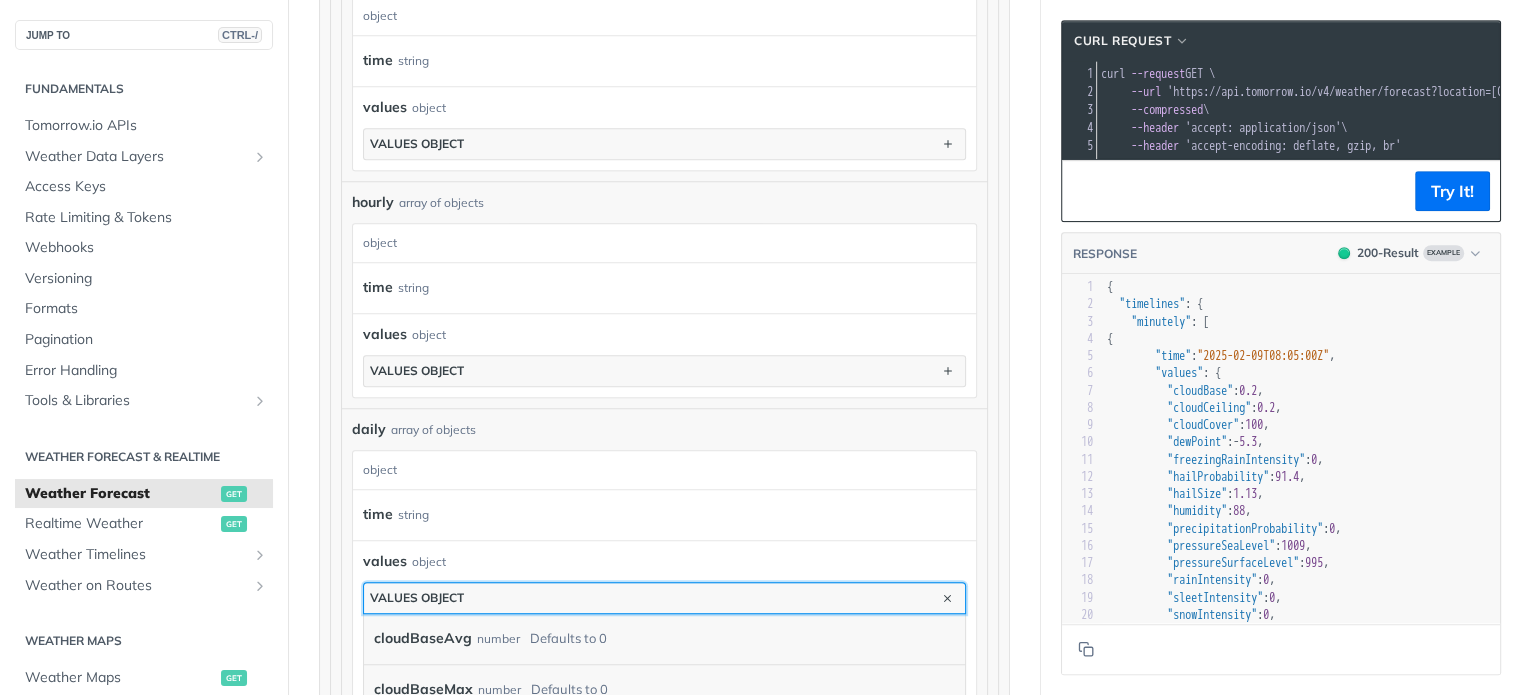 scroll, scrollTop: 1500, scrollLeft: 0, axis: vertical 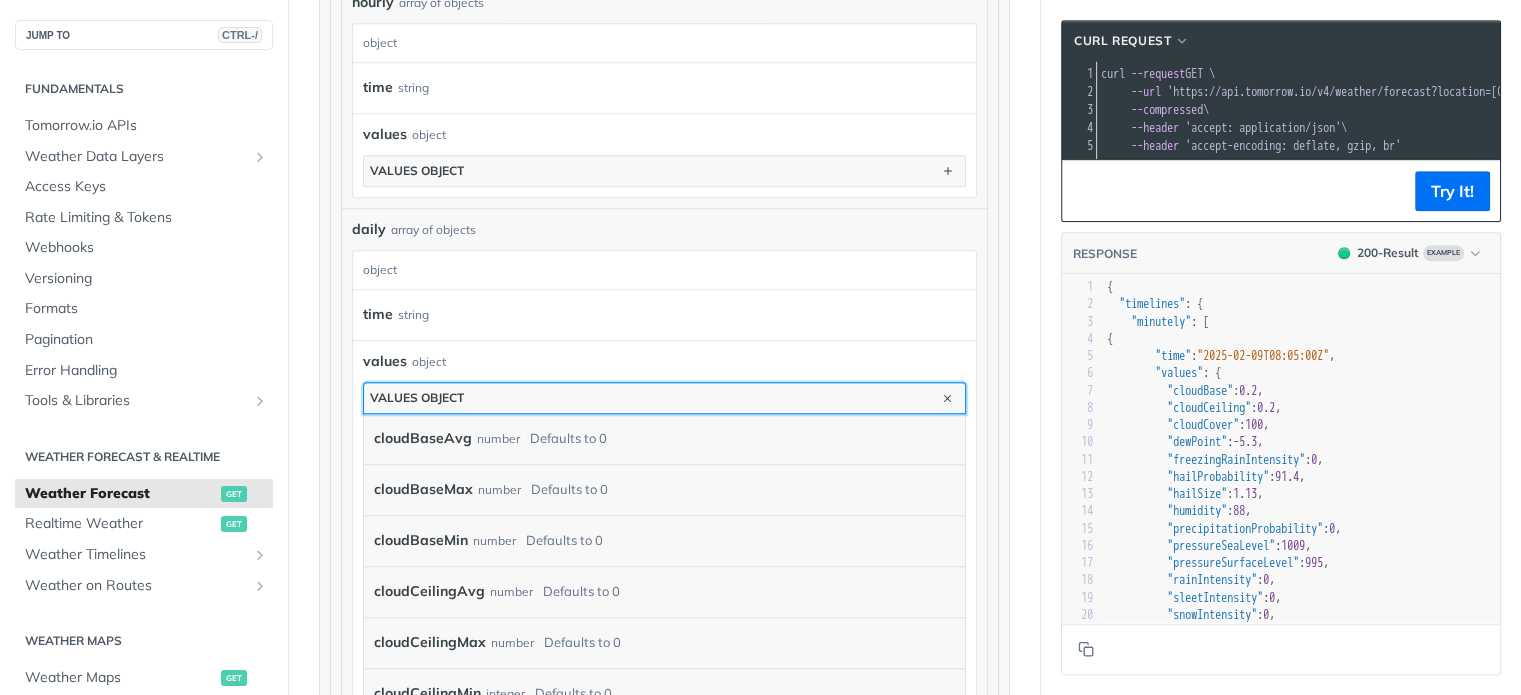 type 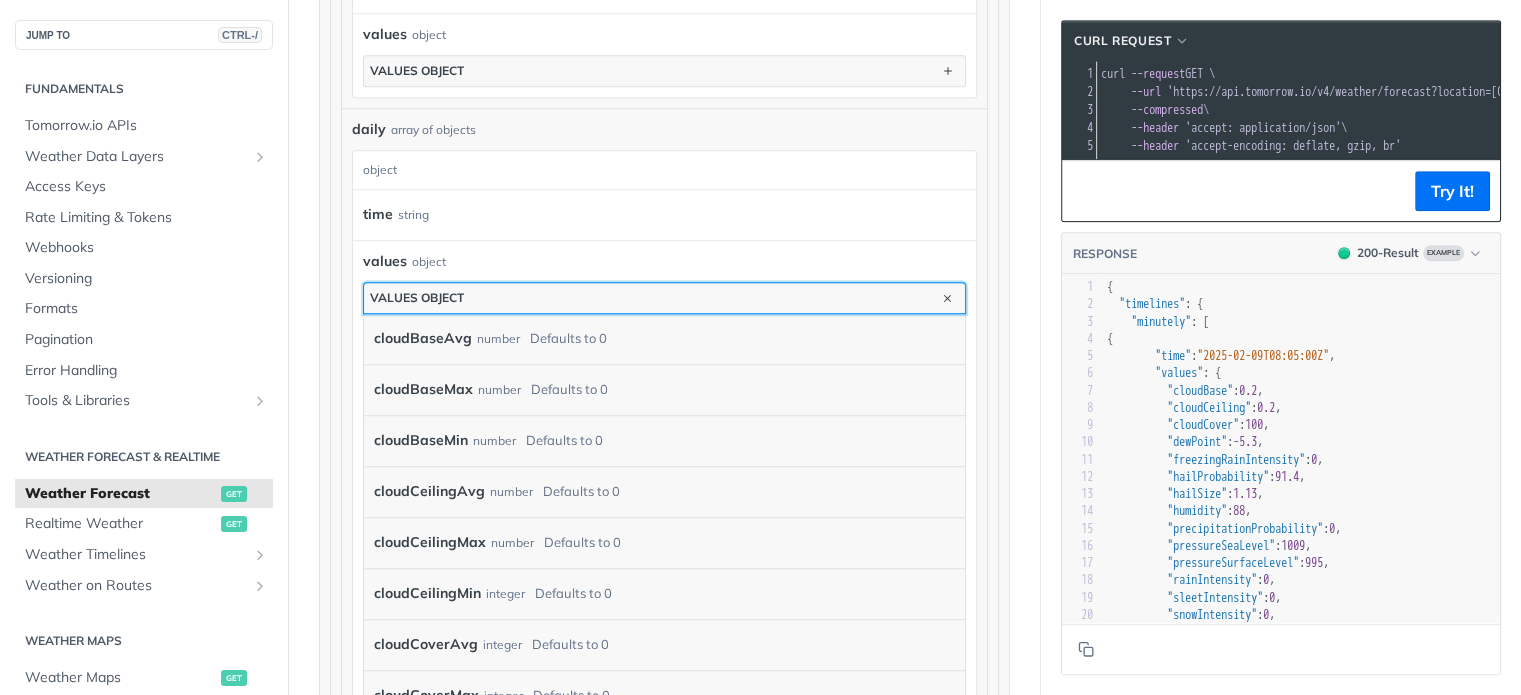 scroll, scrollTop: 1700, scrollLeft: 0, axis: vertical 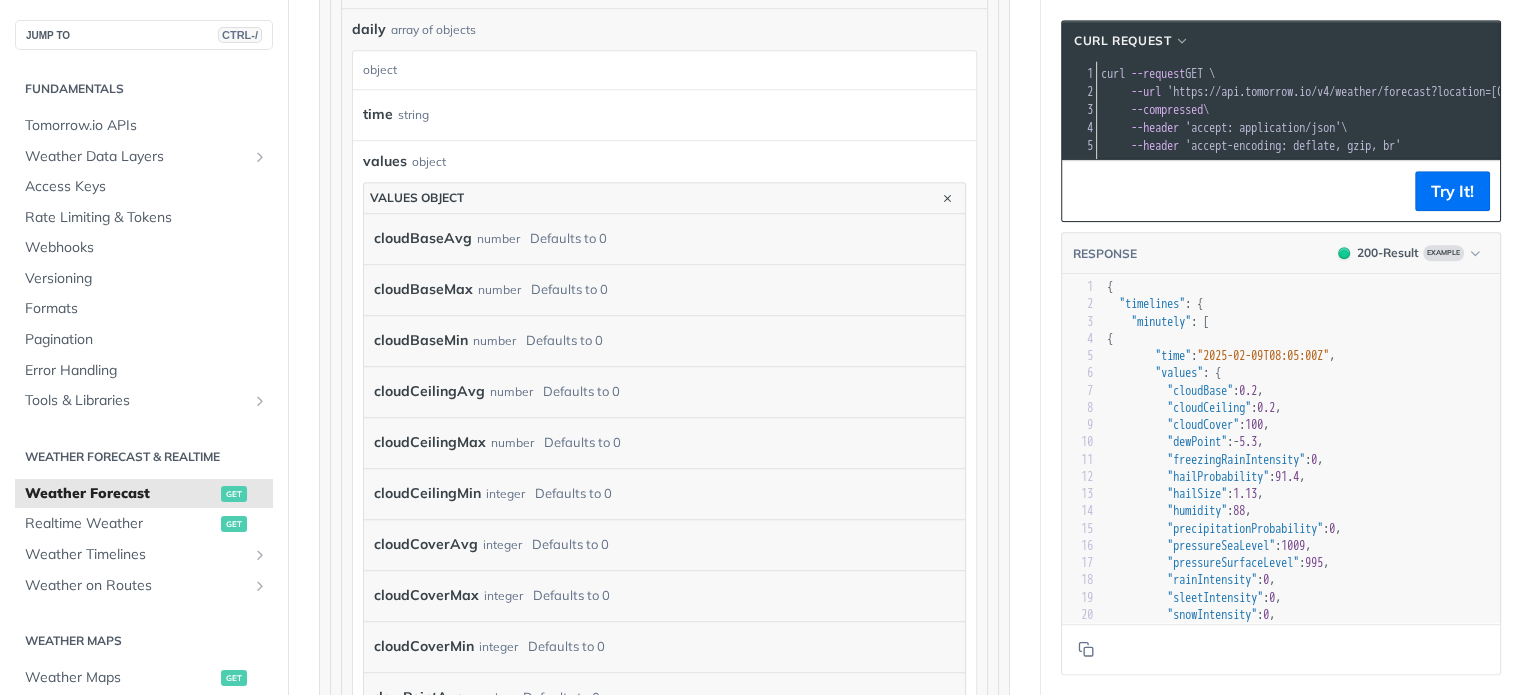 click on "cloudCoverAvg" at bounding box center [426, 544] 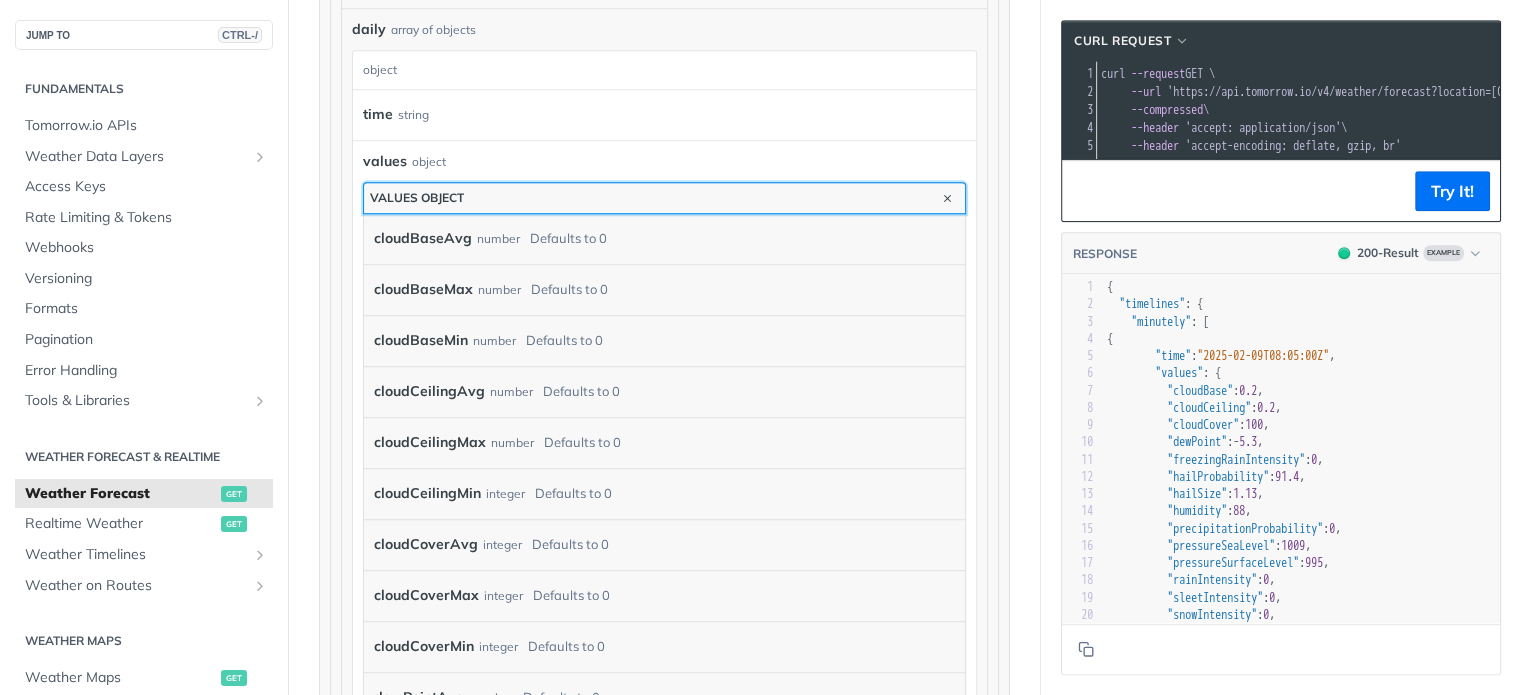click on "values   object" at bounding box center [664, 198] 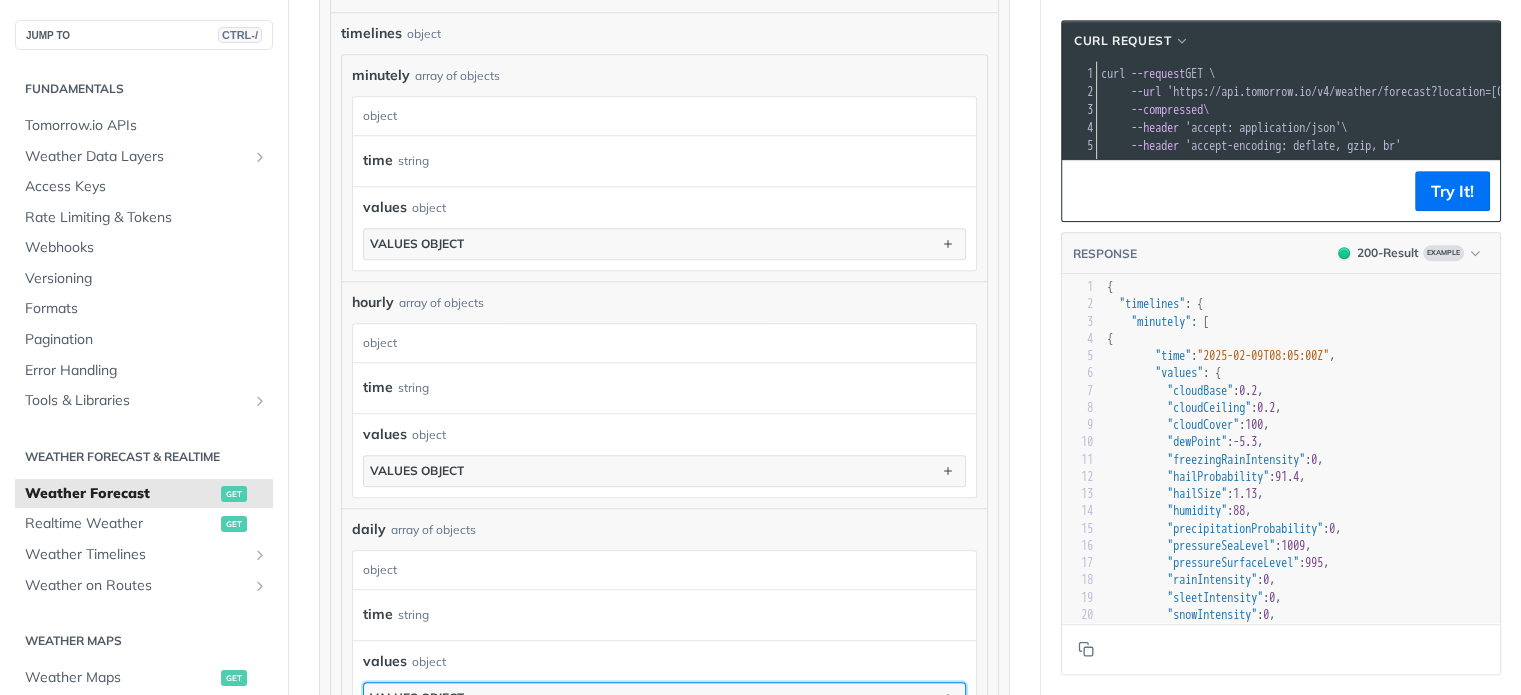 scroll, scrollTop: 700, scrollLeft: 0, axis: vertical 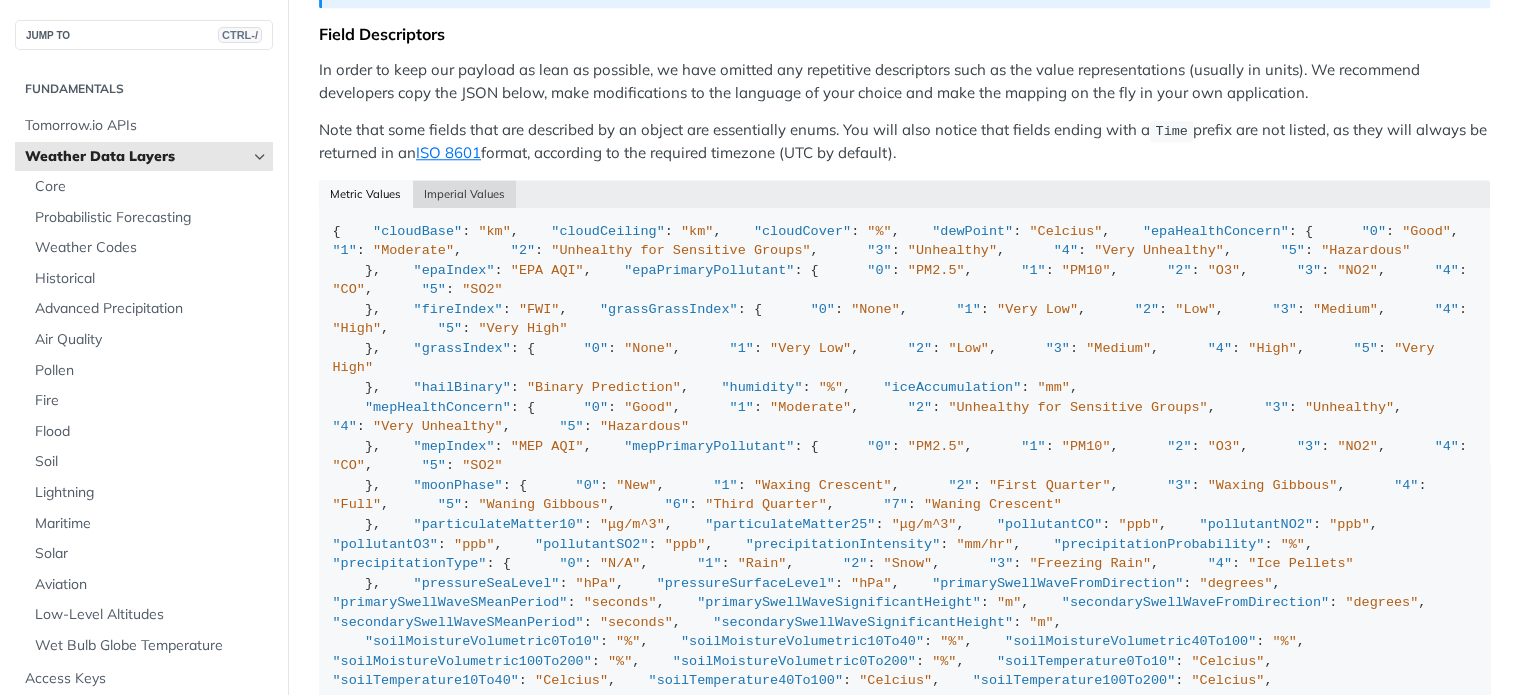 click on "Imperial Values" at bounding box center [465, 194] 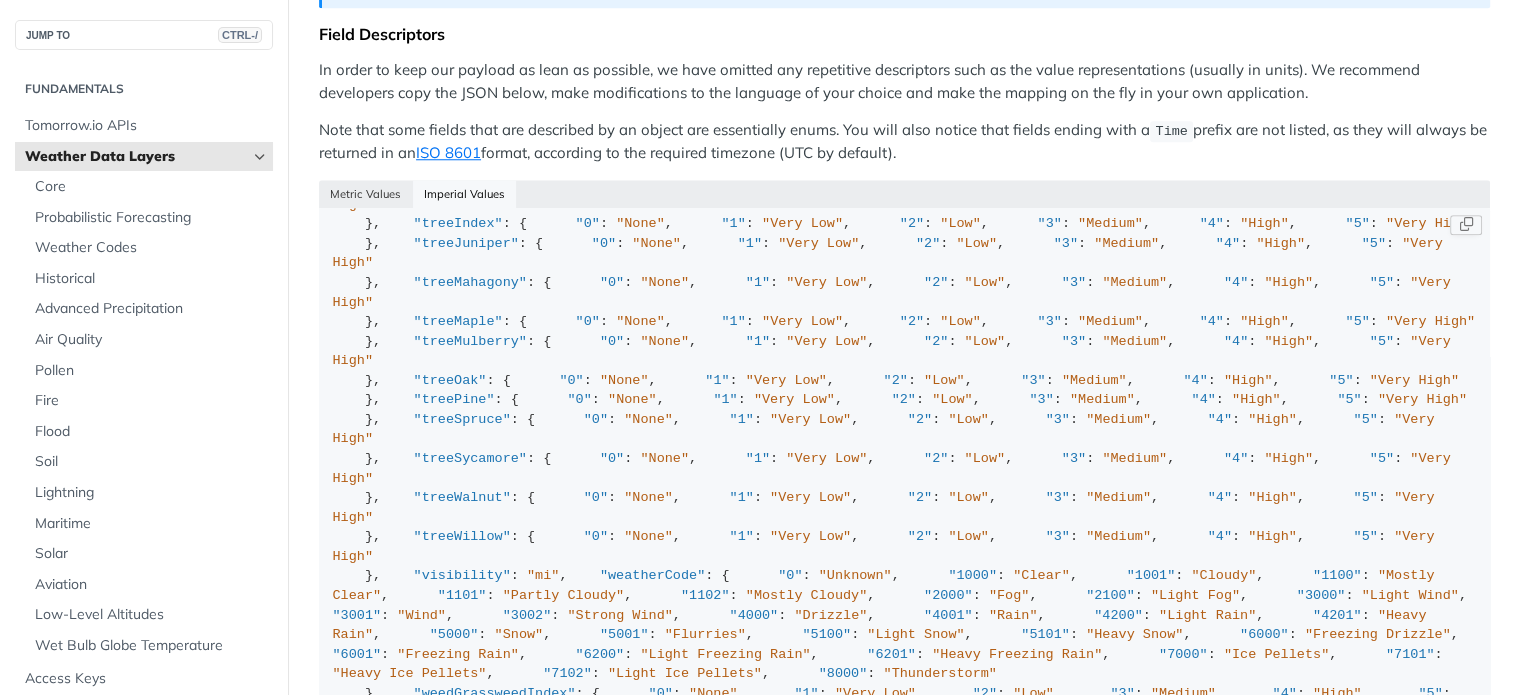 scroll, scrollTop: 1600, scrollLeft: 0, axis: vertical 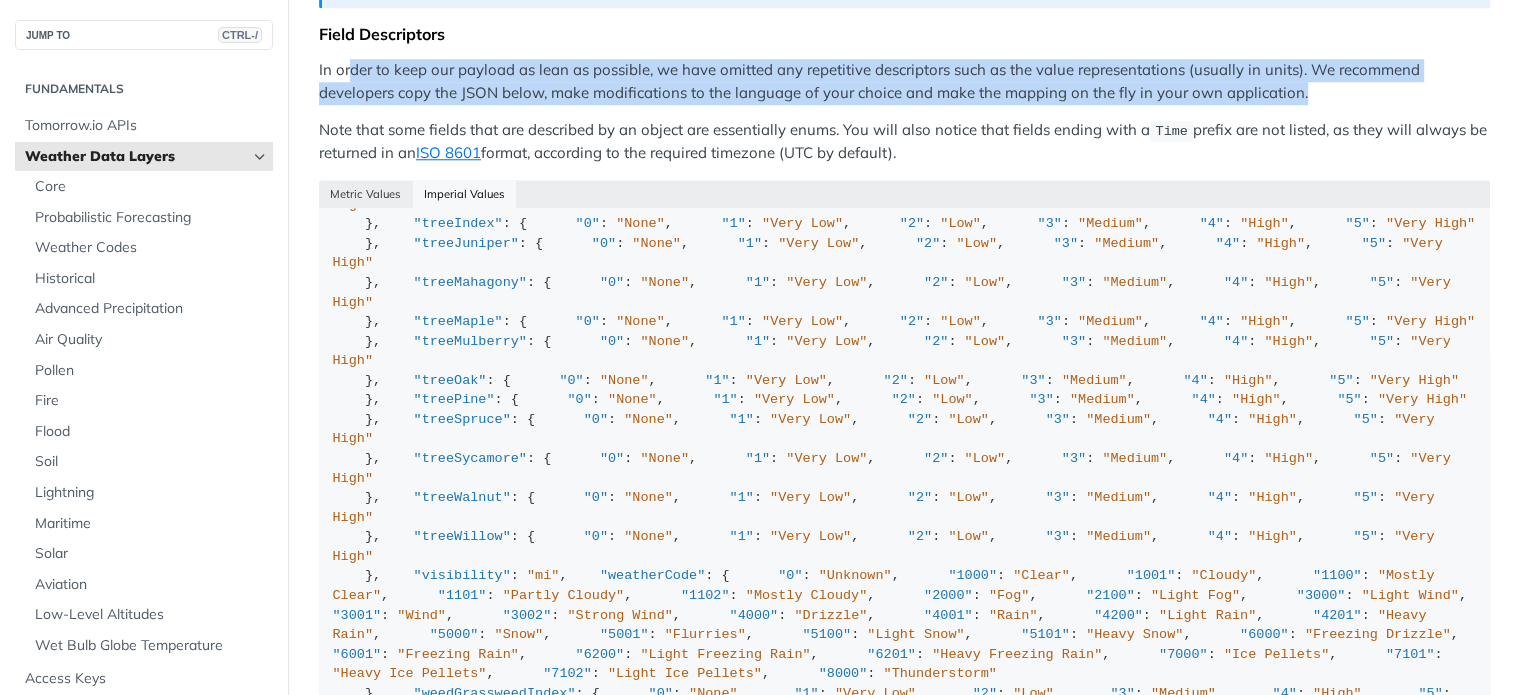 drag, startPoint x: 1316, startPoint y: 83, endPoint x: 347, endPoint y: 50, distance: 969.56177 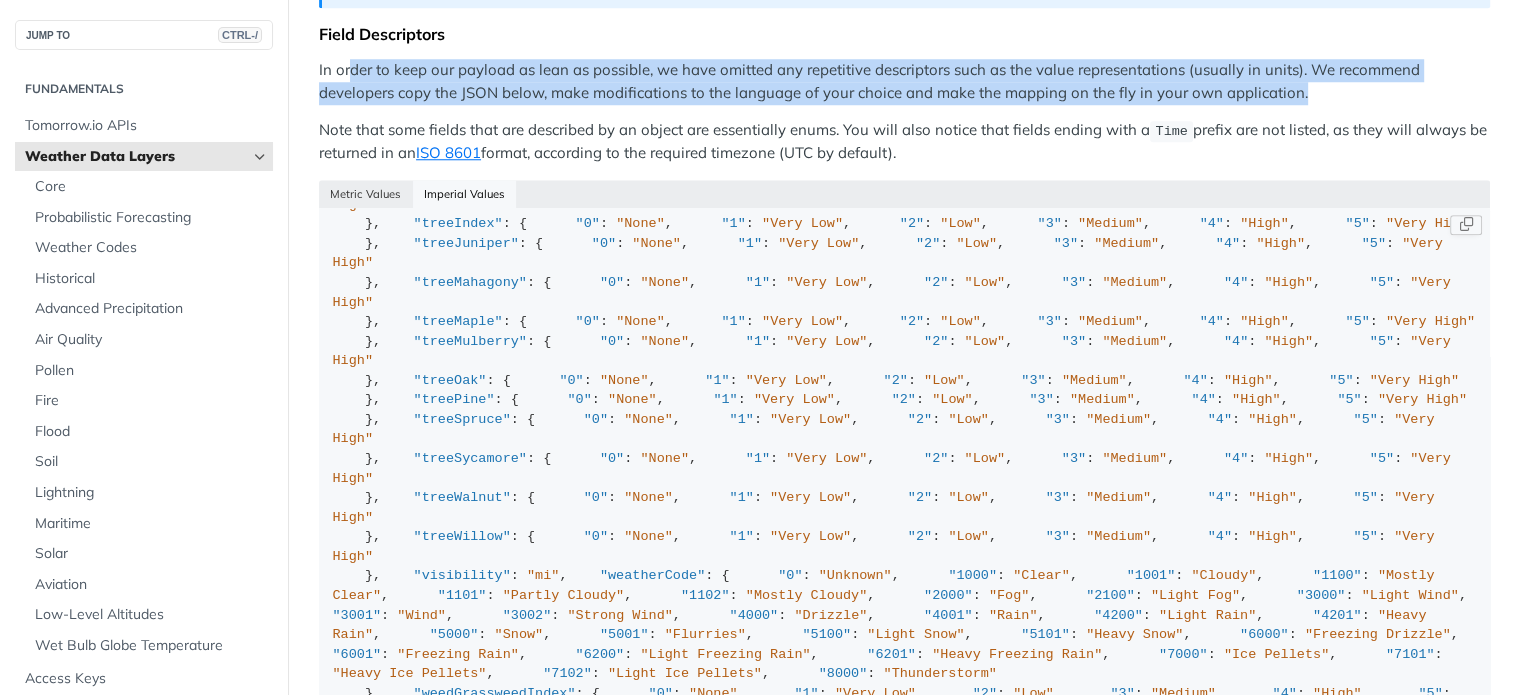 scroll, scrollTop: 6115, scrollLeft: 0, axis: vertical 